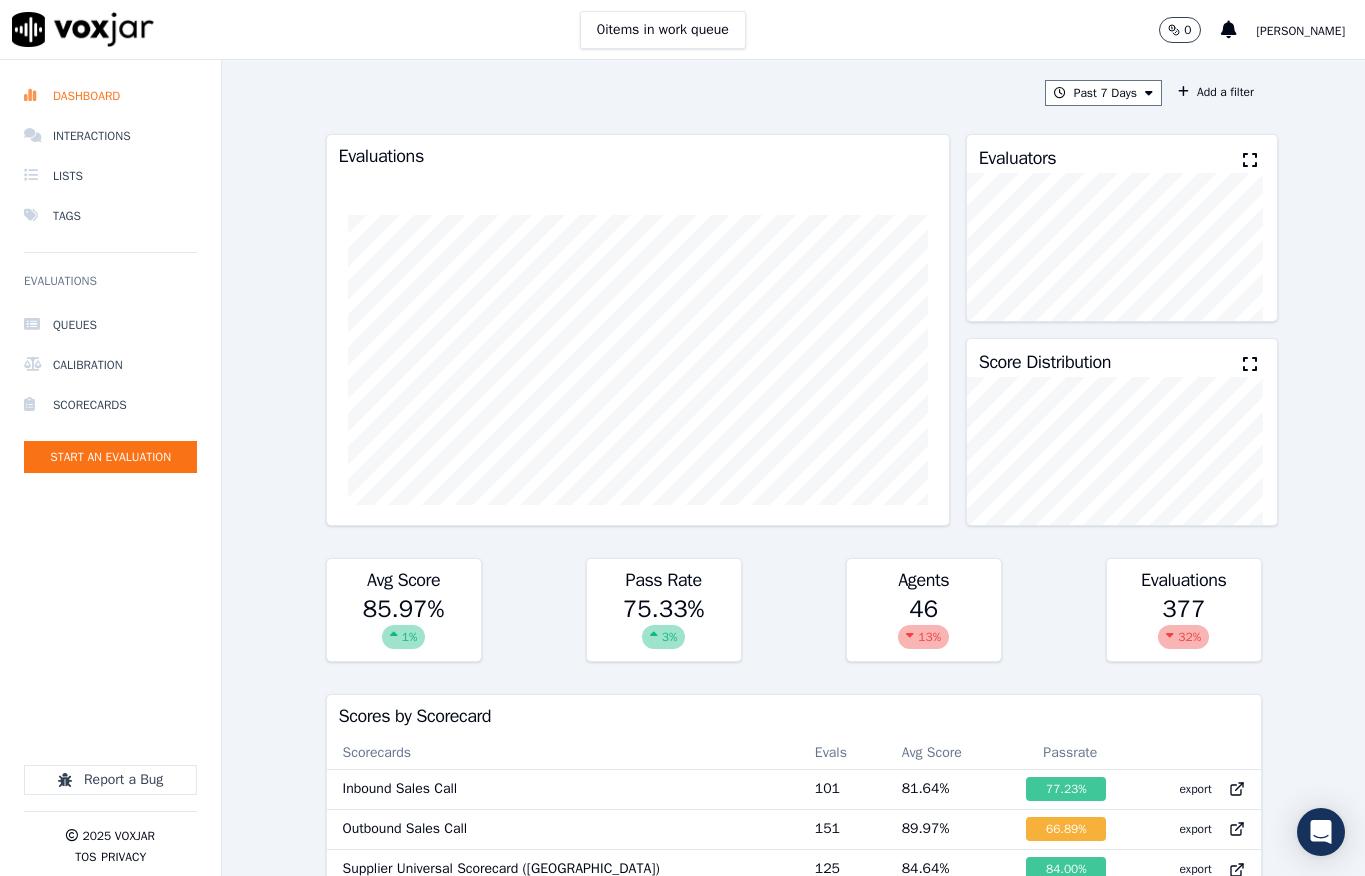 scroll, scrollTop: 0, scrollLeft: 0, axis: both 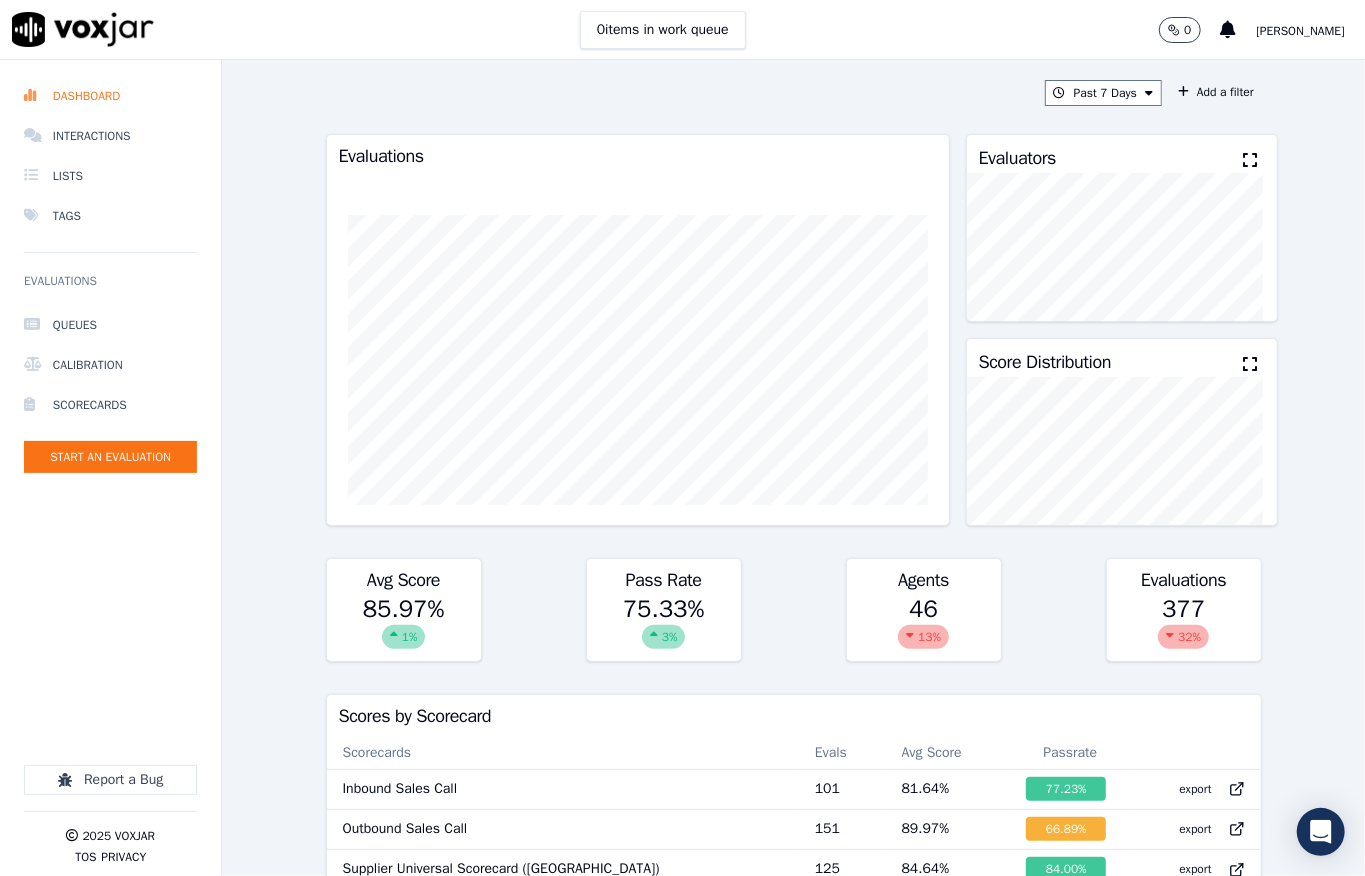 click on "Start an Evaluation" 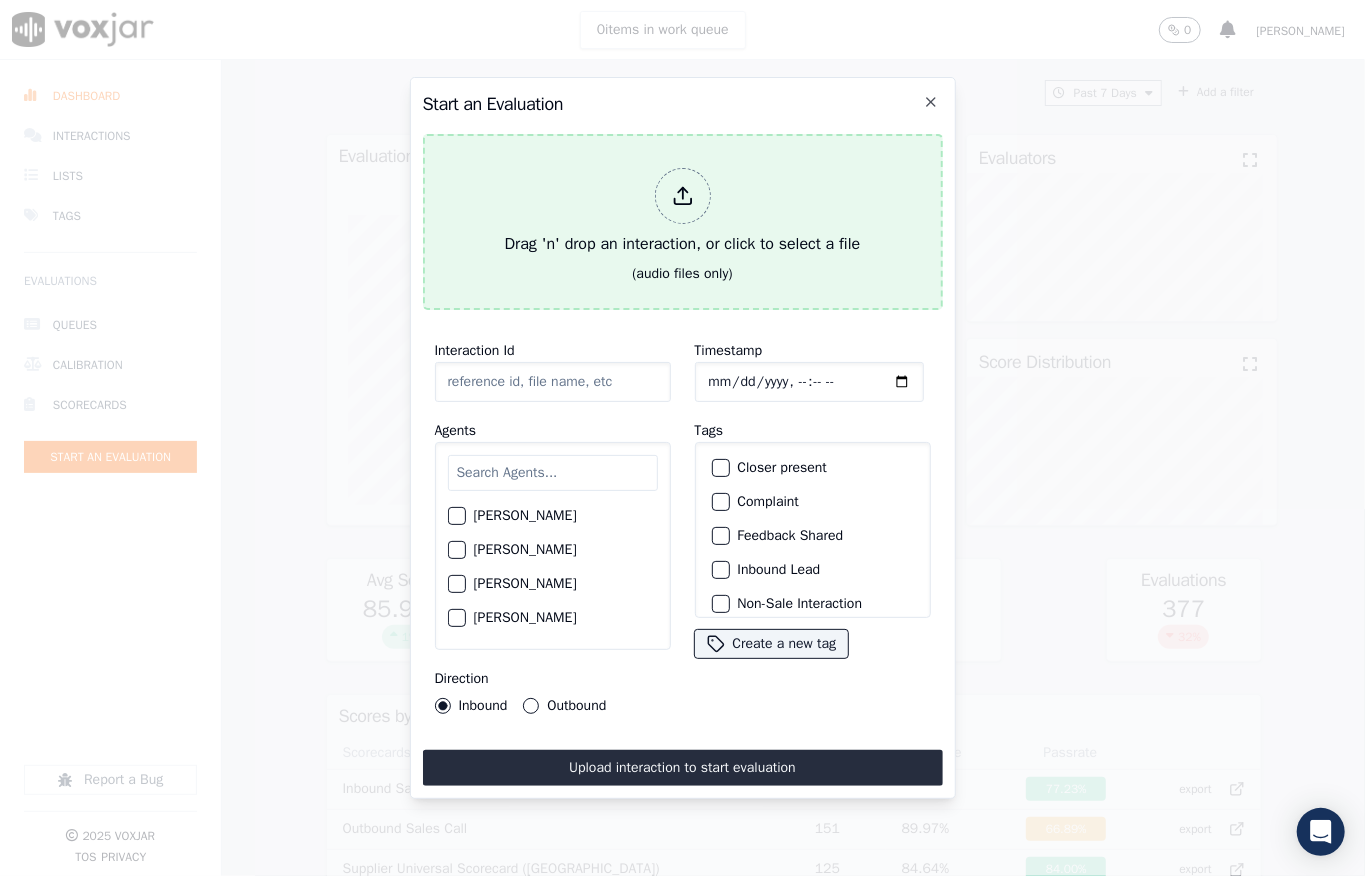 click at bounding box center [683, 196] 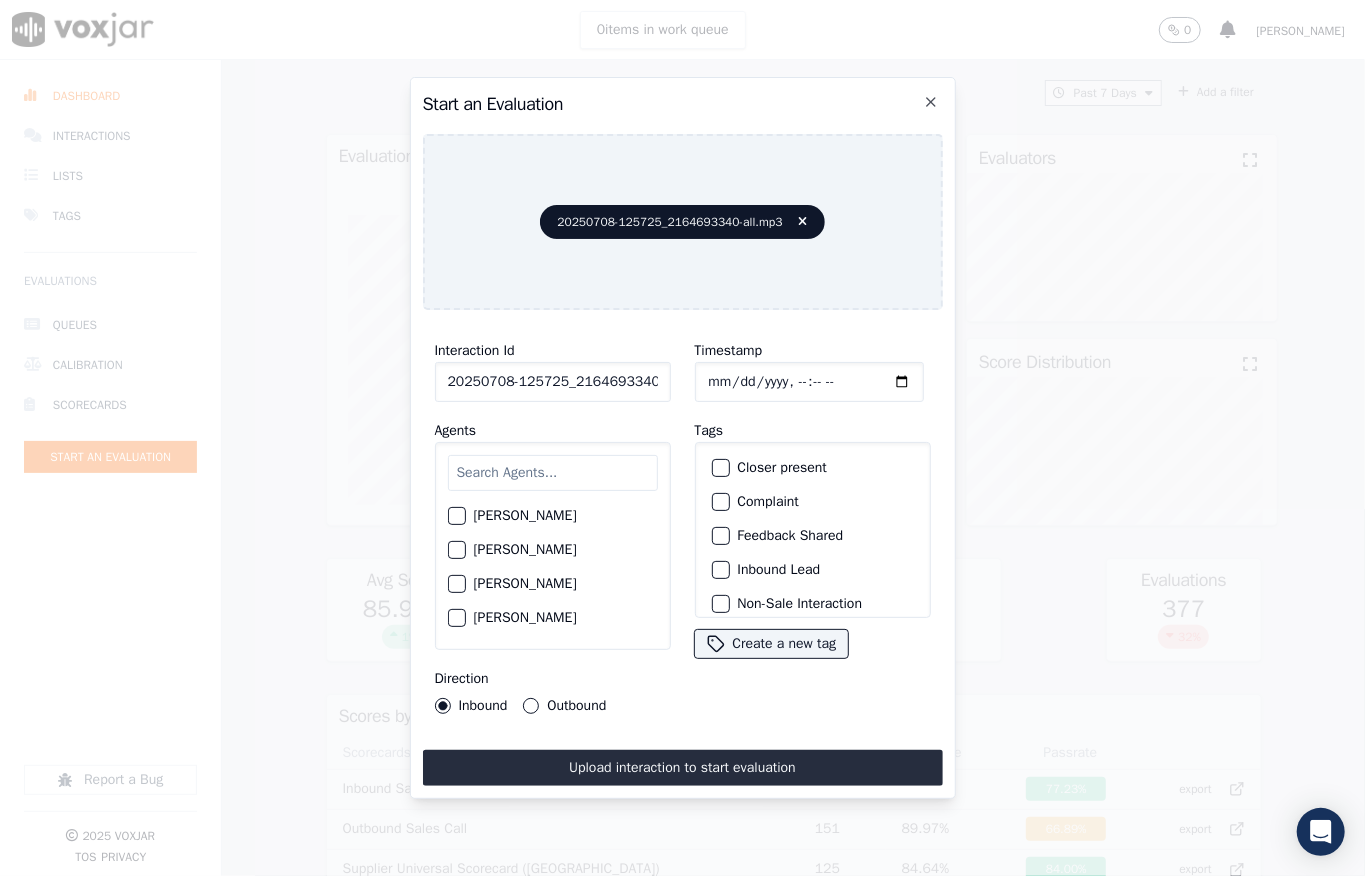 click on "Timestamp" 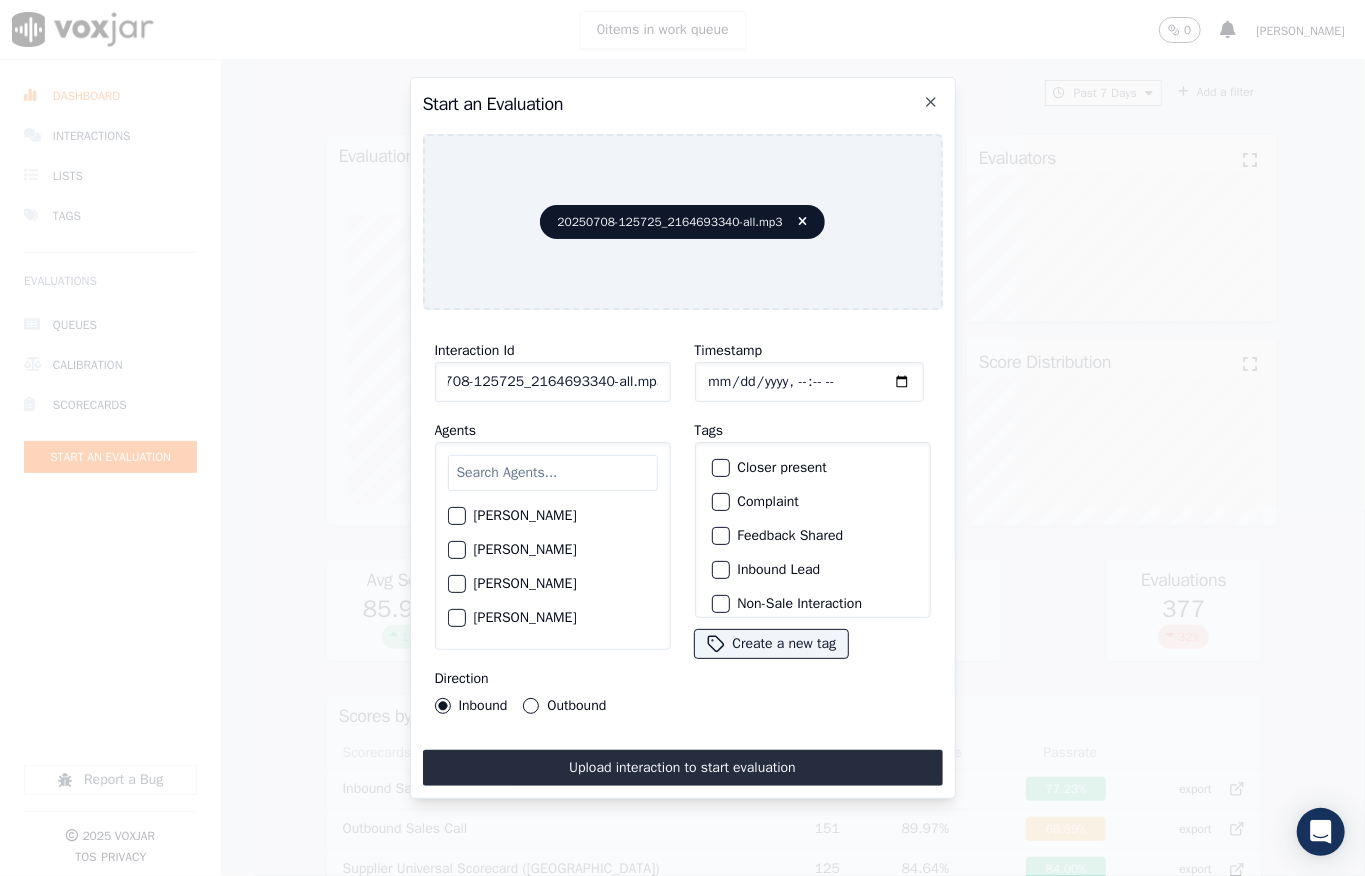 drag, startPoint x: 644, startPoint y: 366, endPoint x: 706, endPoint y: 360, distance: 62.289646 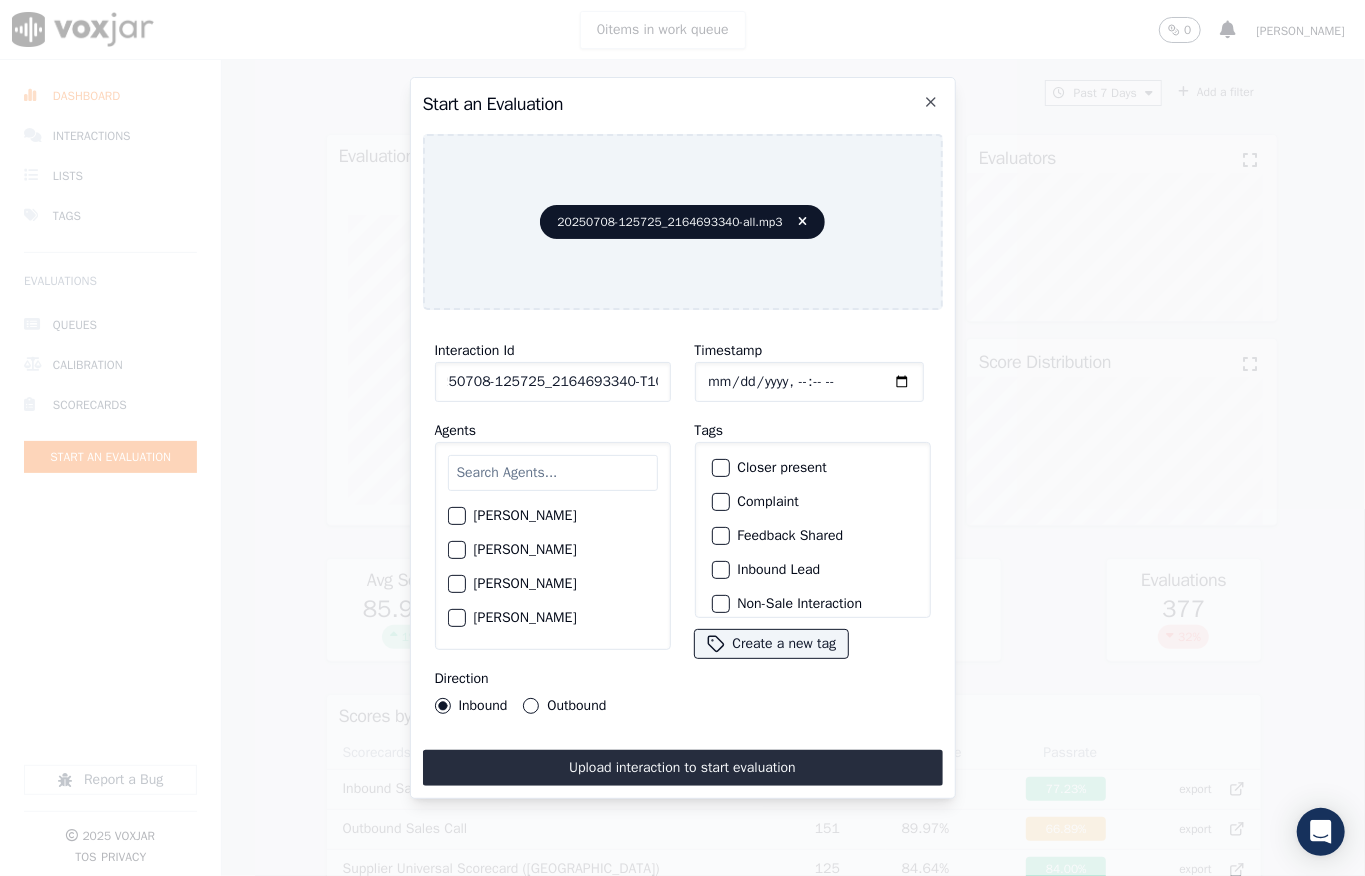 scroll, scrollTop: 0, scrollLeft: 32, axis: horizontal 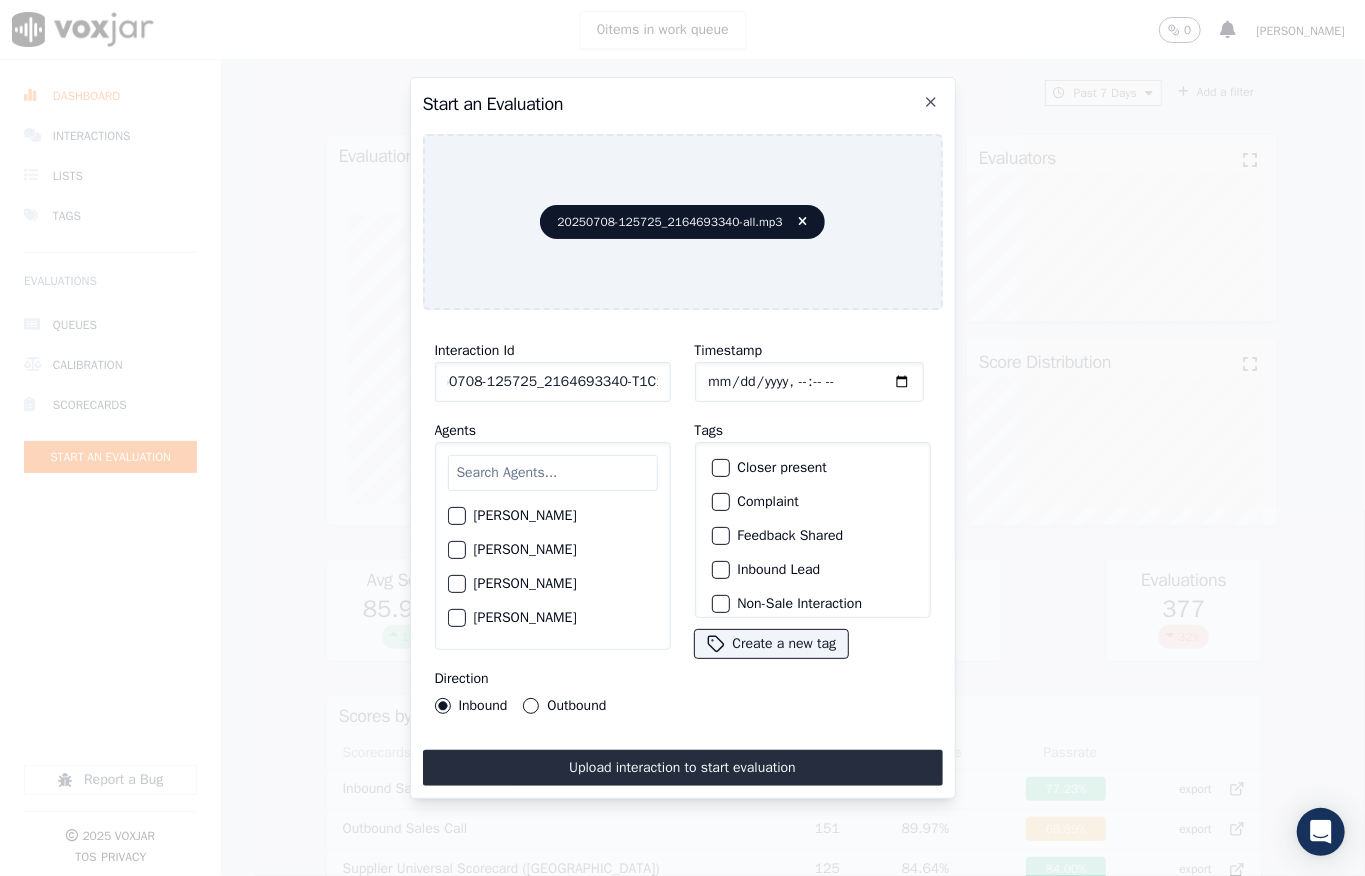 type on "20250708-125725_2164693340-T1C1" 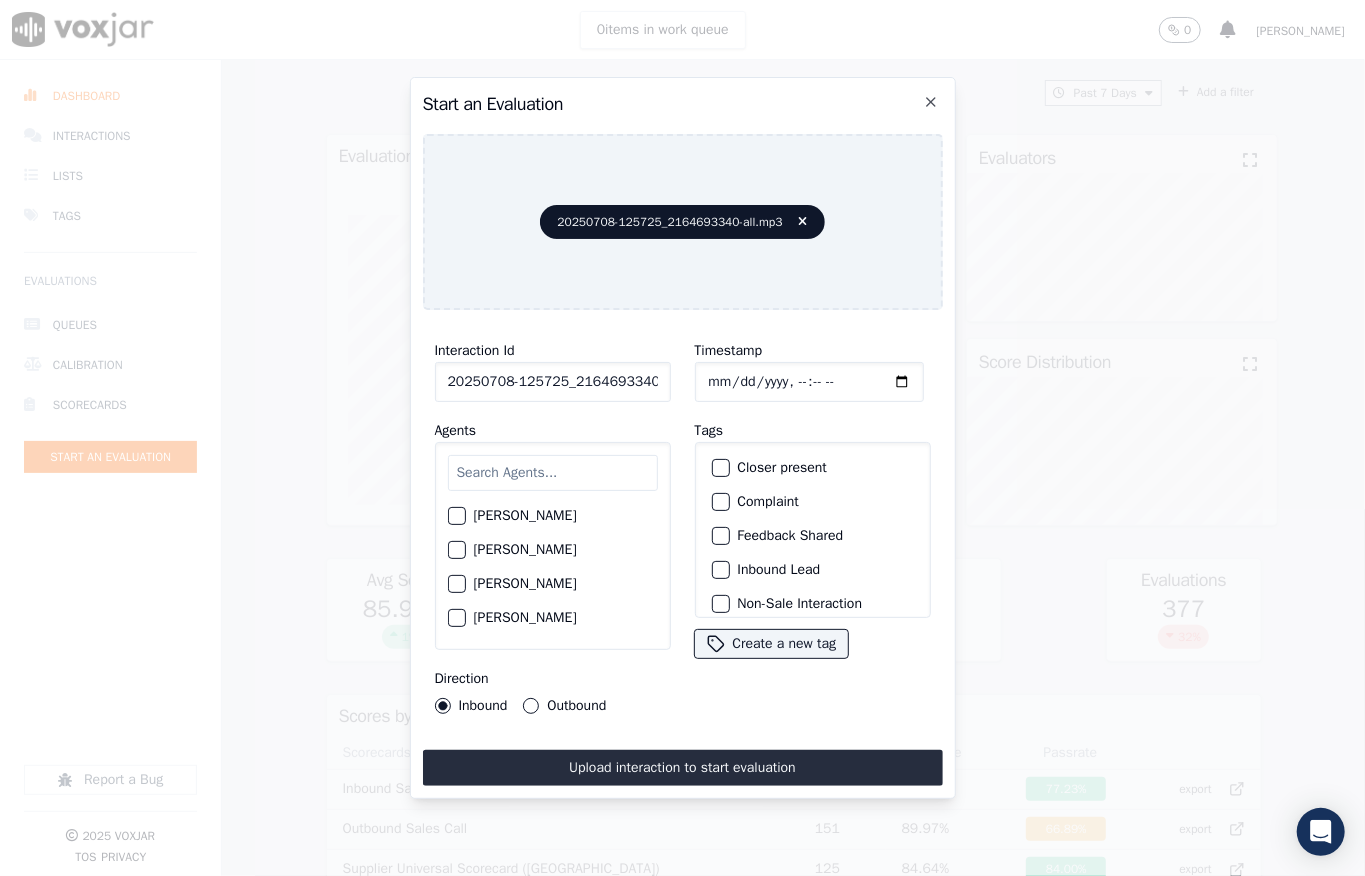 click on "Outbound" at bounding box center [531, 706] 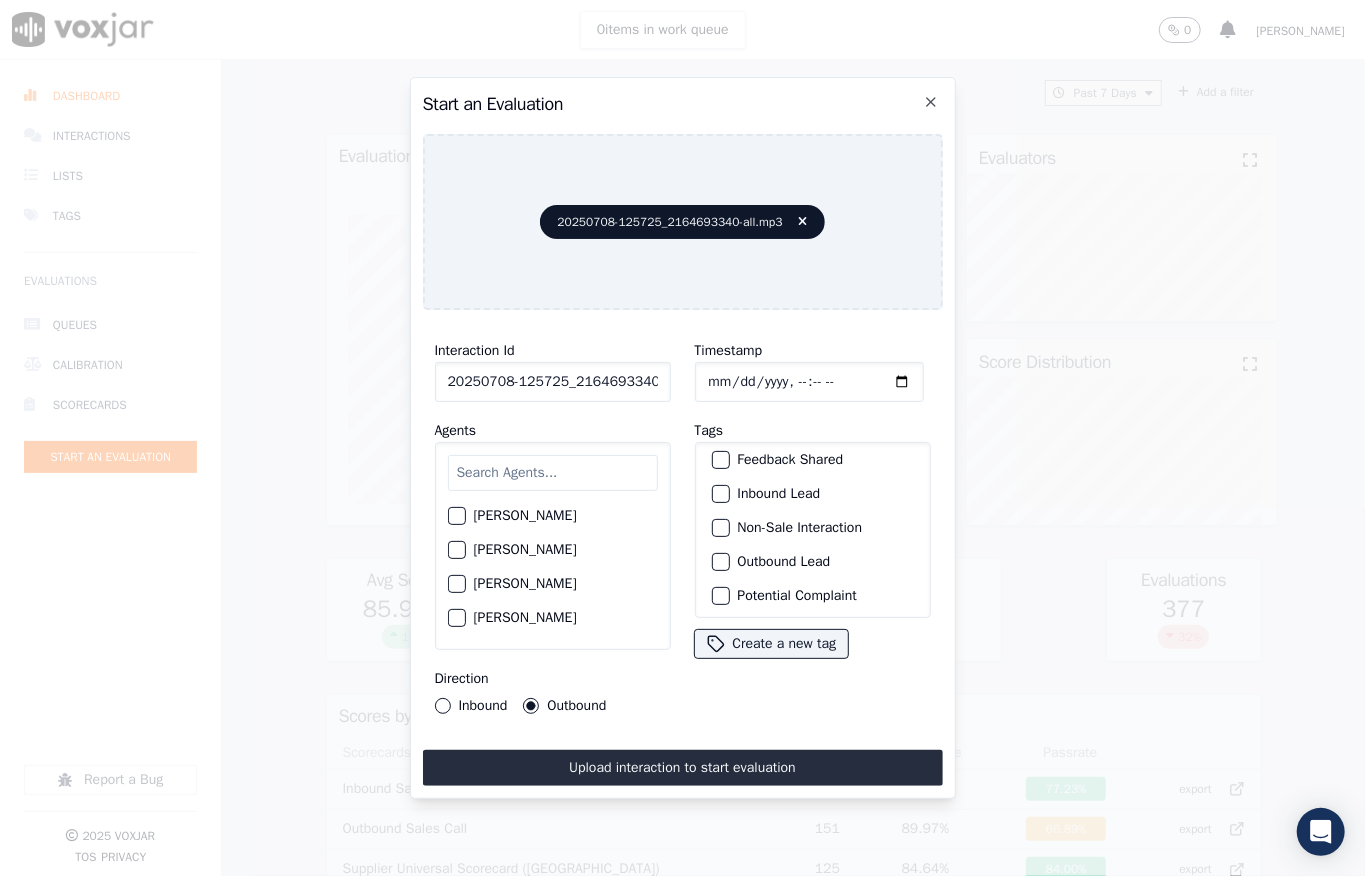 scroll, scrollTop: 84, scrollLeft: 0, axis: vertical 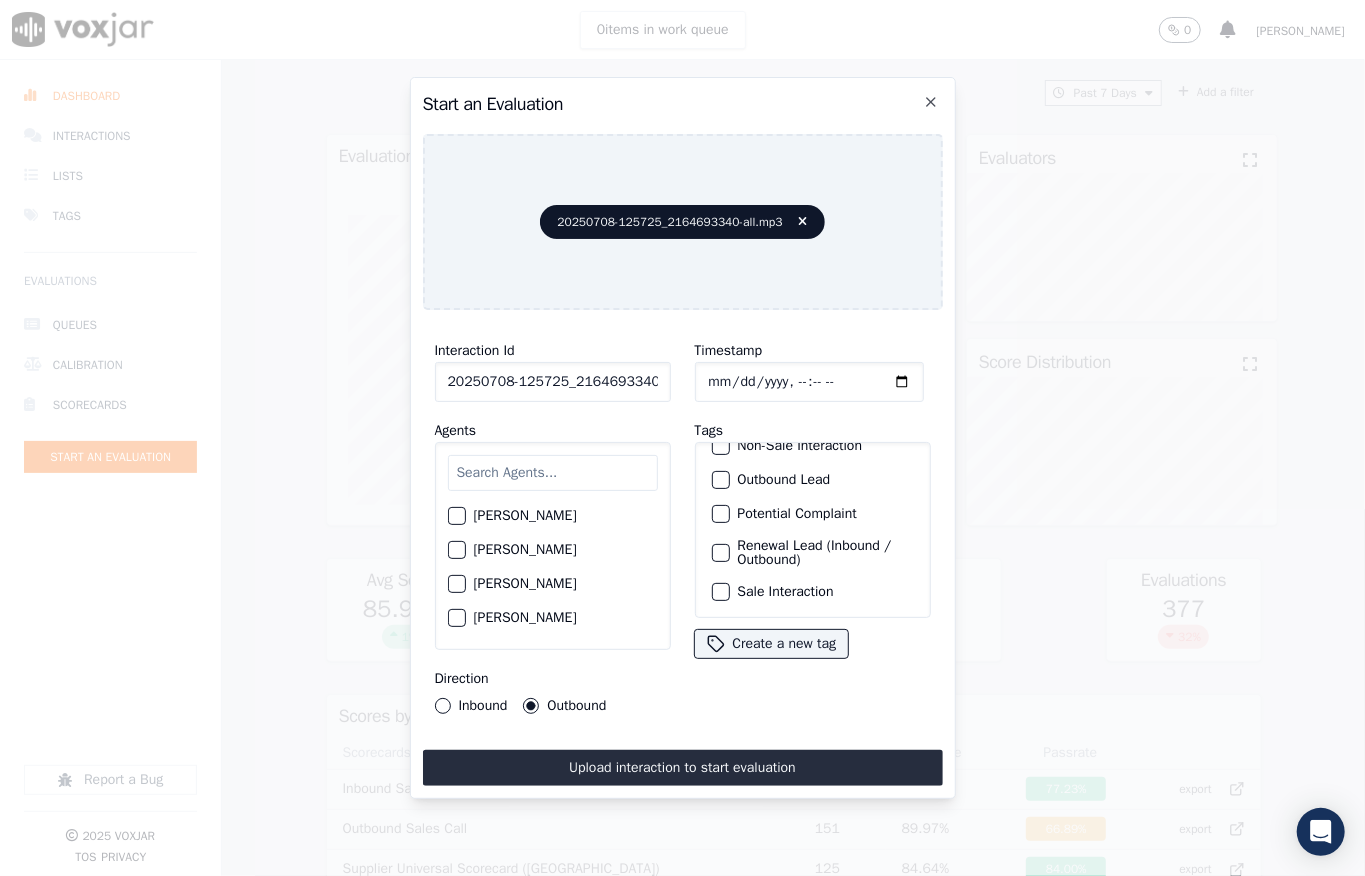 click at bounding box center [720, 553] 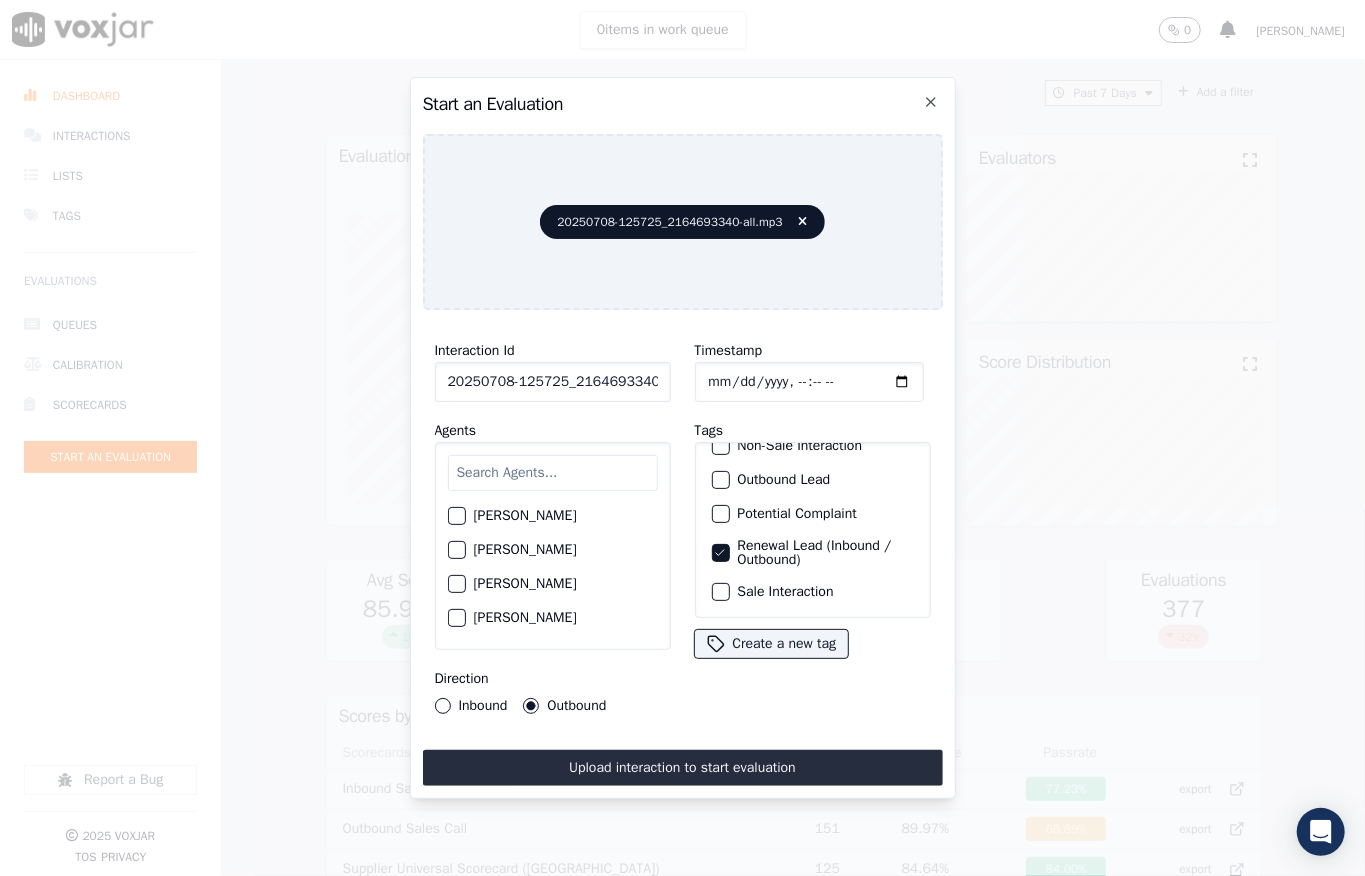 click at bounding box center (720, 592) 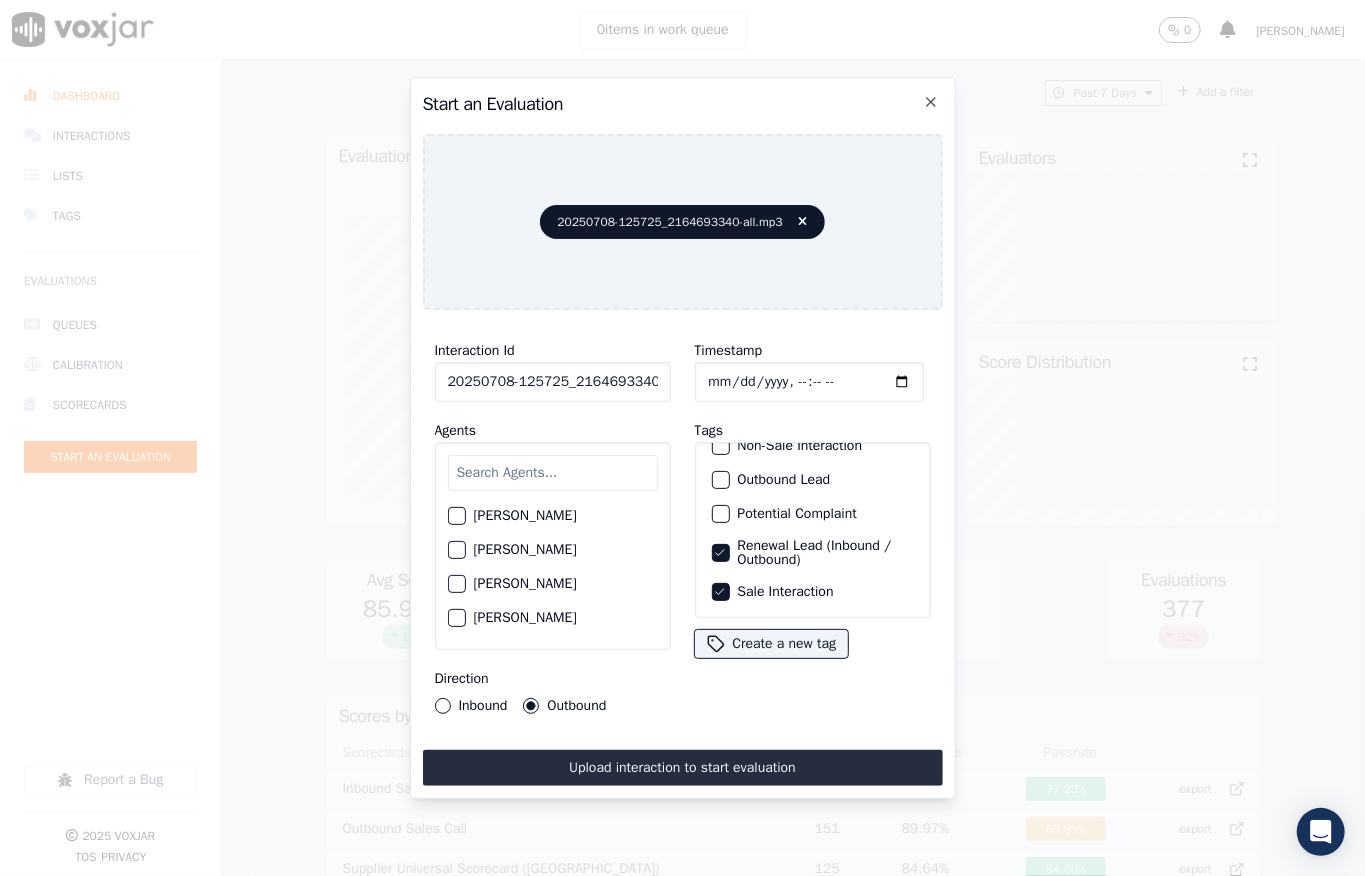 scroll, scrollTop: 0, scrollLeft: 32, axis: horizontal 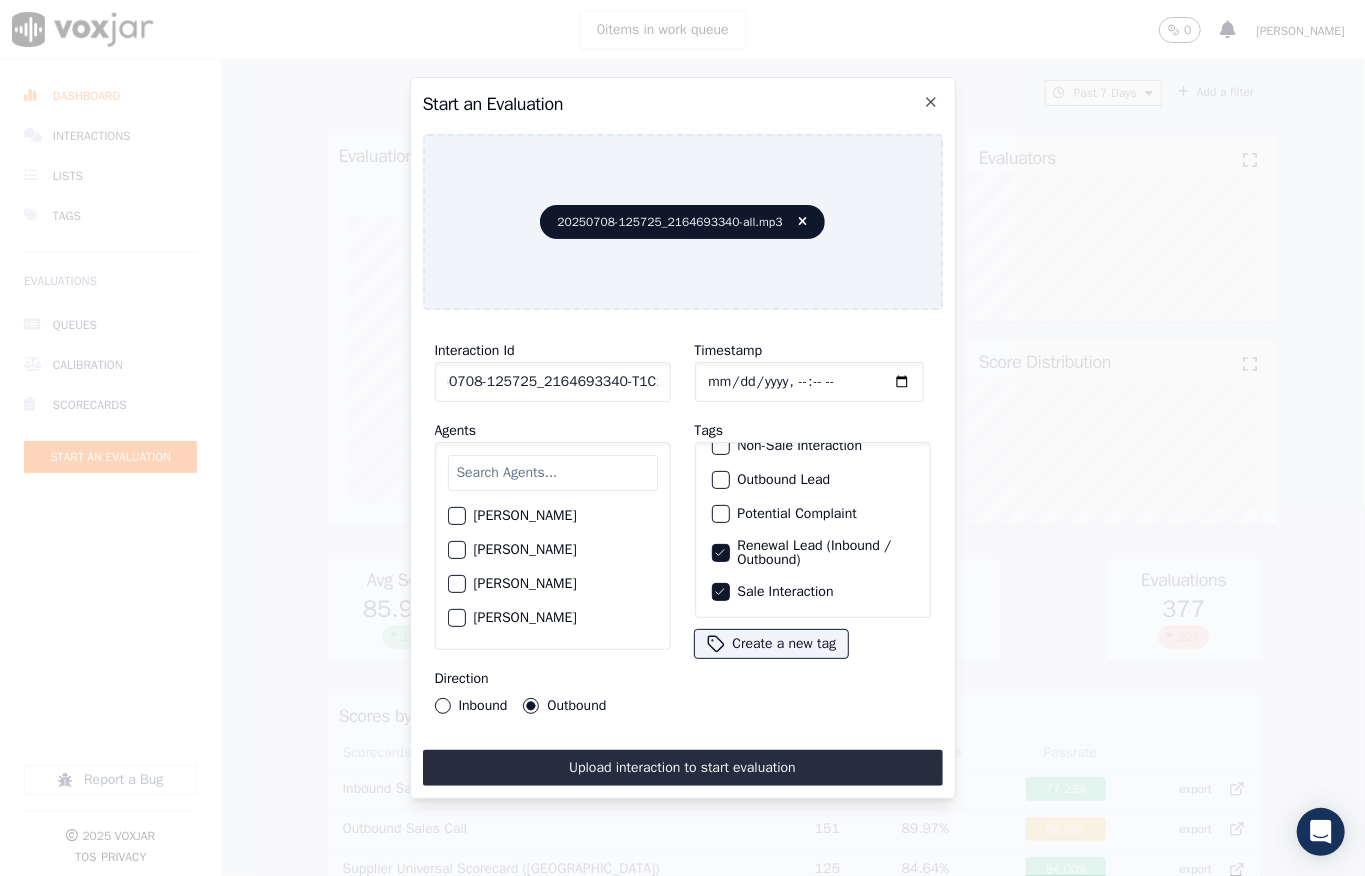 drag, startPoint x: 637, startPoint y: 368, endPoint x: 690, endPoint y: 378, distance: 53.935146 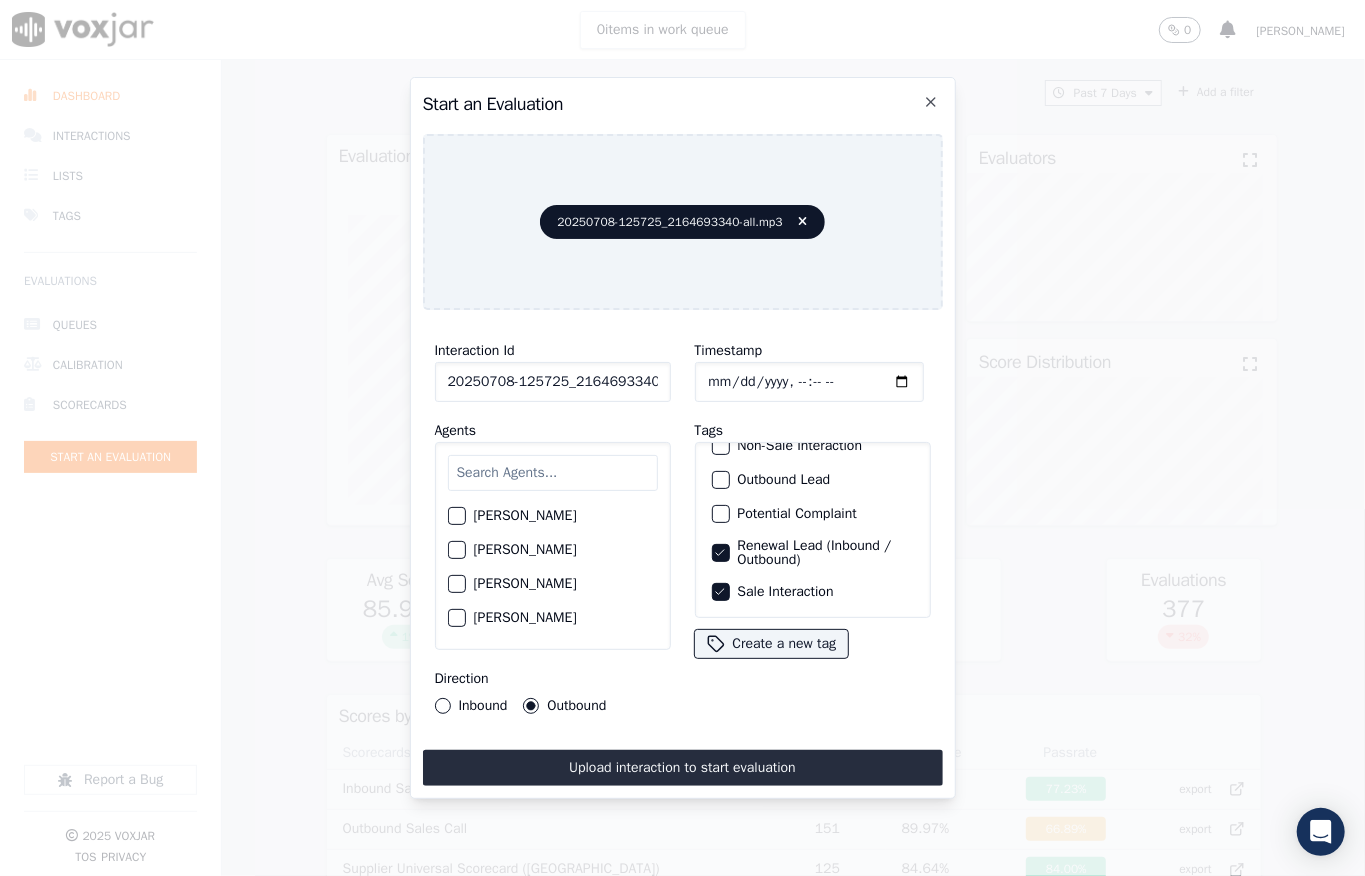 click at bounding box center [553, 473] 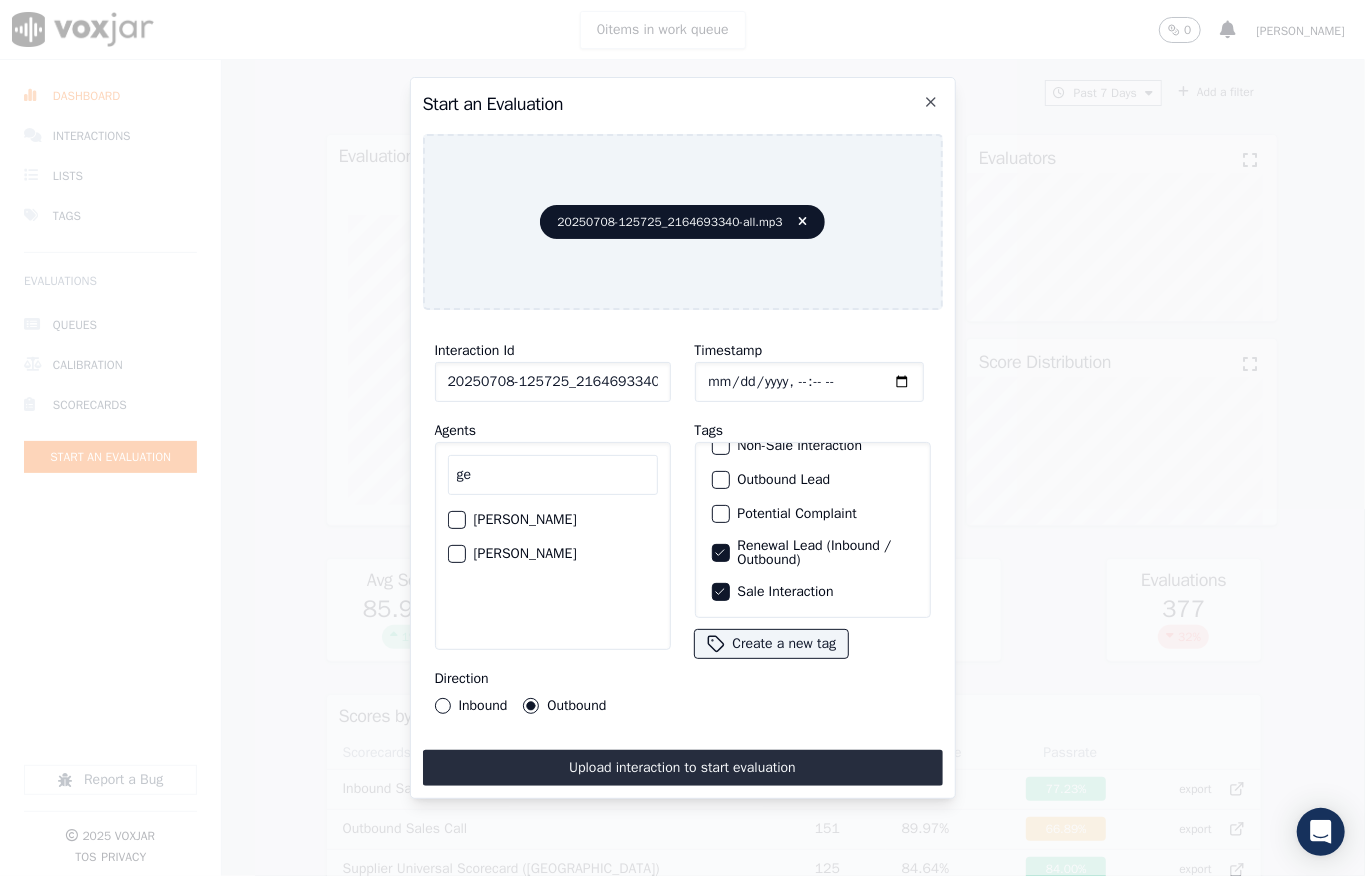 type on "ge" 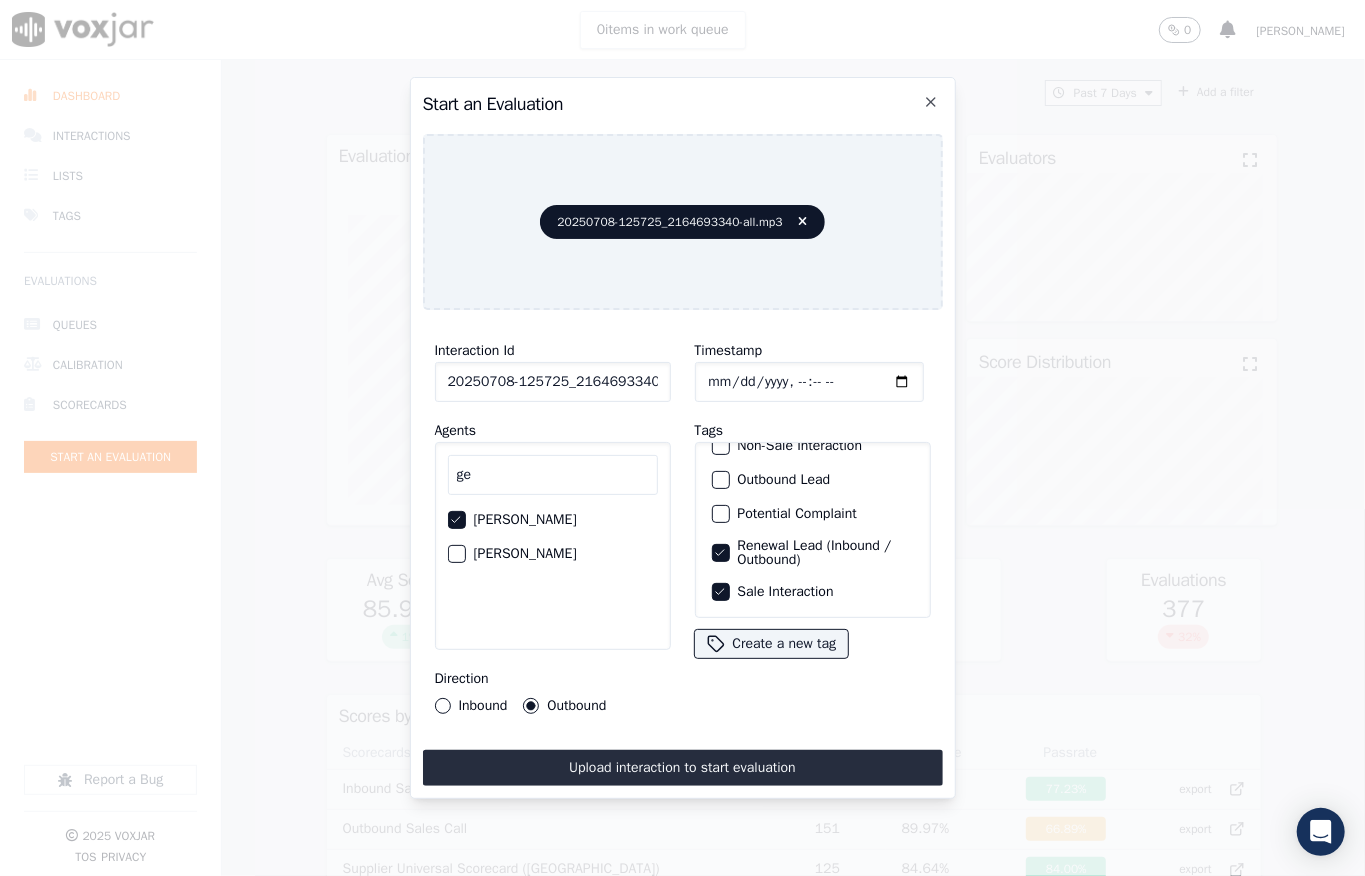 click on "Timestamp" 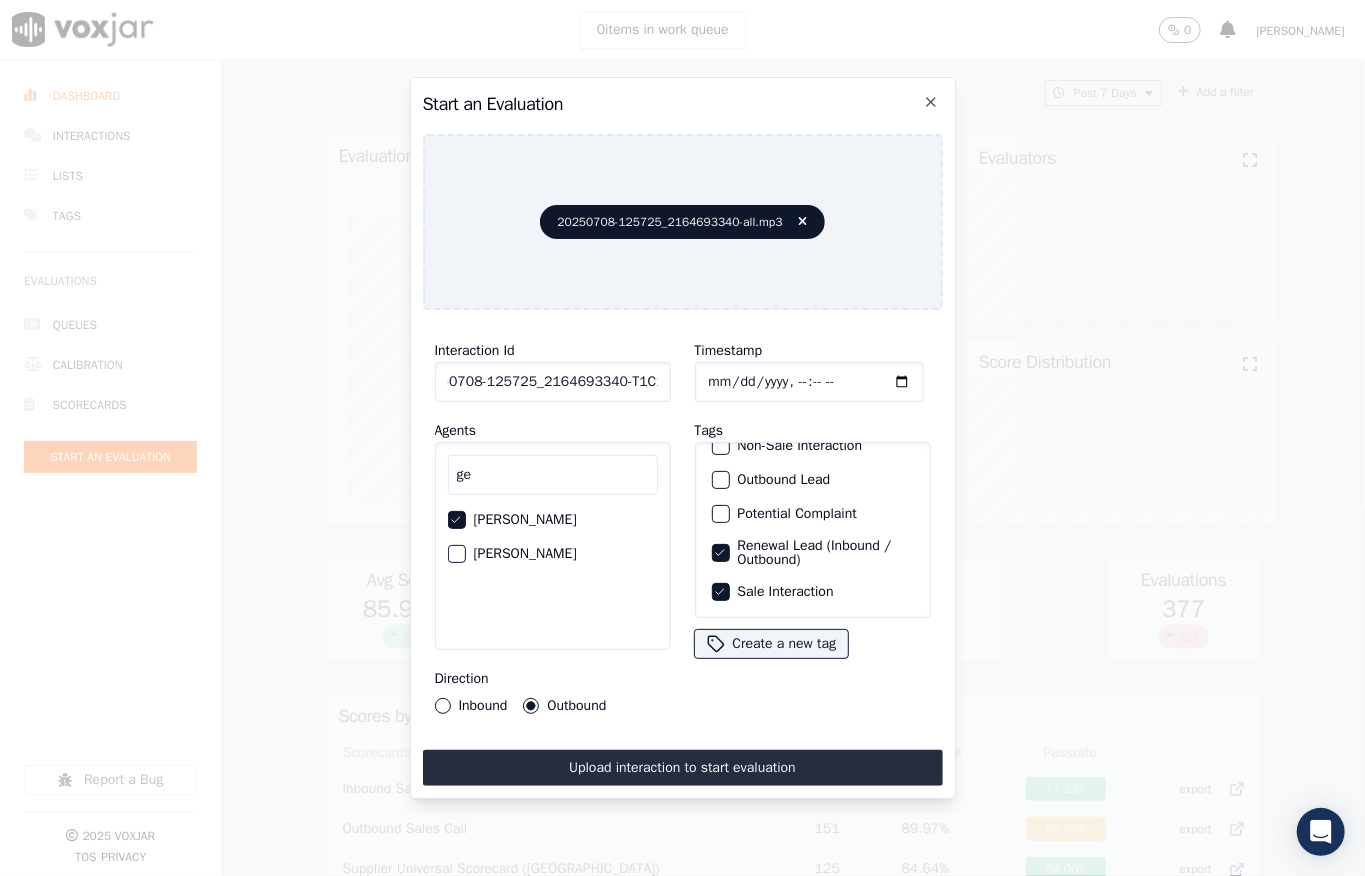 click on "Interaction Id   20250708-125725_2164693340-T1C1     Agents   ge     [PERSON_NAME]     [PERSON_NAME]     Direction     Inbound     Outbound   Timestamp       Tags     Closer present     Complaint     Feedback Shared     Inbound Lead     Non-Sale Interaction     Outbound Lead     Potential Complaint     Renewal Lead (Inbound / Outbound)     Sale Interaction
Create a new tag" at bounding box center [683, 526] 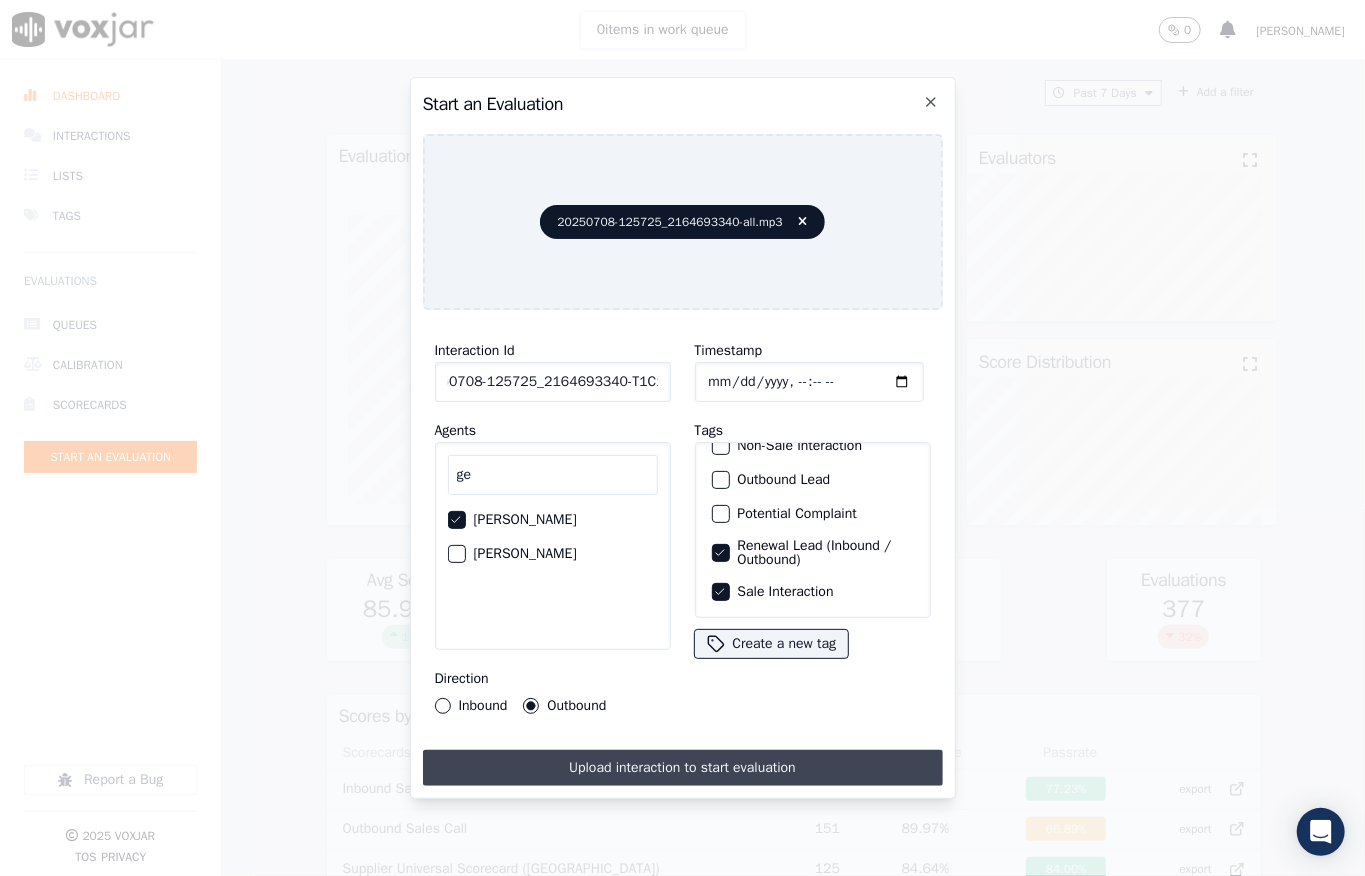 click on "Upload interaction to start evaluation" at bounding box center (683, 768) 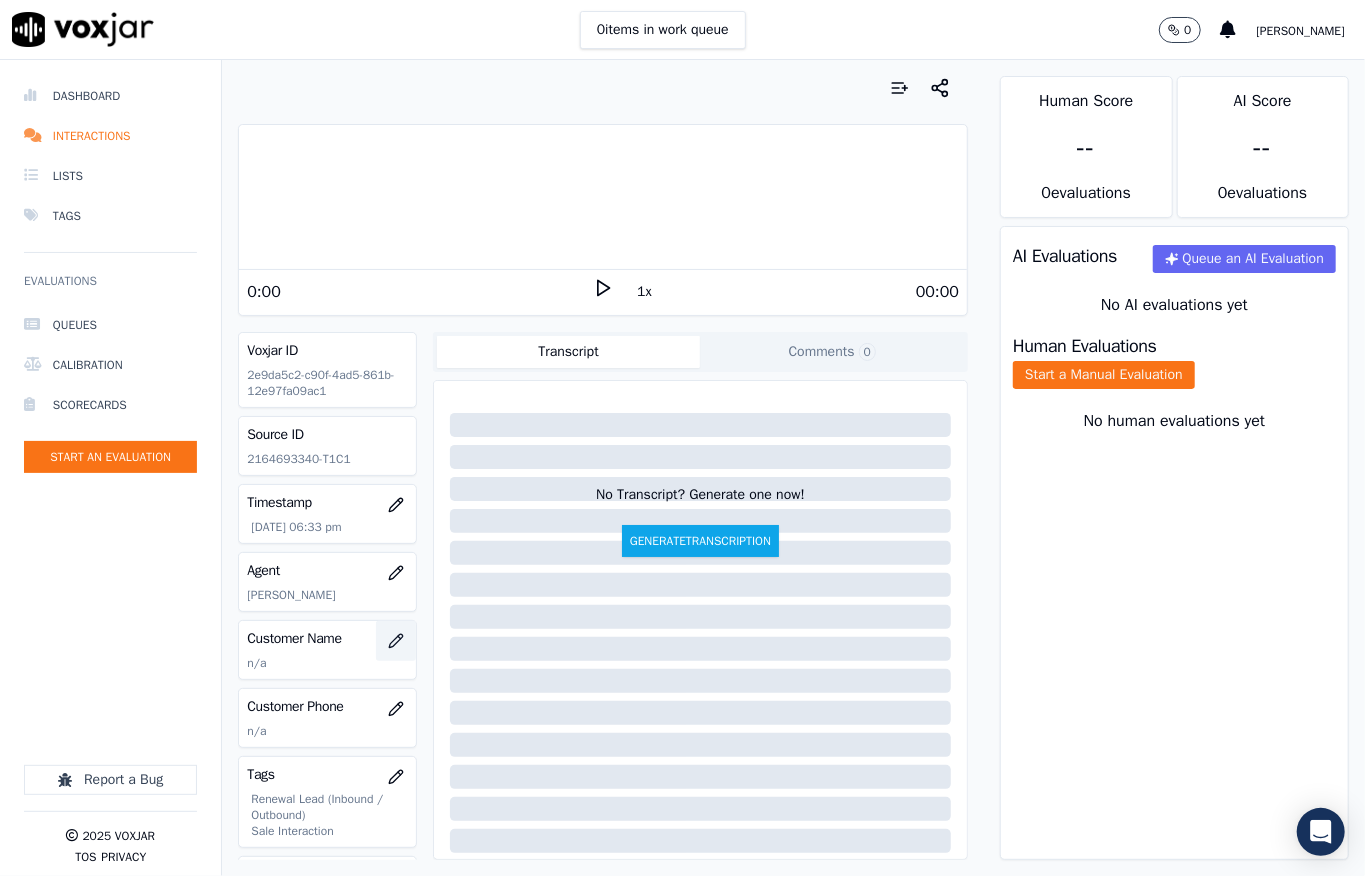 click 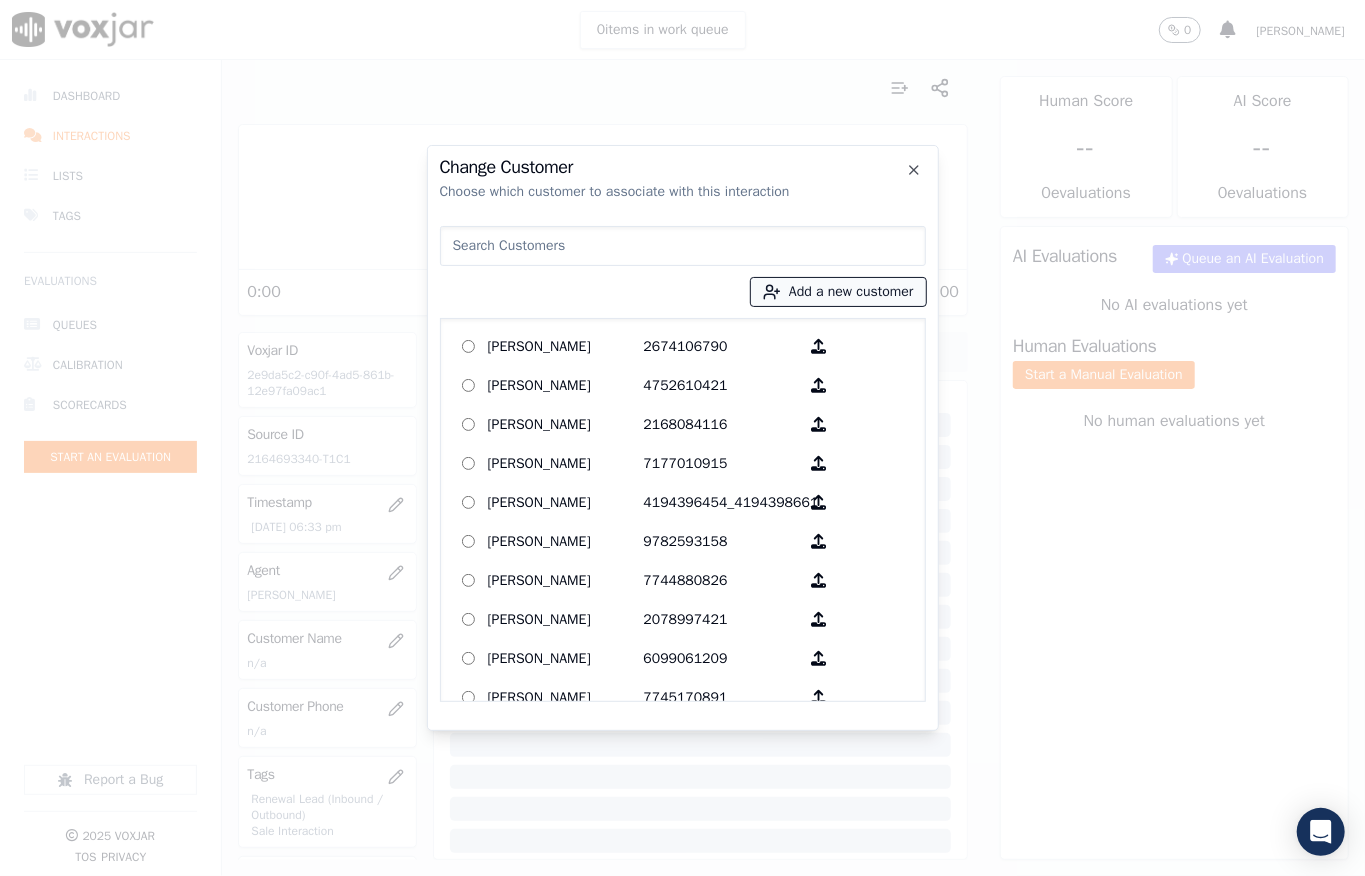 click on "Add a new customer" at bounding box center [838, 292] 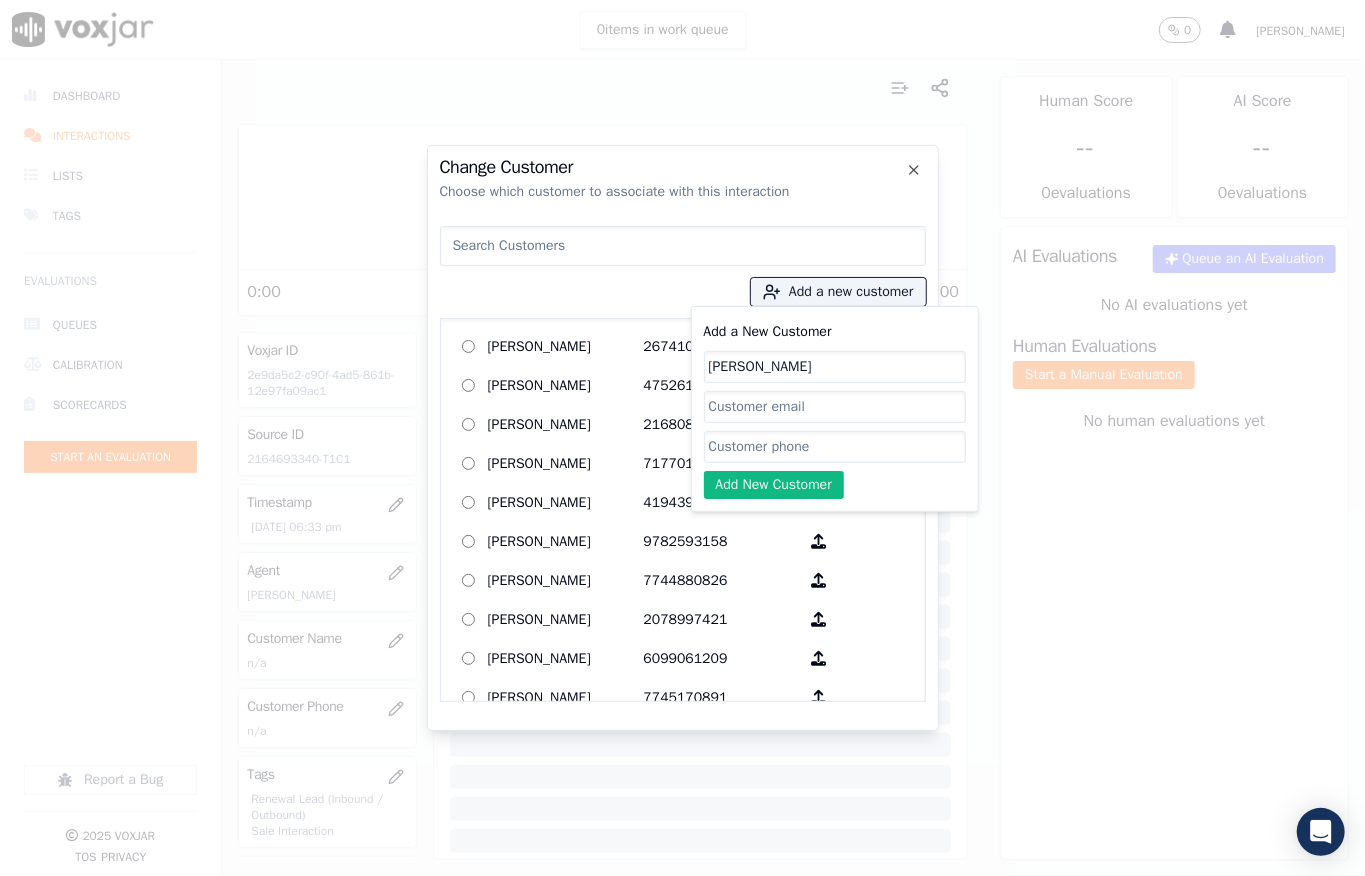 type on "[PERSON_NAME]" 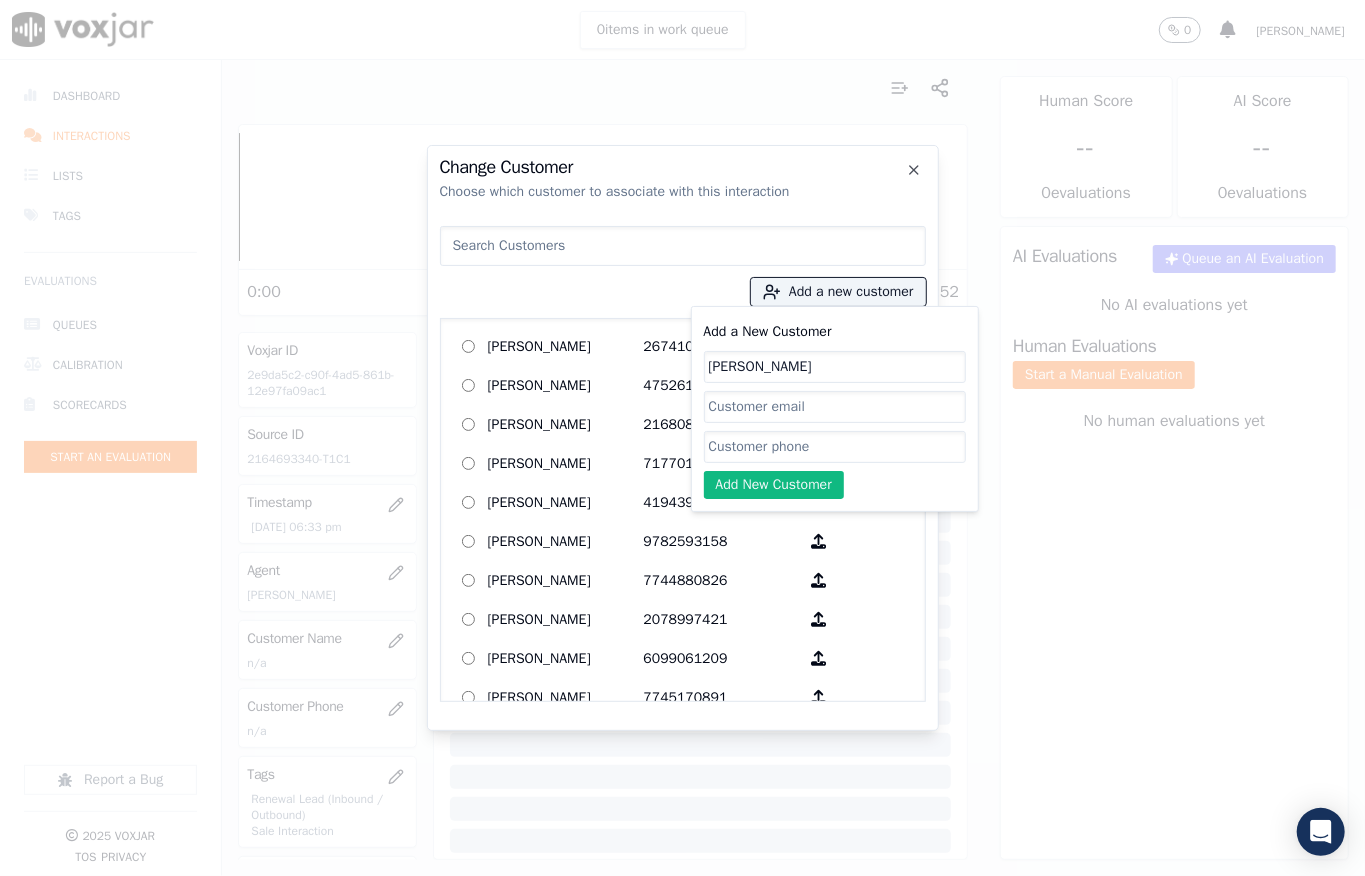 click on "Add a New Customer" 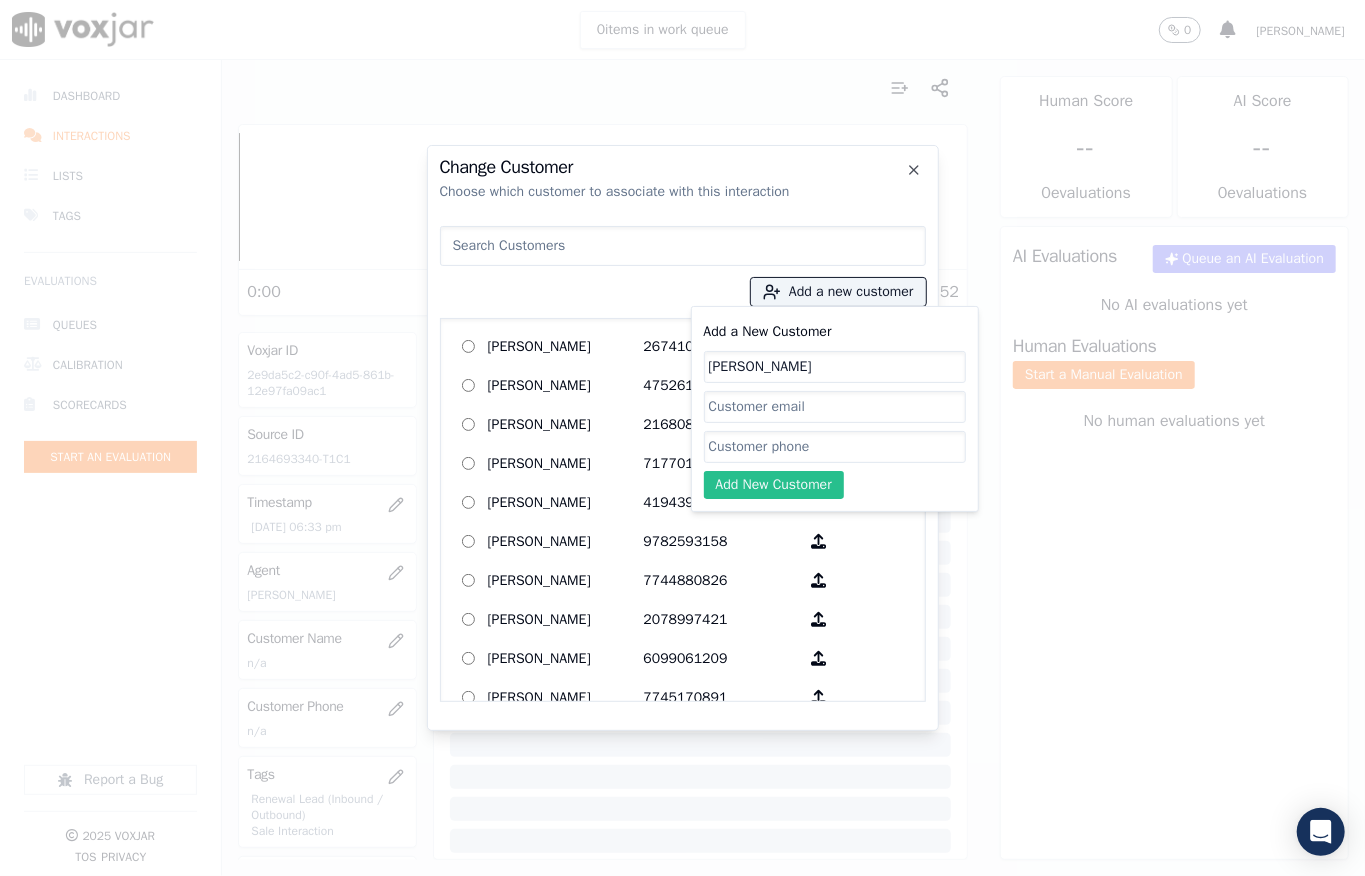 paste on "2164693340" 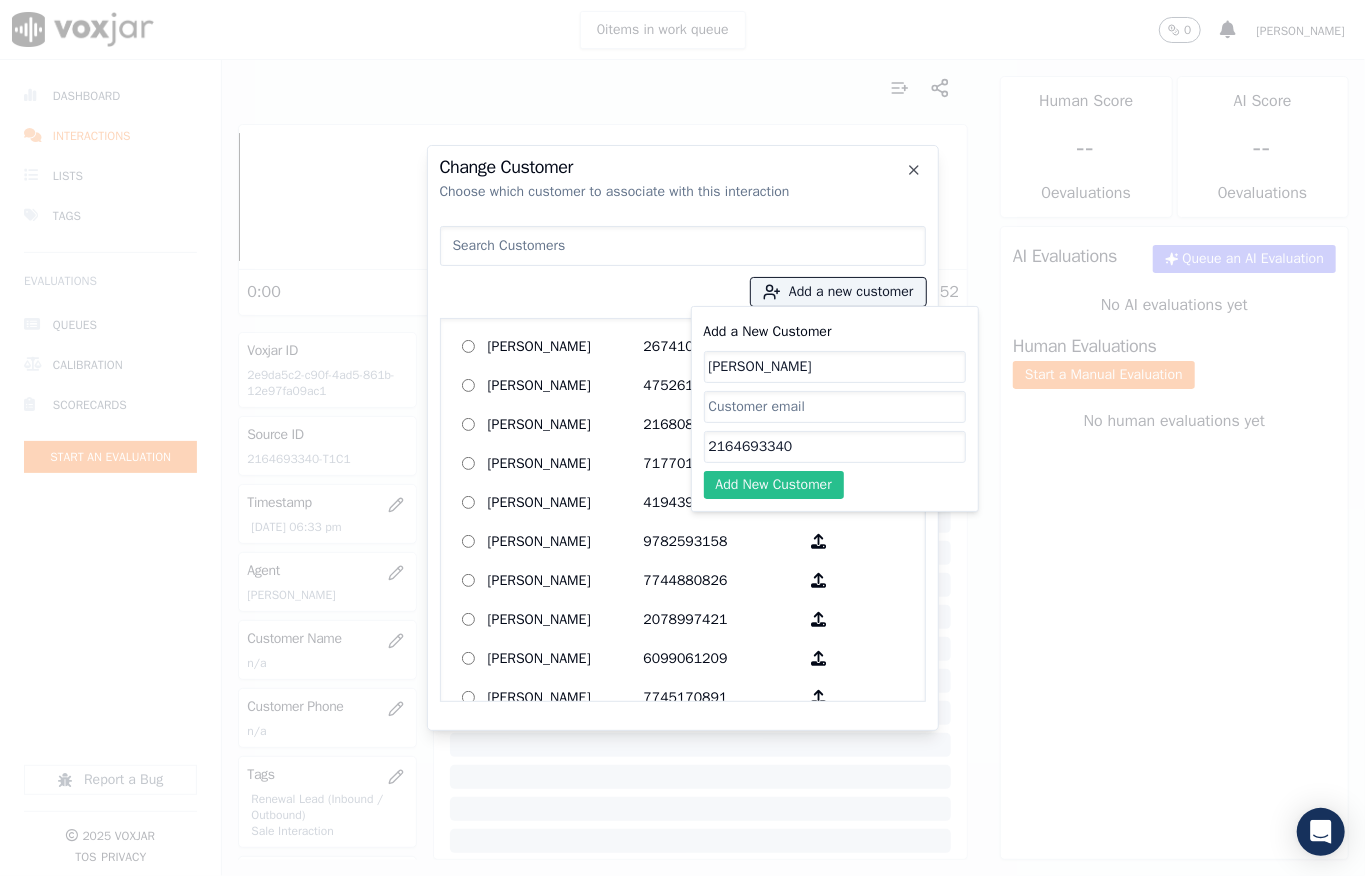 type on "2164693340" 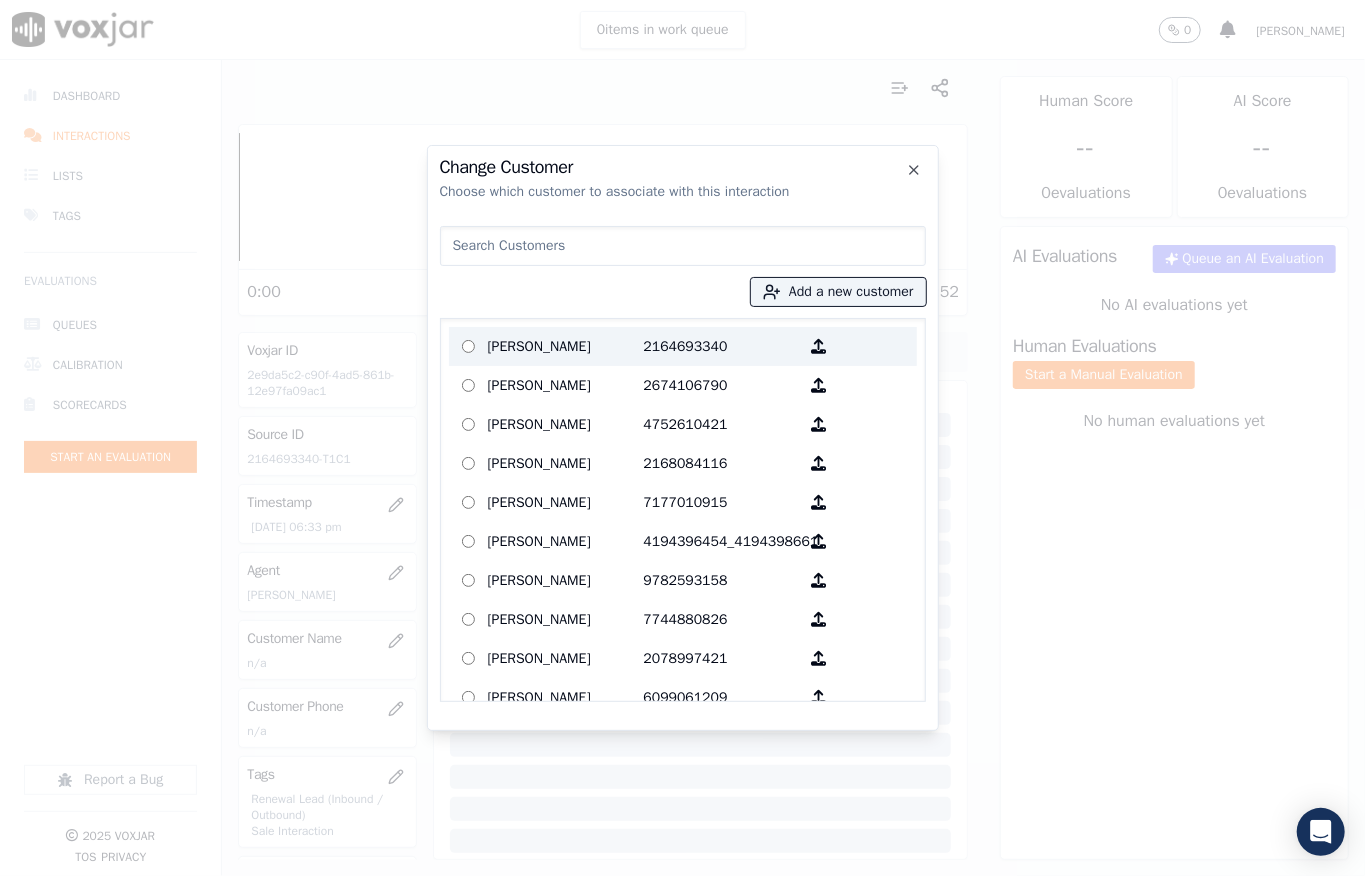 click on "[PERSON_NAME]" at bounding box center (566, 346) 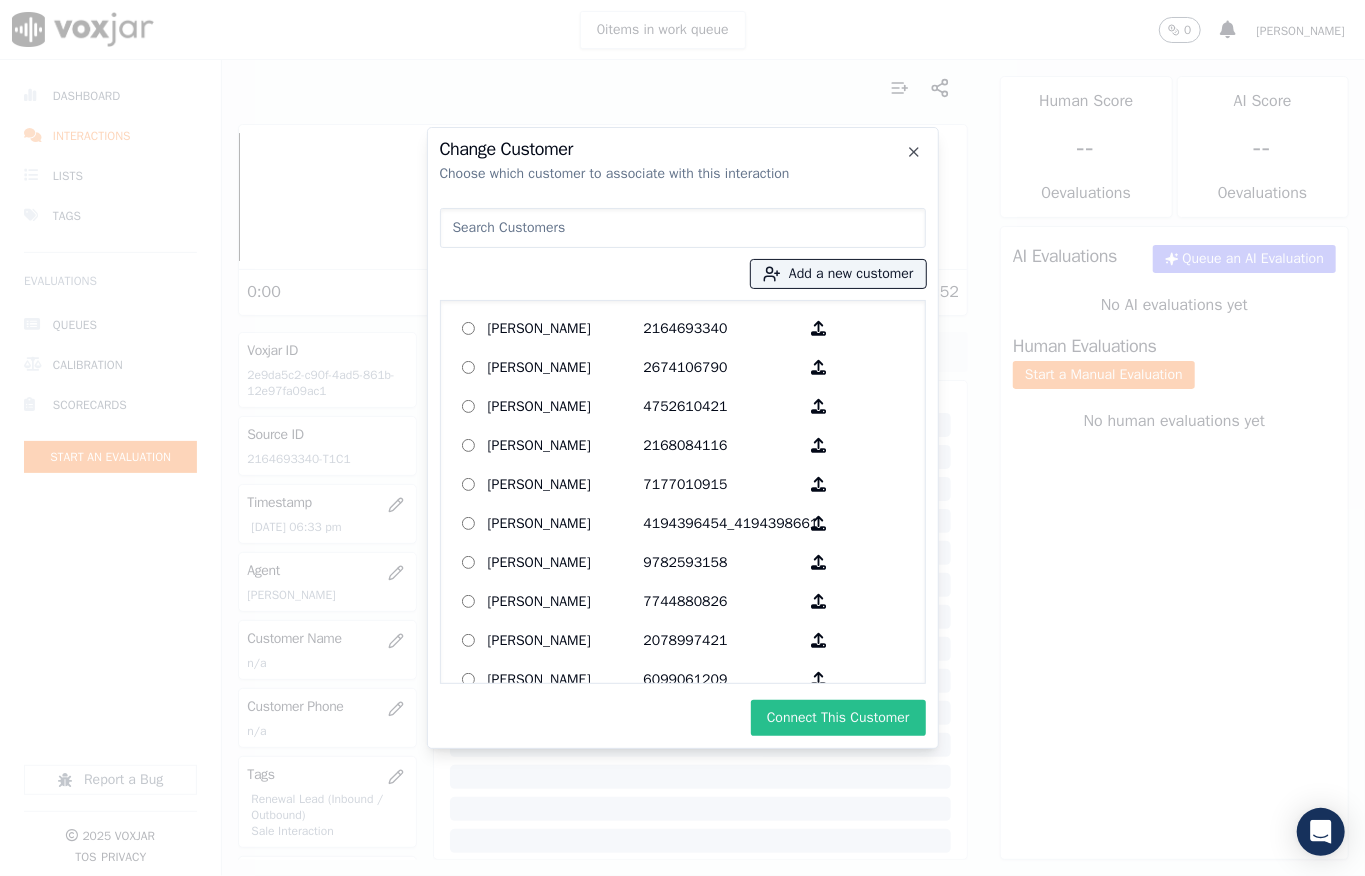 click on "Connect This Customer" at bounding box center (838, 718) 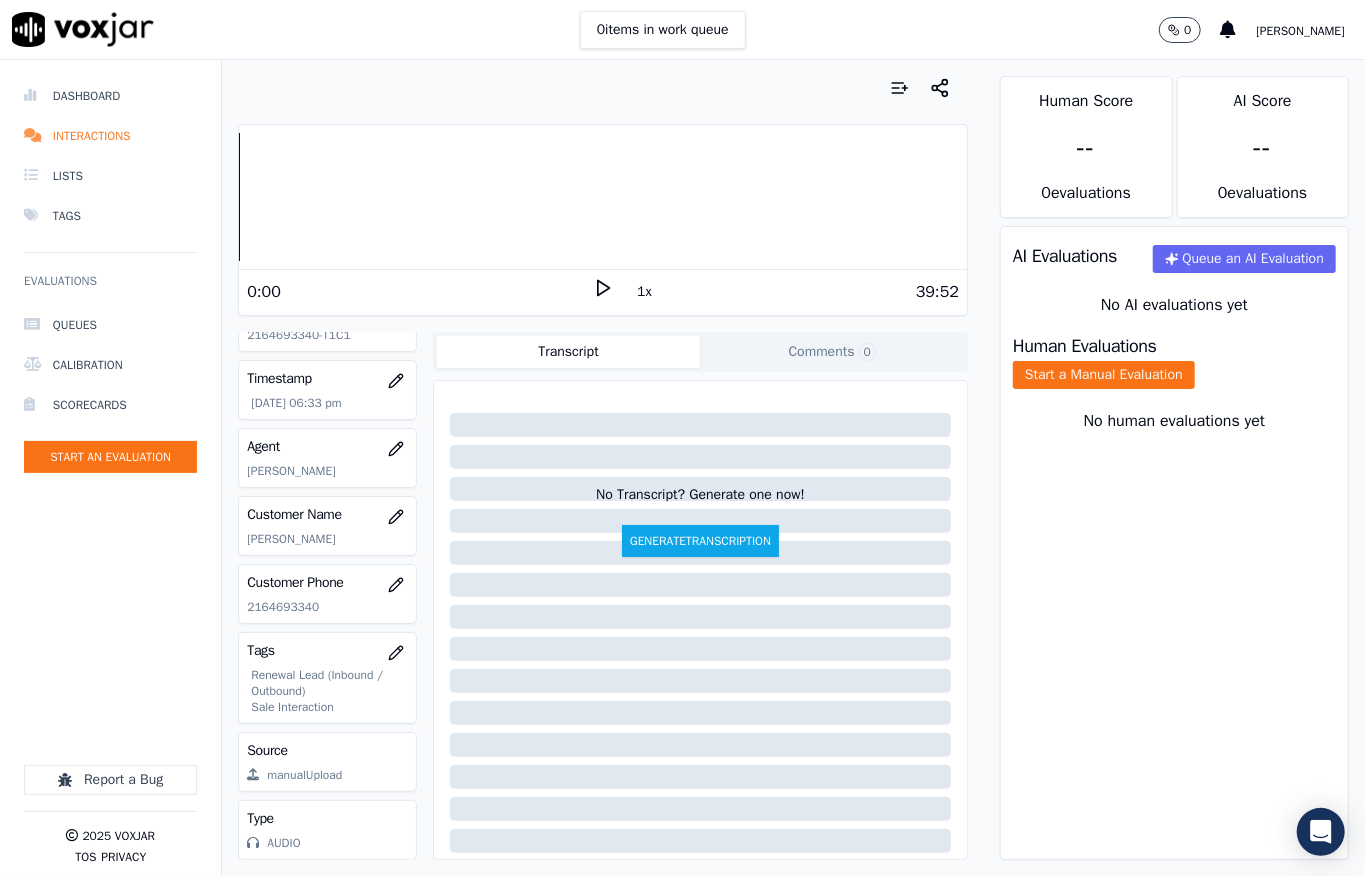 scroll, scrollTop: 0, scrollLeft: 0, axis: both 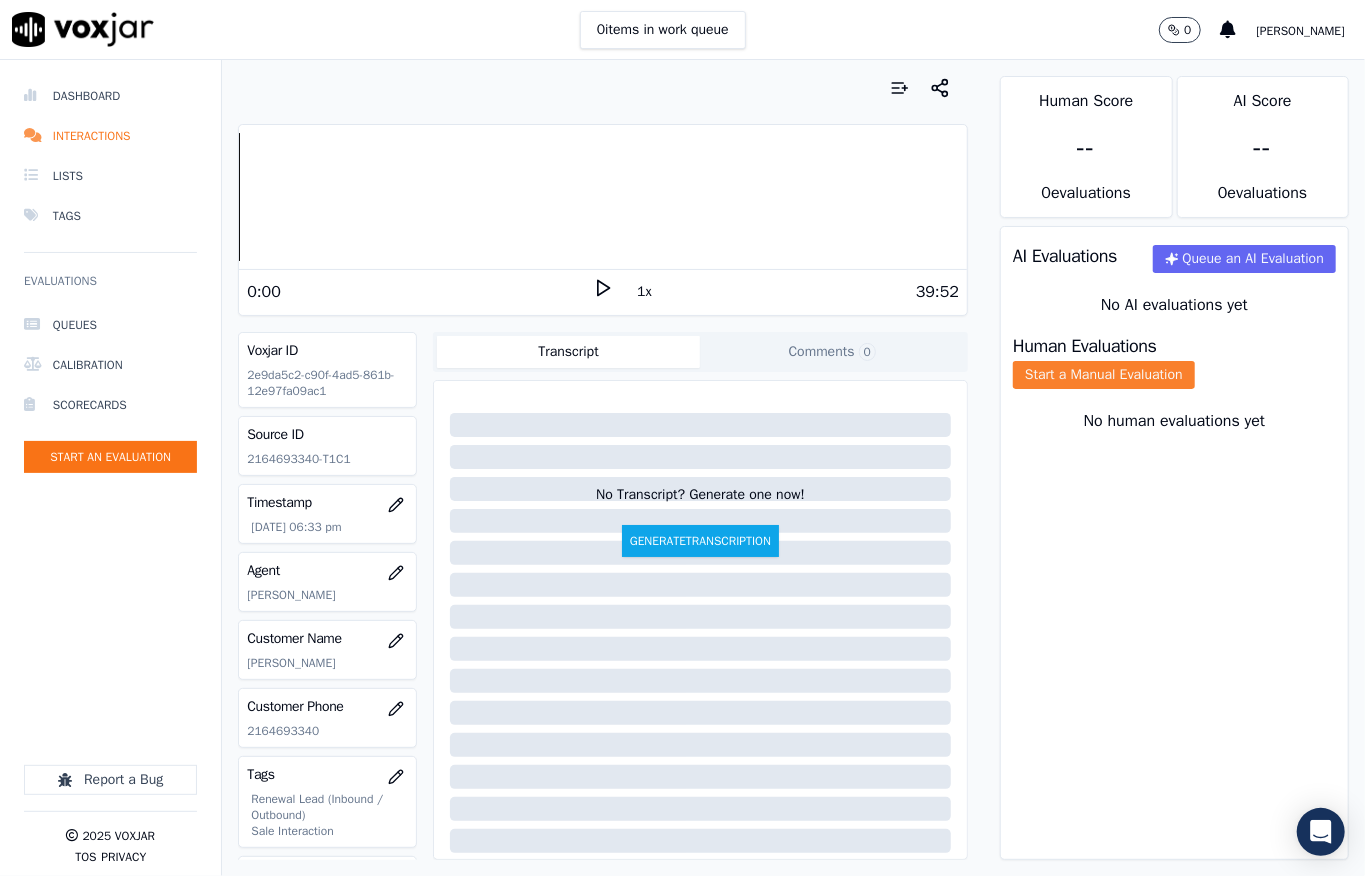 click on "Start a Manual Evaluation" 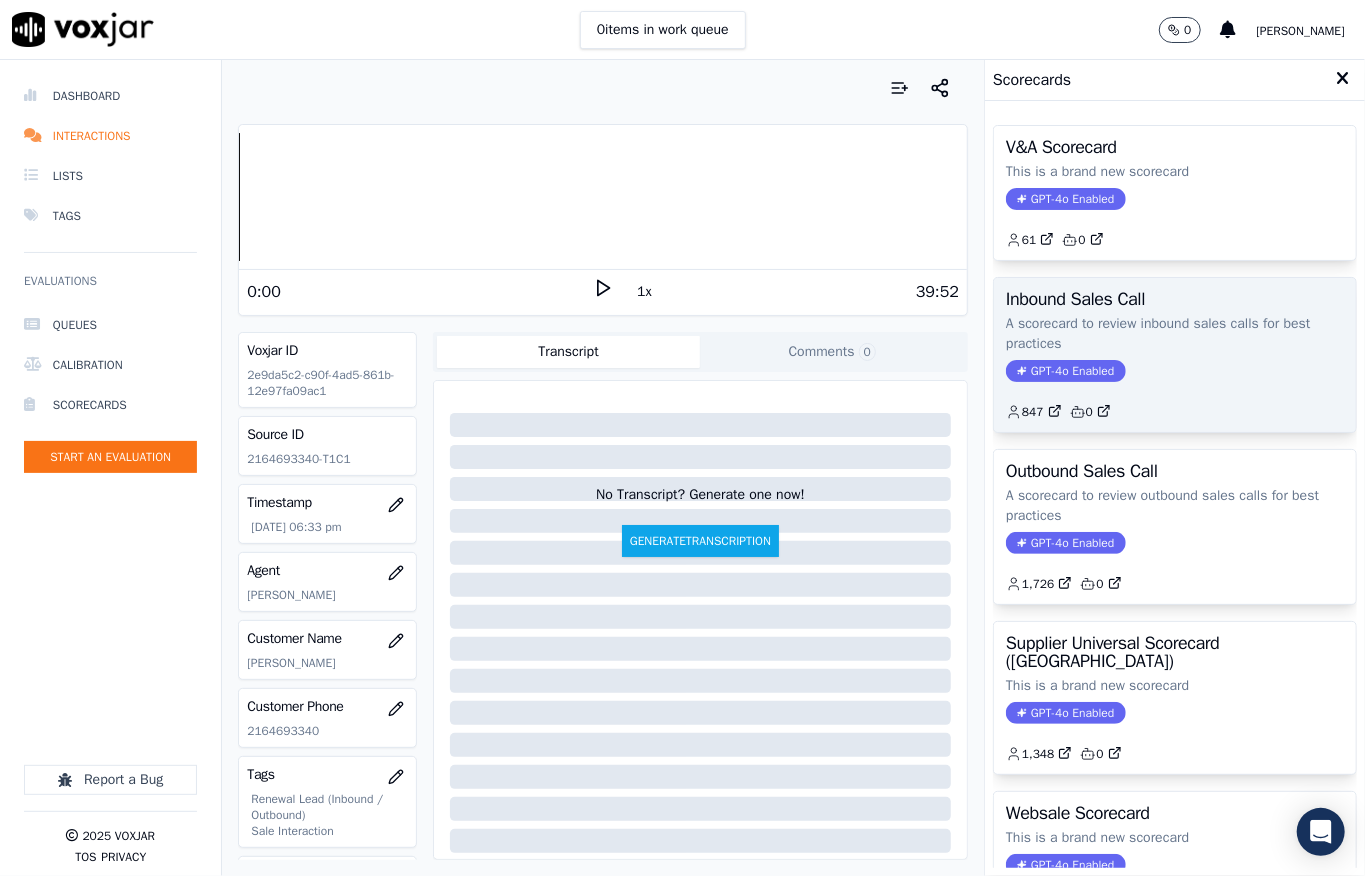 click on "Inbound Sales Call   A scorecard to review inbound sales calls for best practices     GPT-4o Enabled       847         0" at bounding box center (1175, 355) 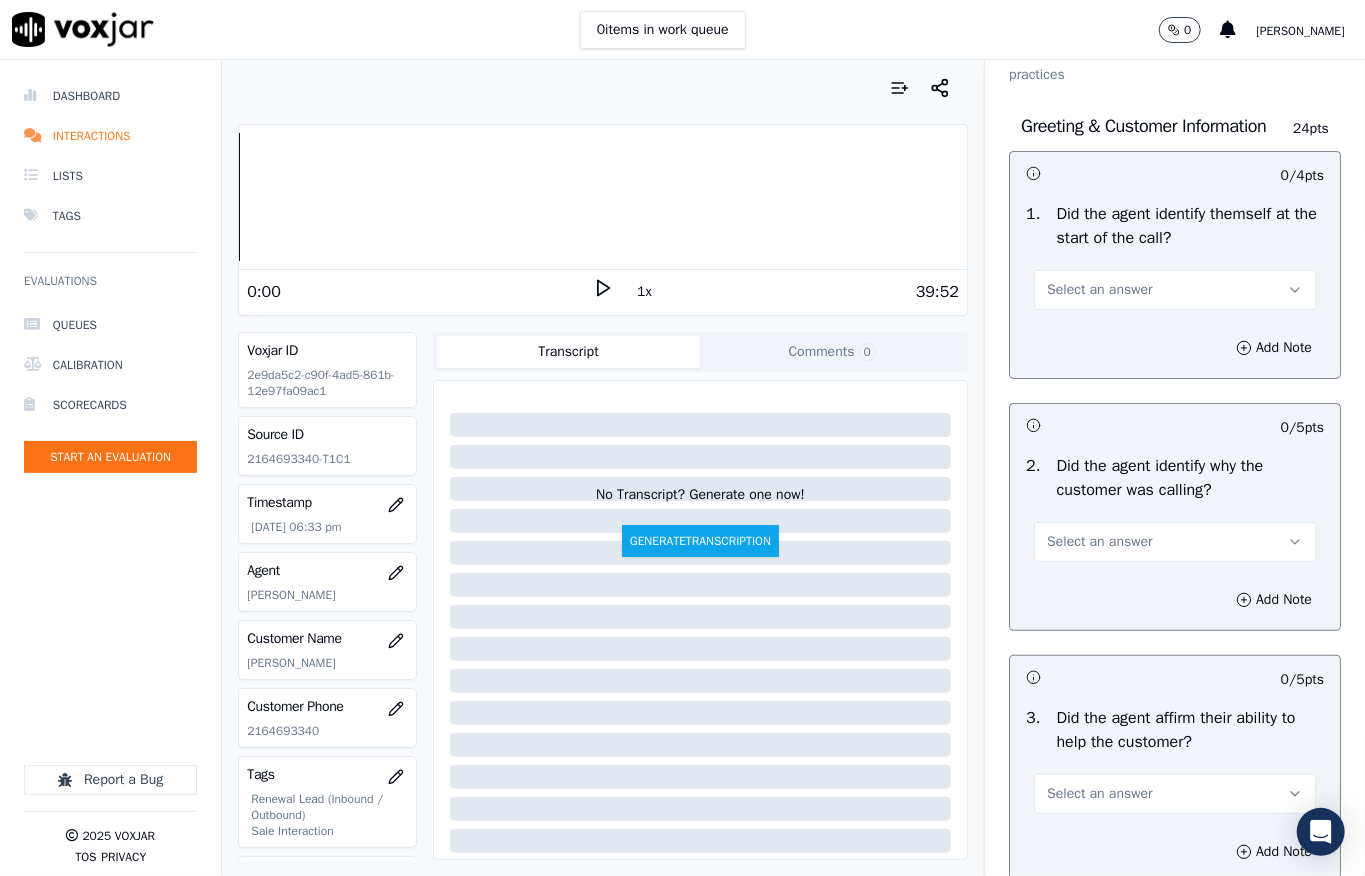 scroll, scrollTop: 133, scrollLeft: 0, axis: vertical 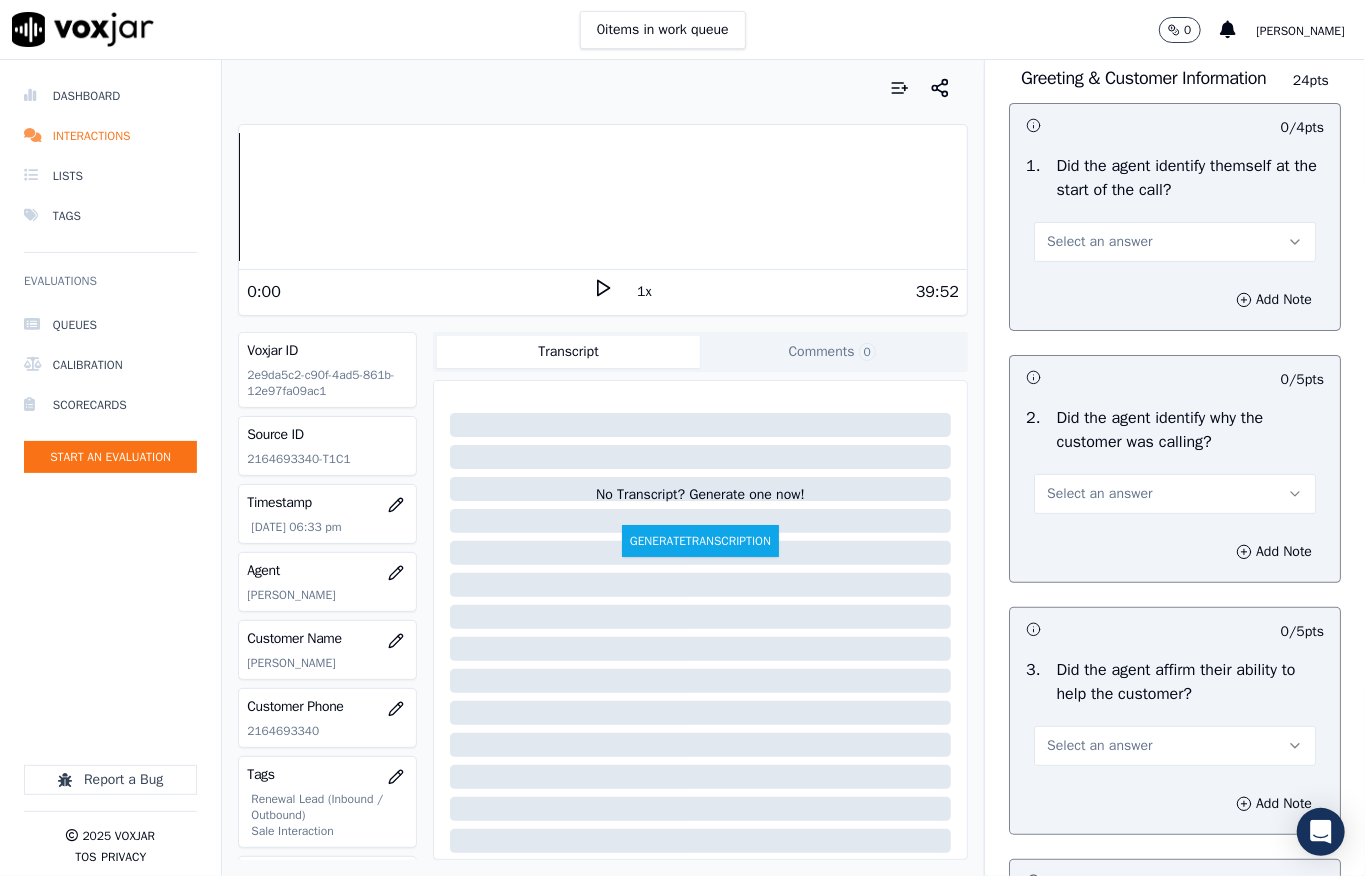 click on "Select an answer" at bounding box center (1099, 242) 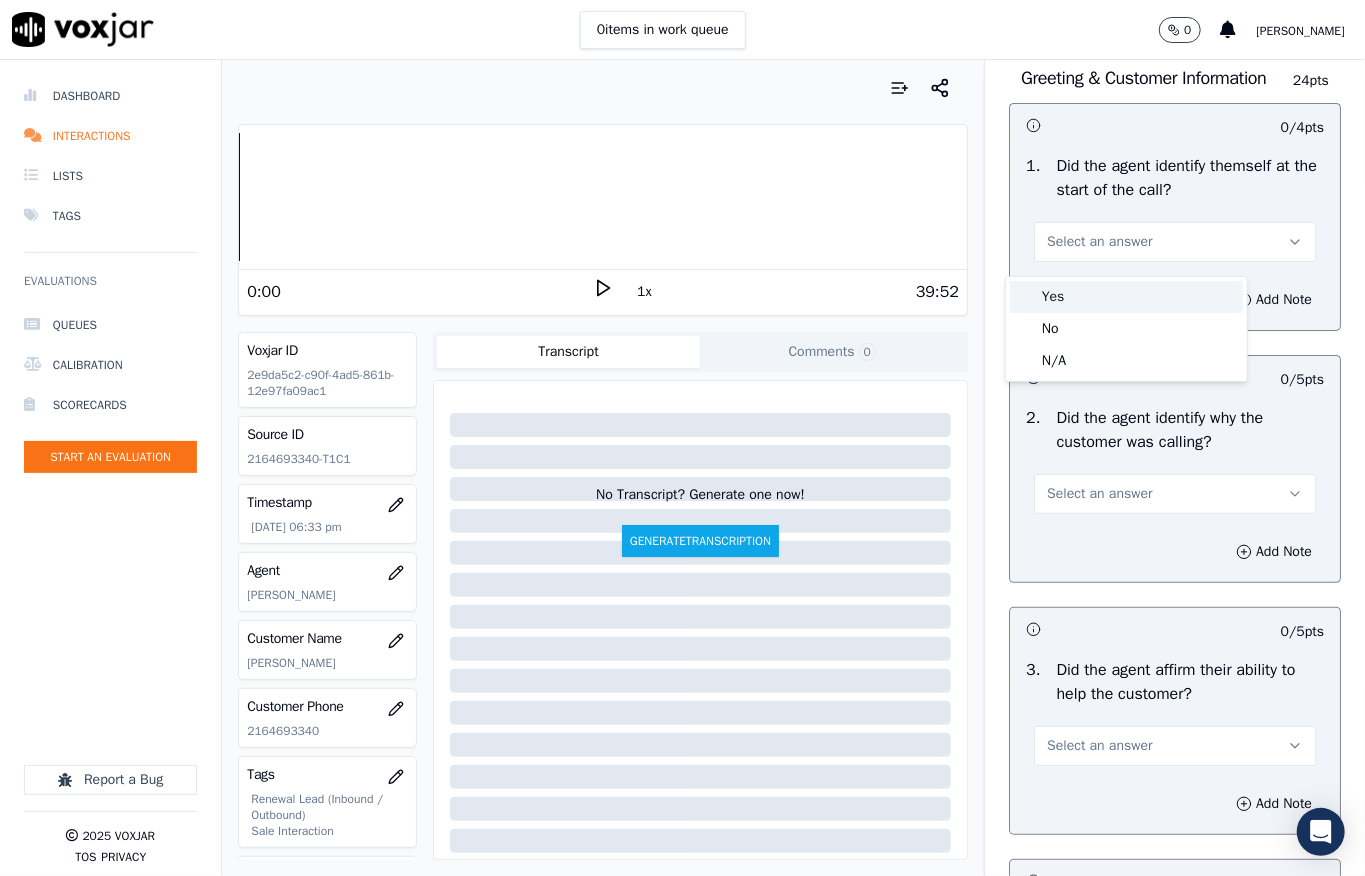 click on "Yes" at bounding box center [1126, 297] 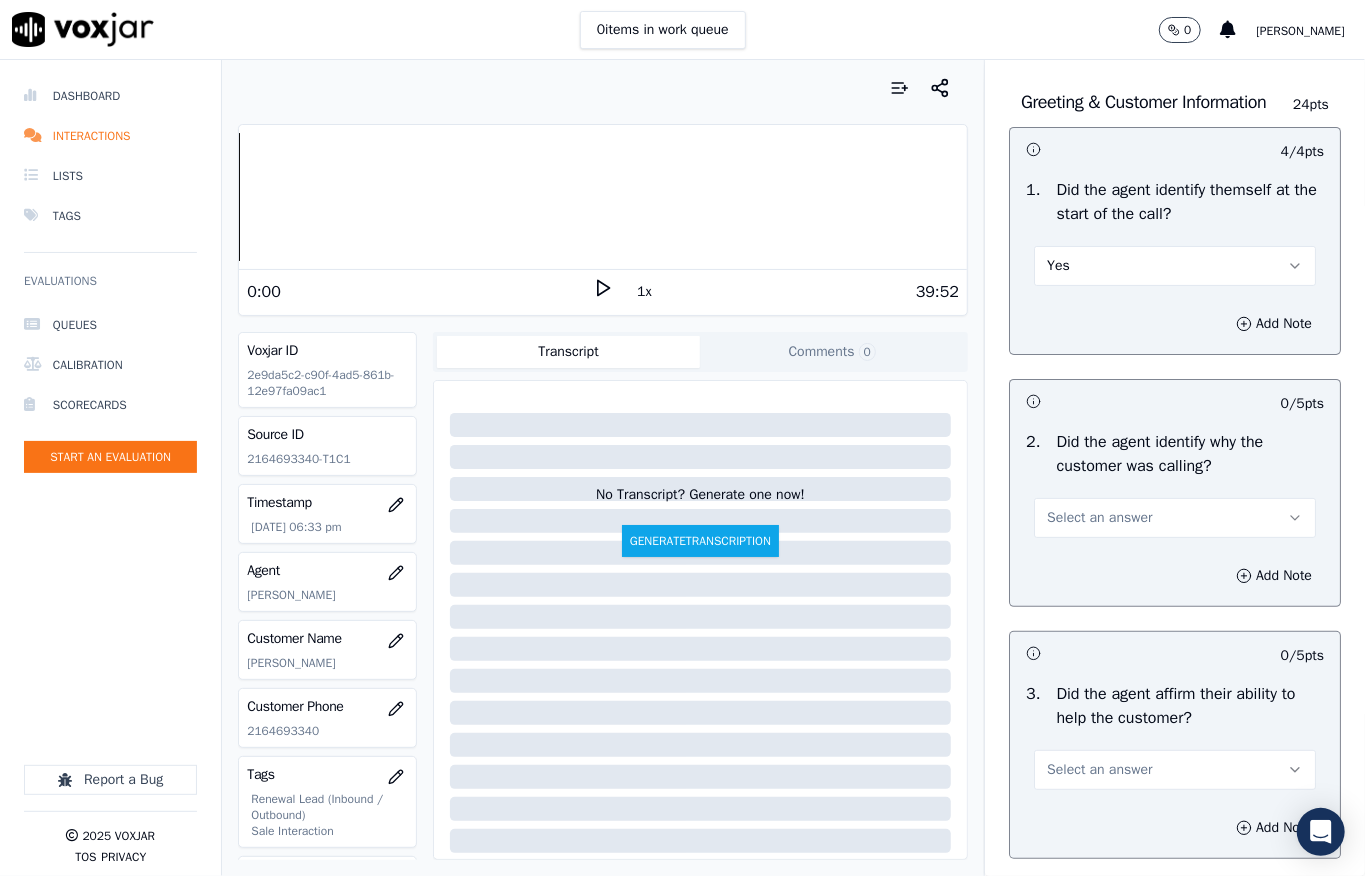 scroll, scrollTop: 266, scrollLeft: 0, axis: vertical 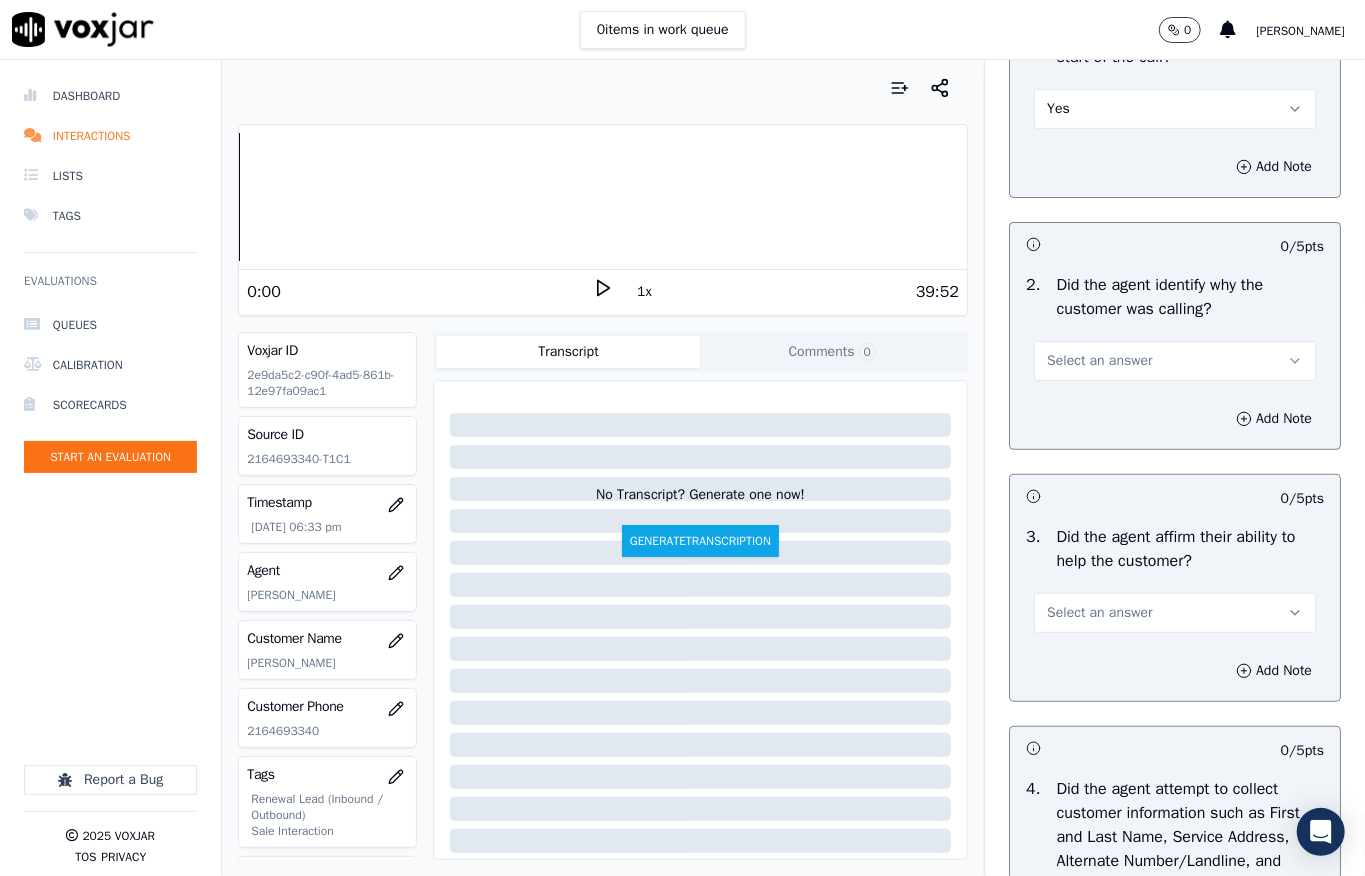 click on "Select an answer" at bounding box center (1099, 361) 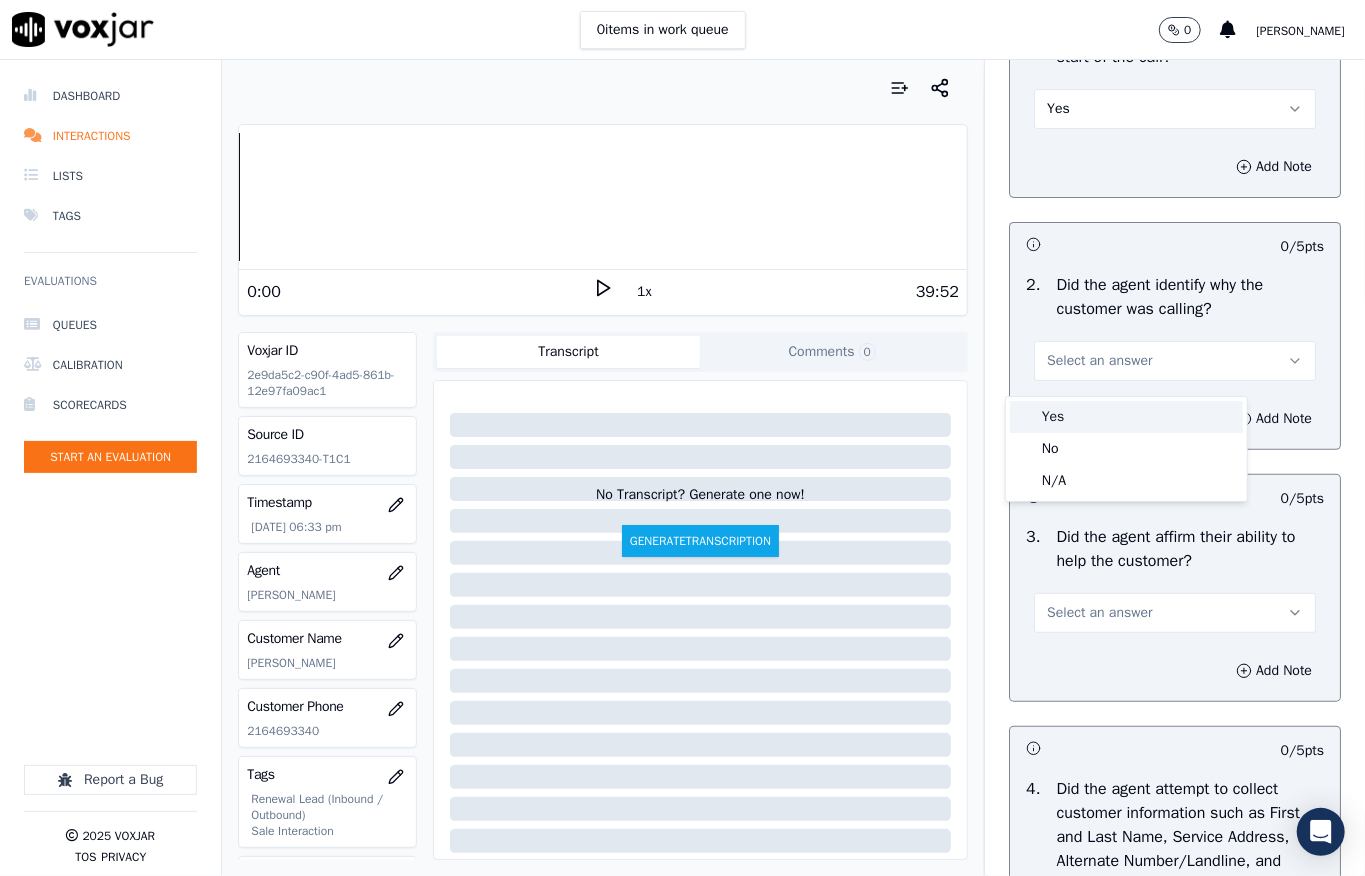 click on "Yes" at bounding box center (1126, 417) 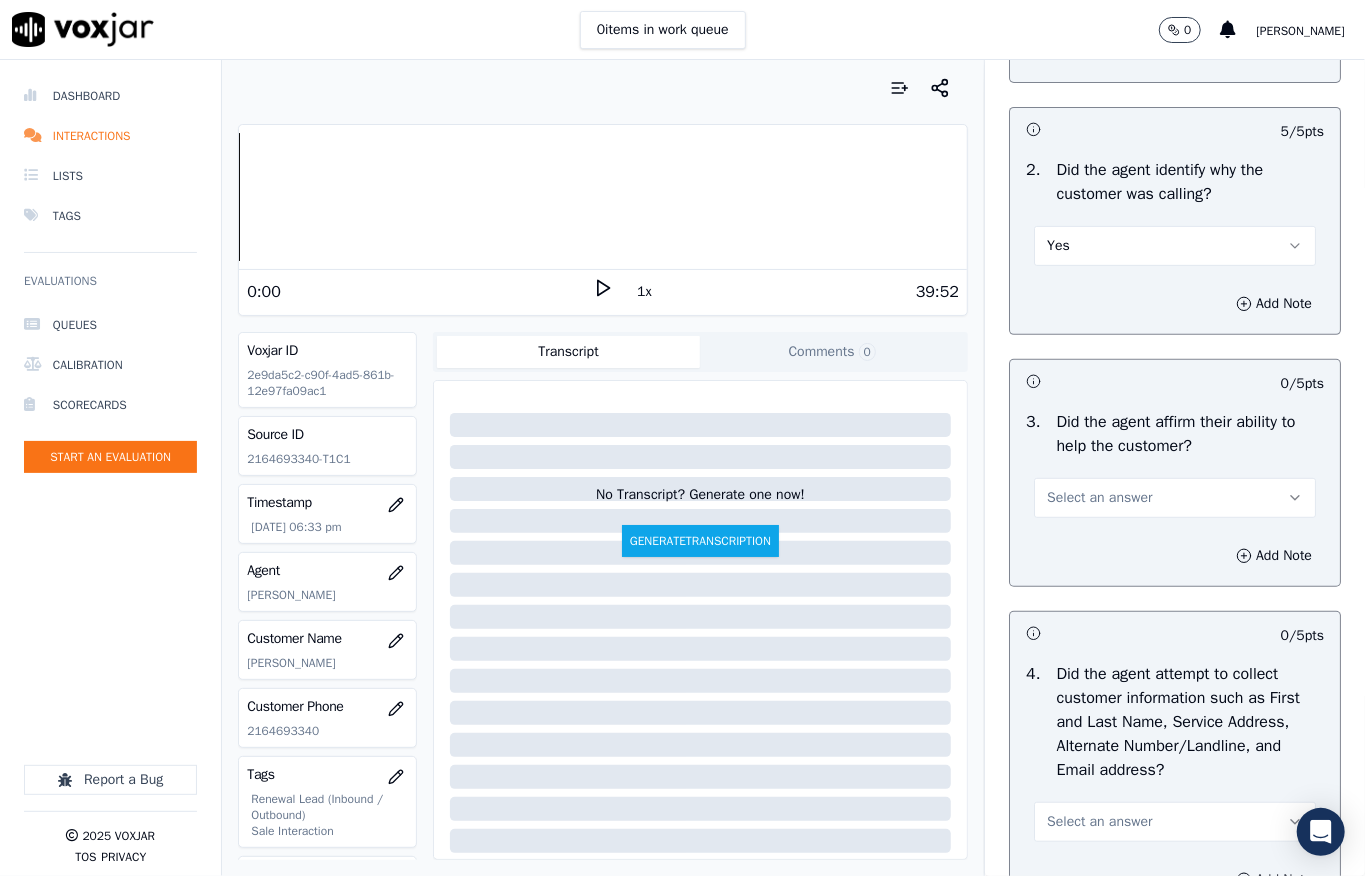 scroll, scrollTop: 533, scrollLeft: 0, axis: vertical 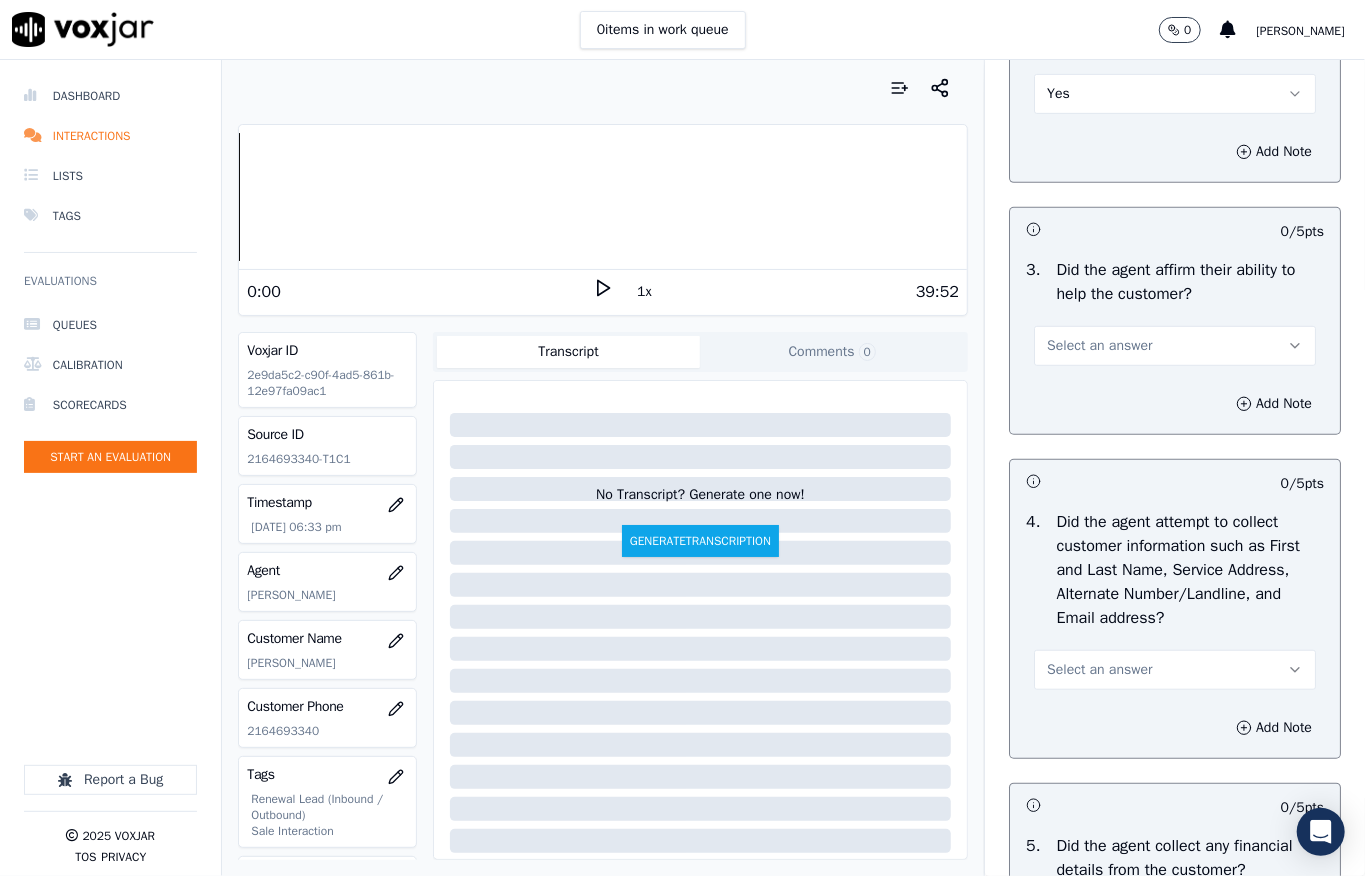 click on "Select an answer" at bounding box center [1099, 346] 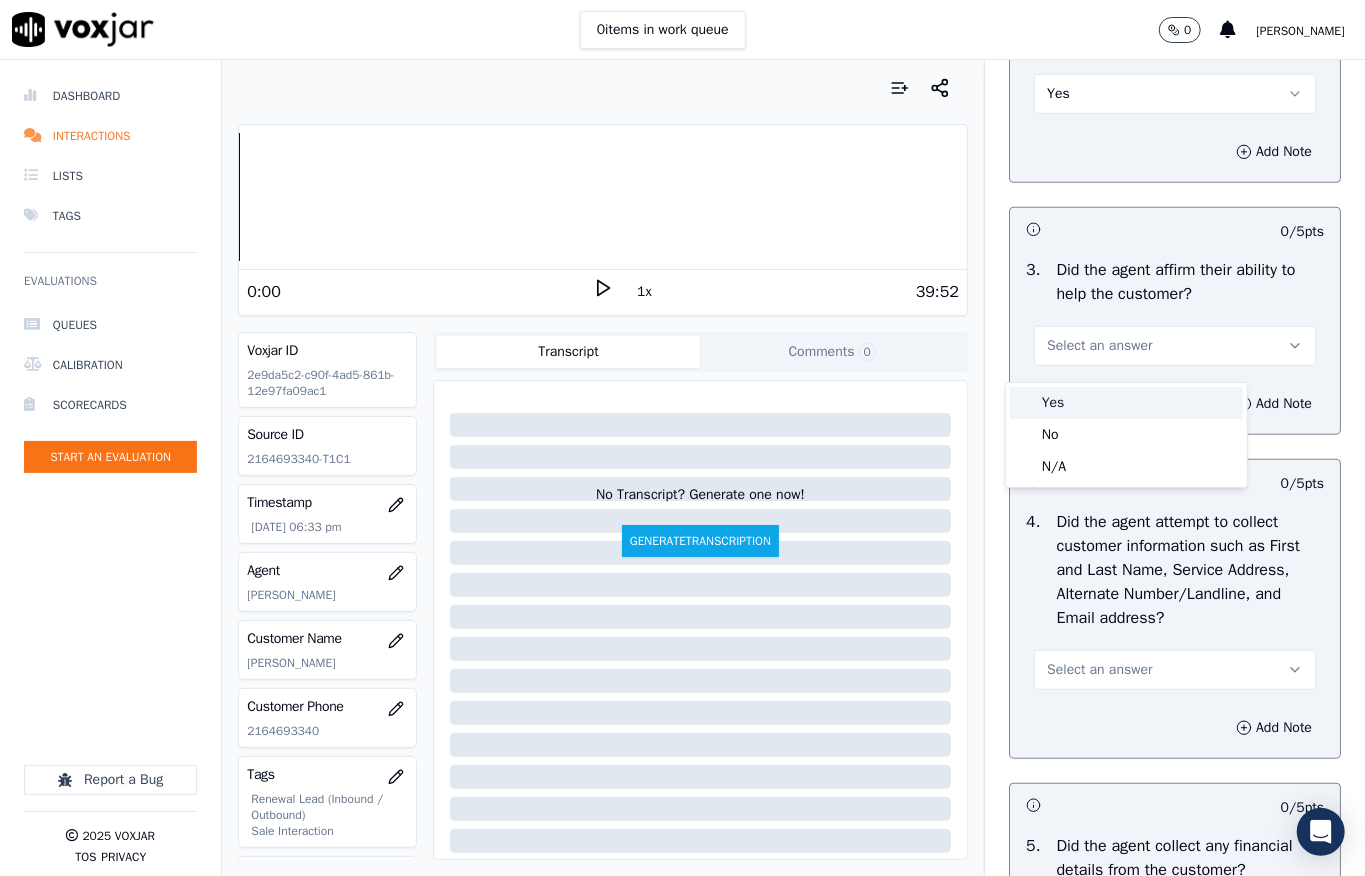 click on "Yes" at bounding box center [1126, 403] 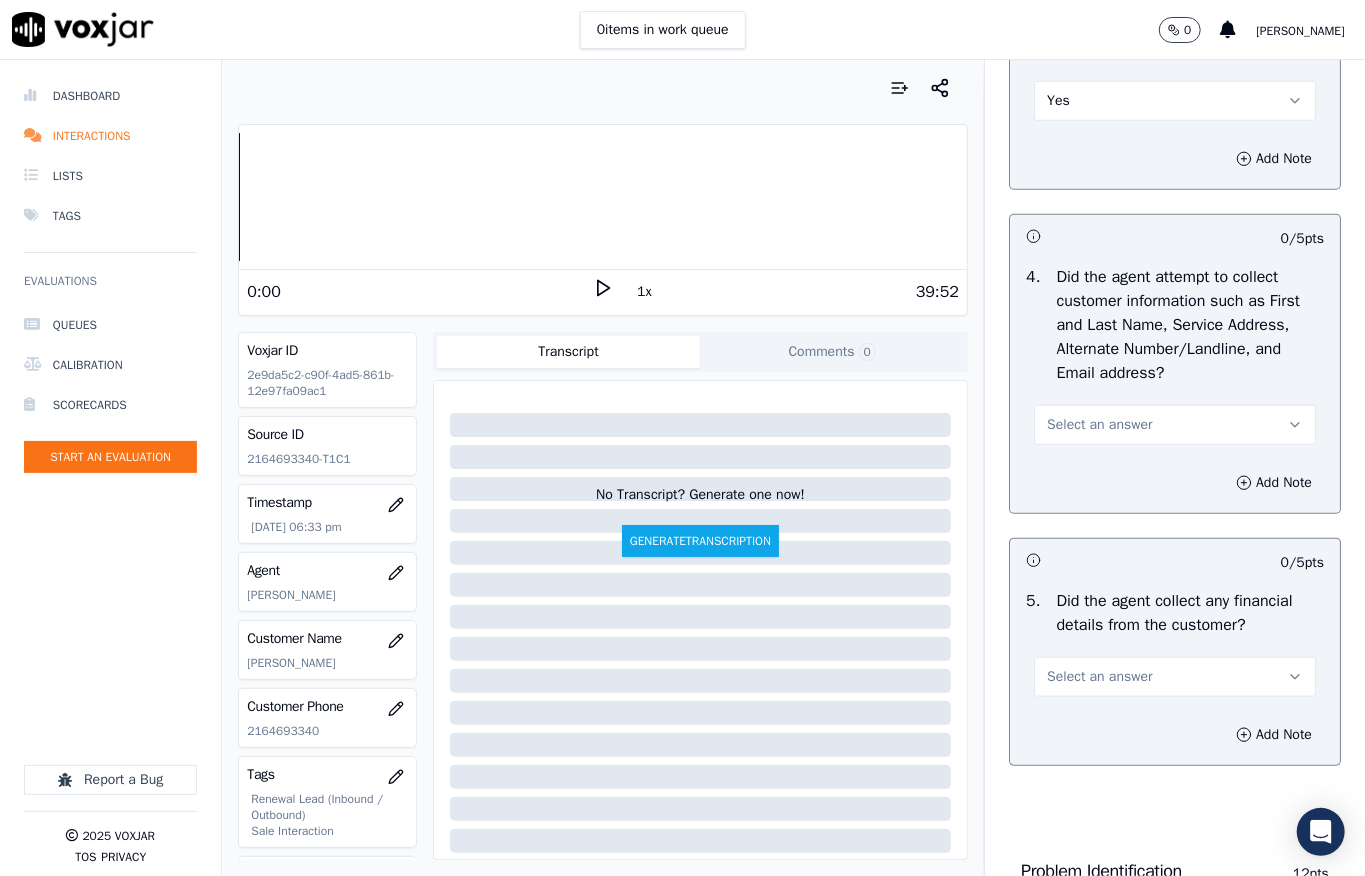 scroll, scrollTop: 933, scrollLeft: 0, axis: vertical 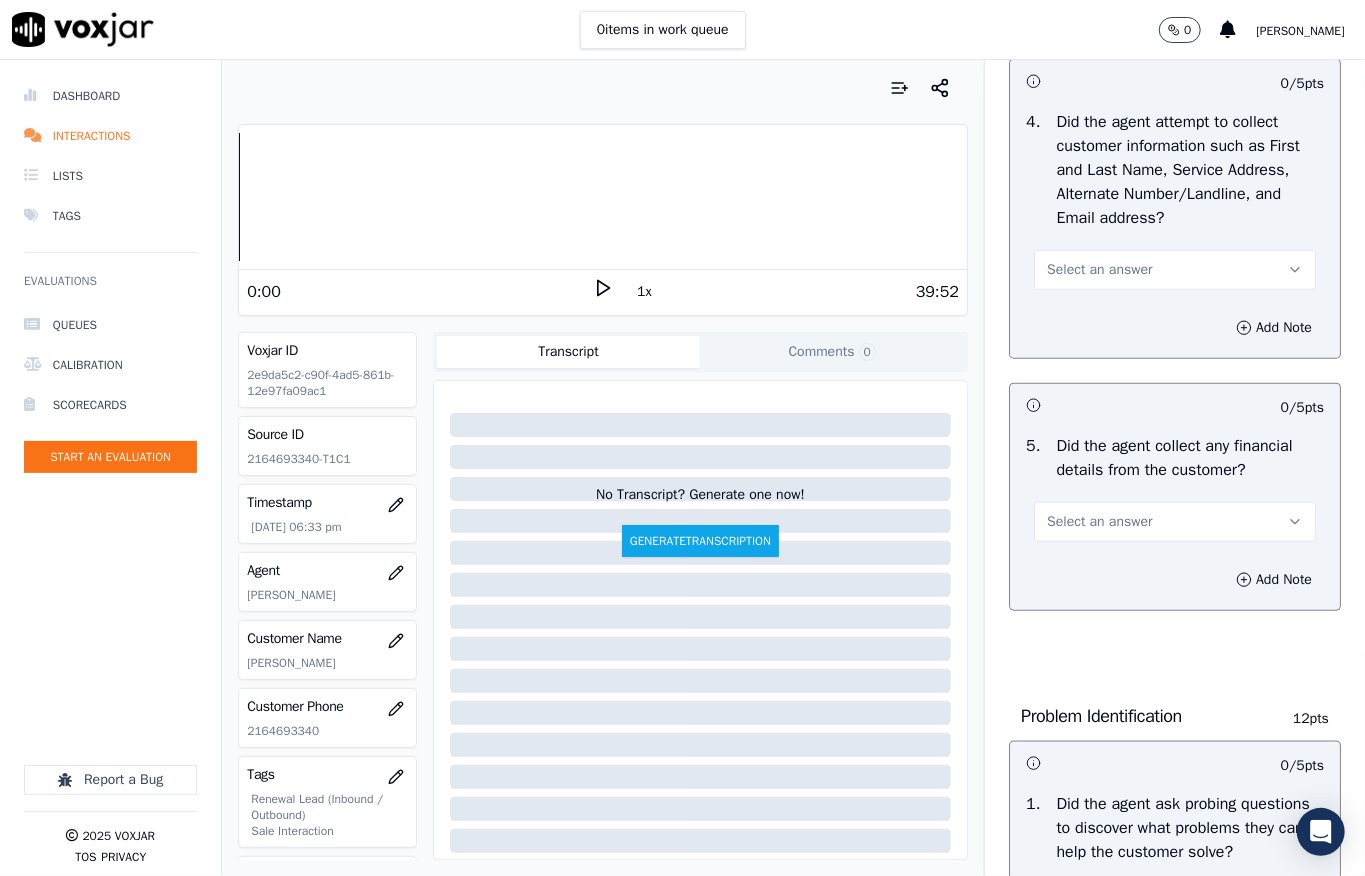 click on "Select an answer" at bounding box center (1099, 270) 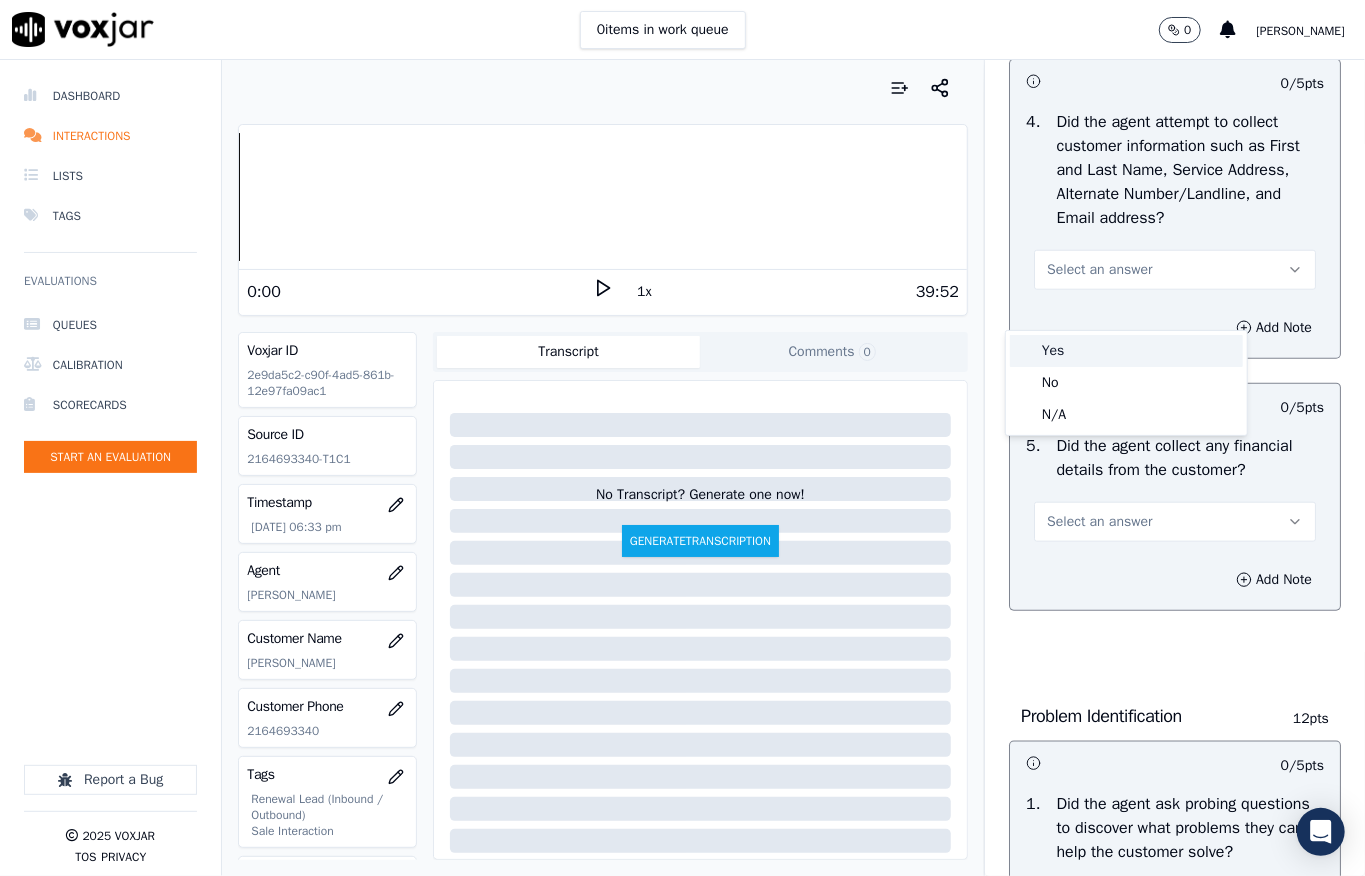 drag, startPoint x: 1076, startPoint y: 340, endPoint x: 1081, endPoint y: 321, distance: 19.646883 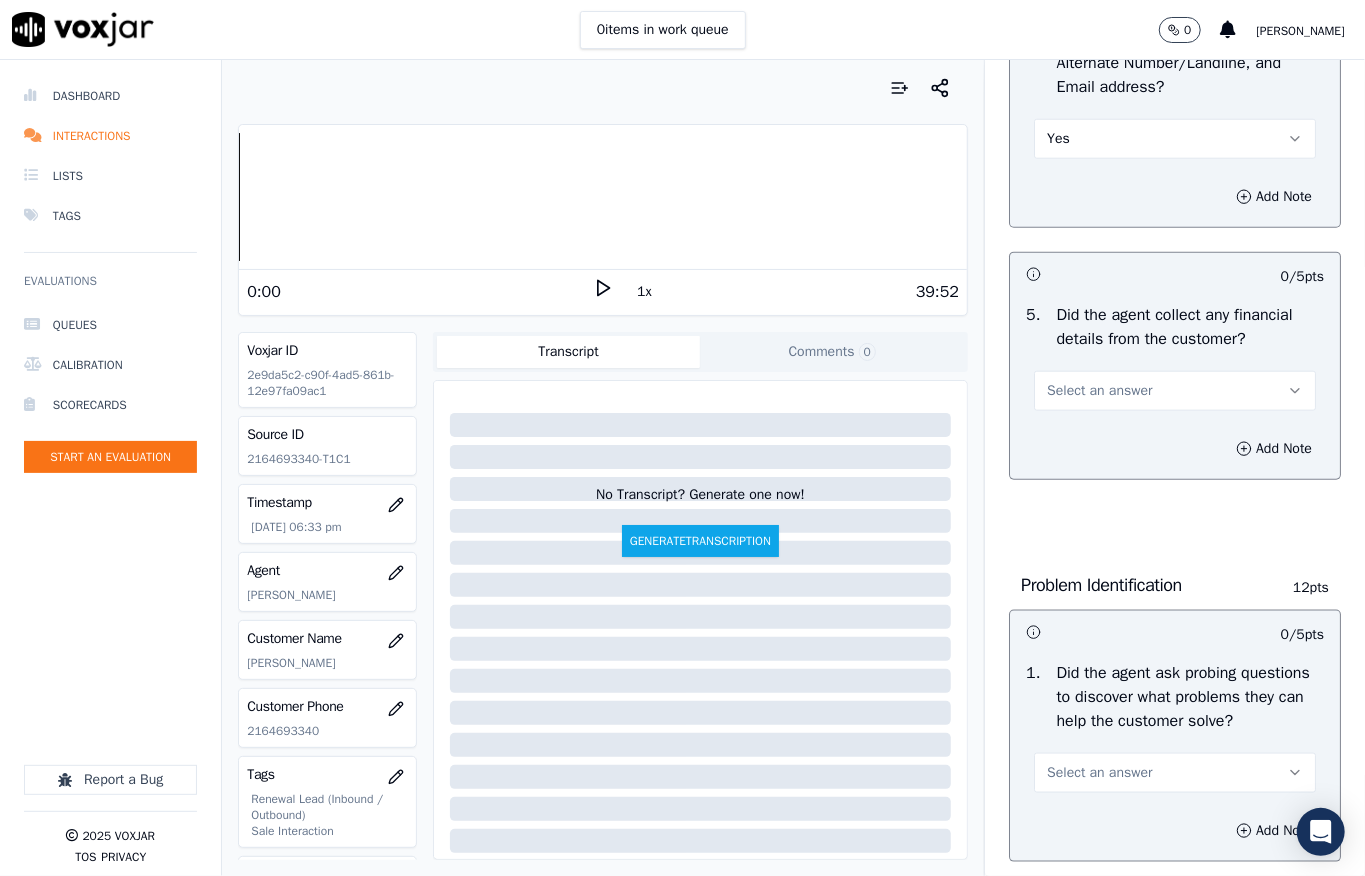 scroll, scrollTop: 1200, scrollLeft: 0, axis: vertical 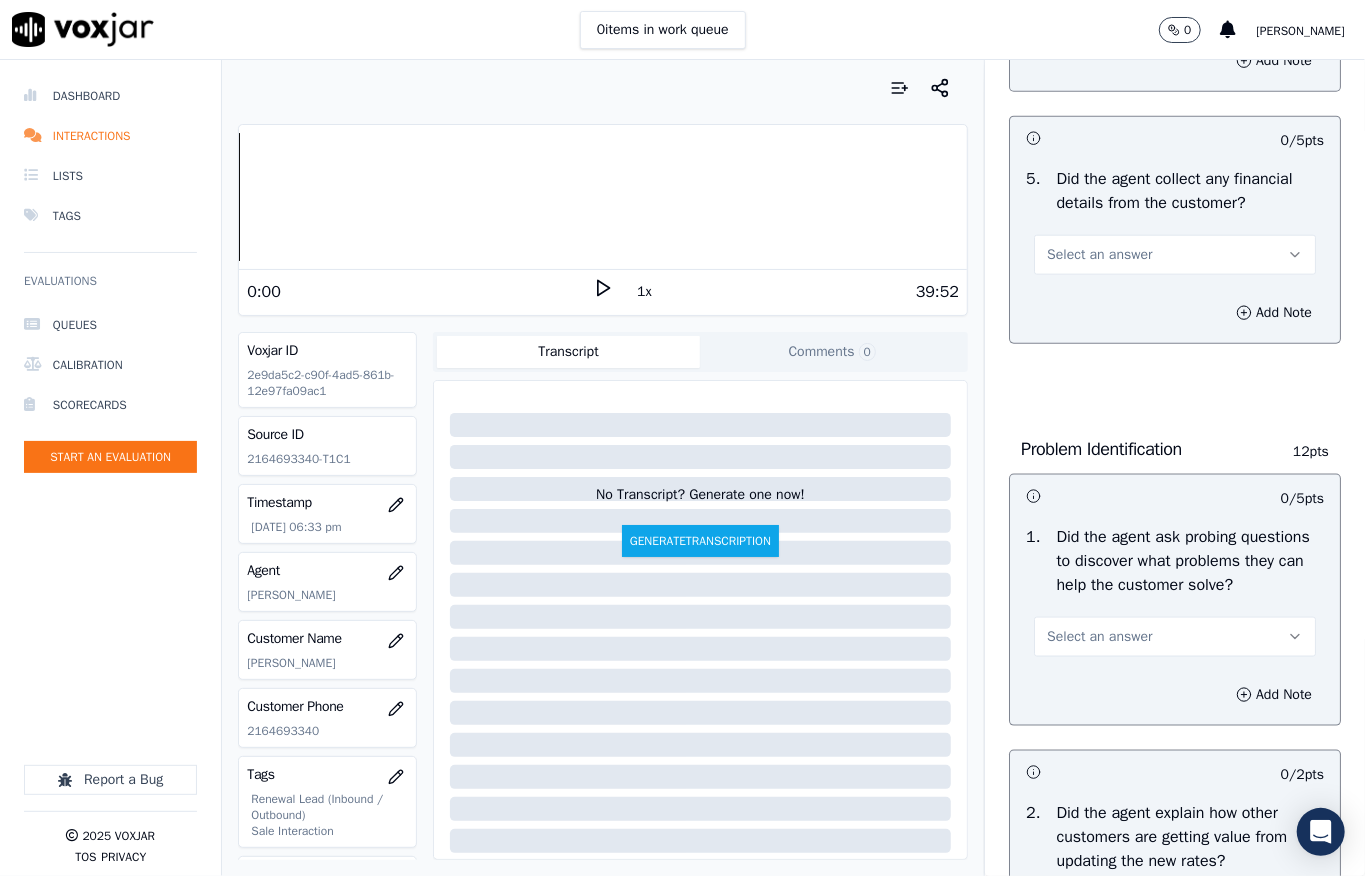 drag, startPoint x: 1064, startPoint y: 298, endPoint x: 1069, endPoint y: 321, distance: 23.537205 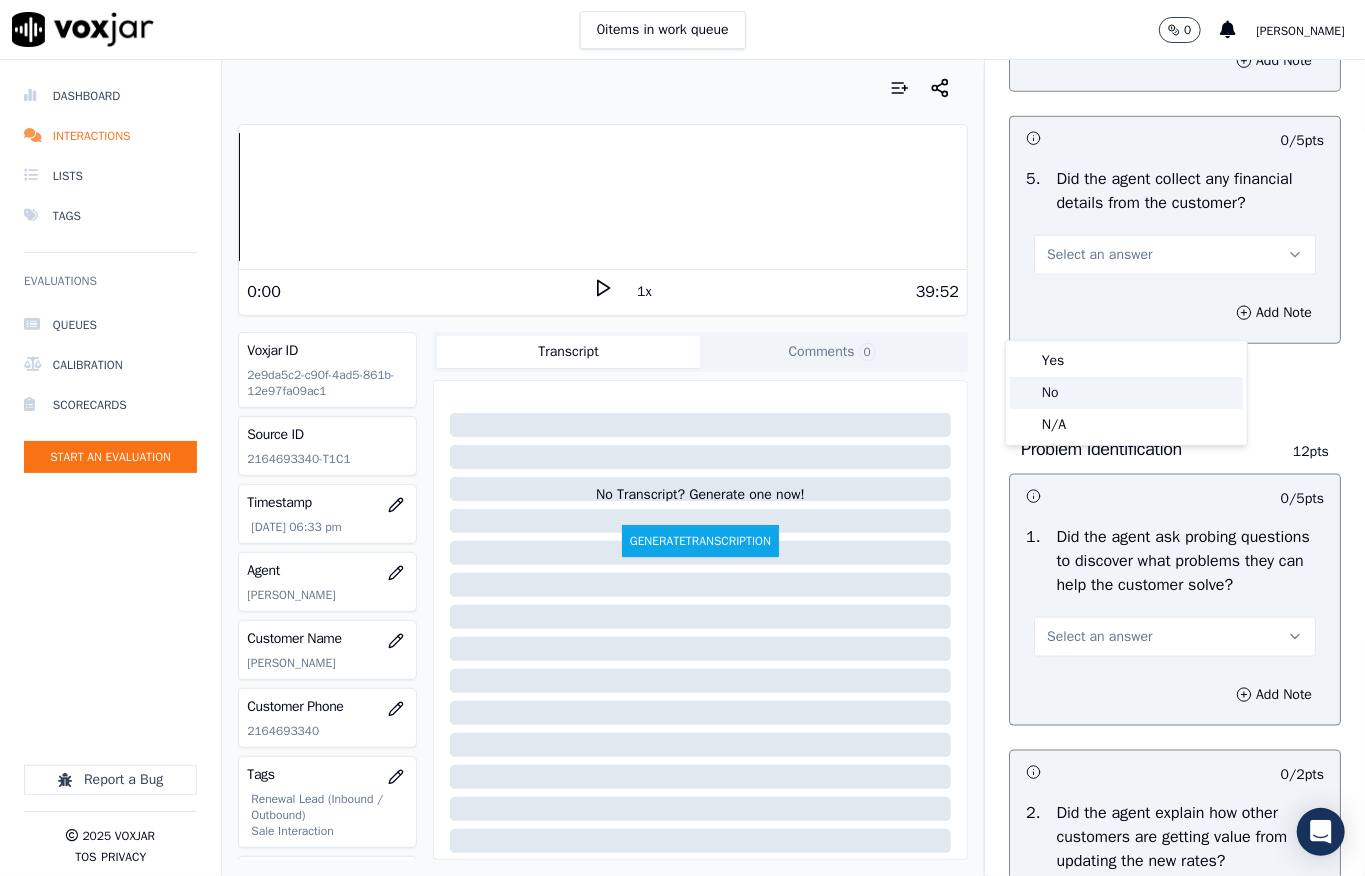click on "No" 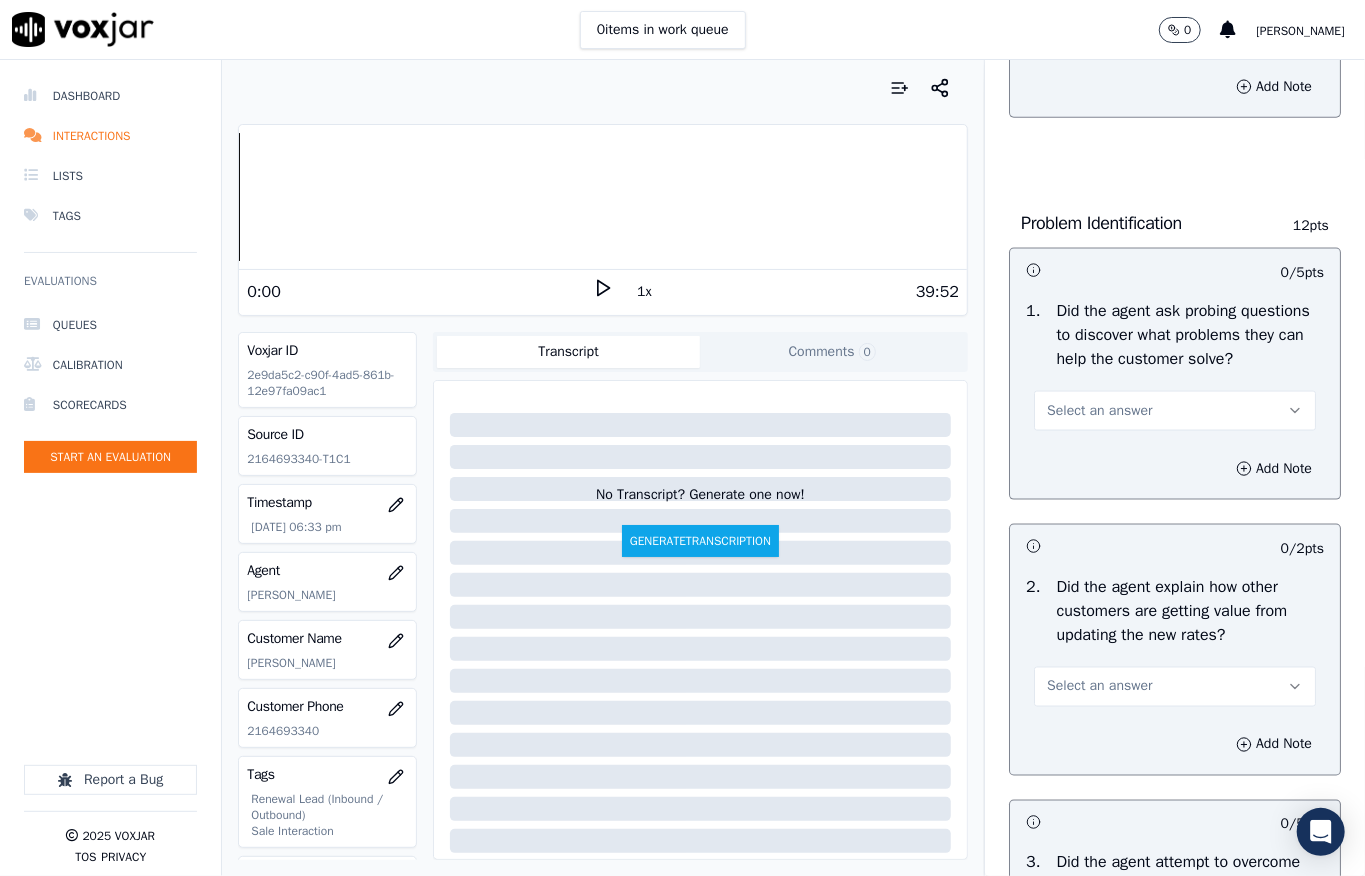 scroll, scrollTop: 1600, scrollLeft: 0, axis: vertical 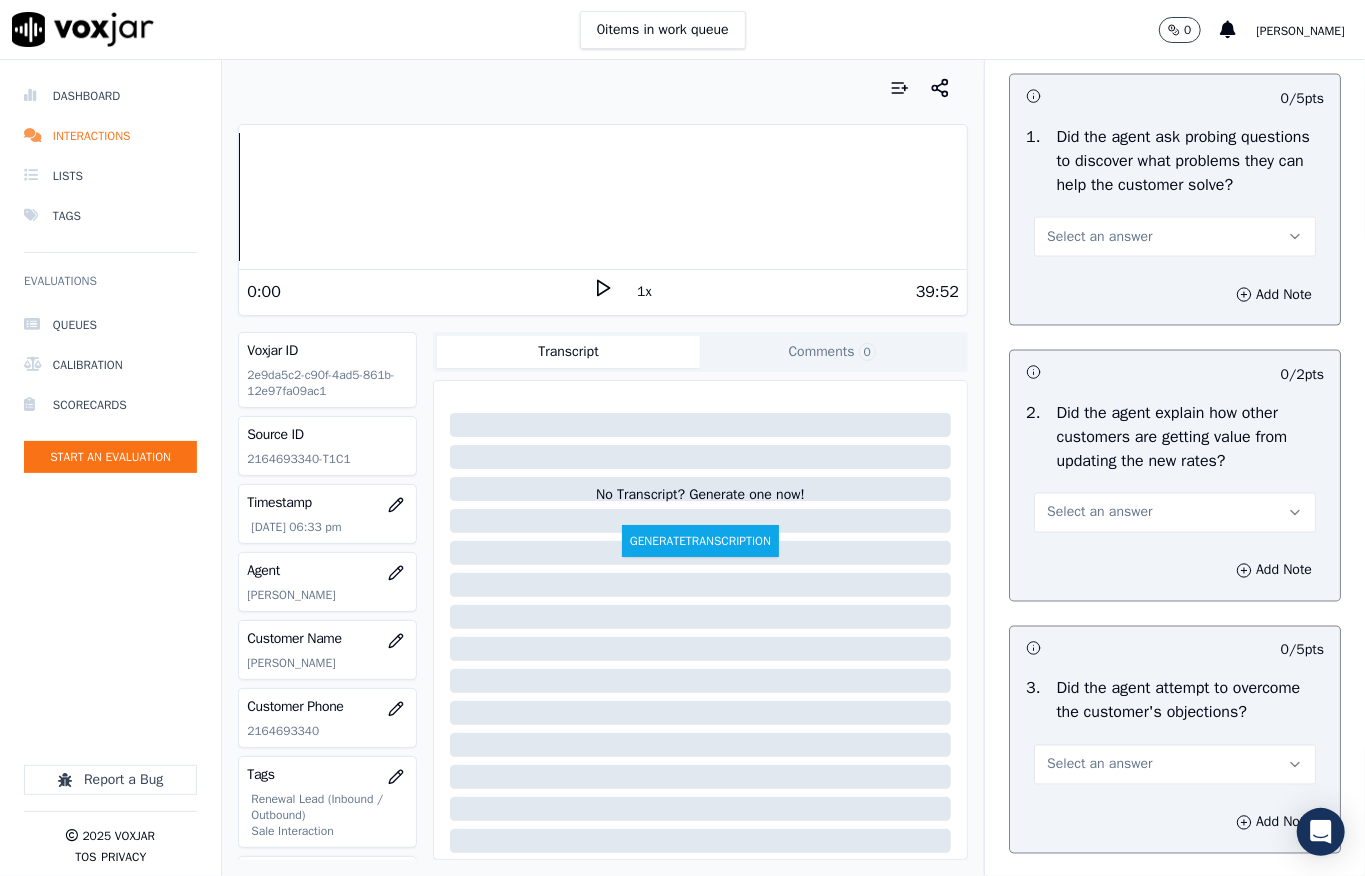 click on "Select an answer" at bounding box center [1099, 237] 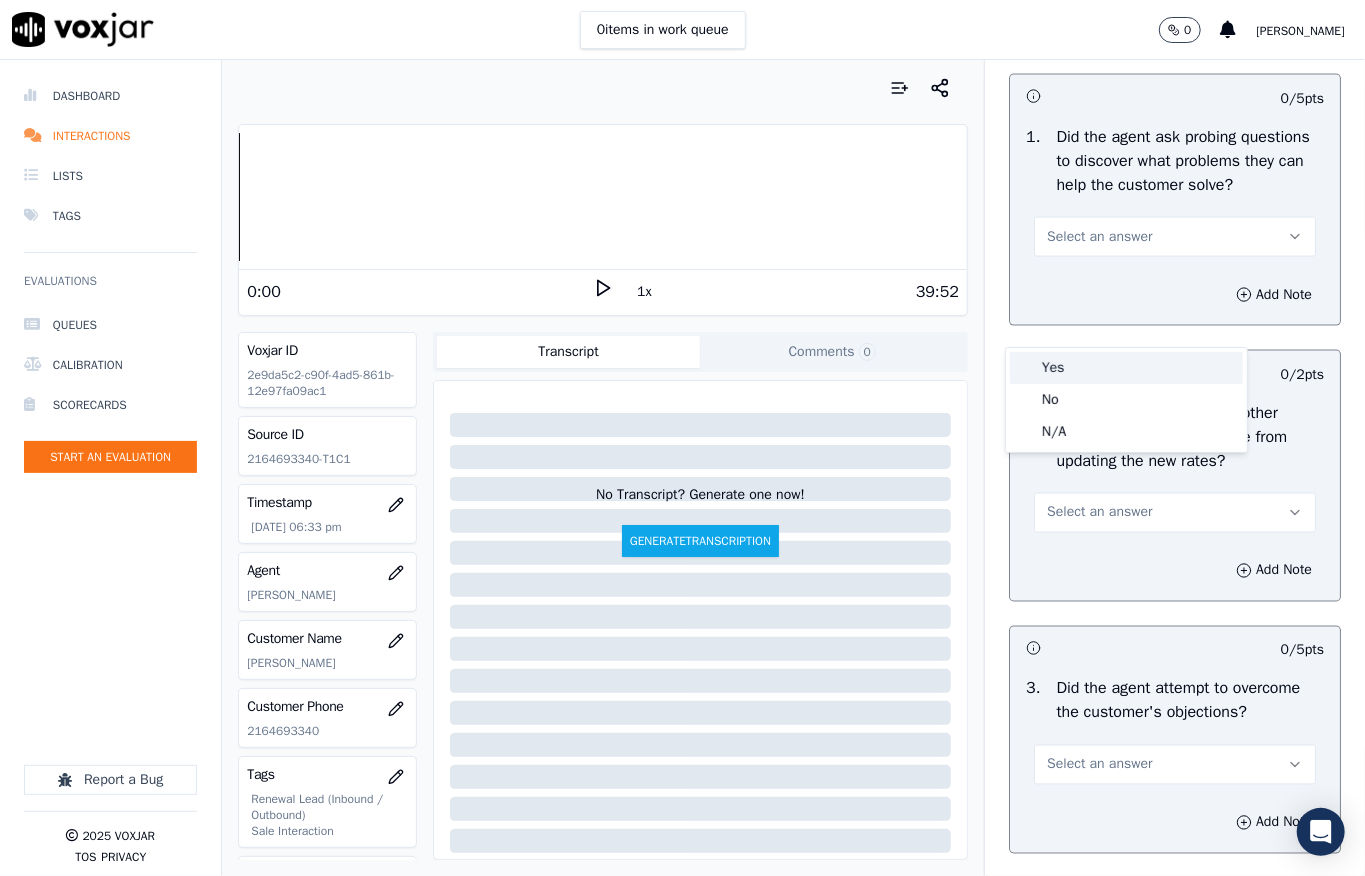 click on "Yes" at bounding box center [1126, 368] 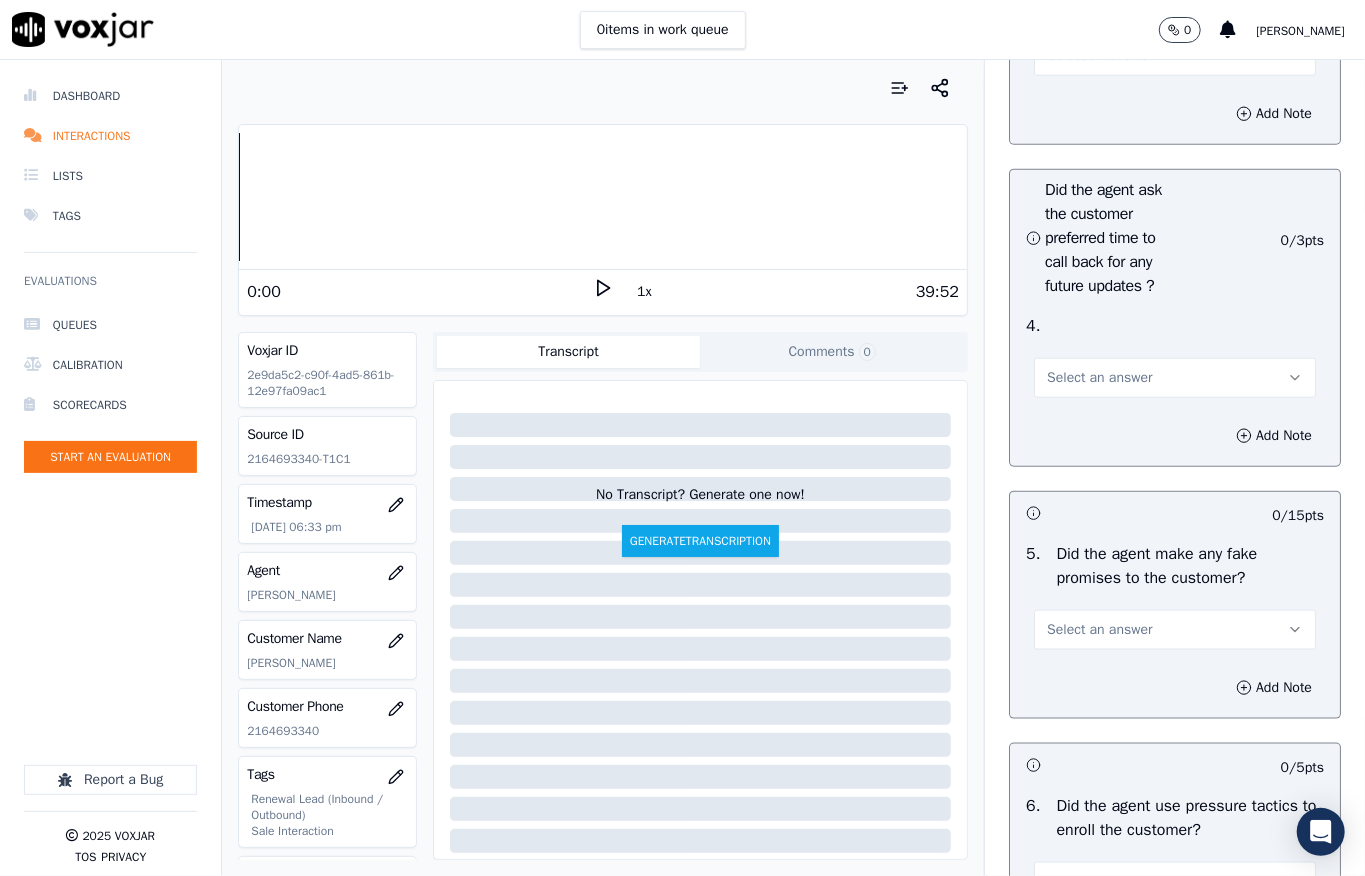 scroll, scrollTop: 5170, scrollLeft: 0, axis: vertical 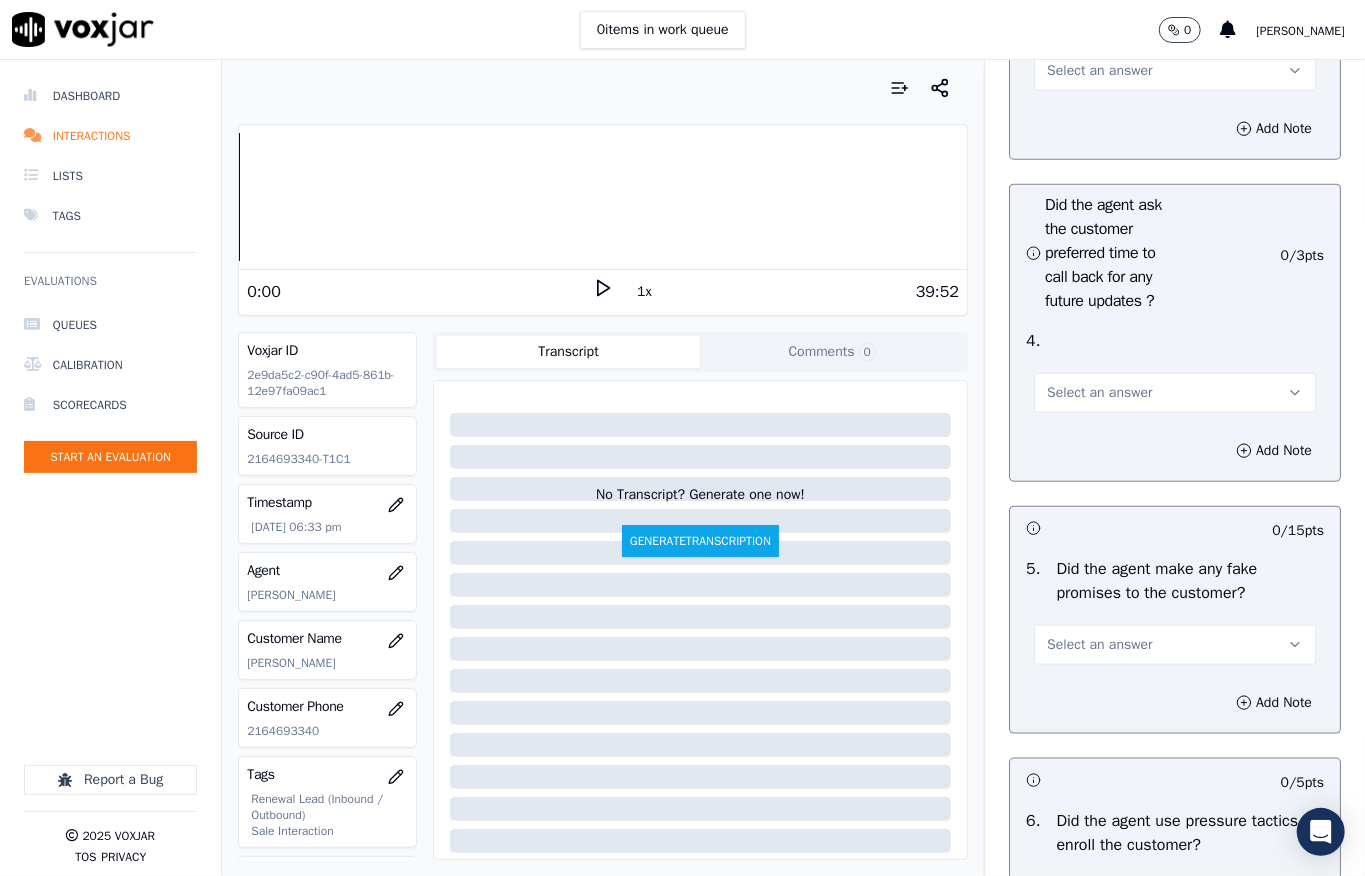 drag, startPoint x: 1064, startPoint y: 281, endPoint x: 1064, endPoint y: 298, distance: 17 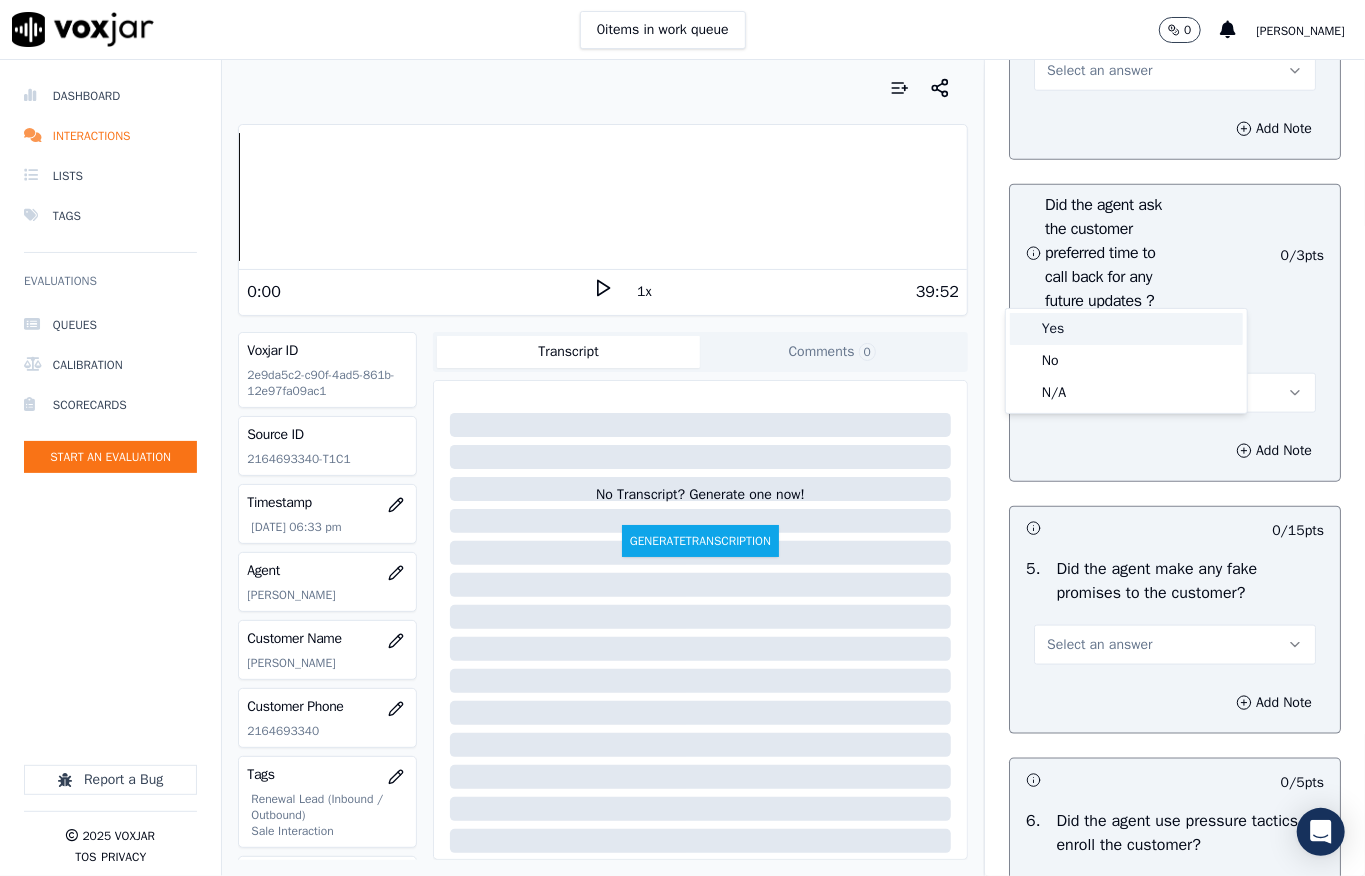 click on "Yes" at bounding box center (1126, 329) 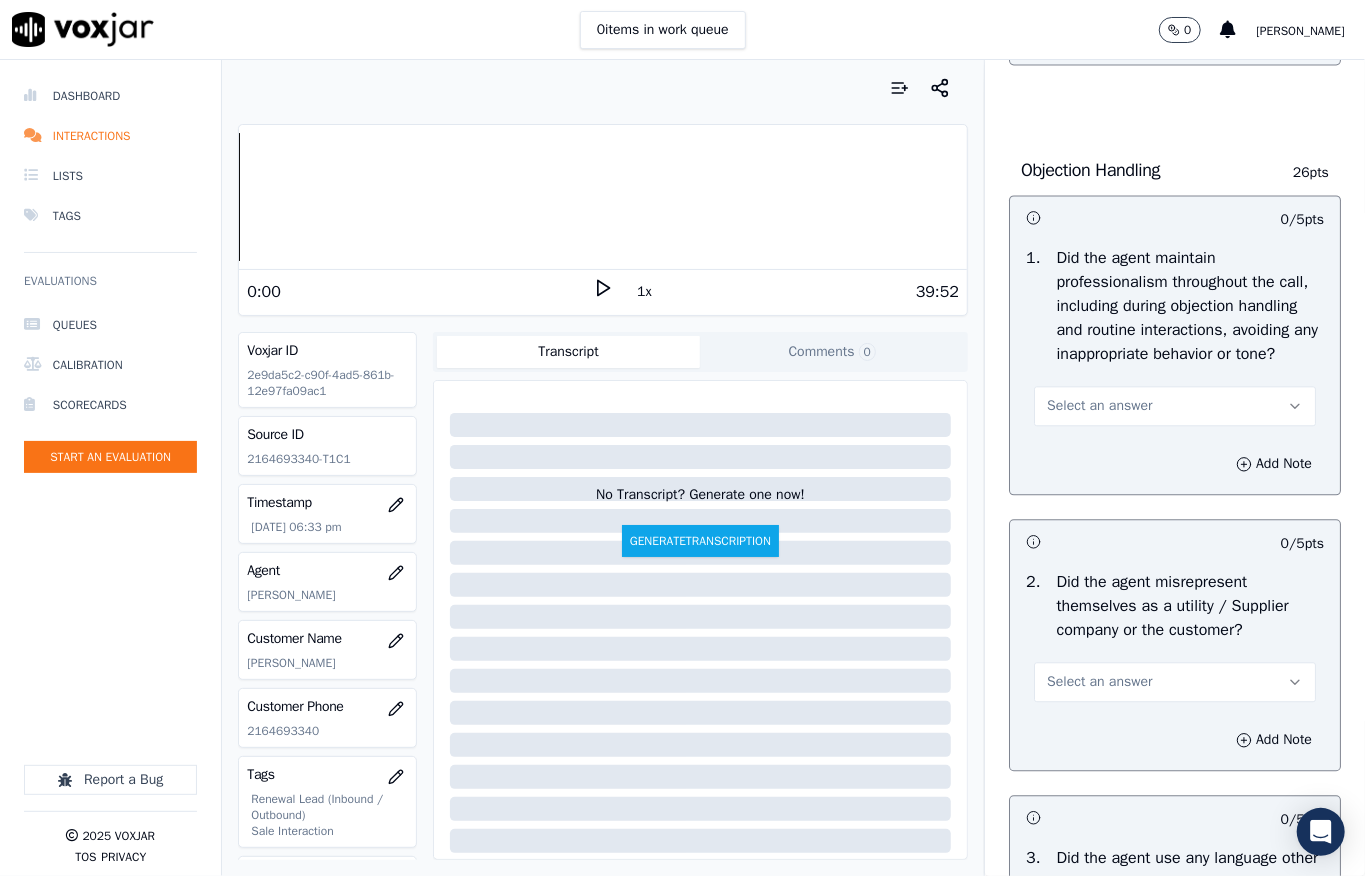scroll, scrollTop: 0, scrollLeft: 0, axis: both 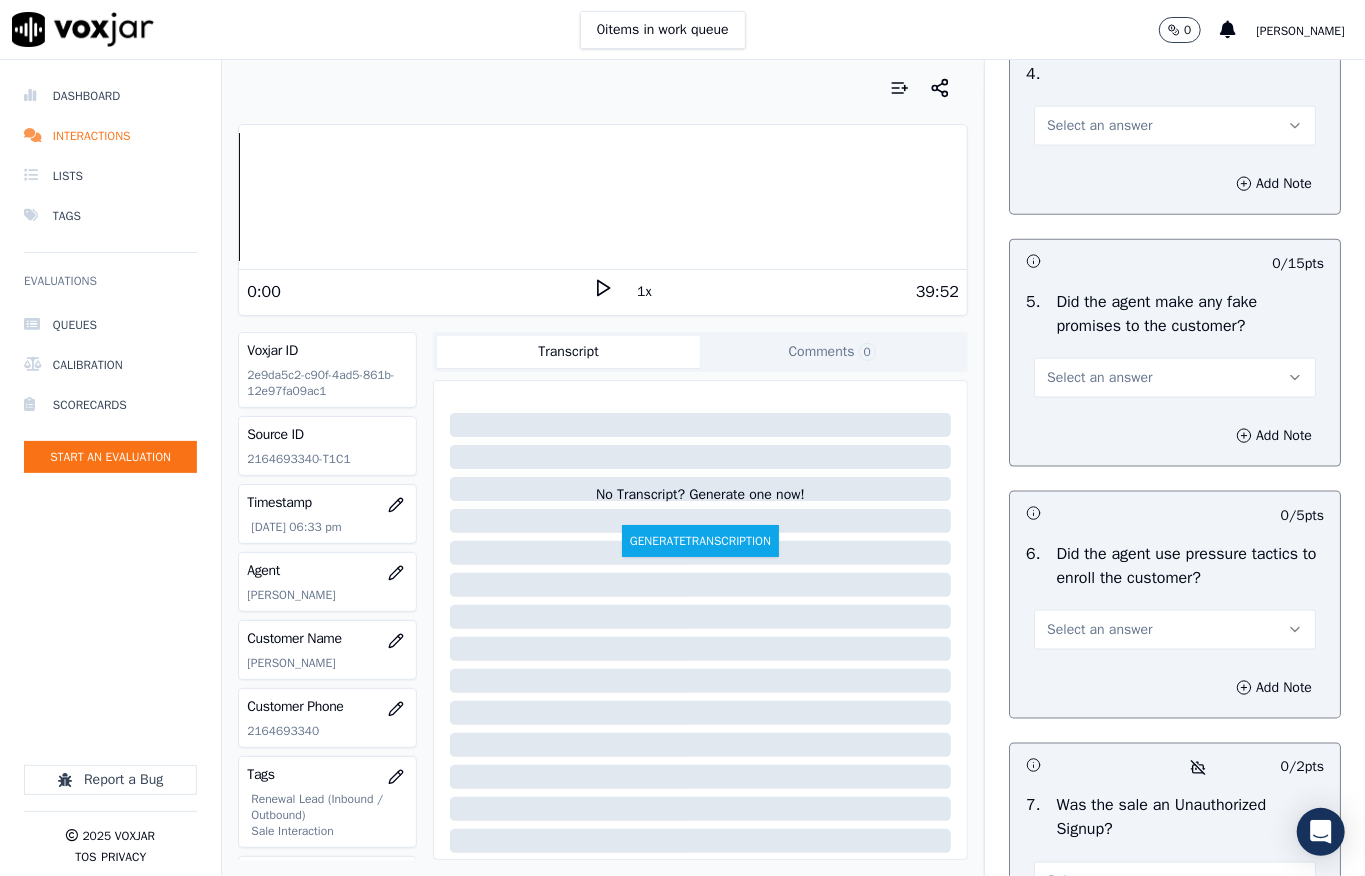 click on "Select an answer" at bounding box center (1099, 126) 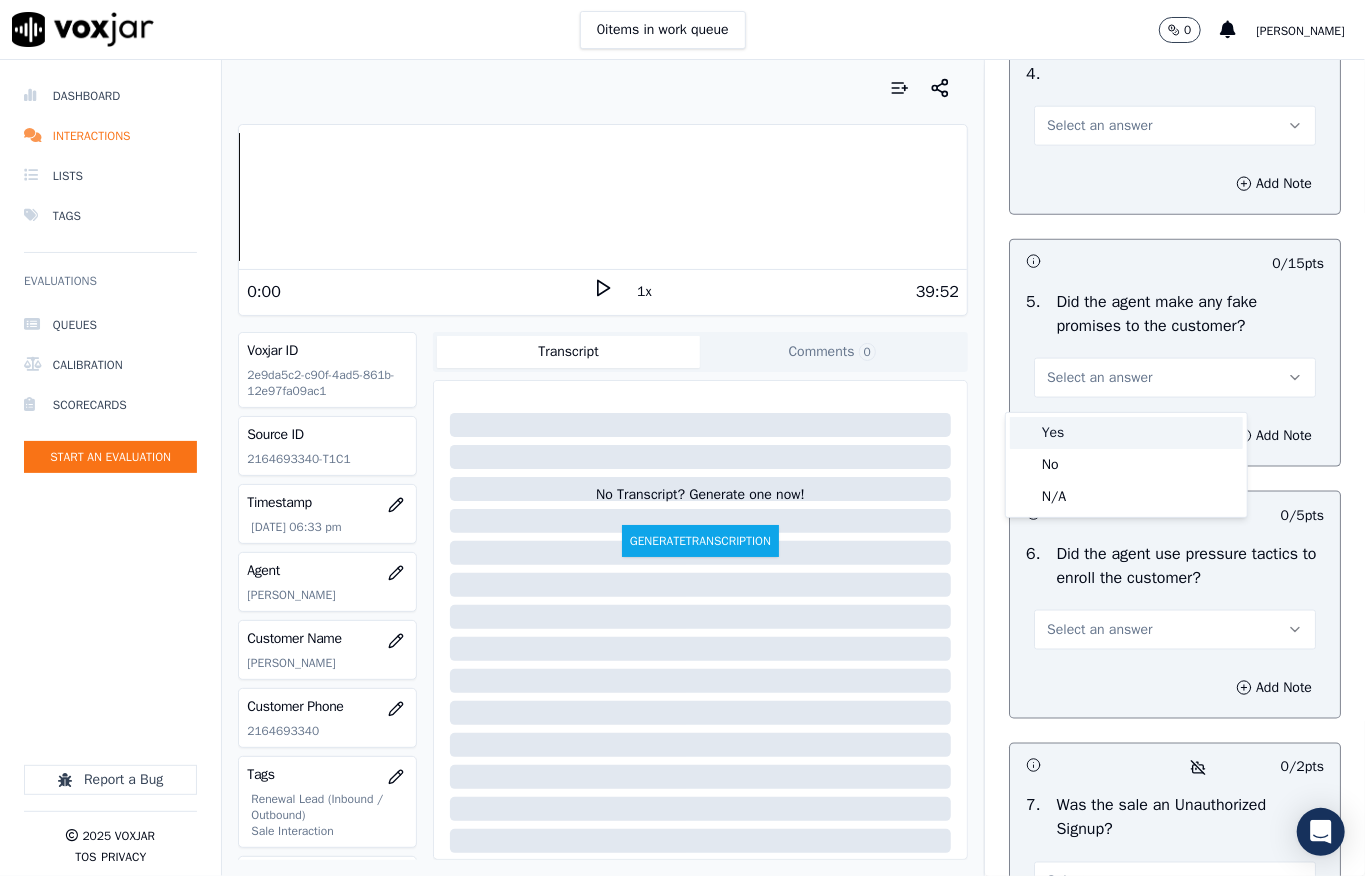 click on "Yes" at bounding box center [1126, 433] 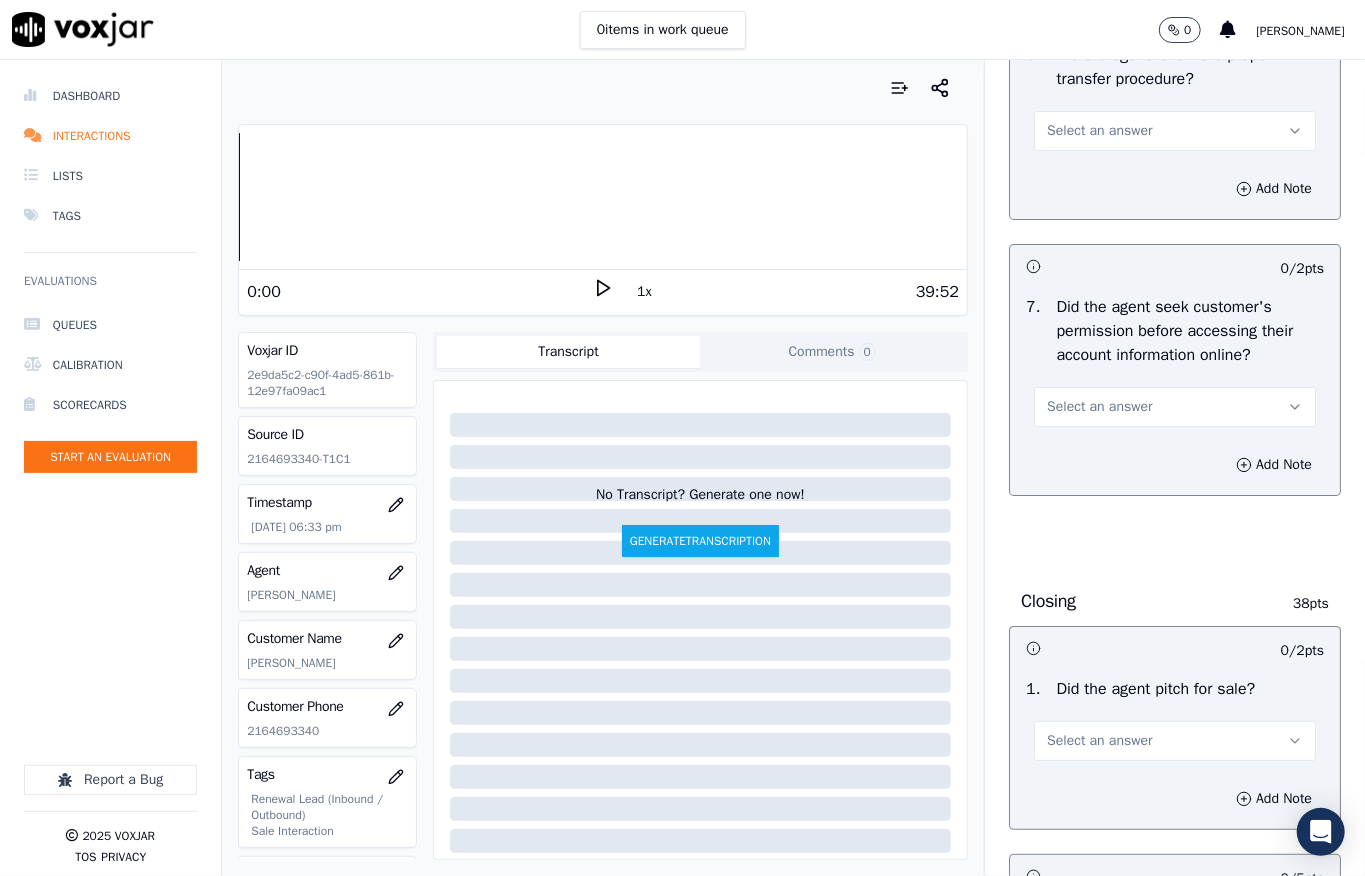 scroll, scrollTop: 4000, scrollLeft: 0, axis: vertical 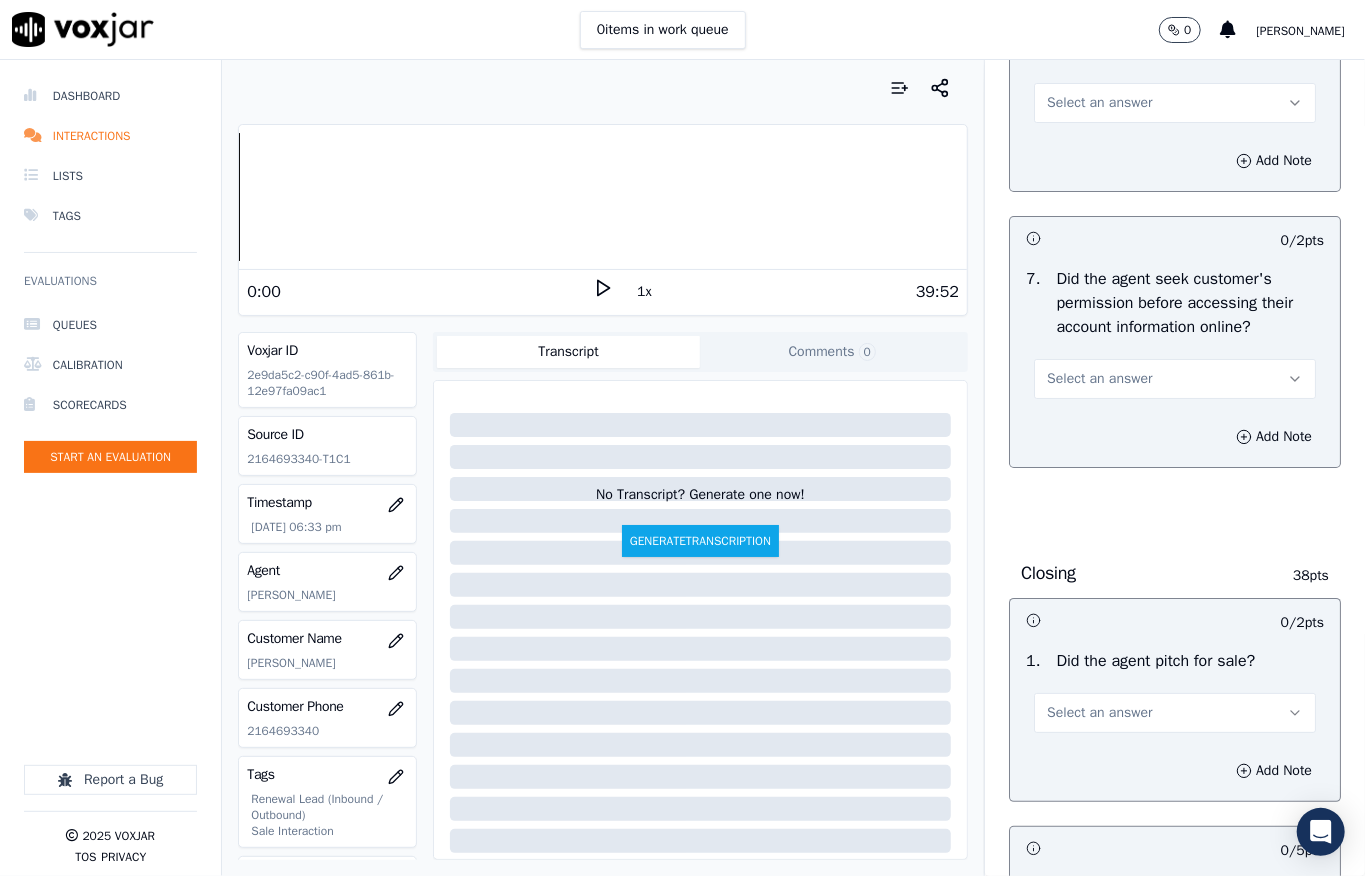 click on "Select an answer" at bounding box center [1099, 379] 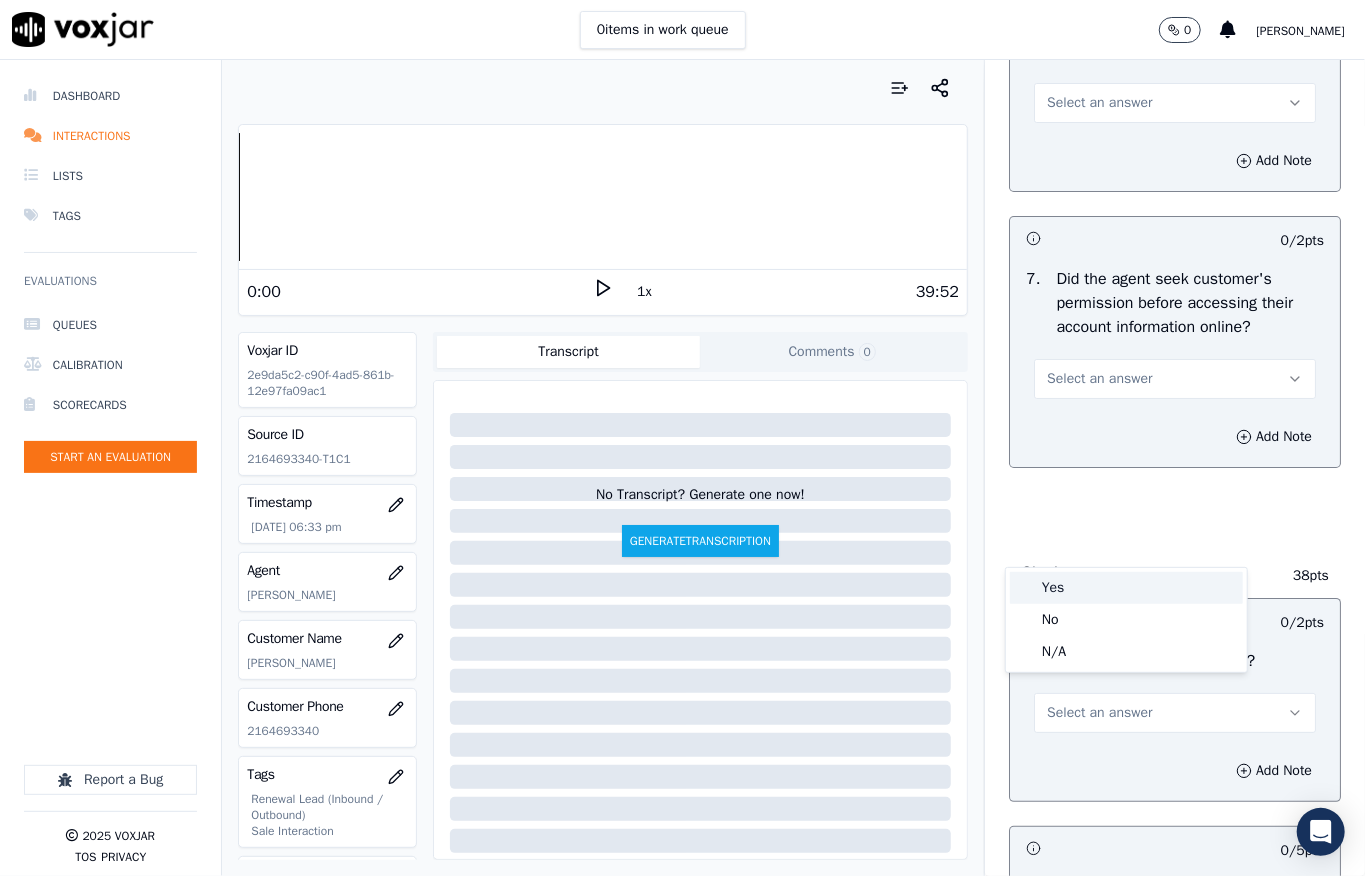 click on "Yes" at bounding box center [1126, 588] 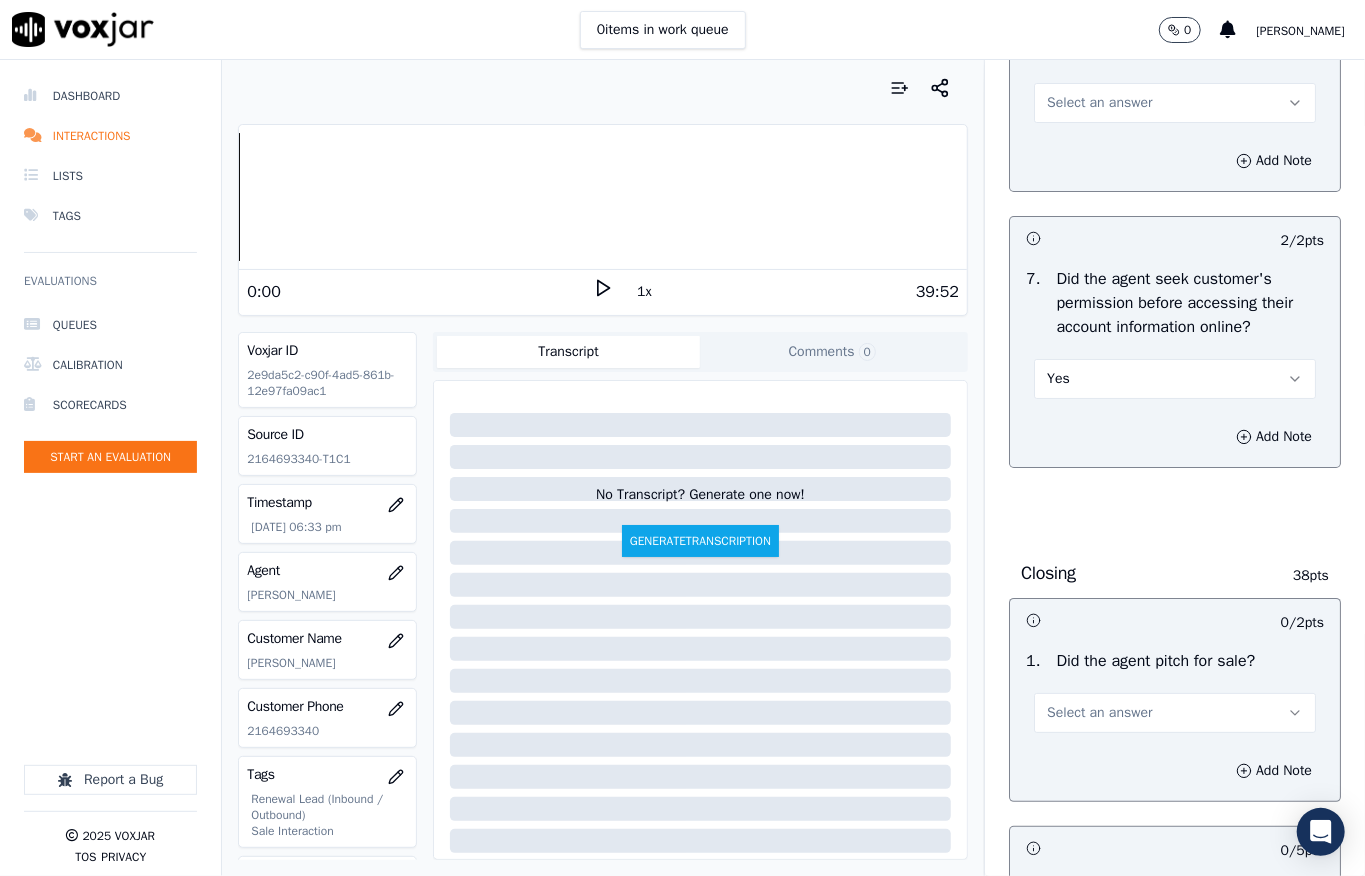 scroll, scrollTop: 4400, scrollLeft: 0, axis: vertical 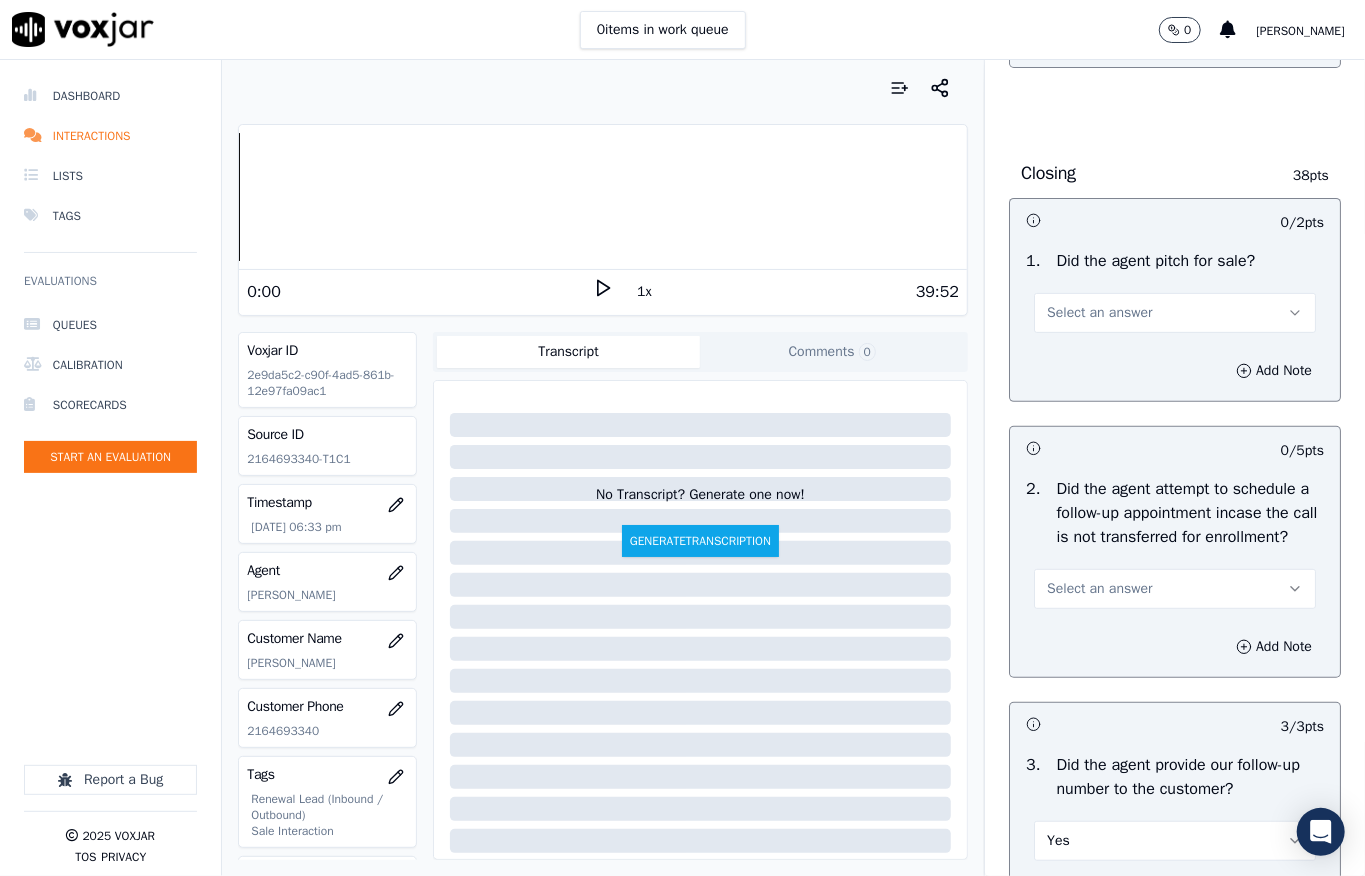click on "Select an answer" at bounding box center (1175, 313) 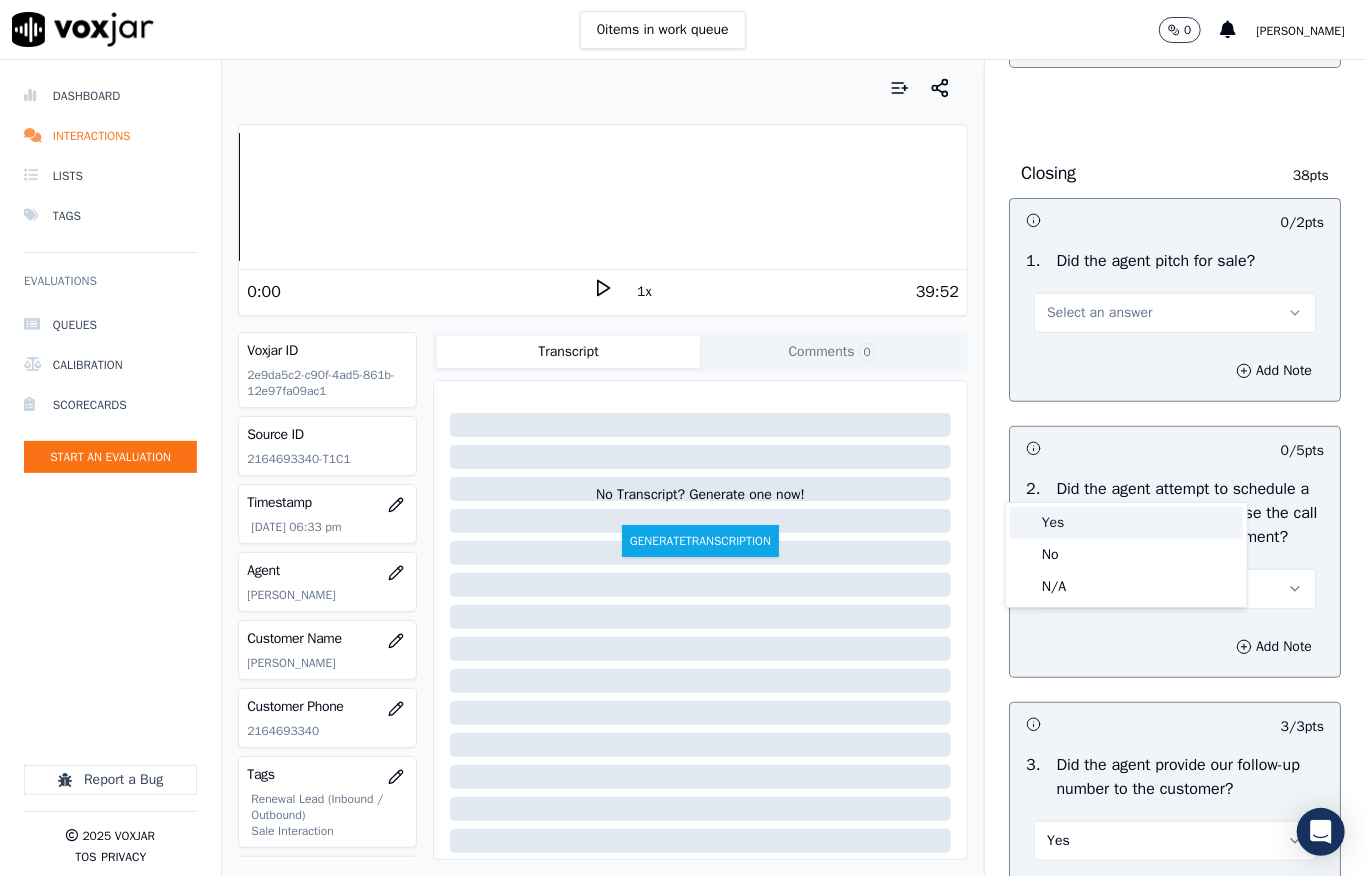 click on "Yes" at bounding box center (1126, 523) 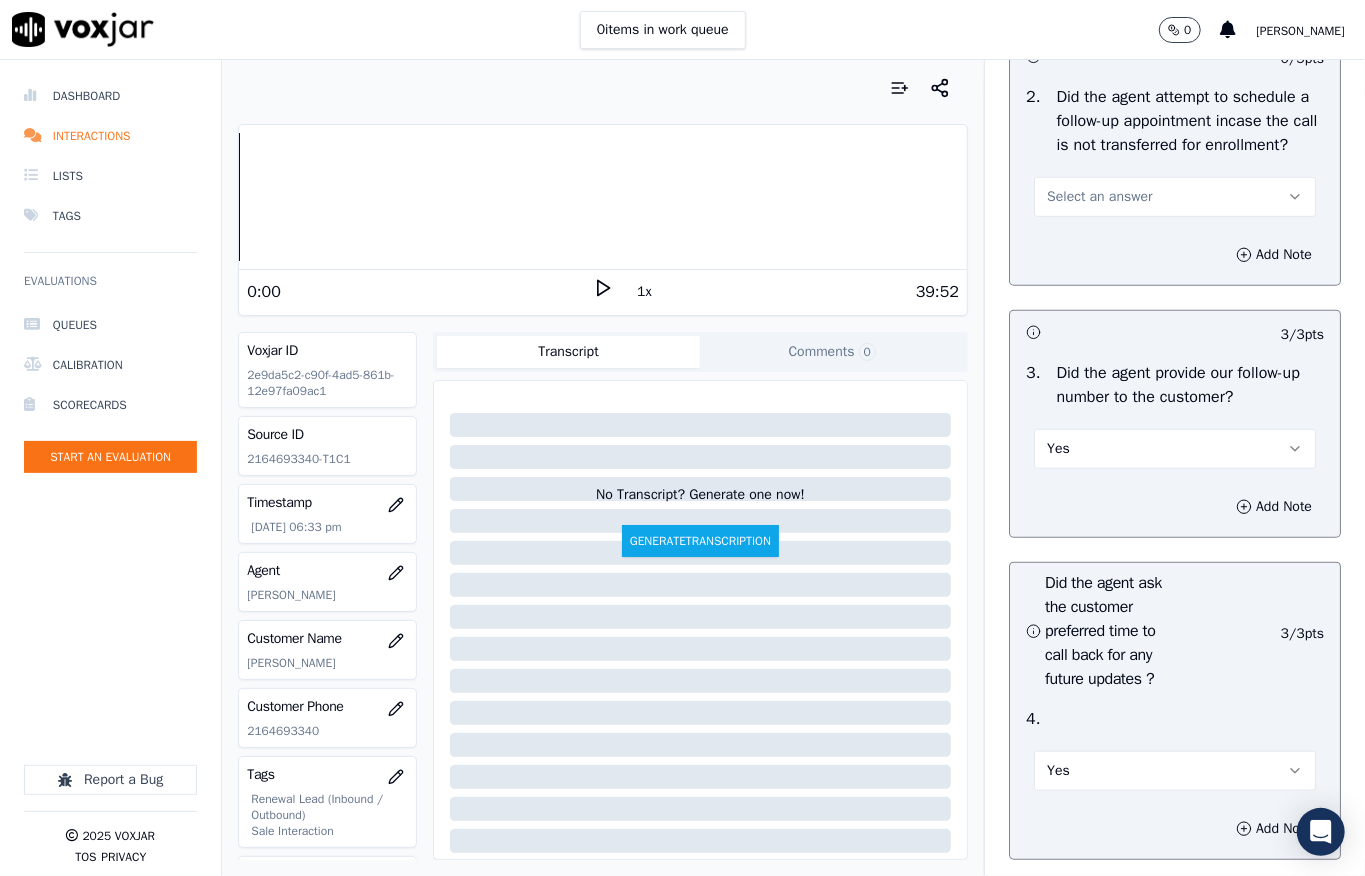 scroll, scrollTop: 4800, scrollLeft: 0, axis: vertical 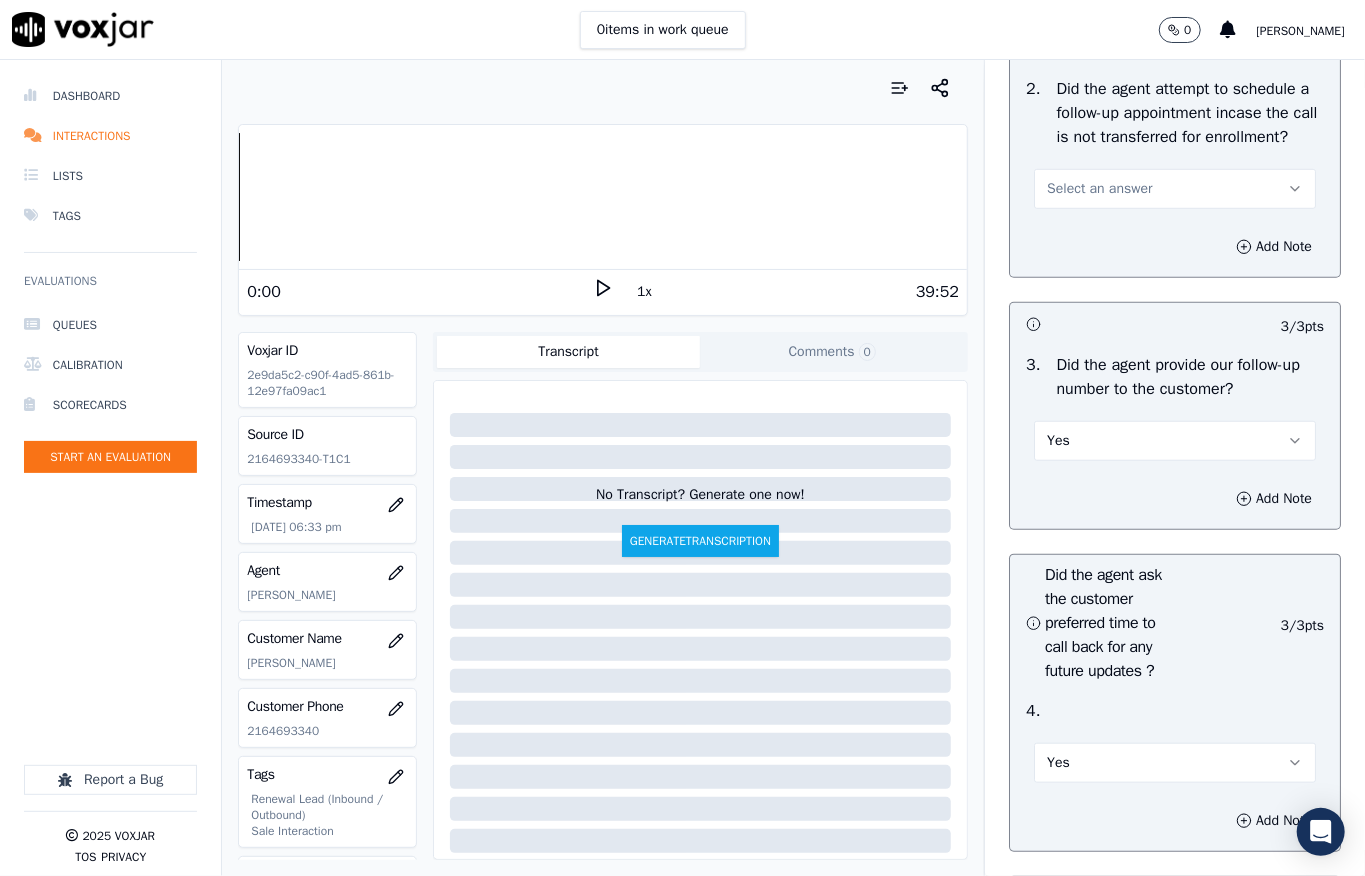 click on "Select an answer" at bounding box center (1099, 189) 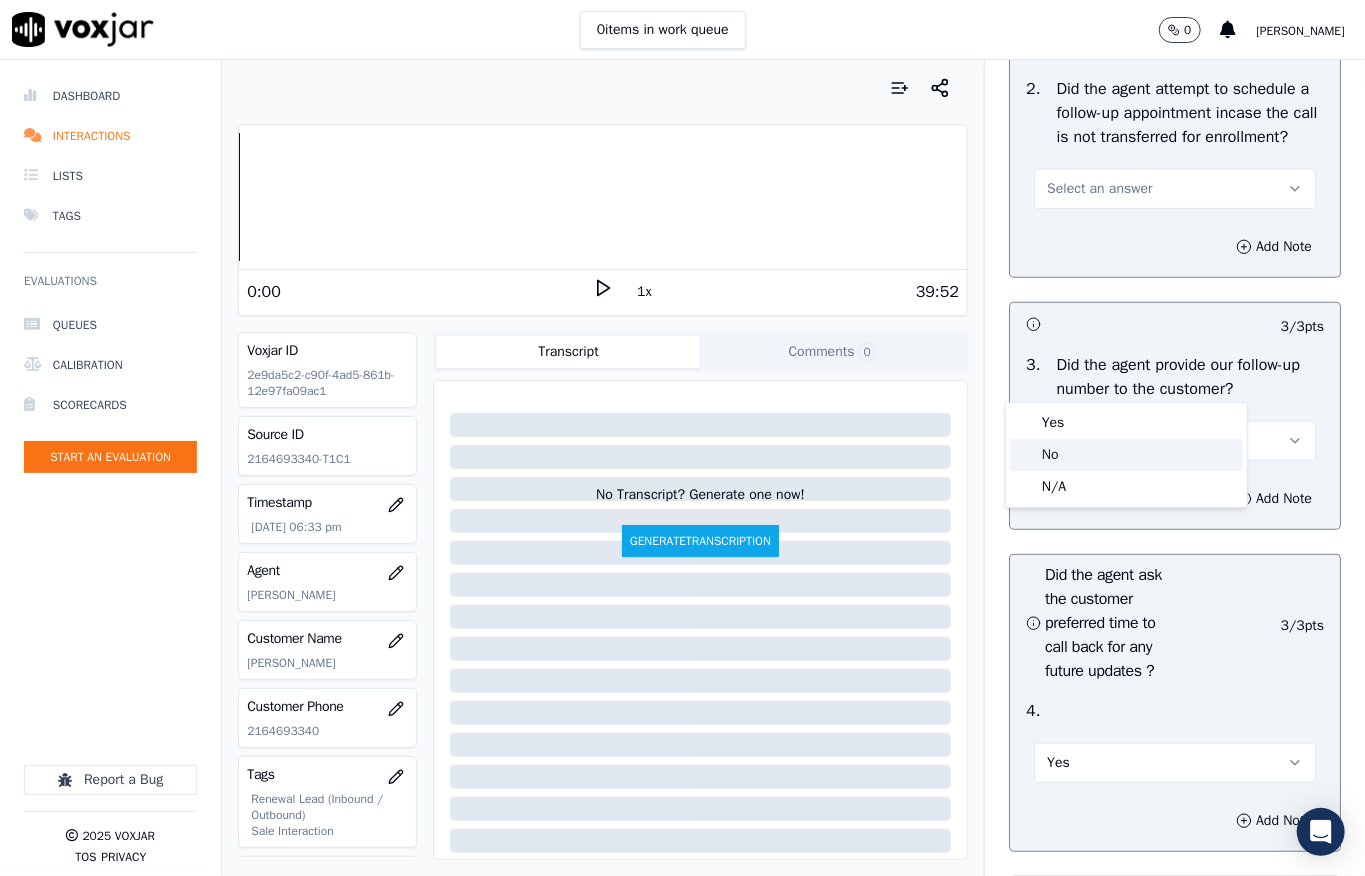 click on "No" 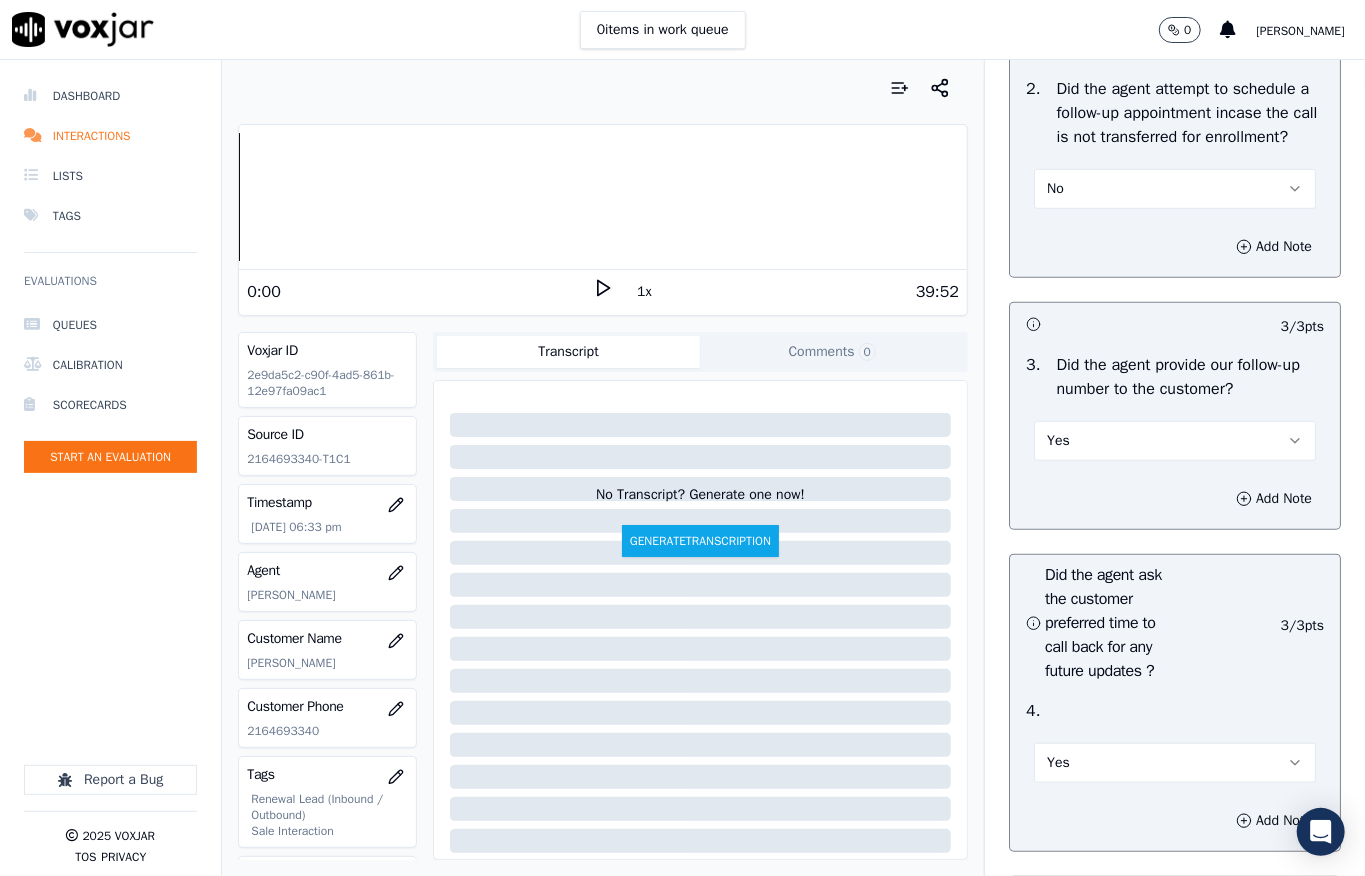 click on "No" at bounding box center [1175, 189] 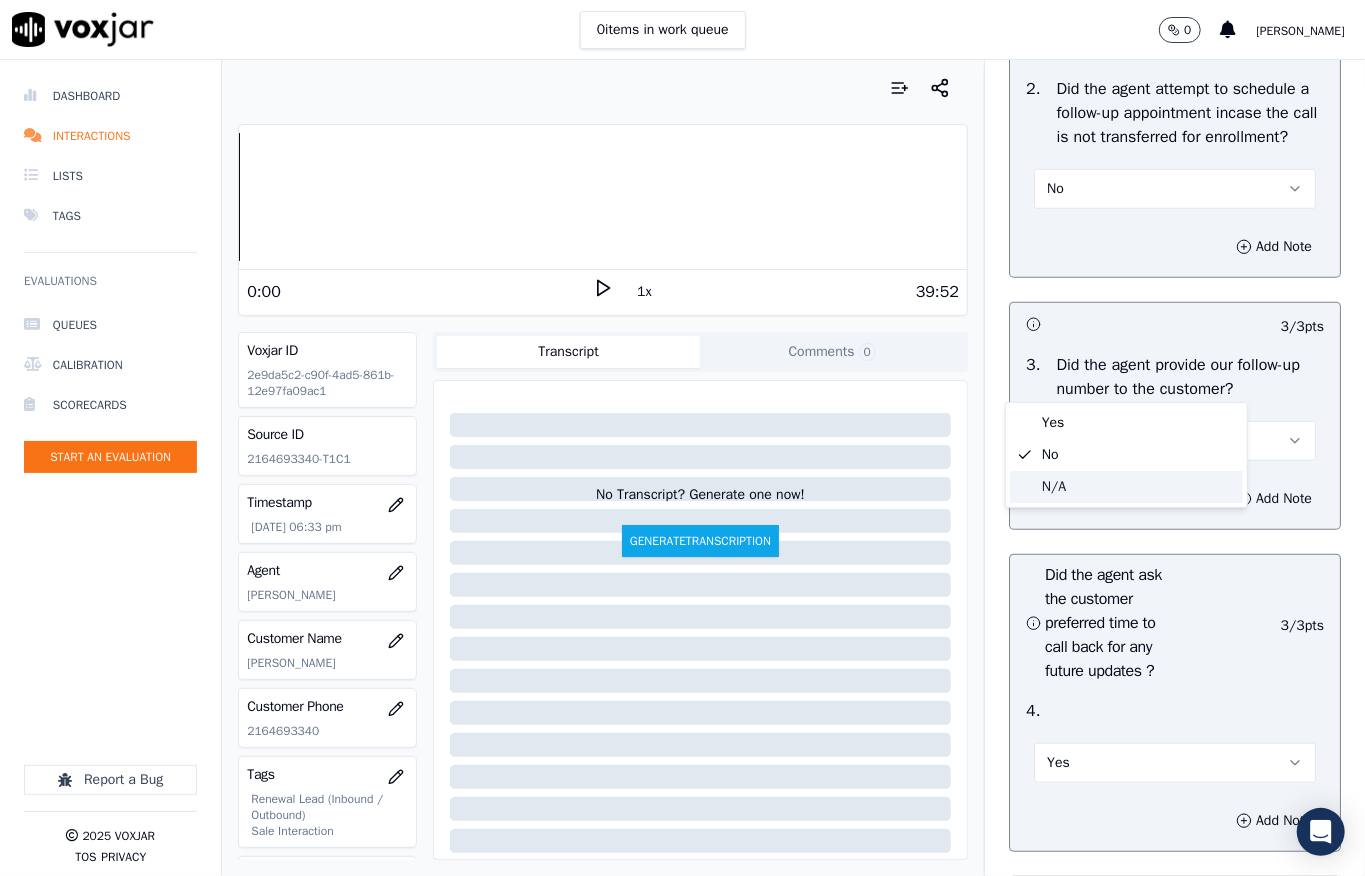 click on "N/A" 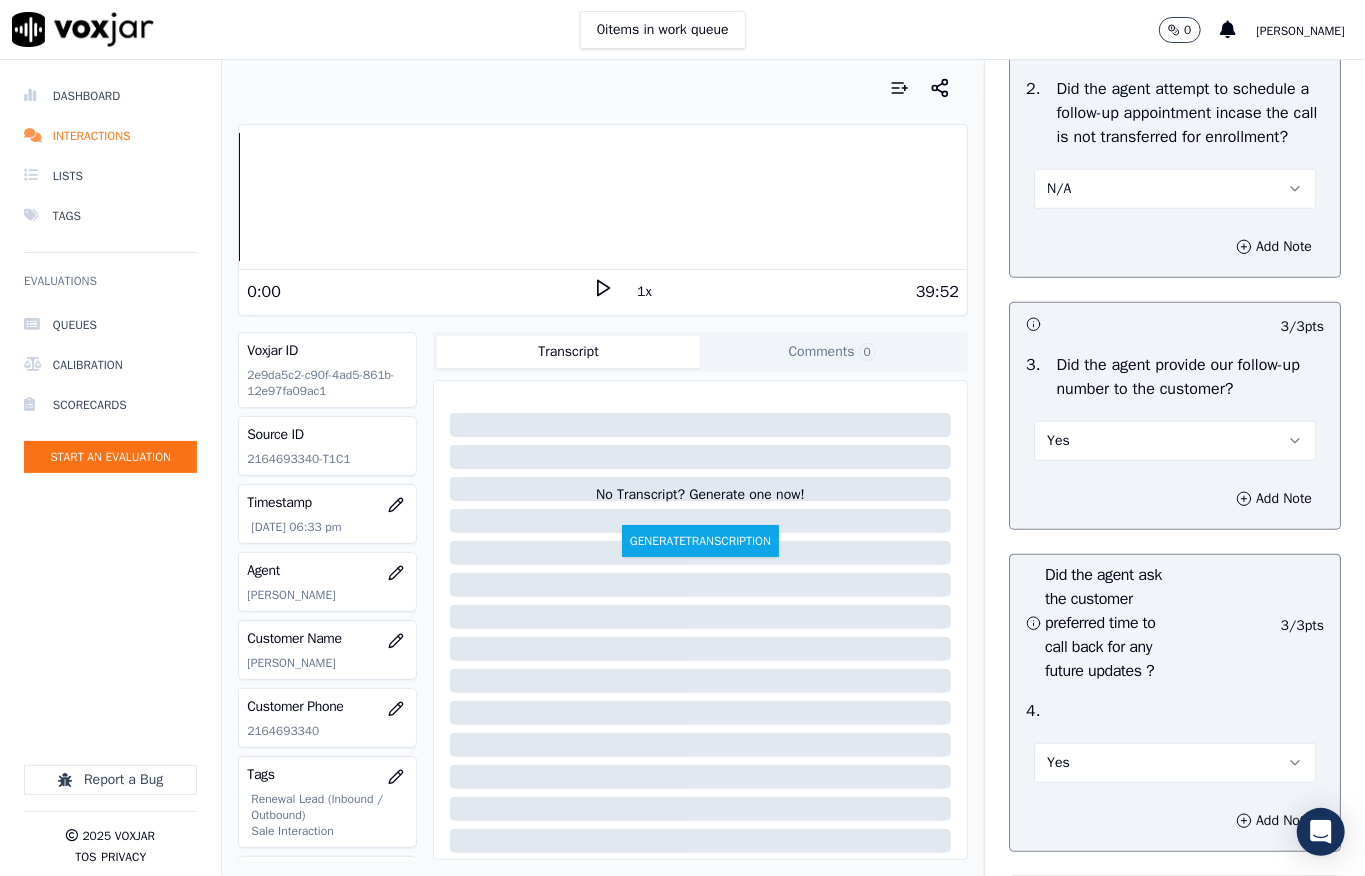 click on "N/A" at bounding box center (1175, 189) 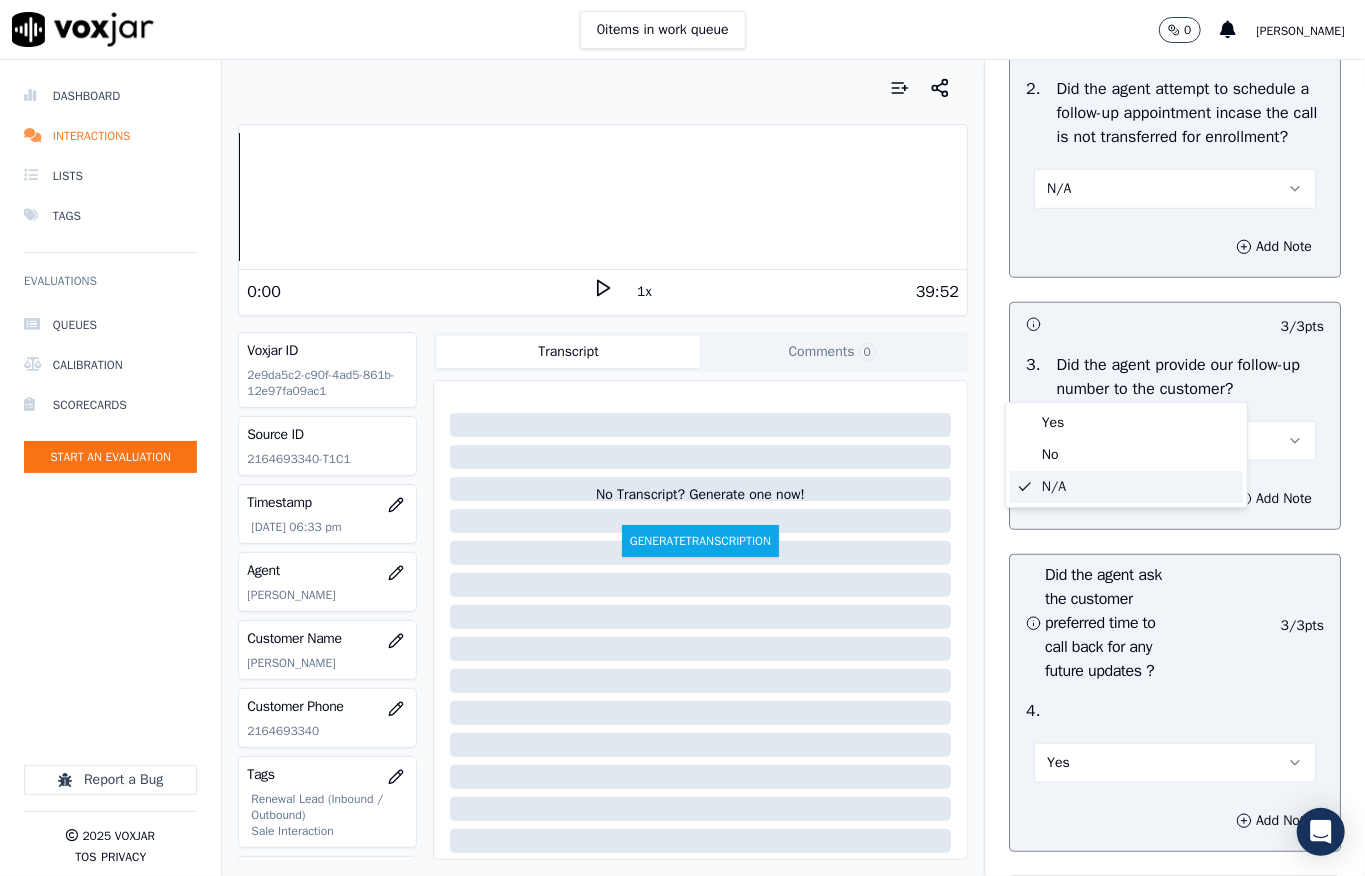 click on "N/A" 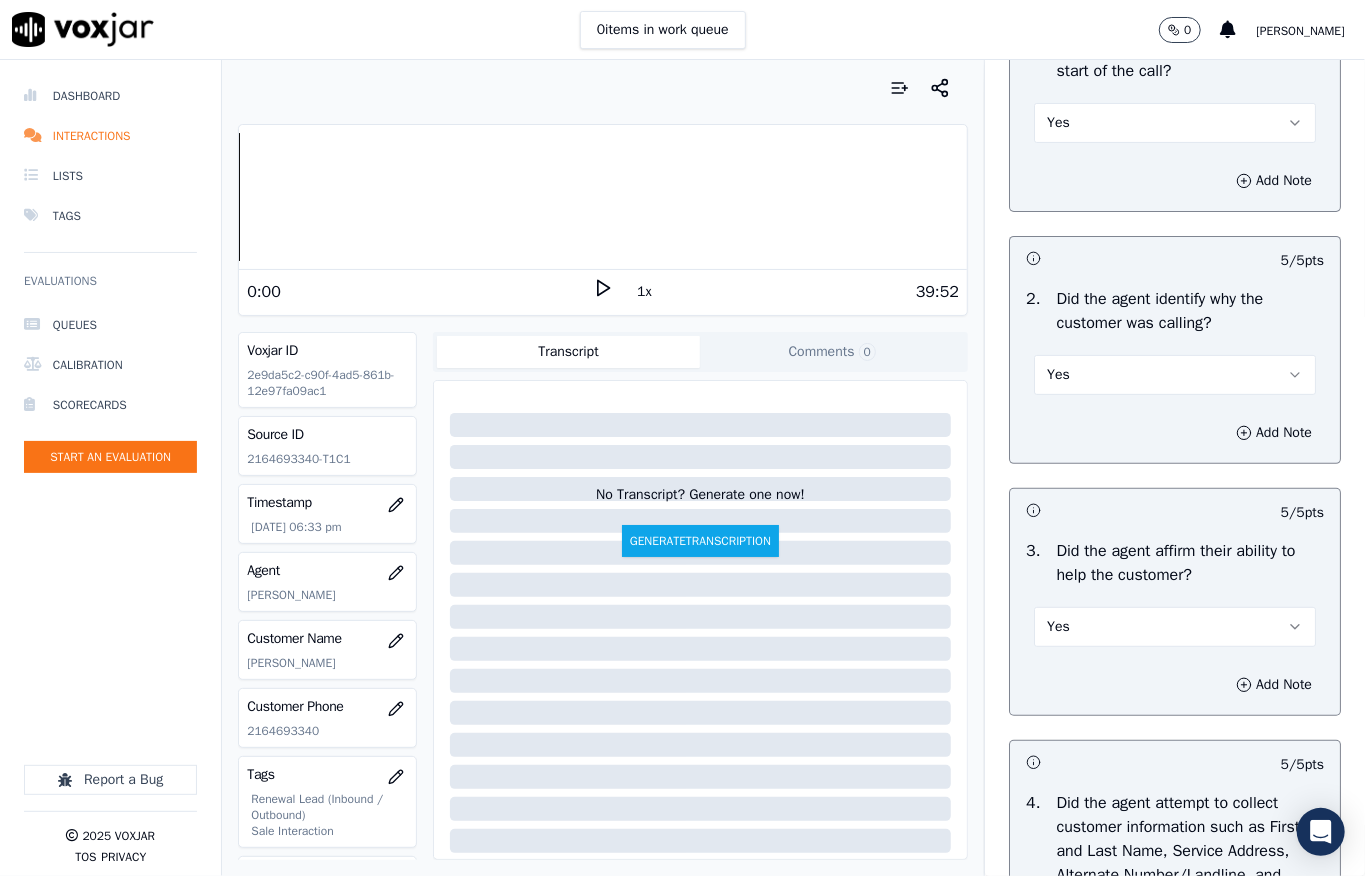 scroll, scrollTop: 0, scrollLeft: 0, axis: both 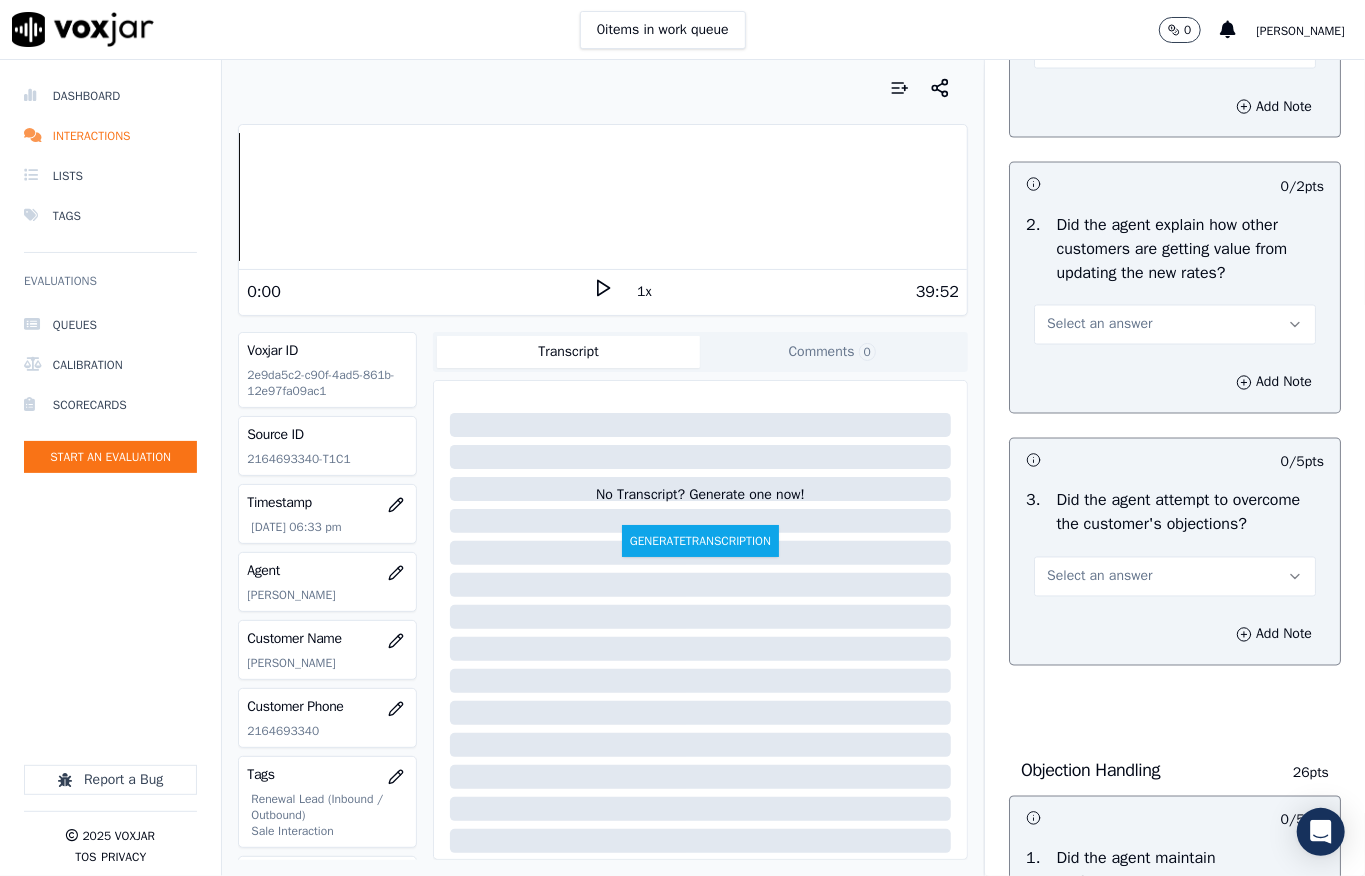 click on "Select an answer" at bounding box center [1099, 325] 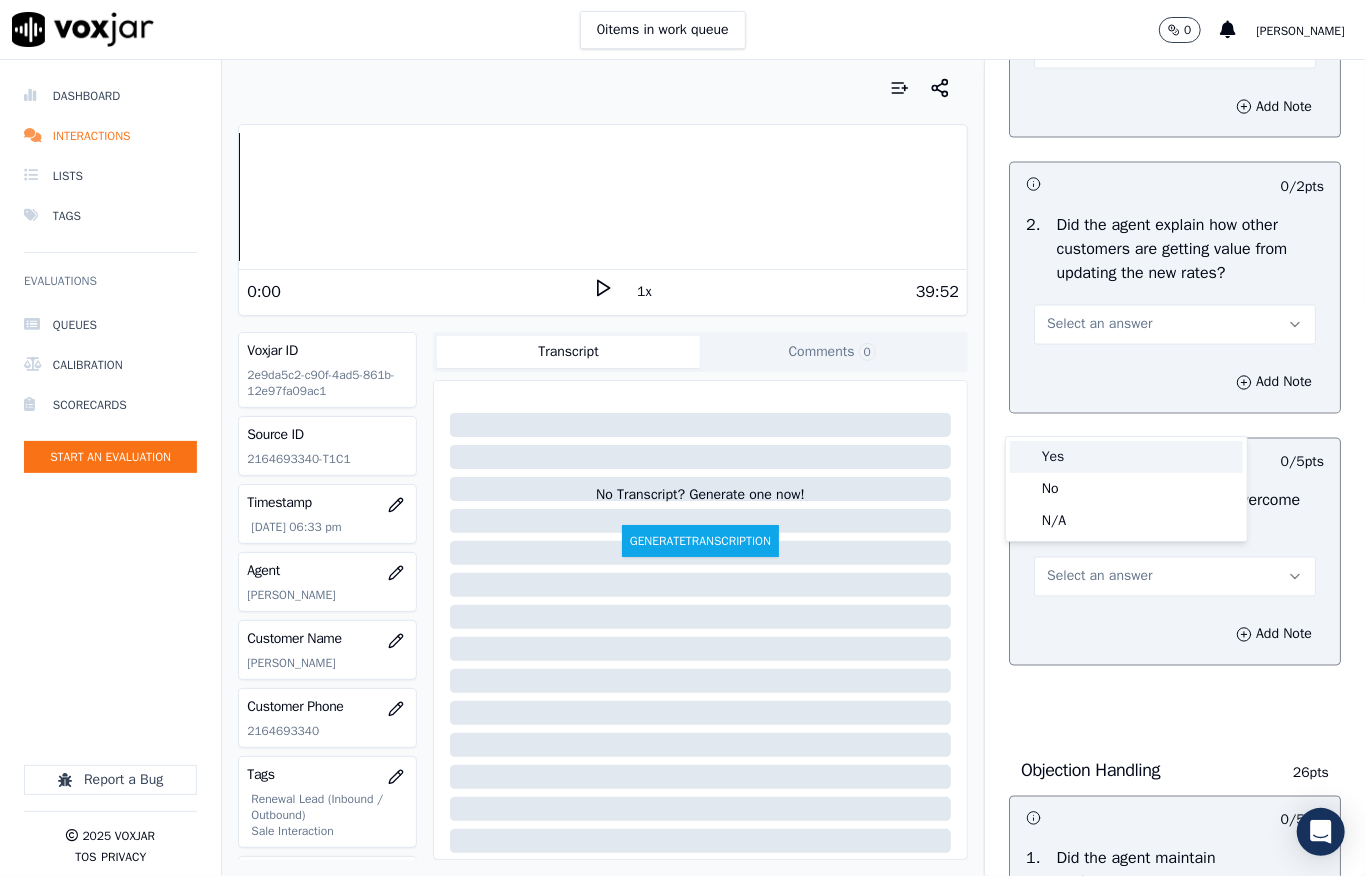click on "Yes" at bounding box center [1126, 457] 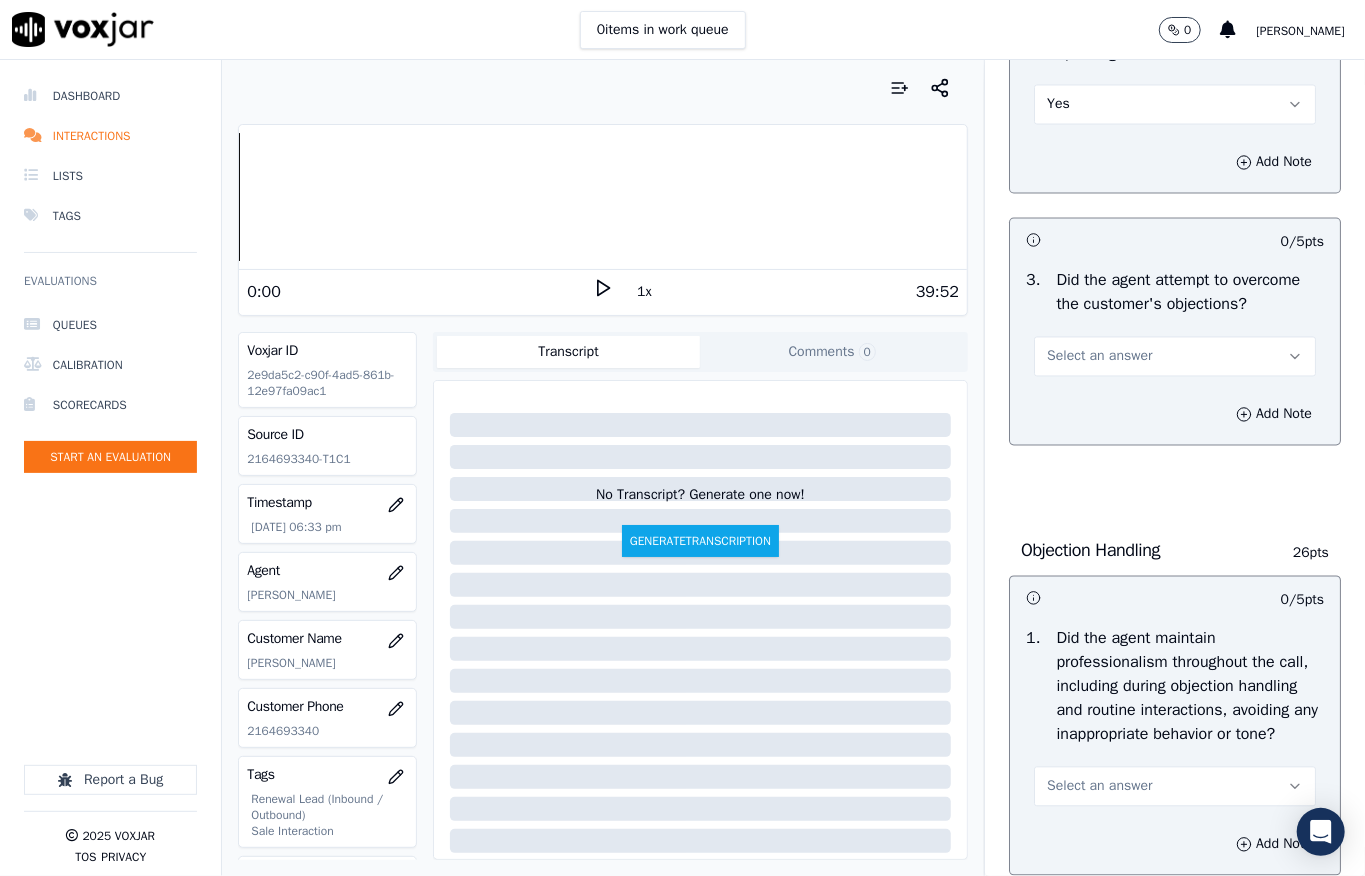 scroll, scrollTop: 2054, scrollLeft: 0, axis: vertical 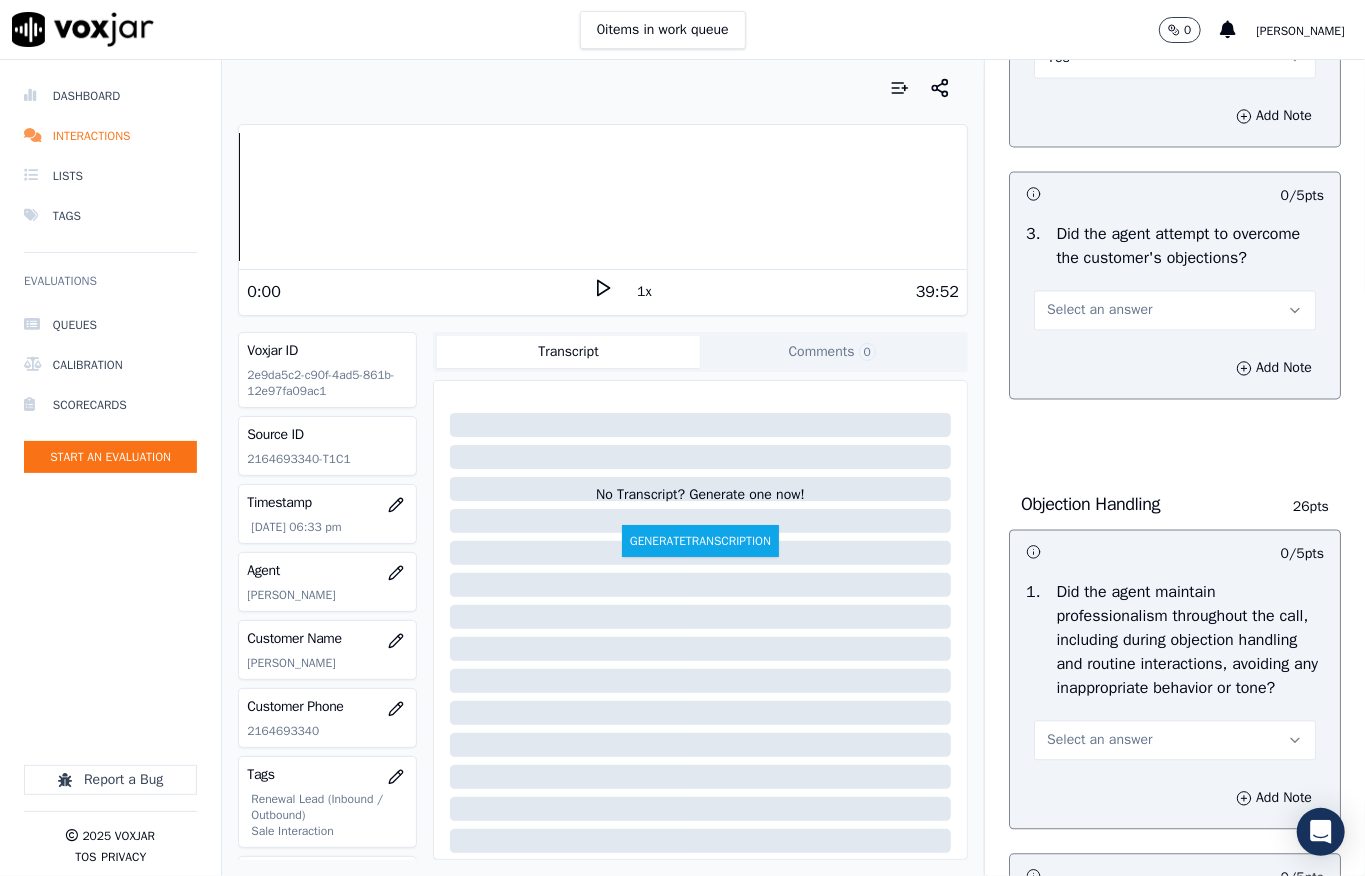 click on "Select an answer" at bounding box center (1099, 311) 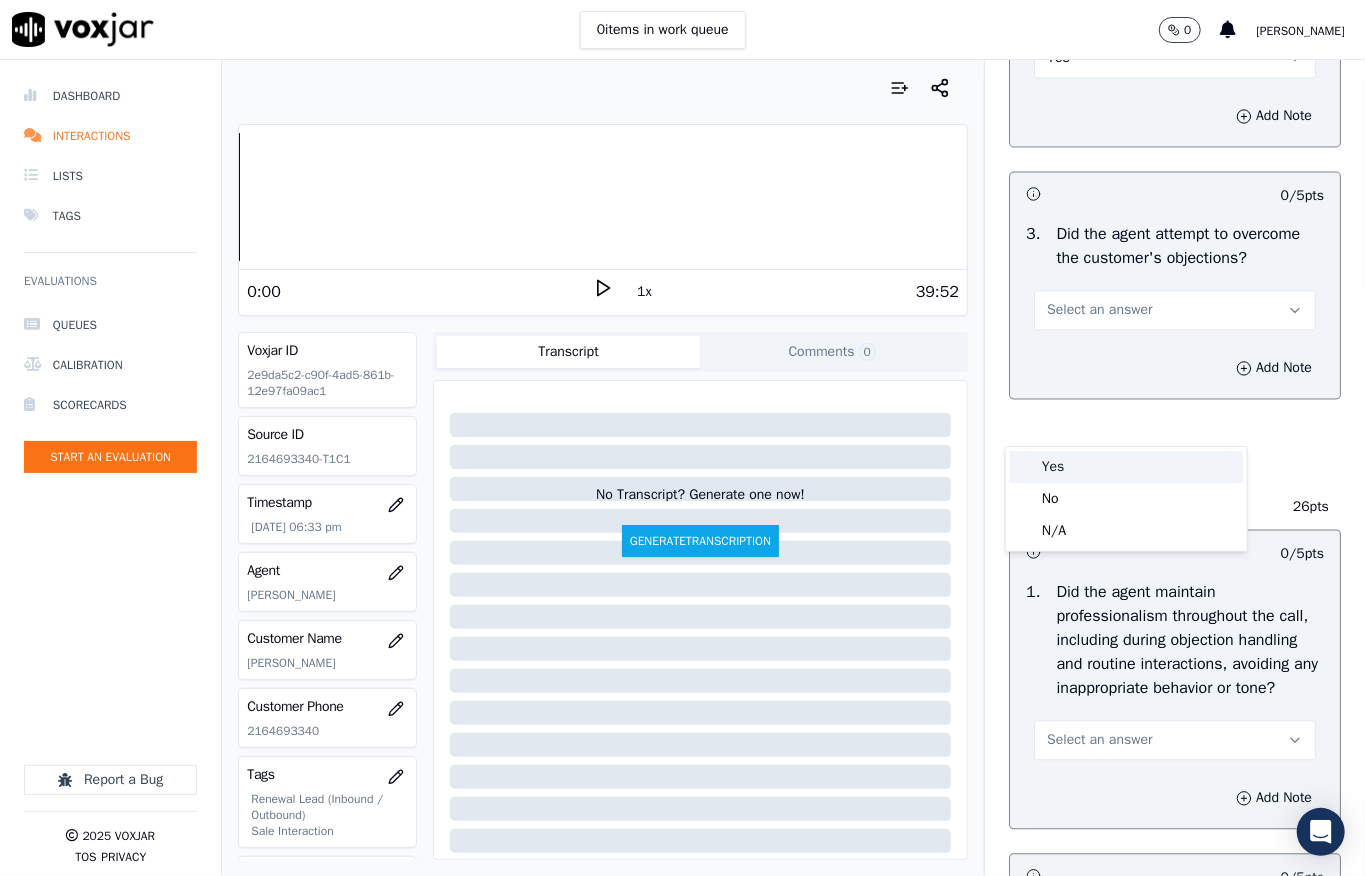 click on "Yes" at bounding box center [1126, 467] 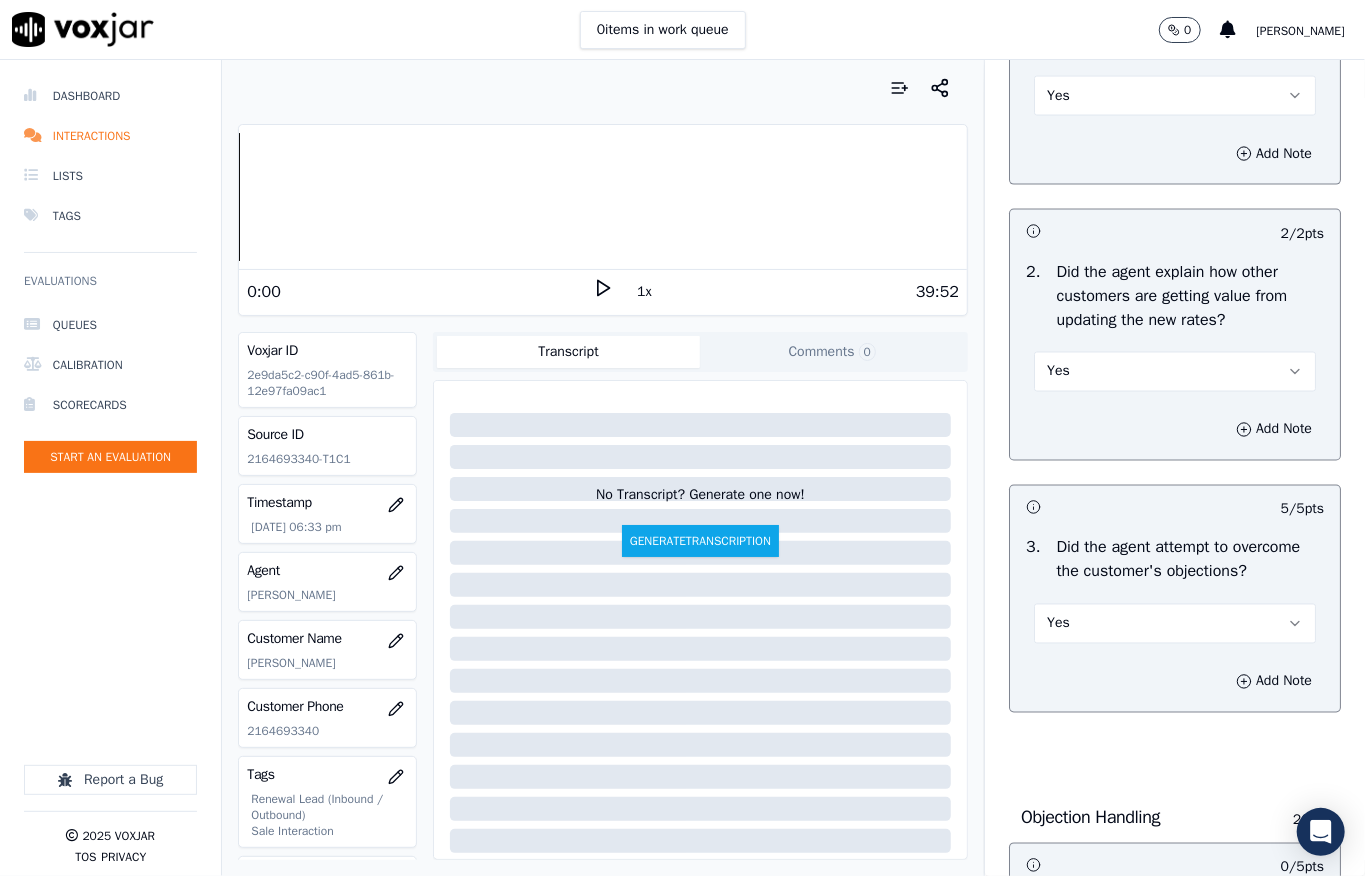 scroll, scrollTop: 1788, scrollLeft: 0, axis: vertical 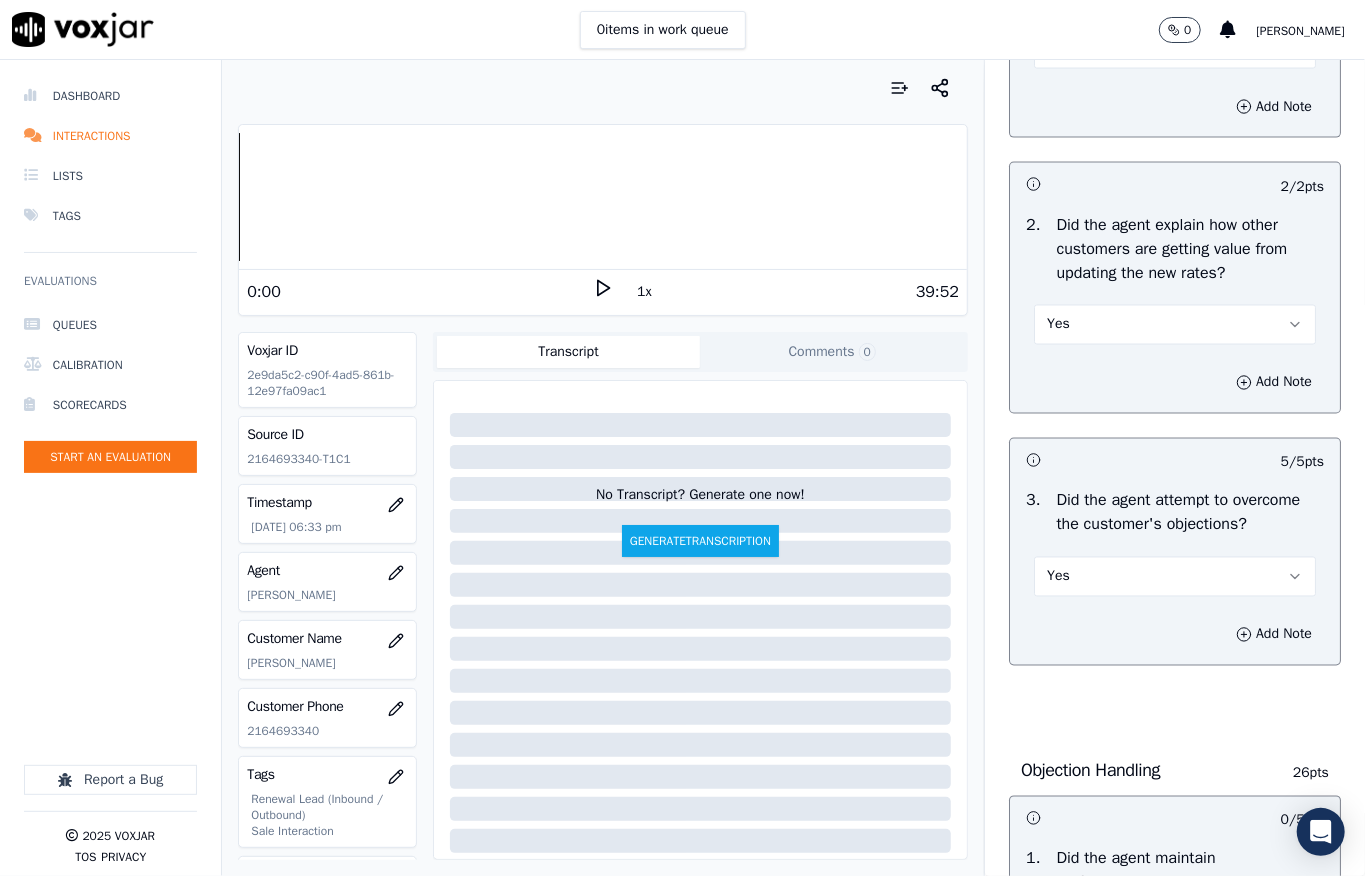 click on "Yes" at bounding box center [1175, 325] 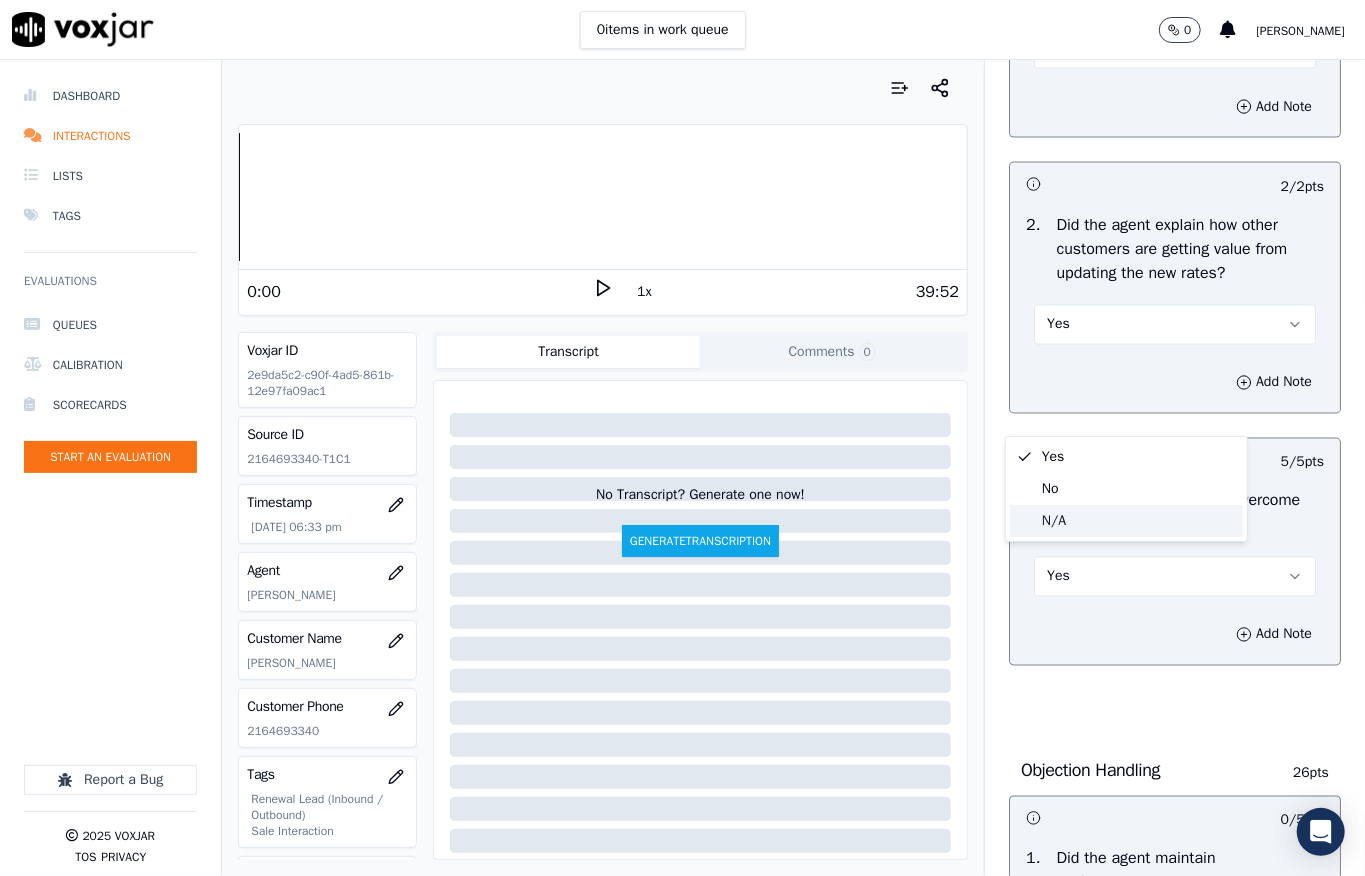 click on "N/A" 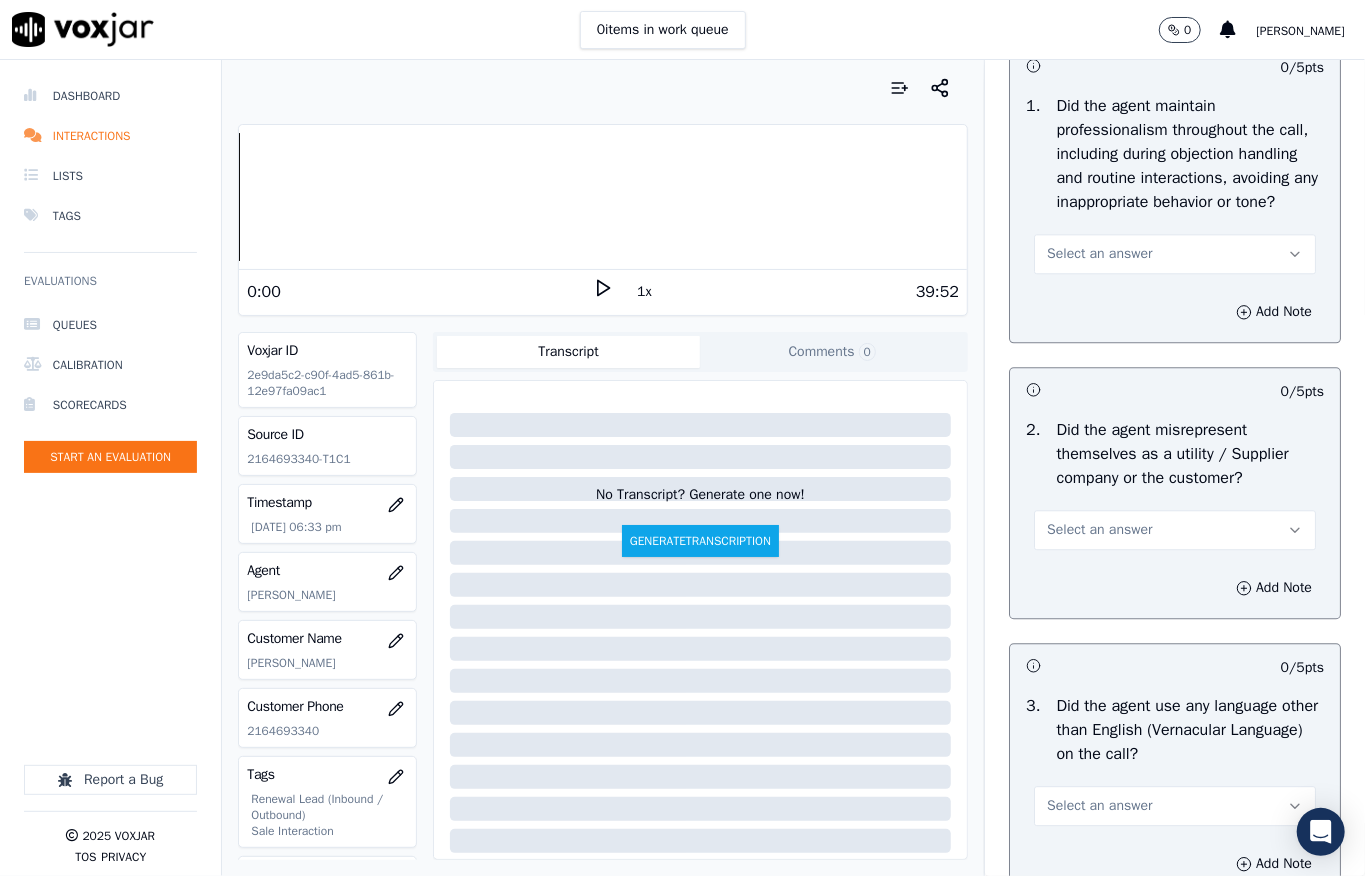 scroll, scrollTop: 2588, scrollLeft: 0, axis: vertical 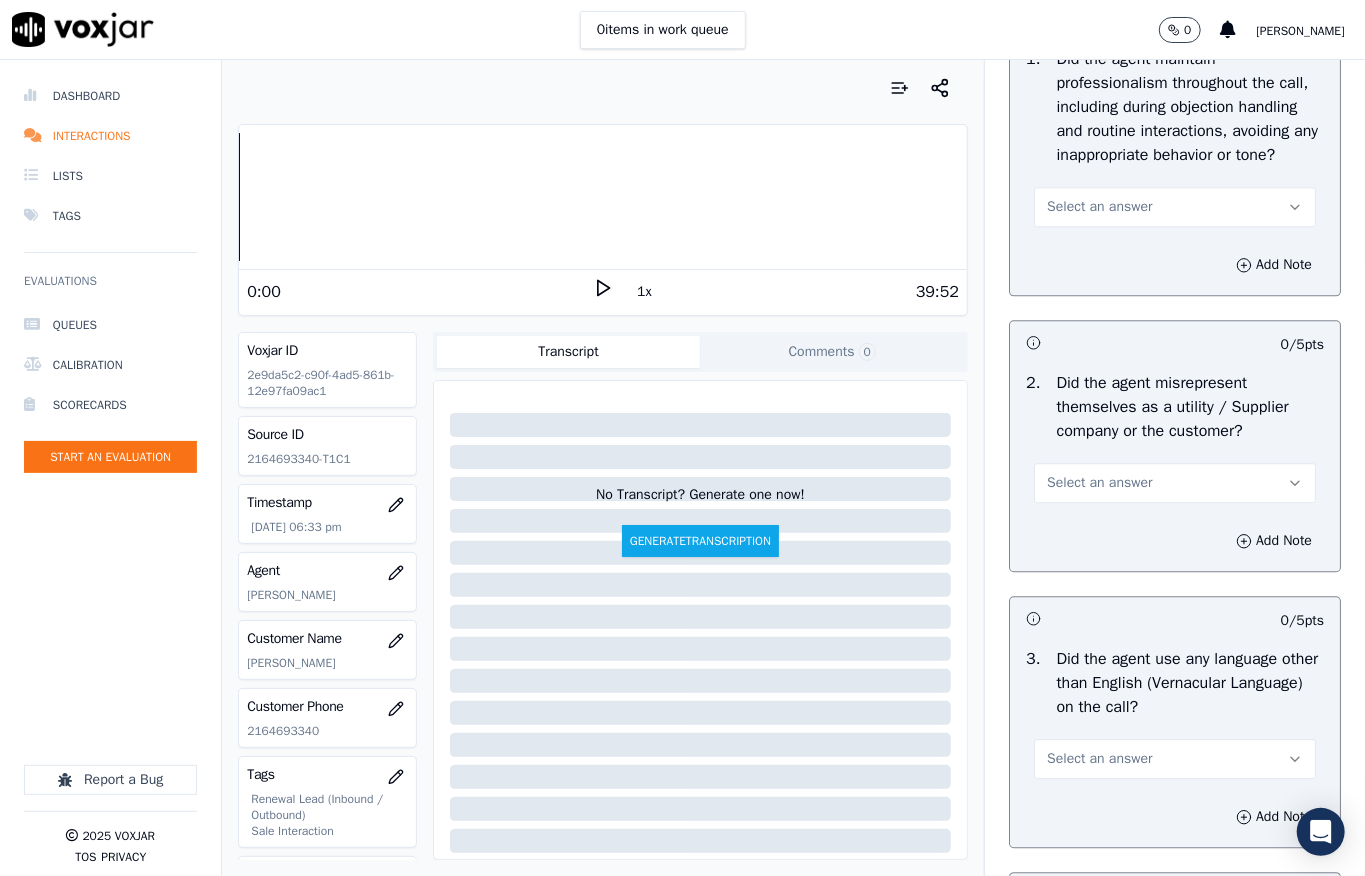 click on "Select an answer" at bounding box center (1099, 207) 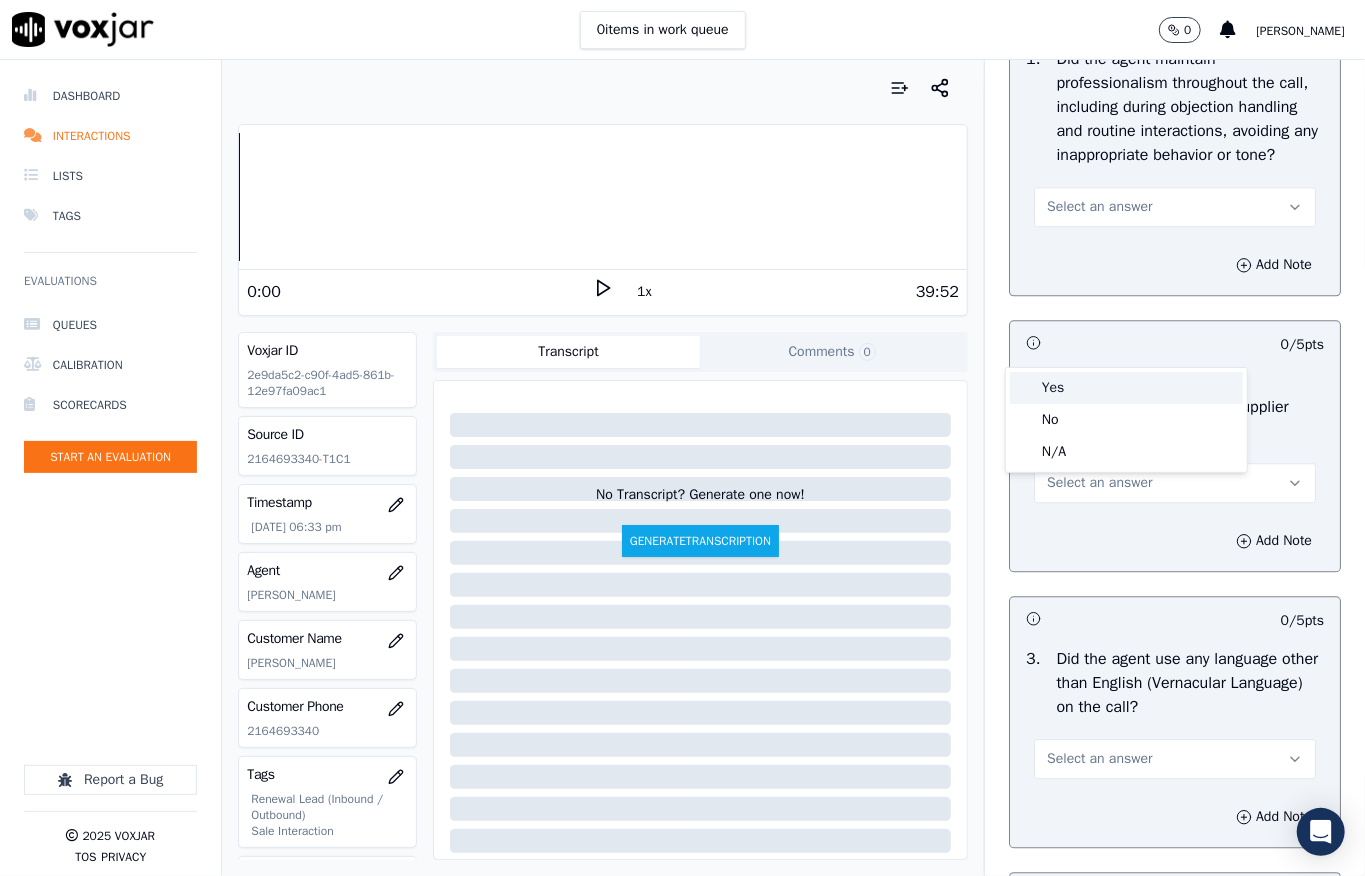 click on "Yes" at bounding box center [1126, 388] 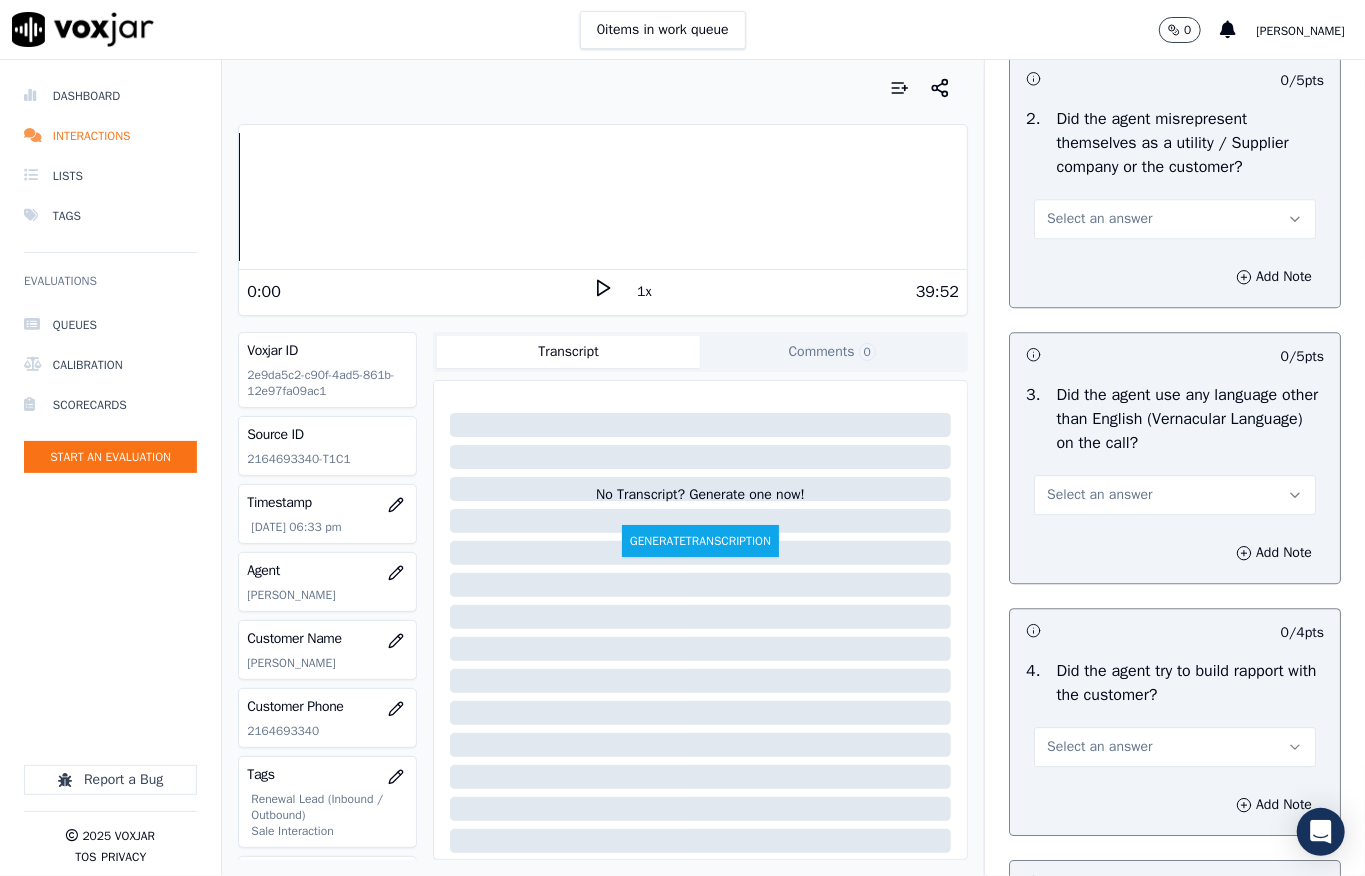 scroll, scrollTop: 2854, scrollLeft: 0, axis: vertical 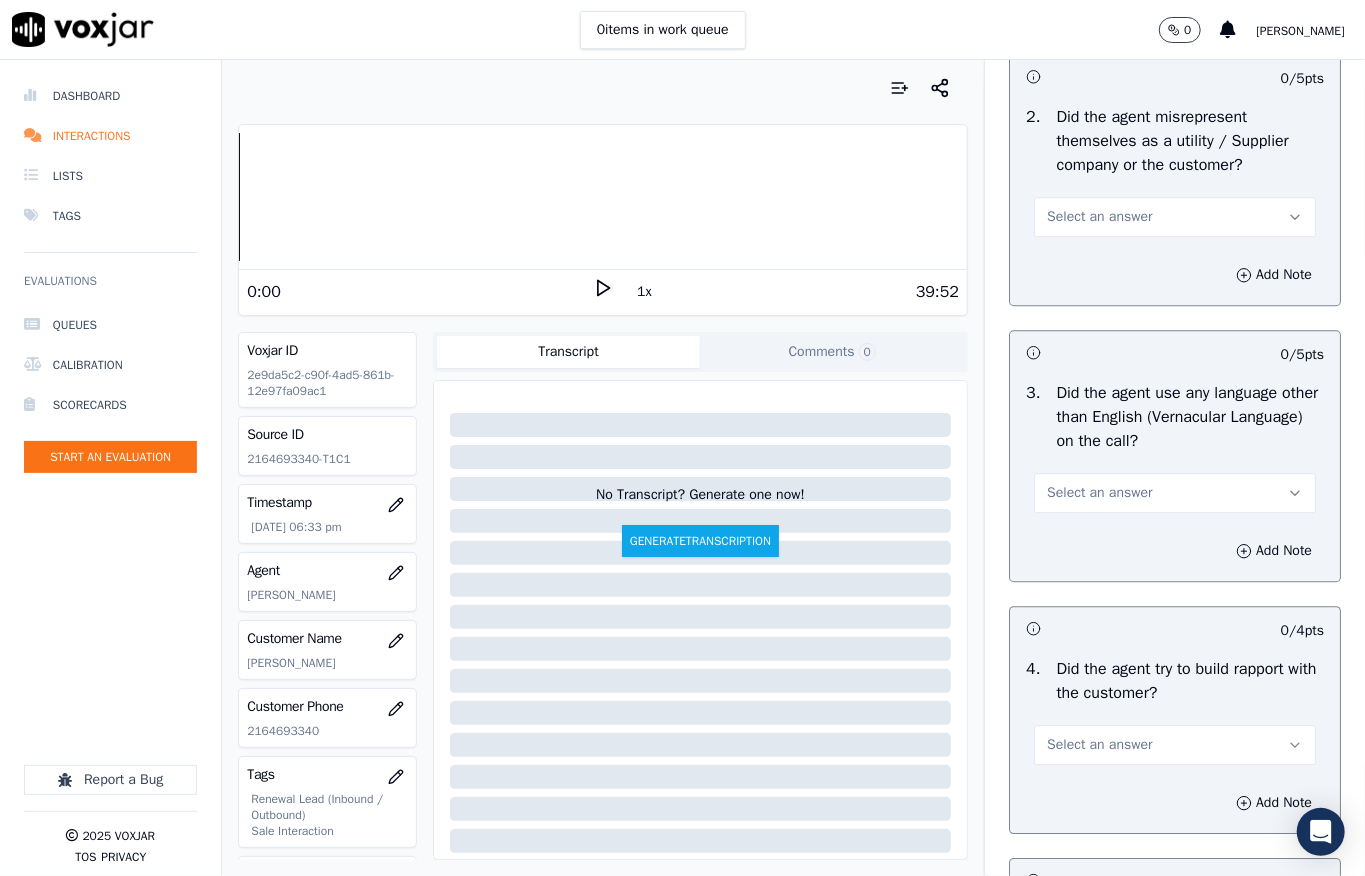 click on "Select an answer" at bounding box center [1099, 217] 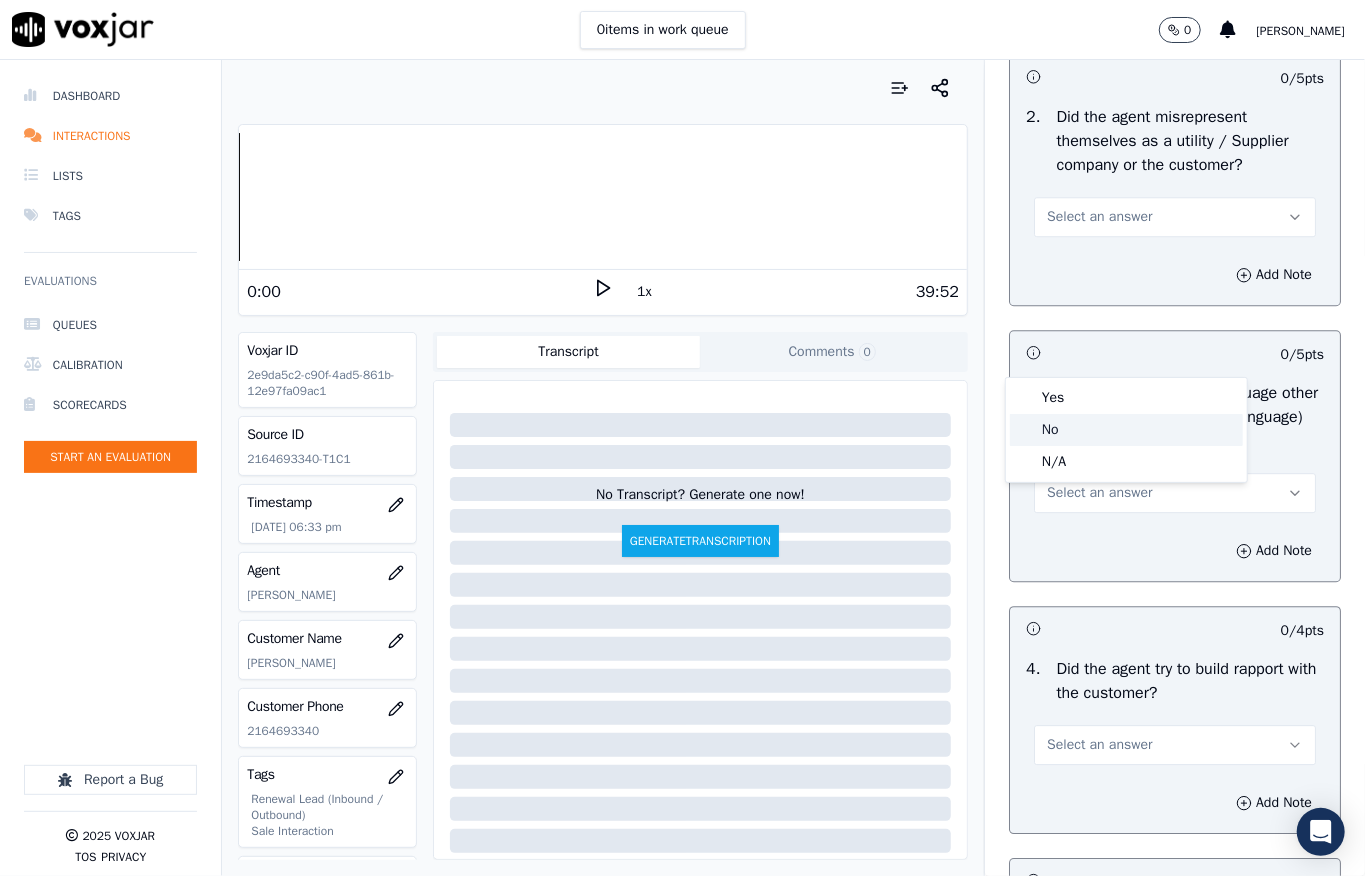 click on "No" 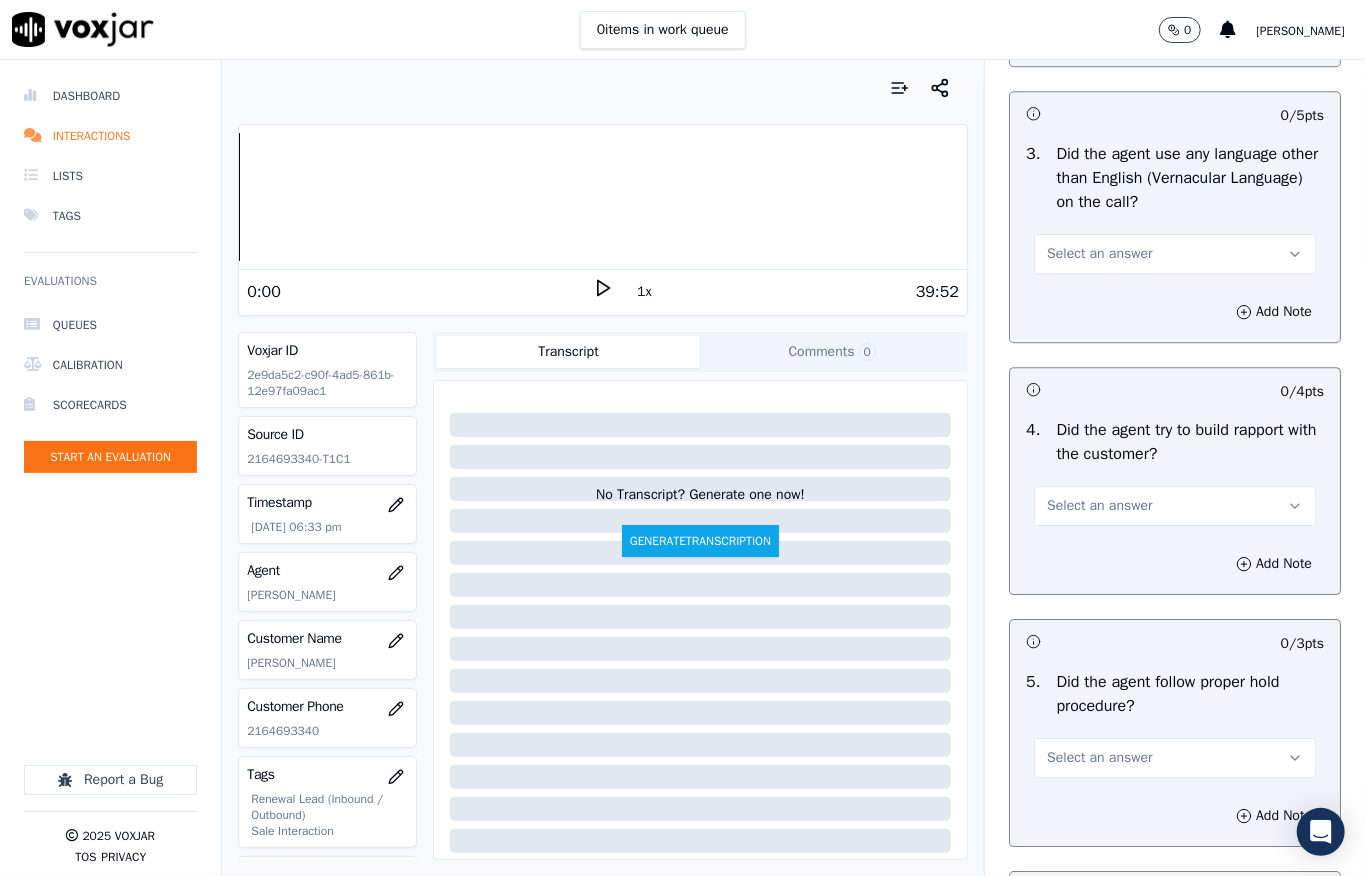 scroll, scrollTop: 3121, scrollLeft: 0, axis: vertical 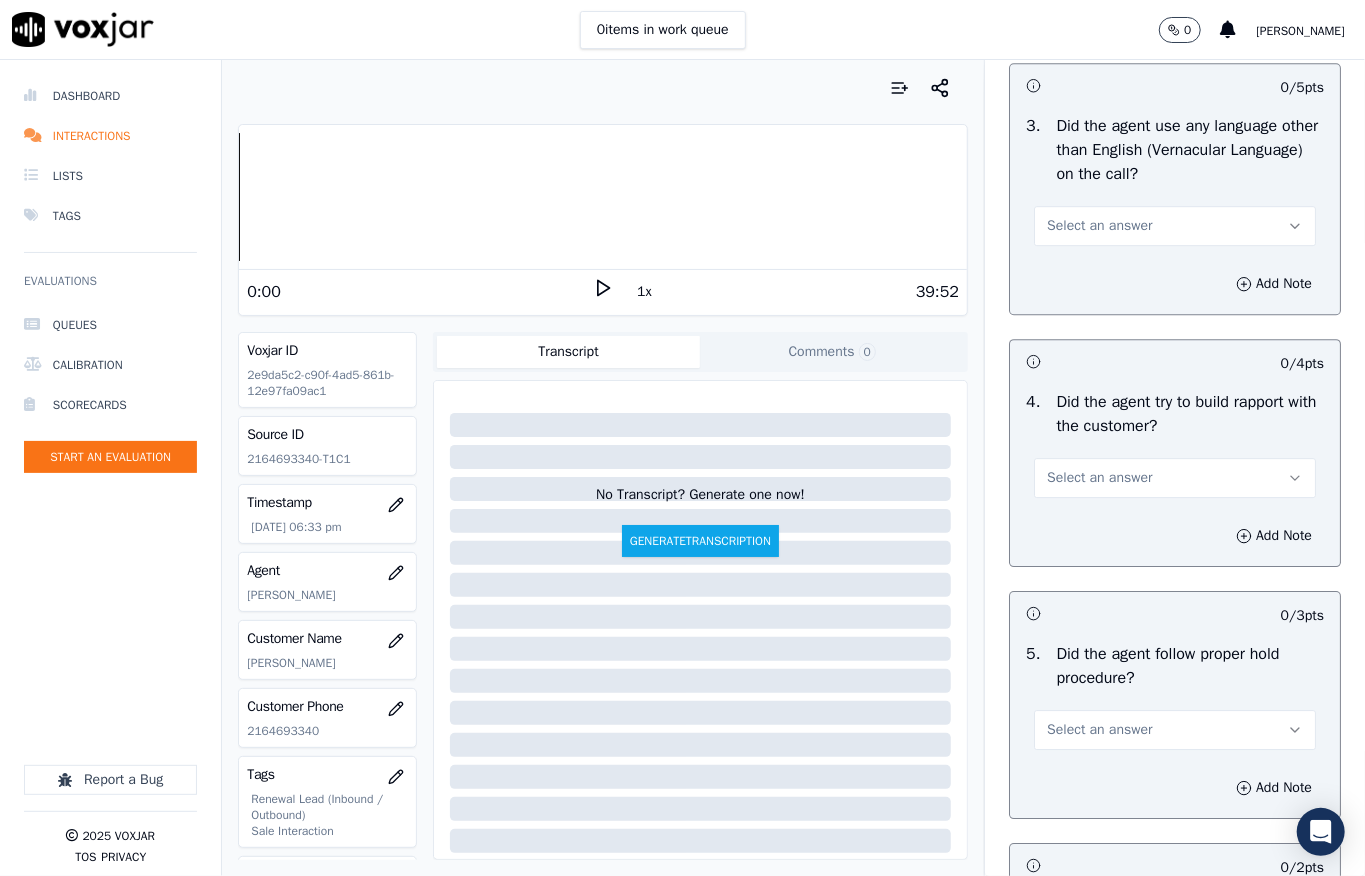 drag, startPoint x: 1064, startPoint y: 352, endPoint x: 1072, endPoint y: 380, distance: 29.12044 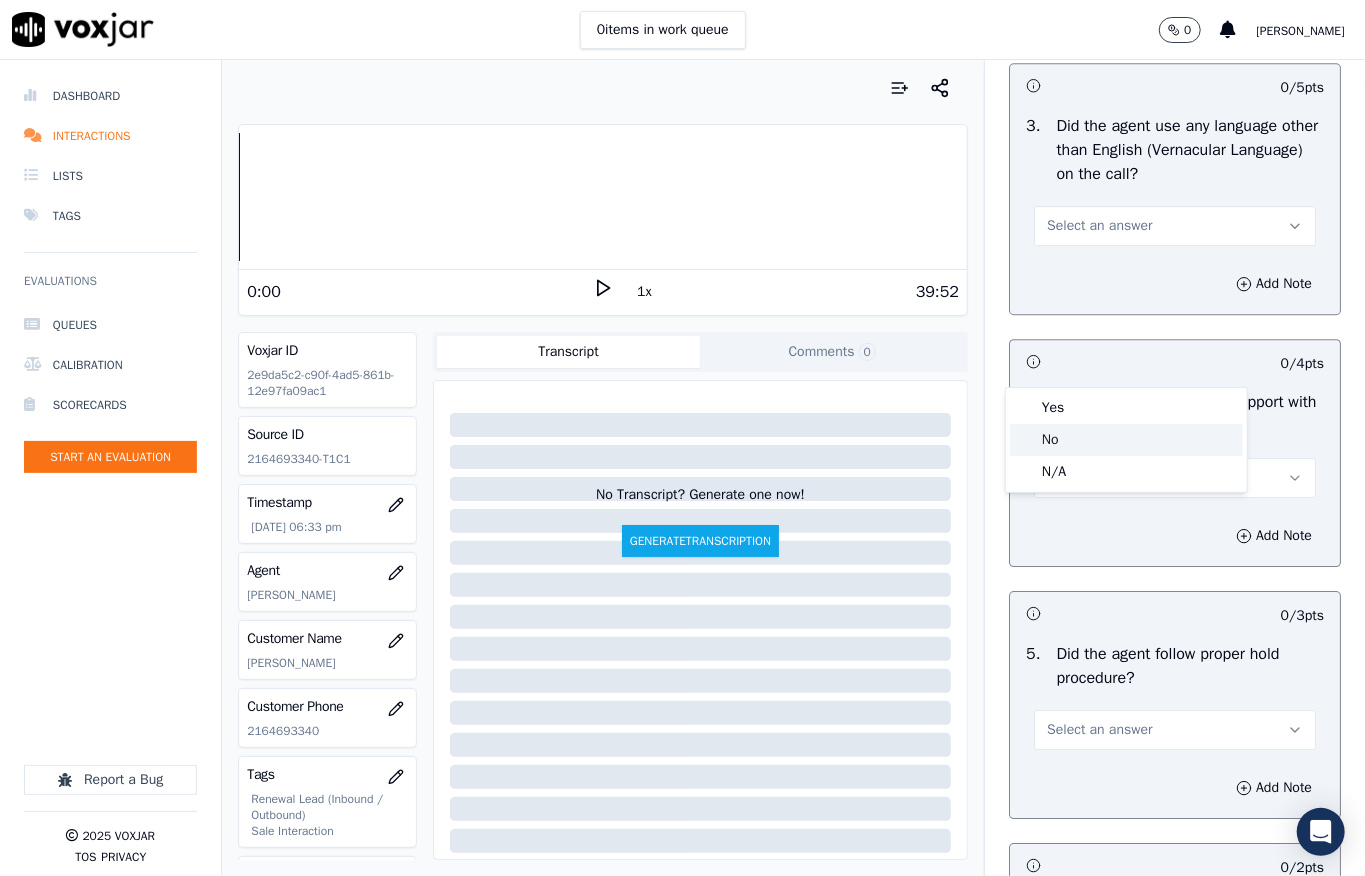 click on "No" 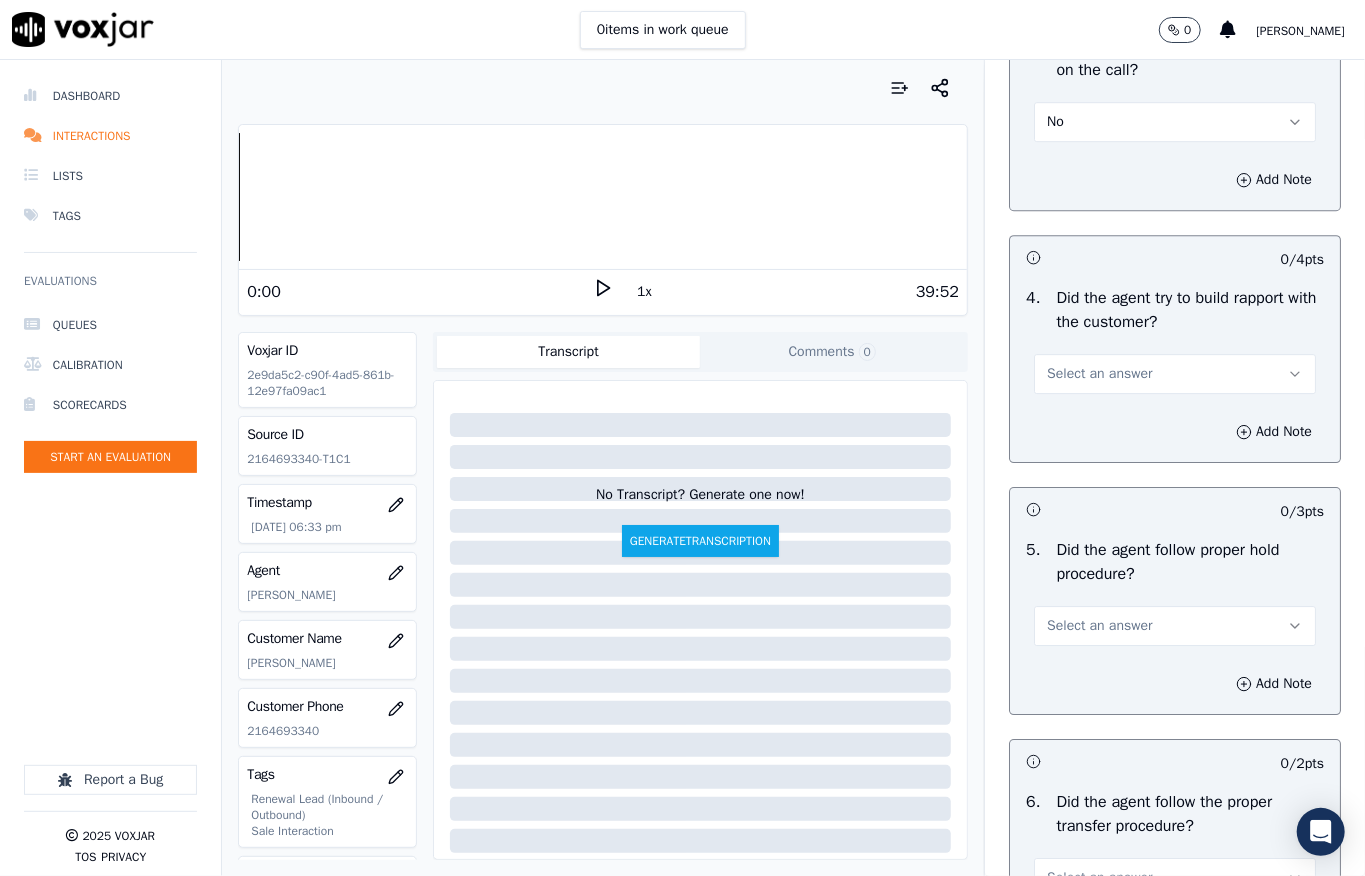 scroll, scrollTop: 3388, scrollLeft: 0, axis: vertical 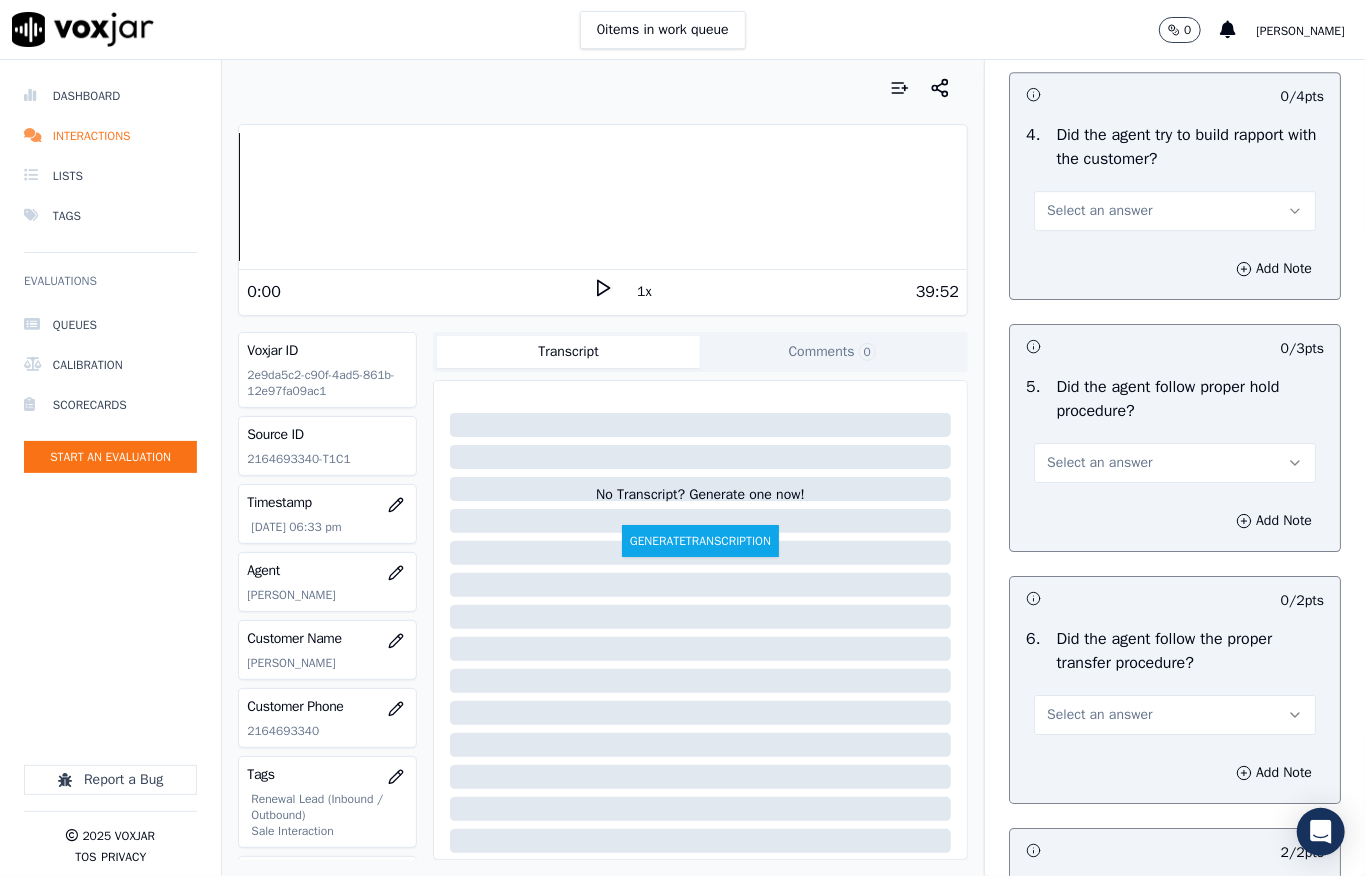 click on "Select an answer" at bounding box center (1099, 211) 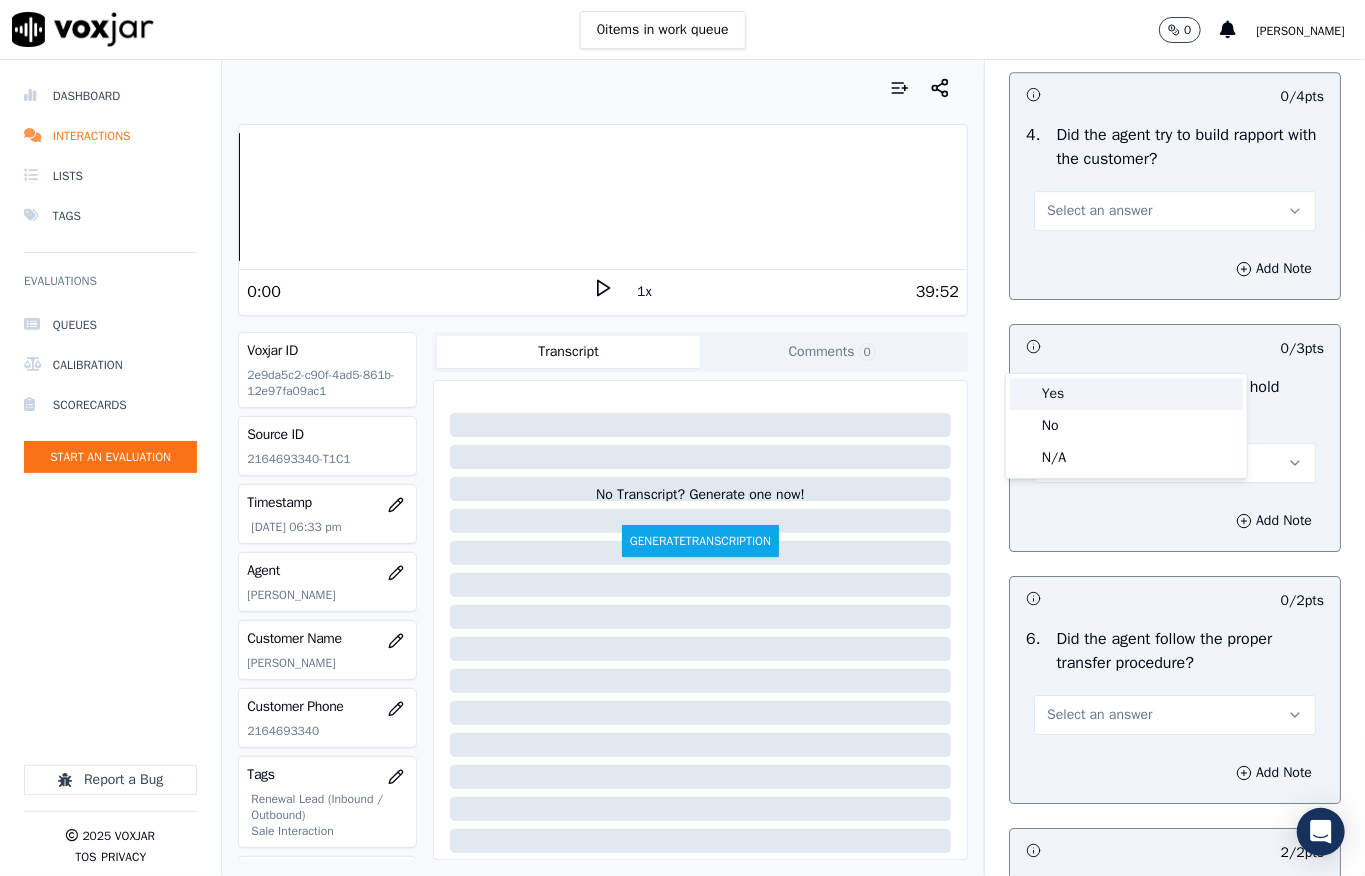 click on "Yes" at bounding box center [1126, 394] 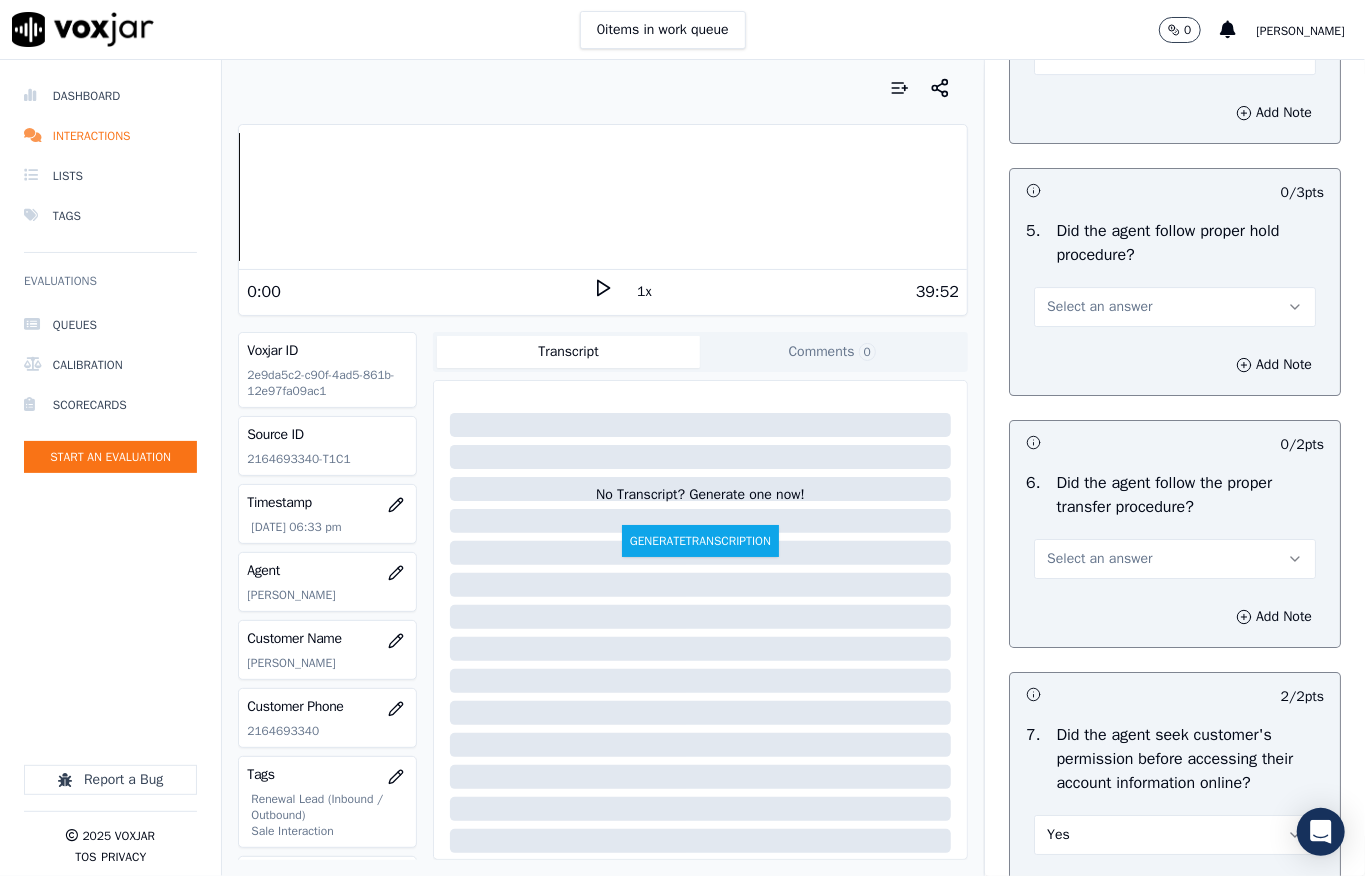 scroll, scrollTop: 3788, scrollLeft: 0, axis: vertical 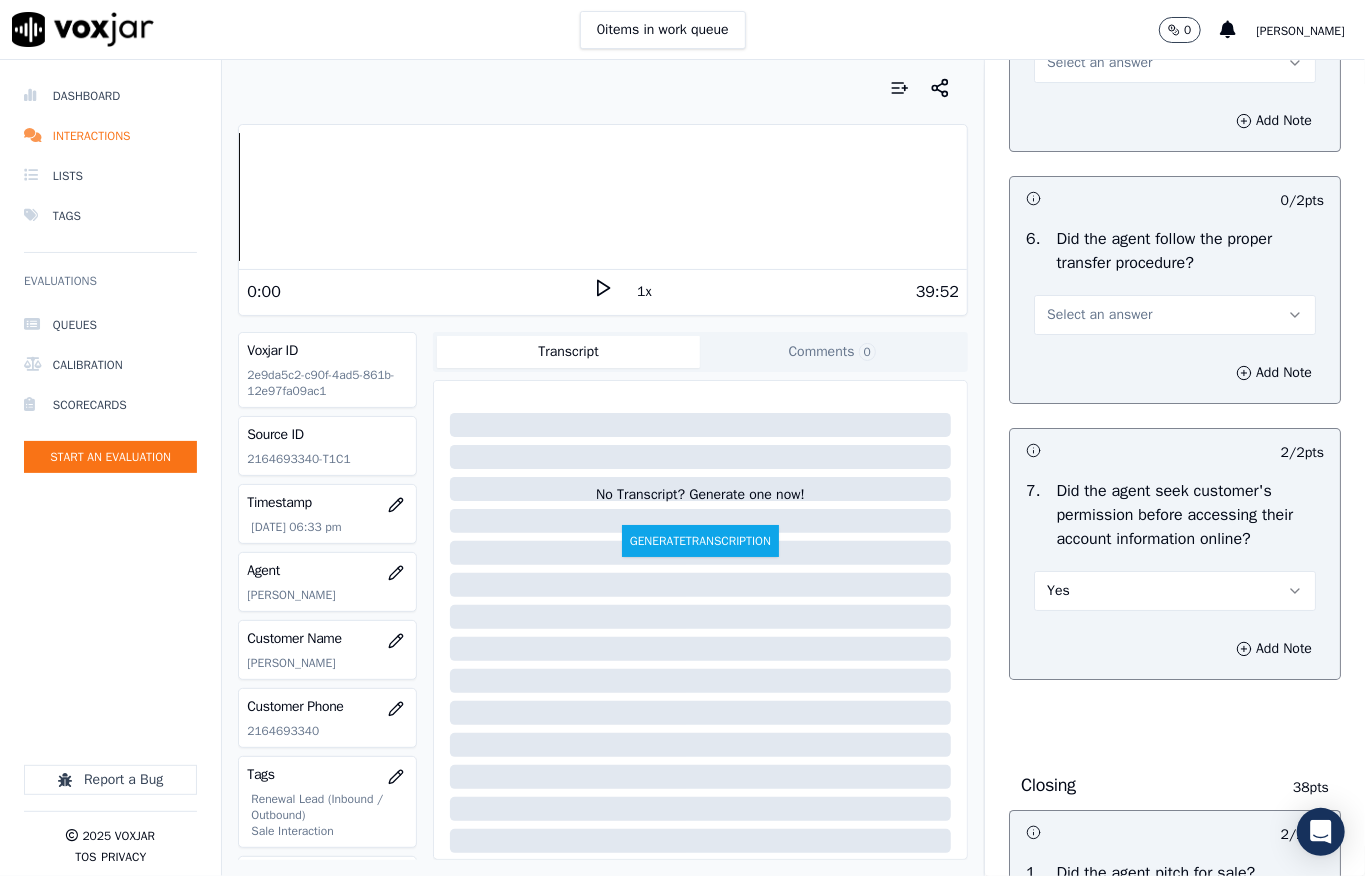 click on "Select an answer" at bounding box center [1099, 63] 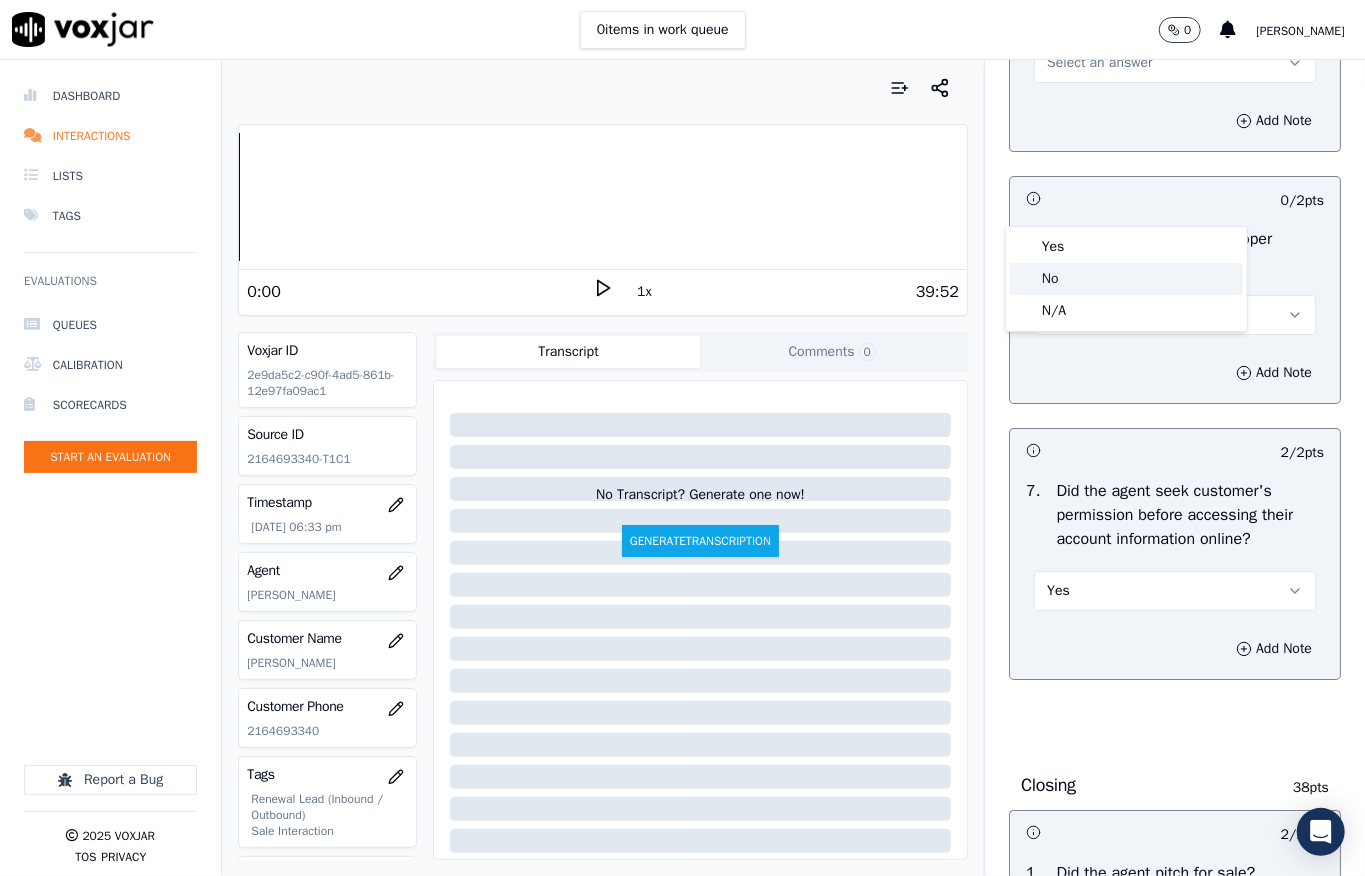 click on "No" 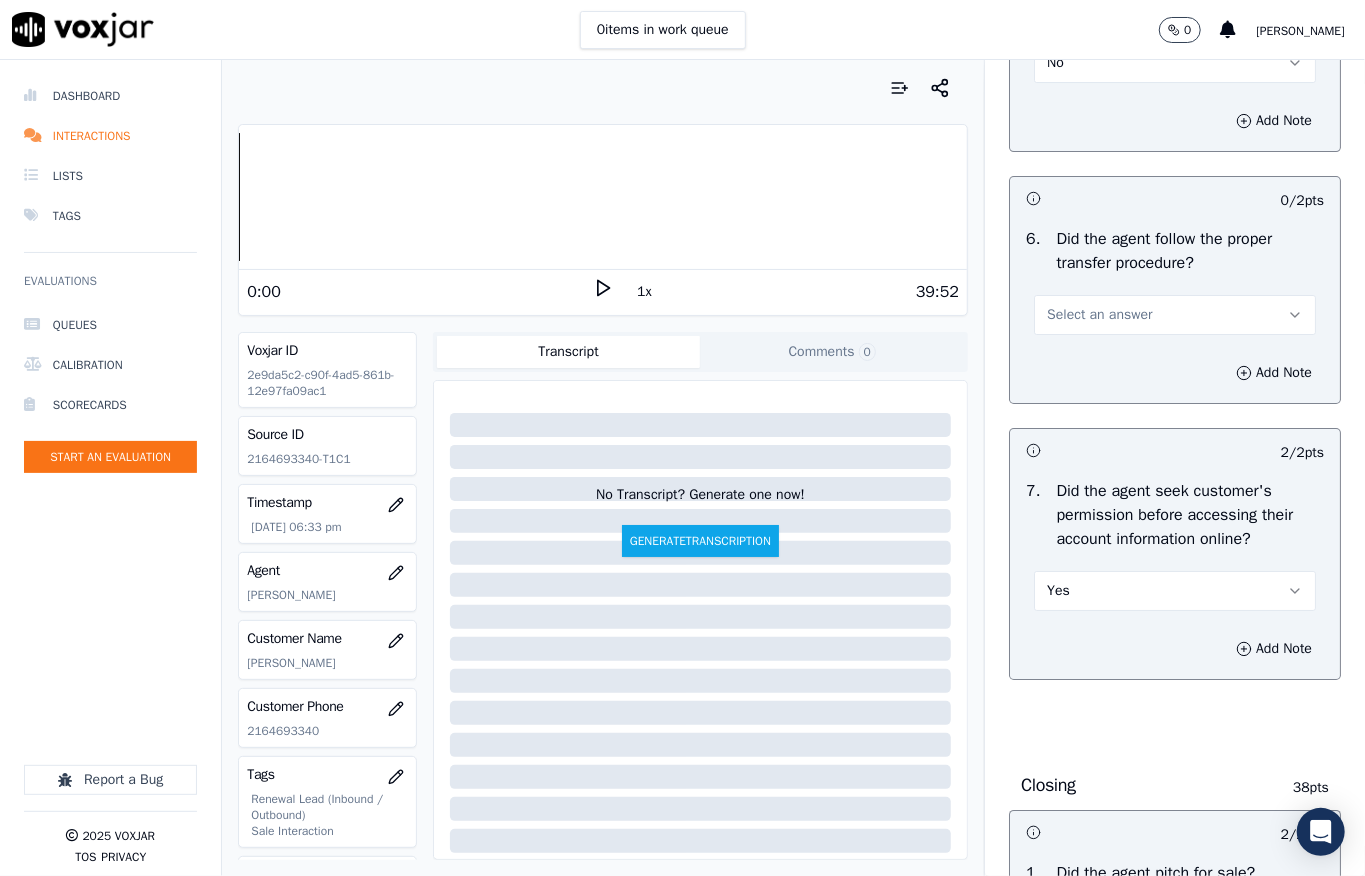 click on "No" at bounding box center [1175, 63] 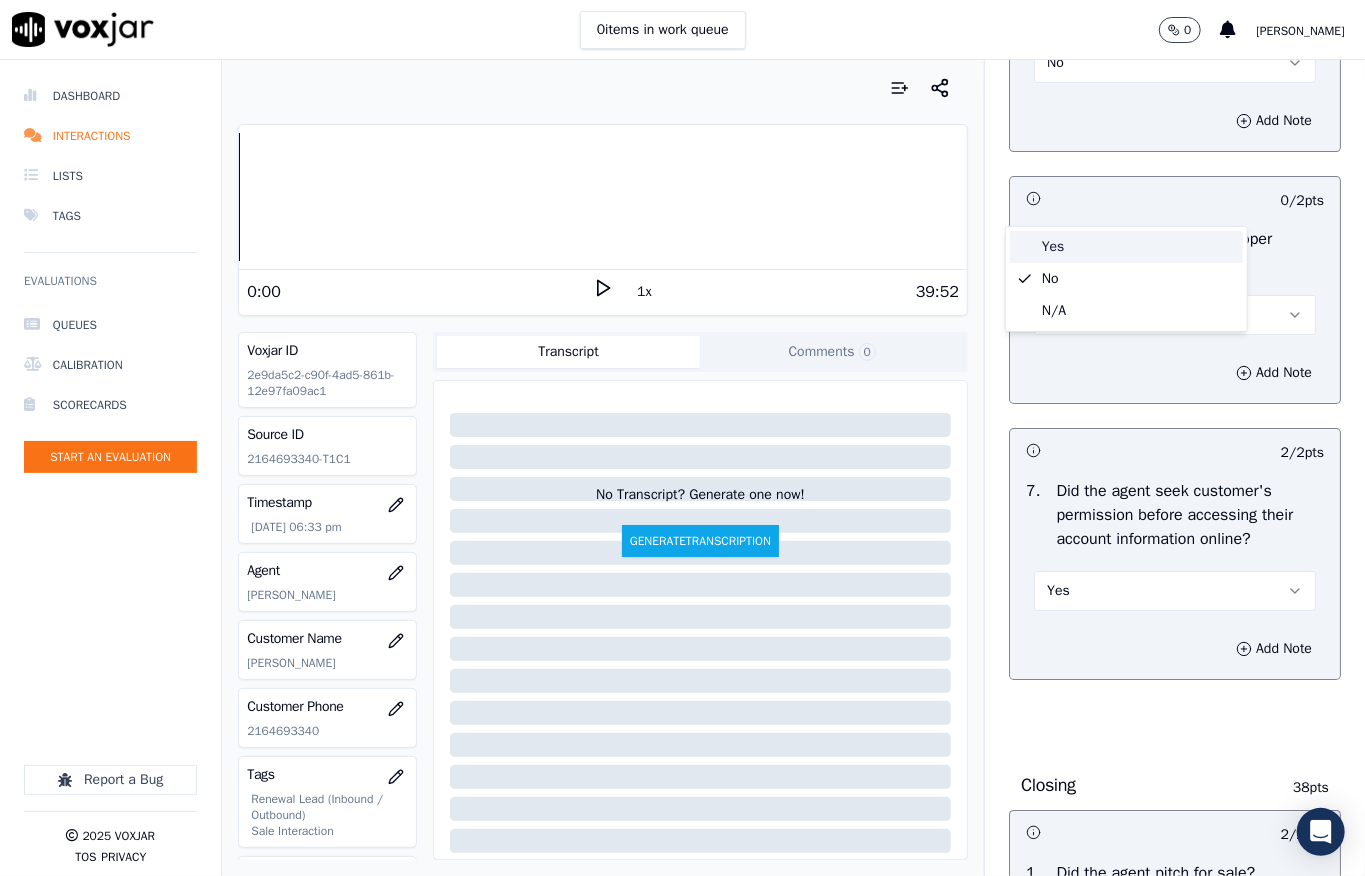 click on "Yes" at bounding box center [1126, 247] 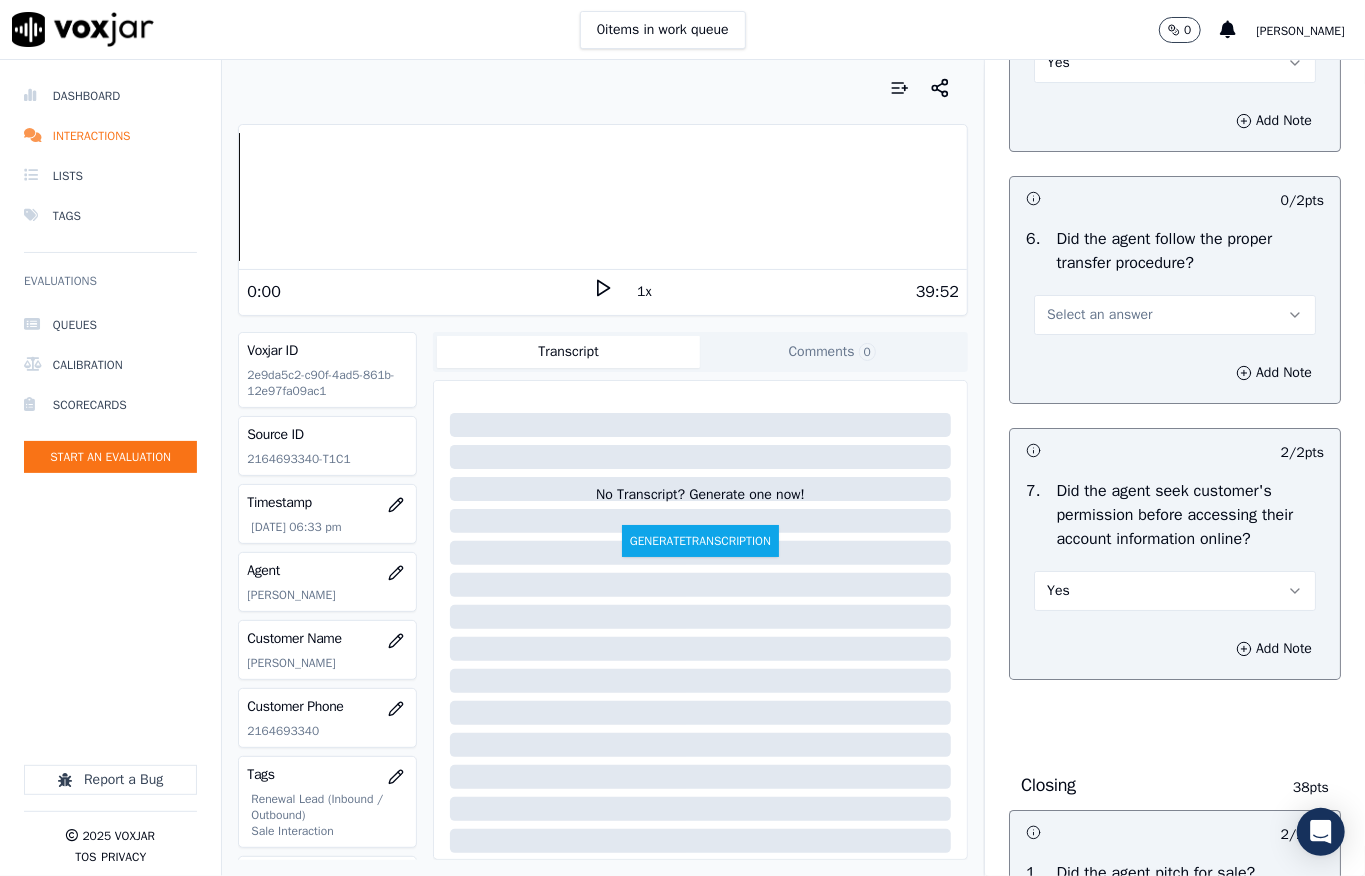 click on "Select an answer" at bounding box center (1099, 315) 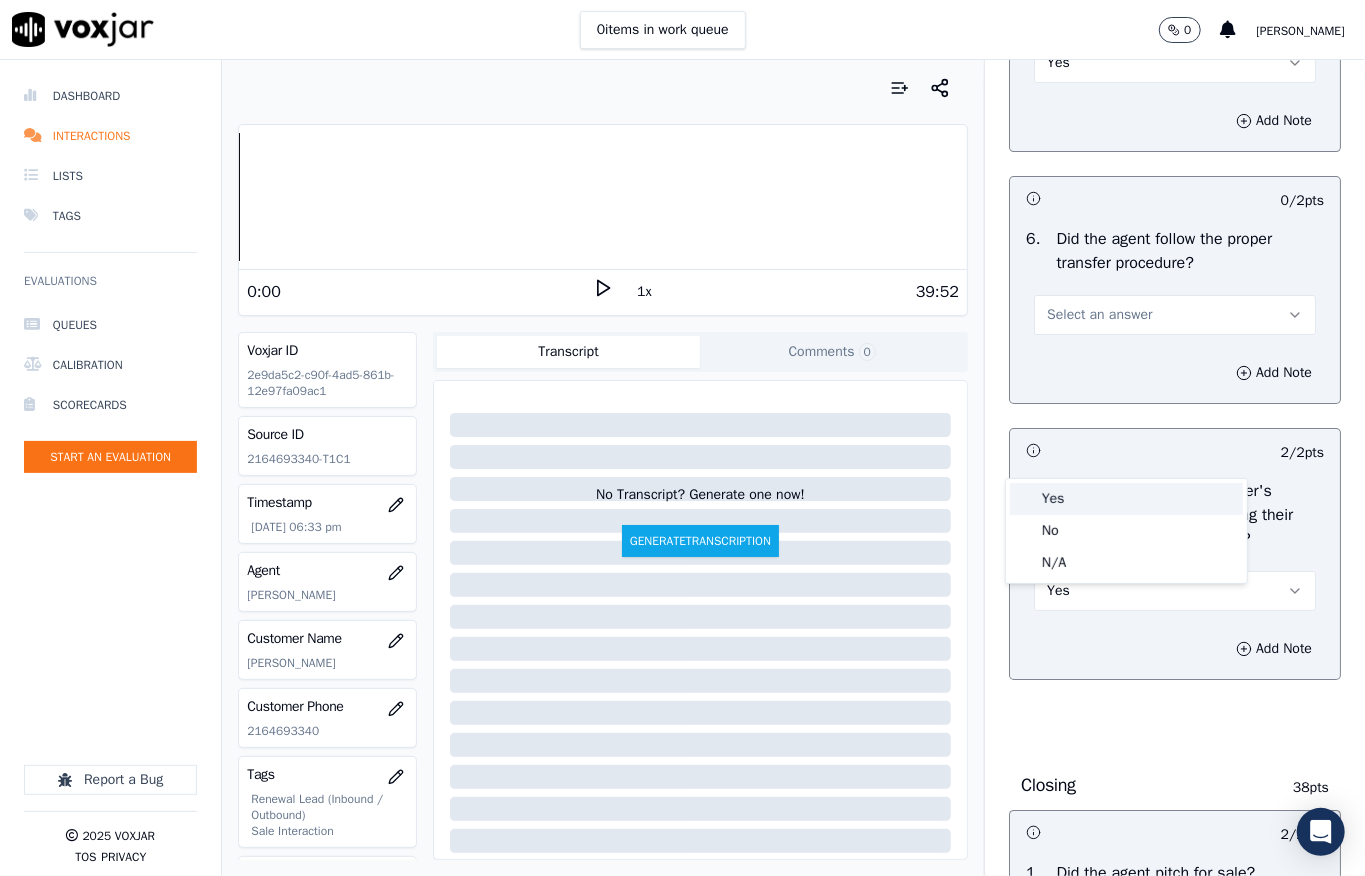 click on "Yes" at bounding box center (1126, 499) 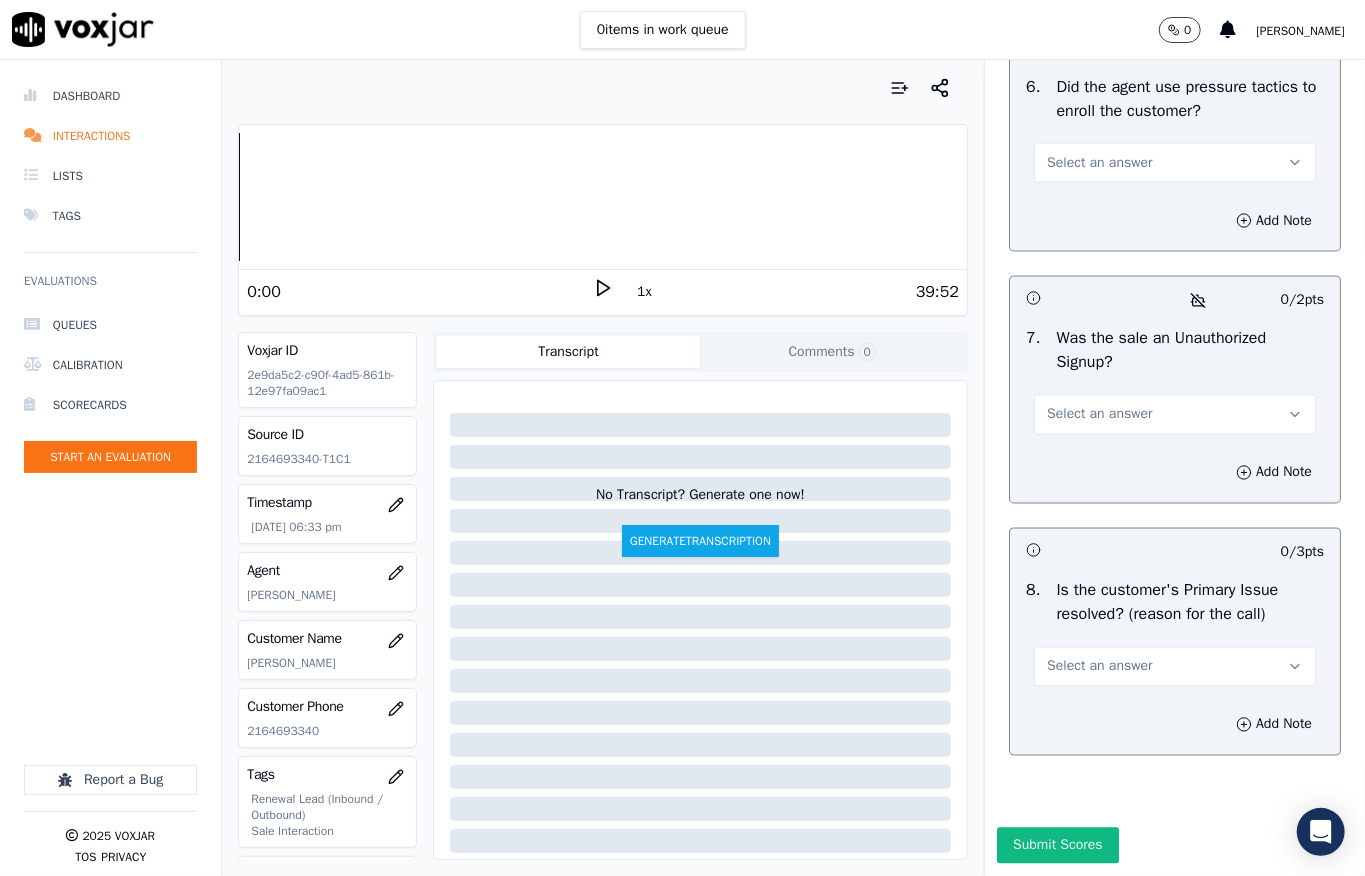 scroll, scrollTop: 5921, scrollLeft: 0, axis: vertical 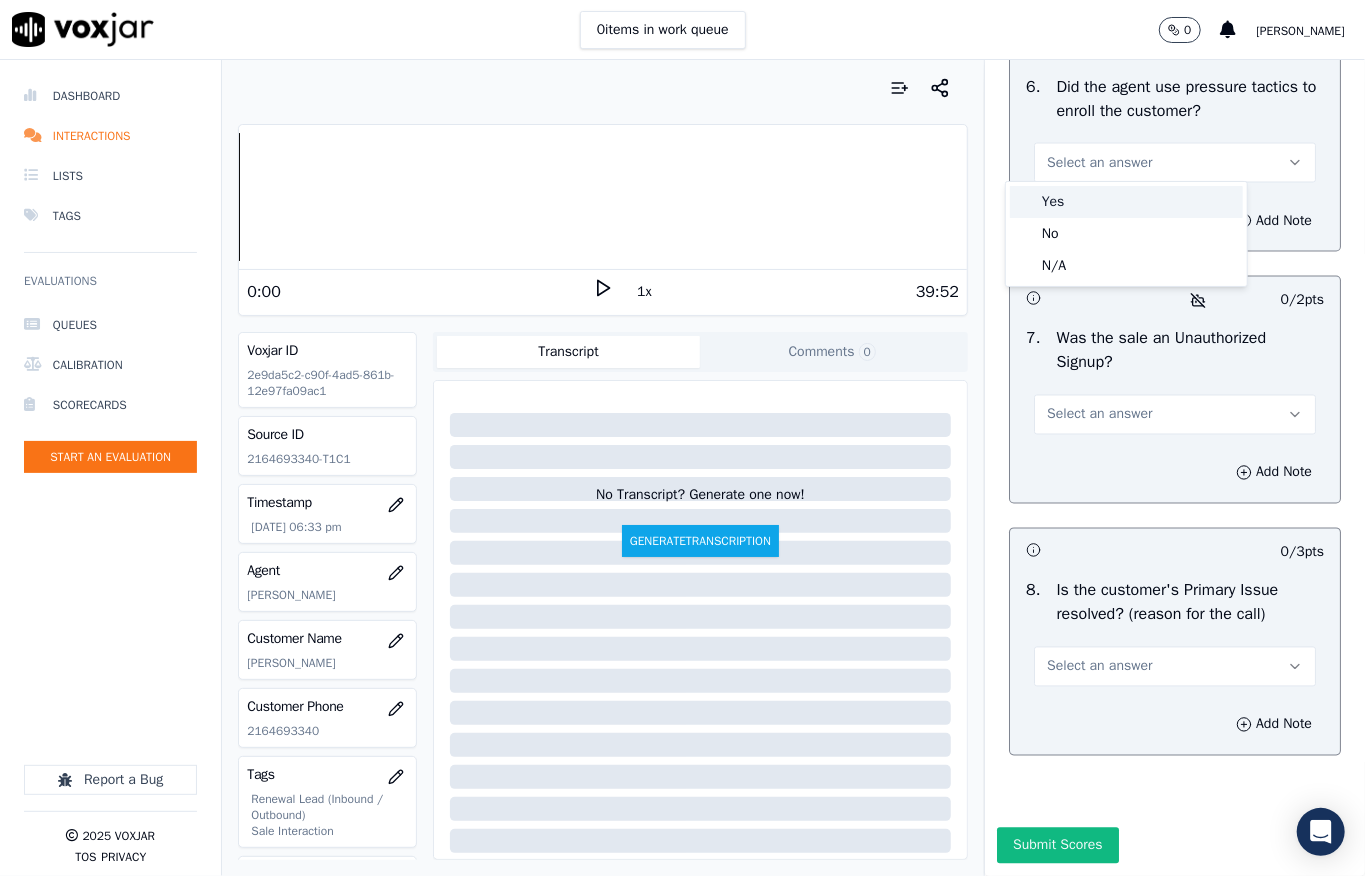 click on "Yes" at bounding box center (1126, 202) 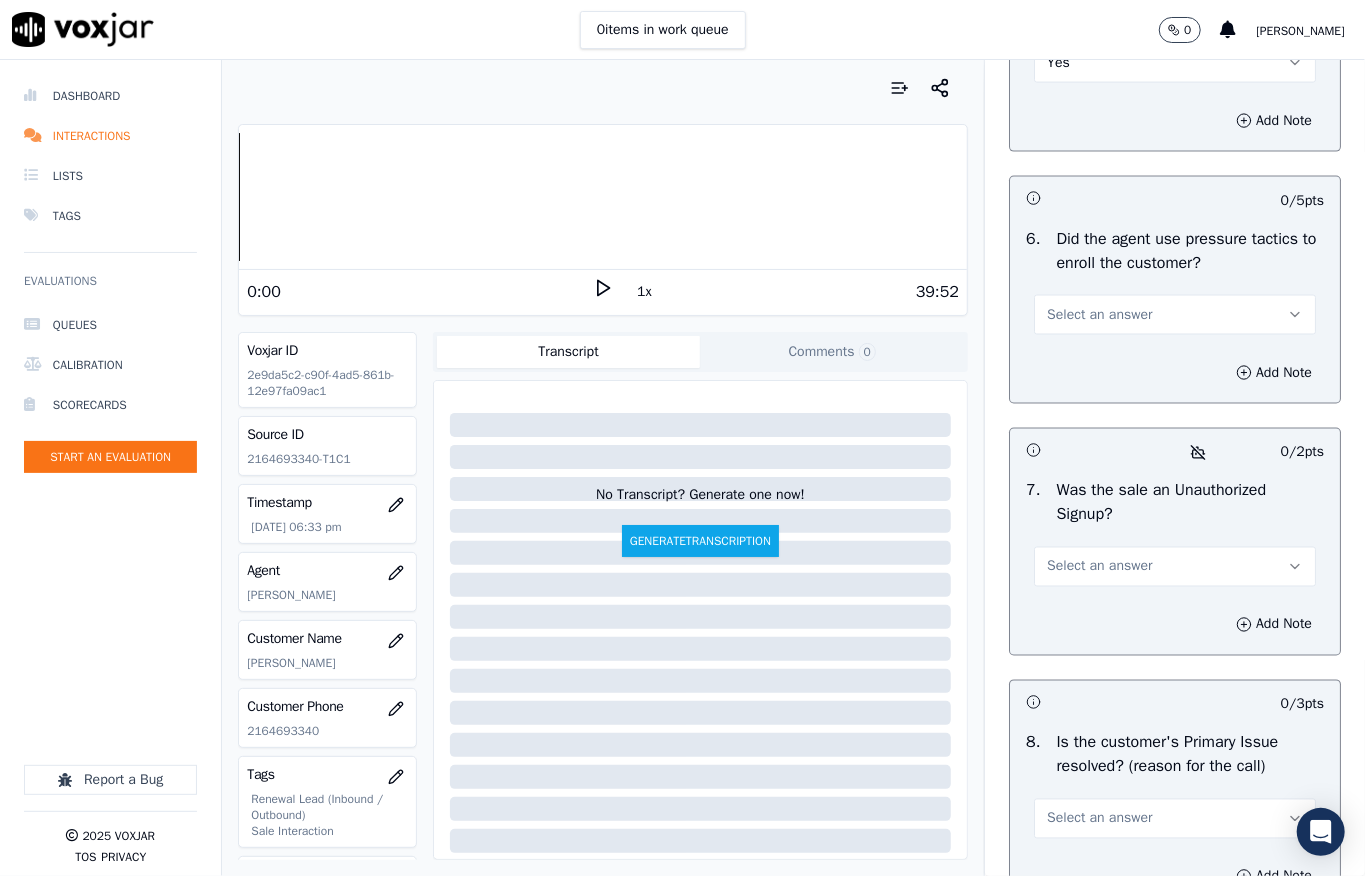 scroll, scrollTop: 5921, scrollLeft: 0, axis: vertical 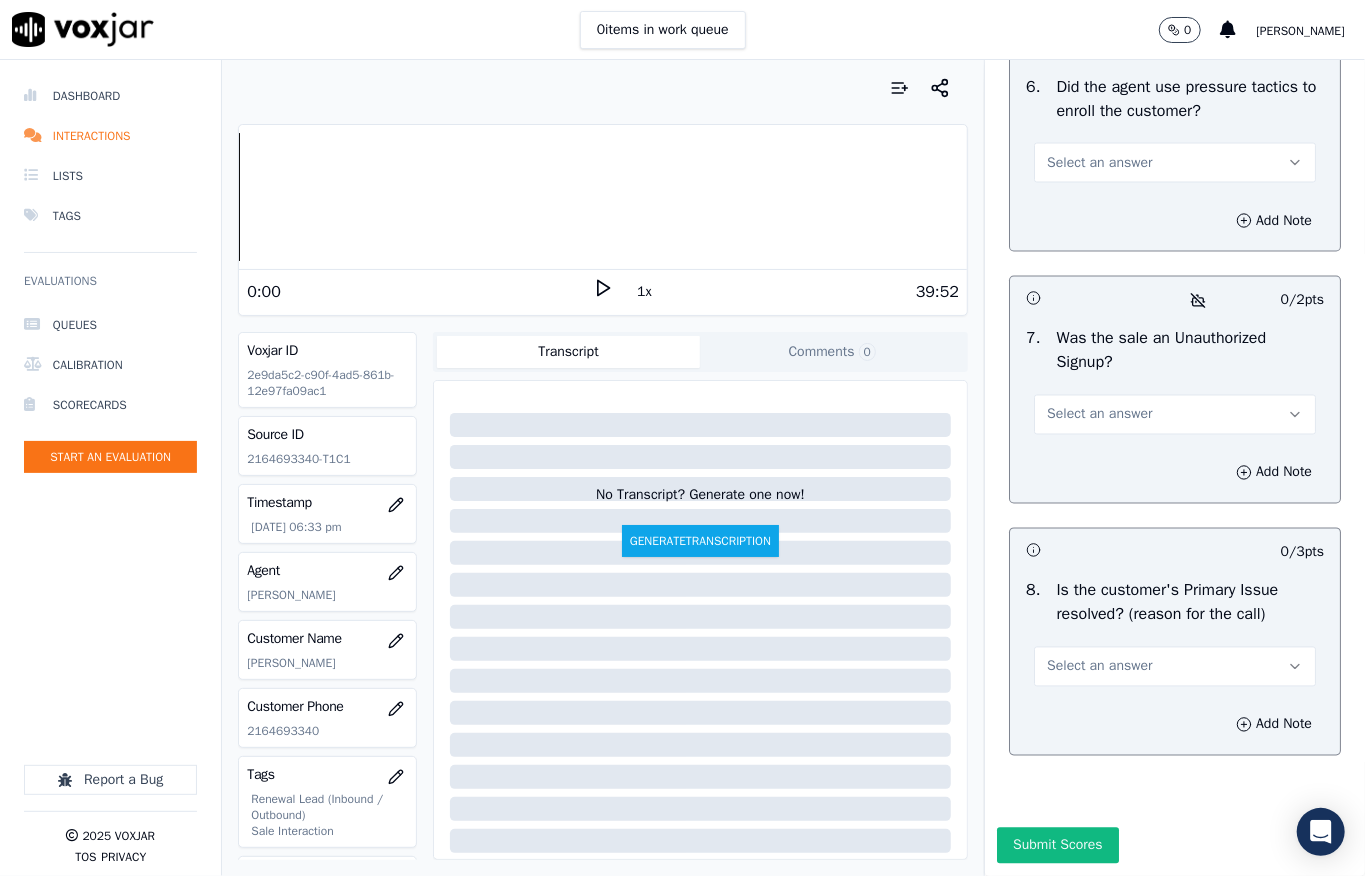drag, startPoint x: 1042, startPoint y: 154, endPoint x: 1053, endPoint y: 173, distance: 21.954498 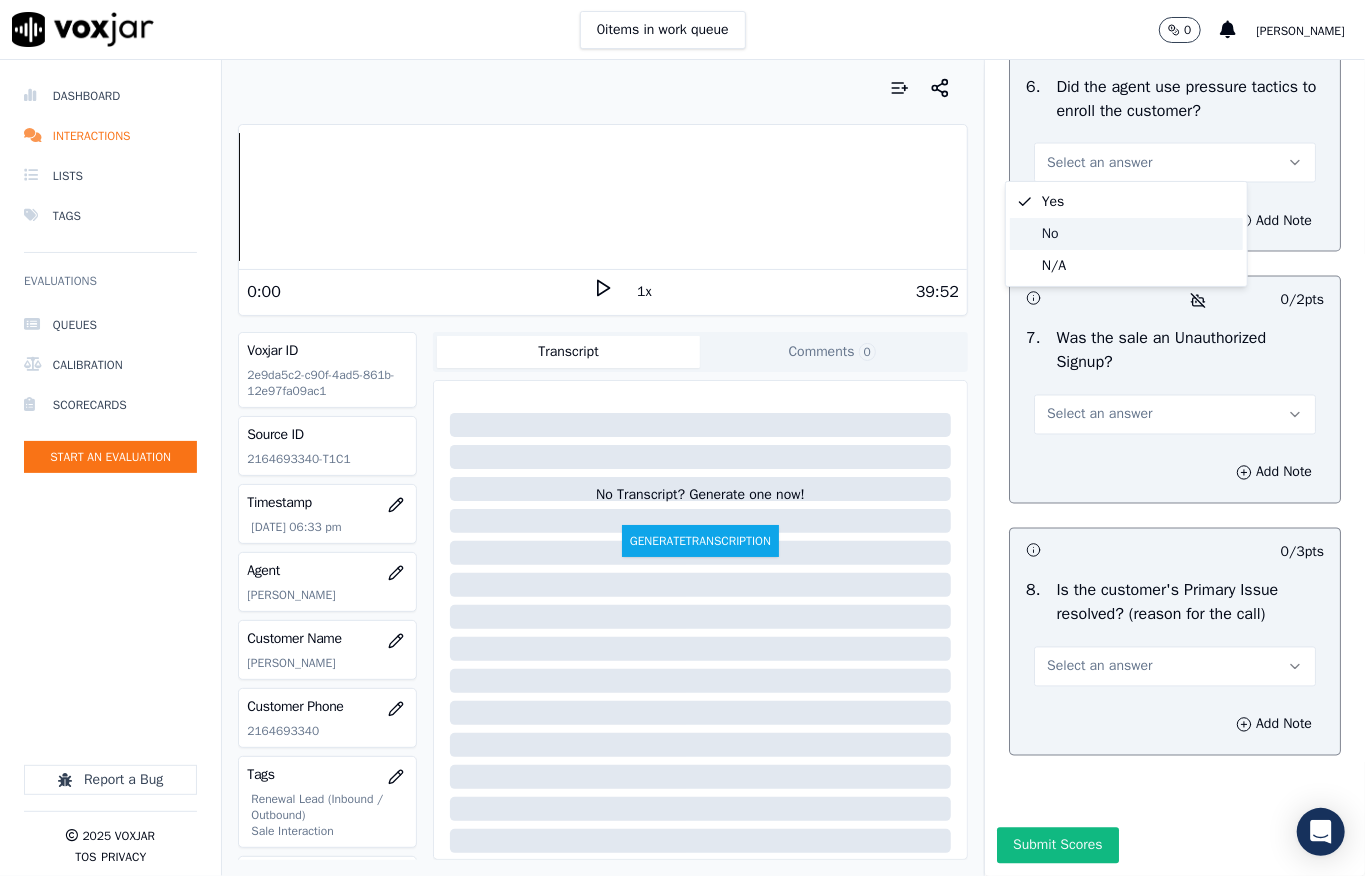 click on "No" 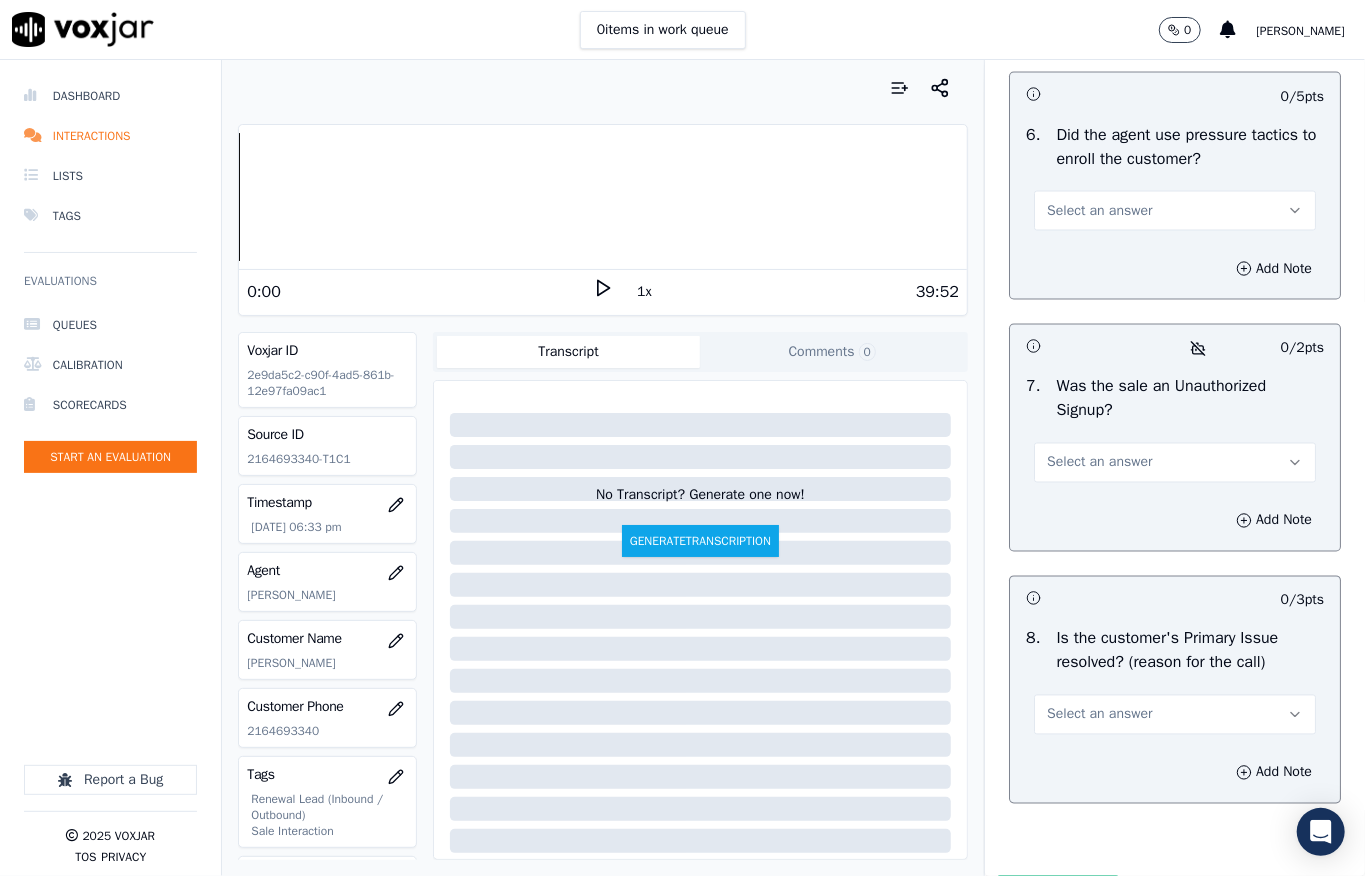 scroll, scrollTop: 5921, scrollLeft: 0, axis: vertical 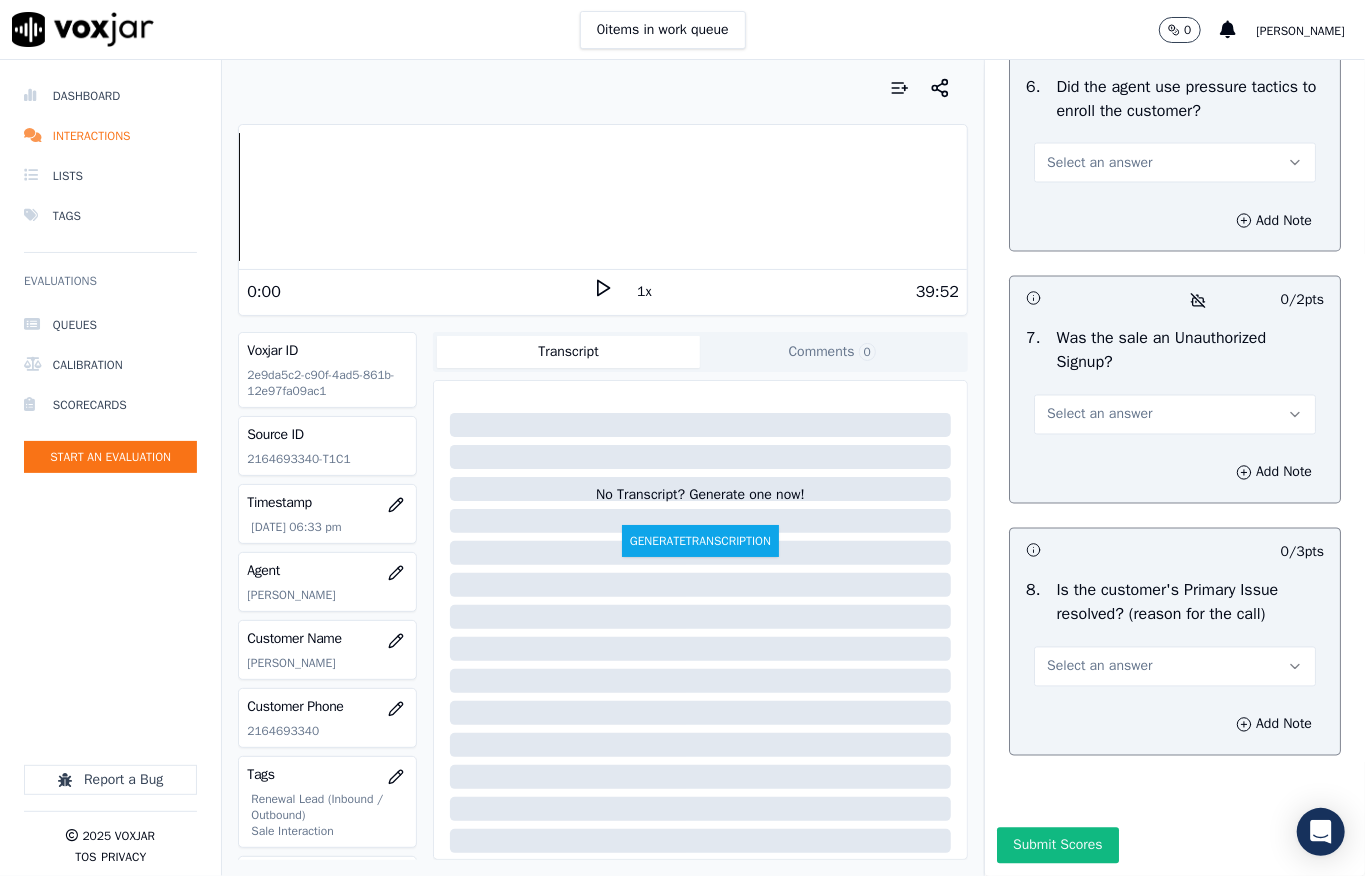 click on "Select an answer" at bounding box center [1099, 163] 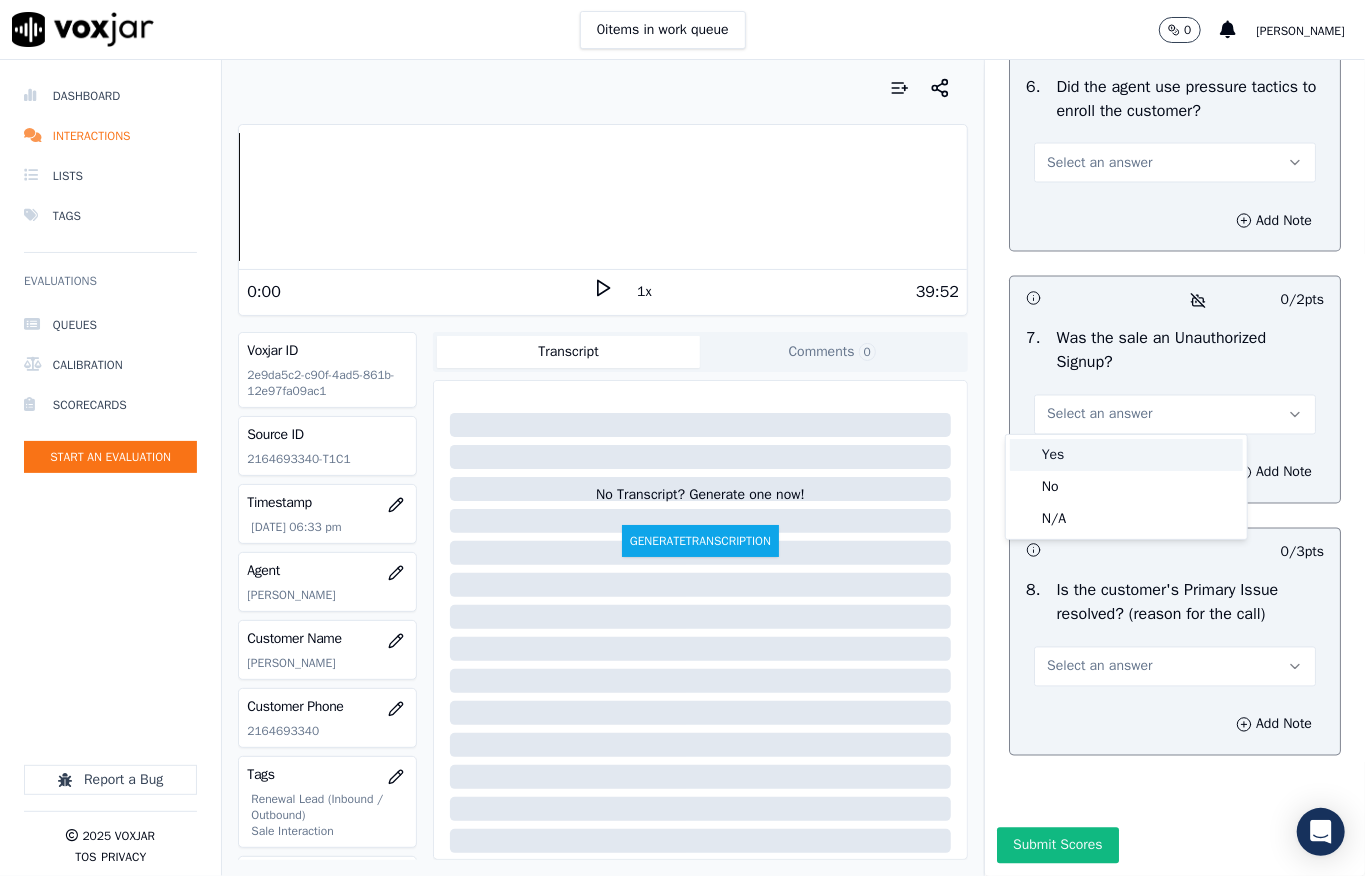 click on "Yes" at bounding box center [1126, 455] 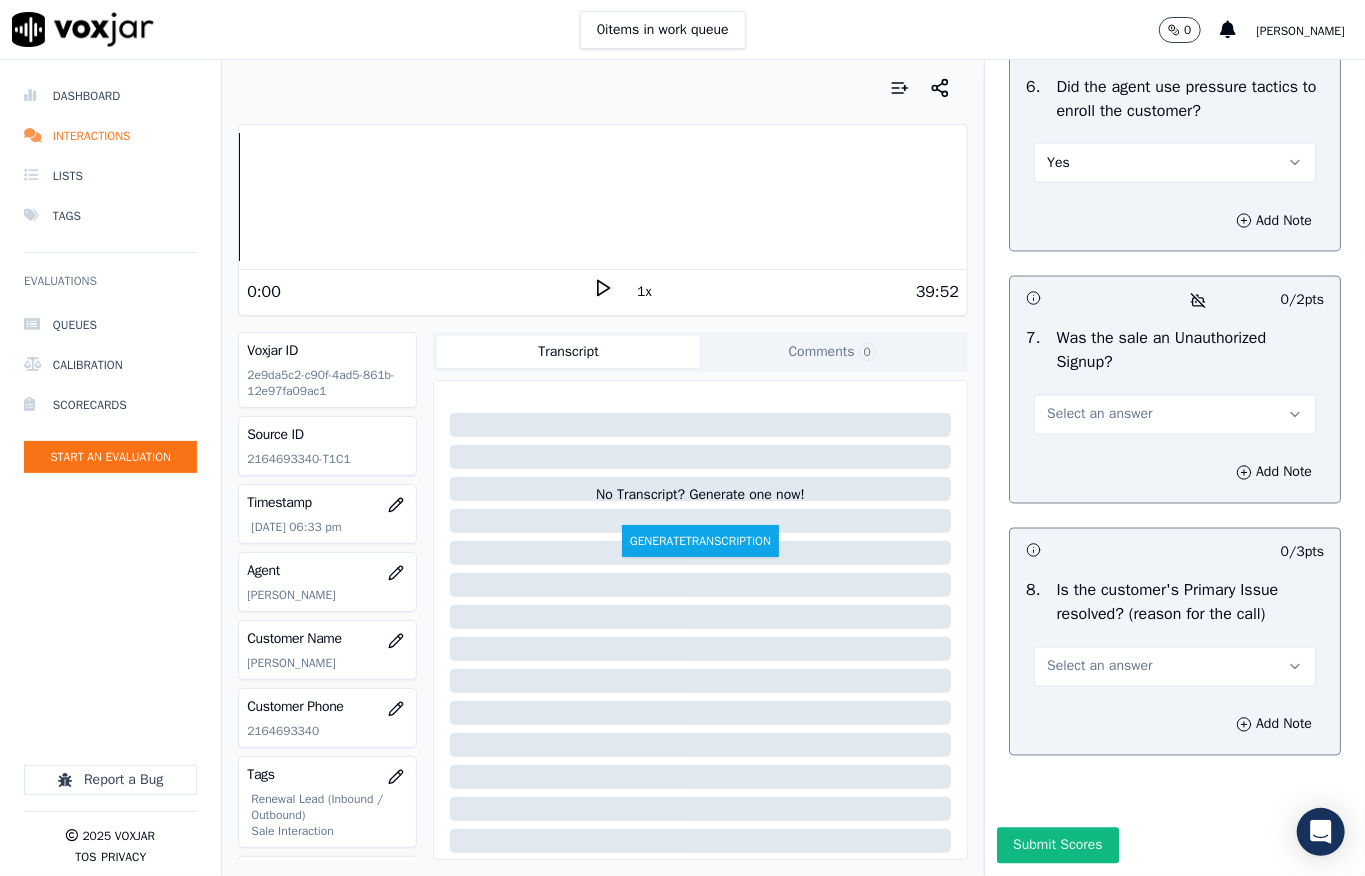 scroll, scrollTop: 6188, scrollLeft: 0, axis: vertical 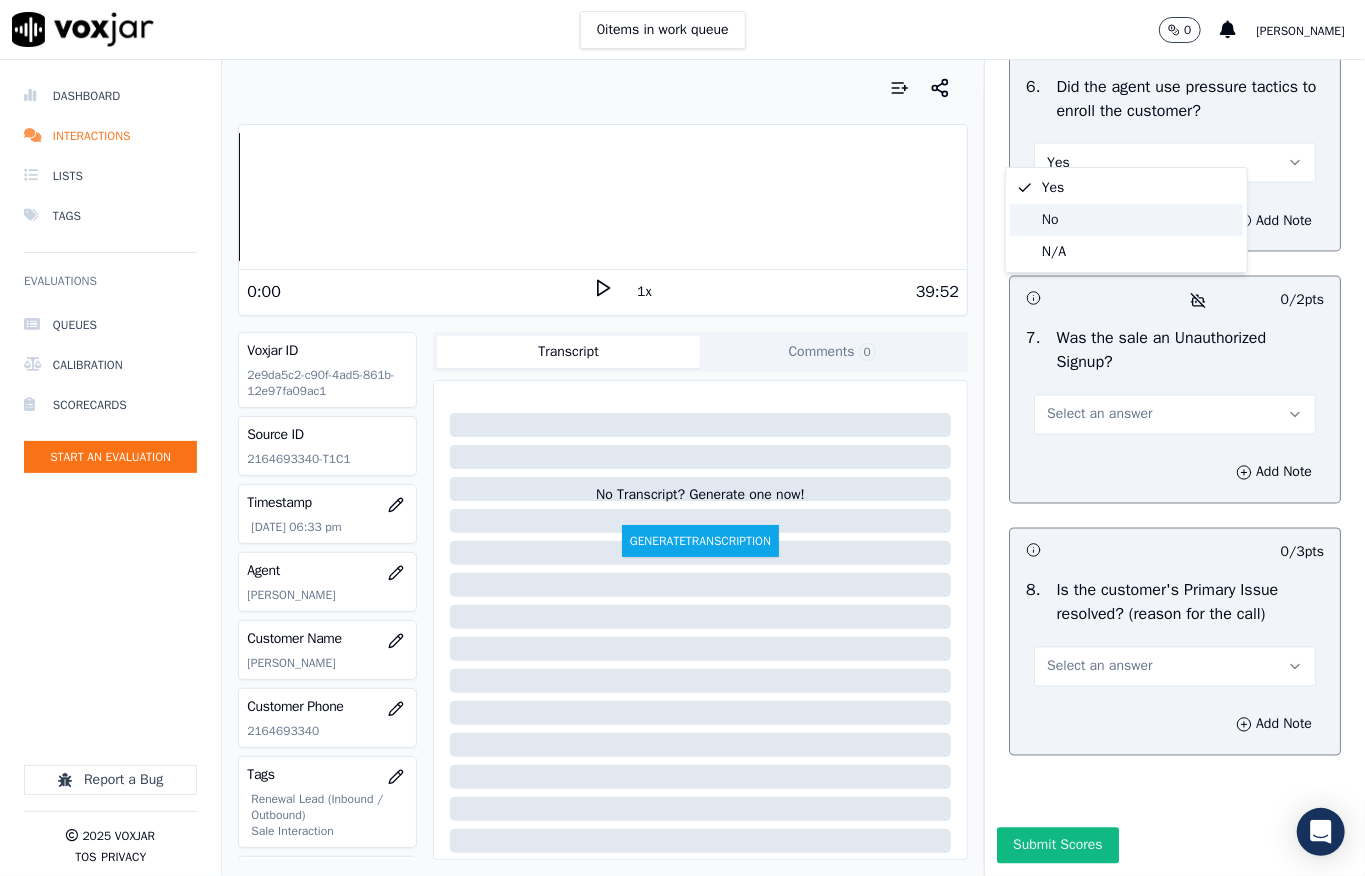 click on "No" 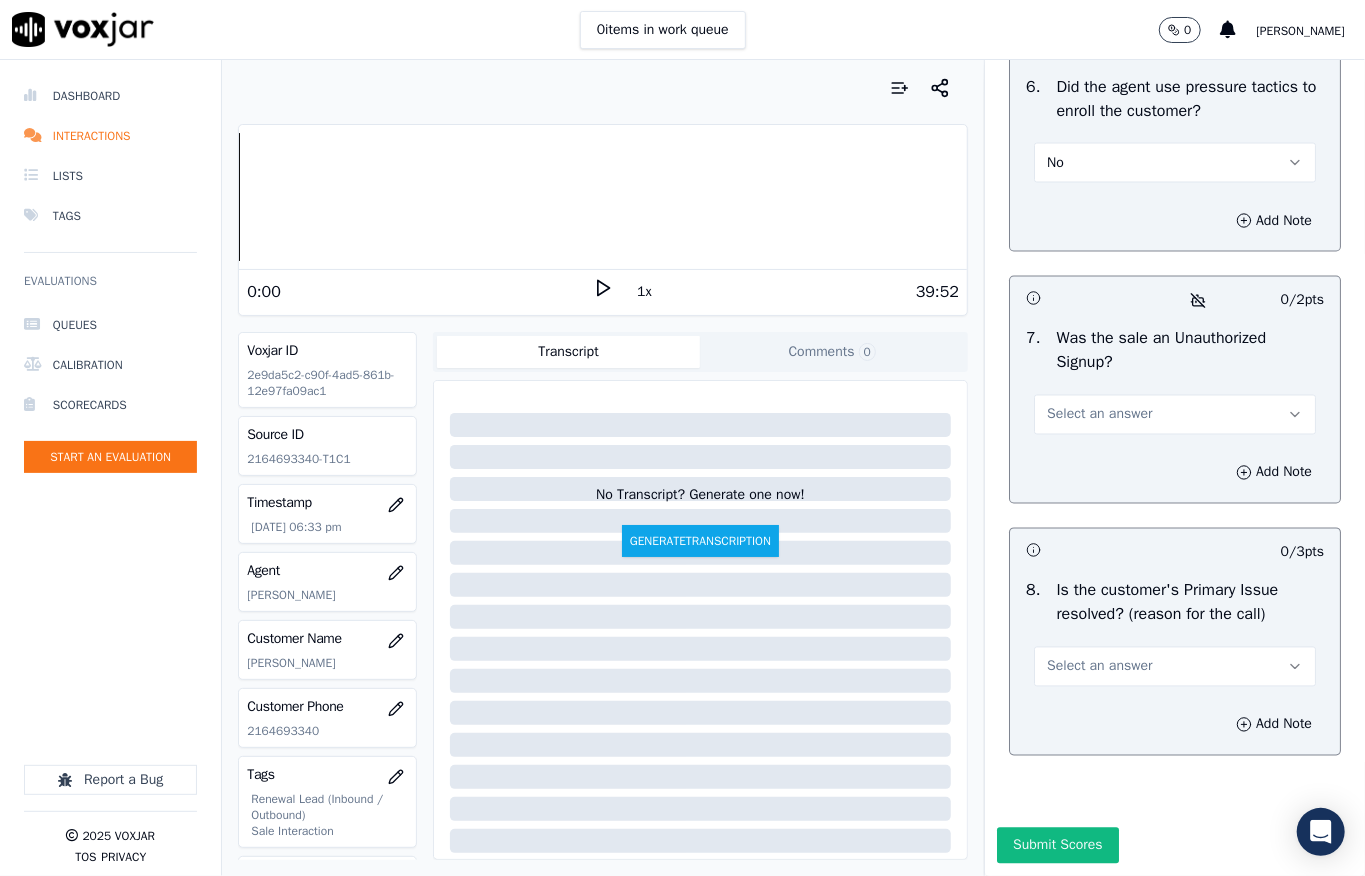 scroll, scrollTop: 6188, scrollLeft: 0, axis: vertical 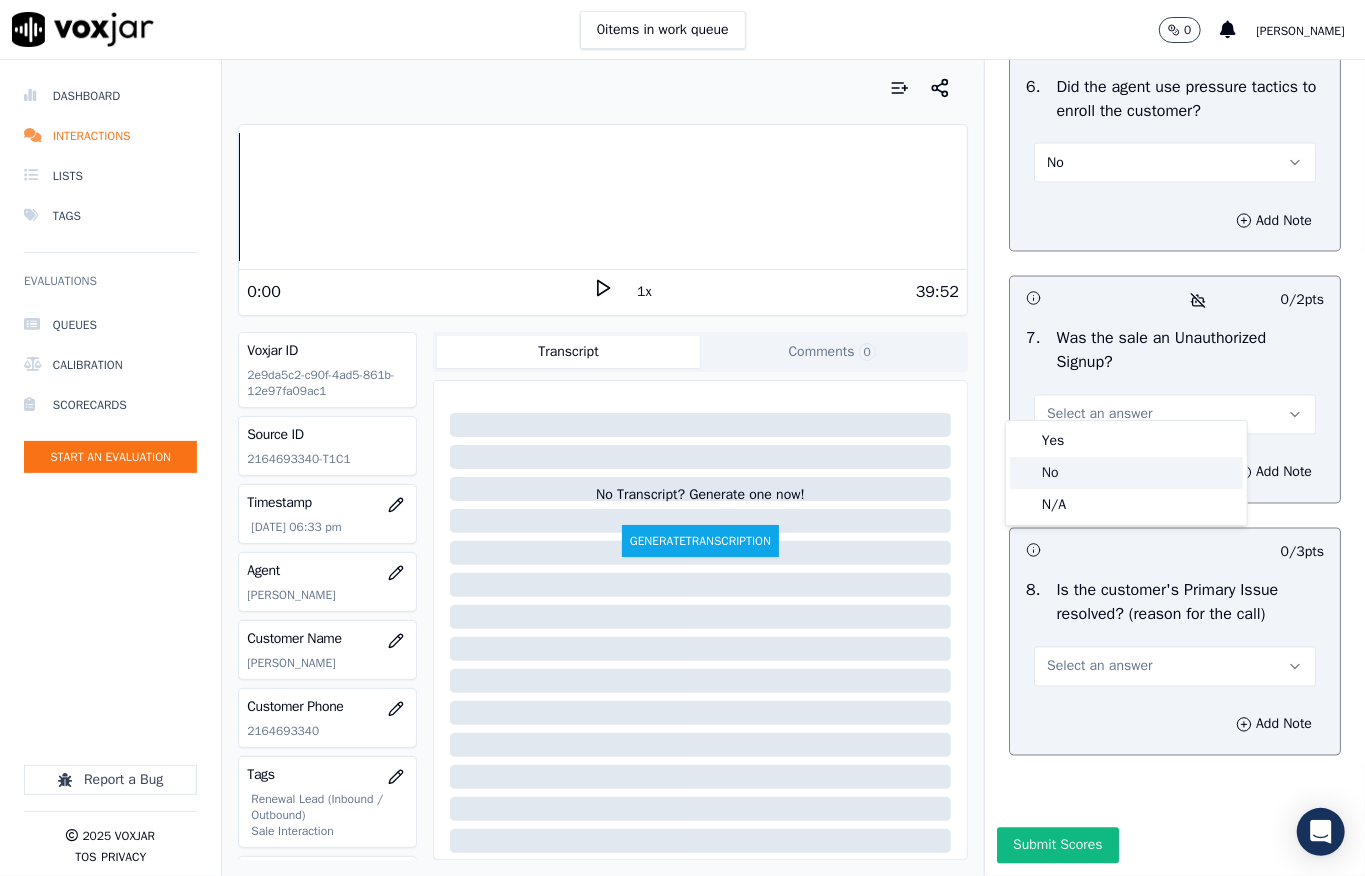 click on "No" 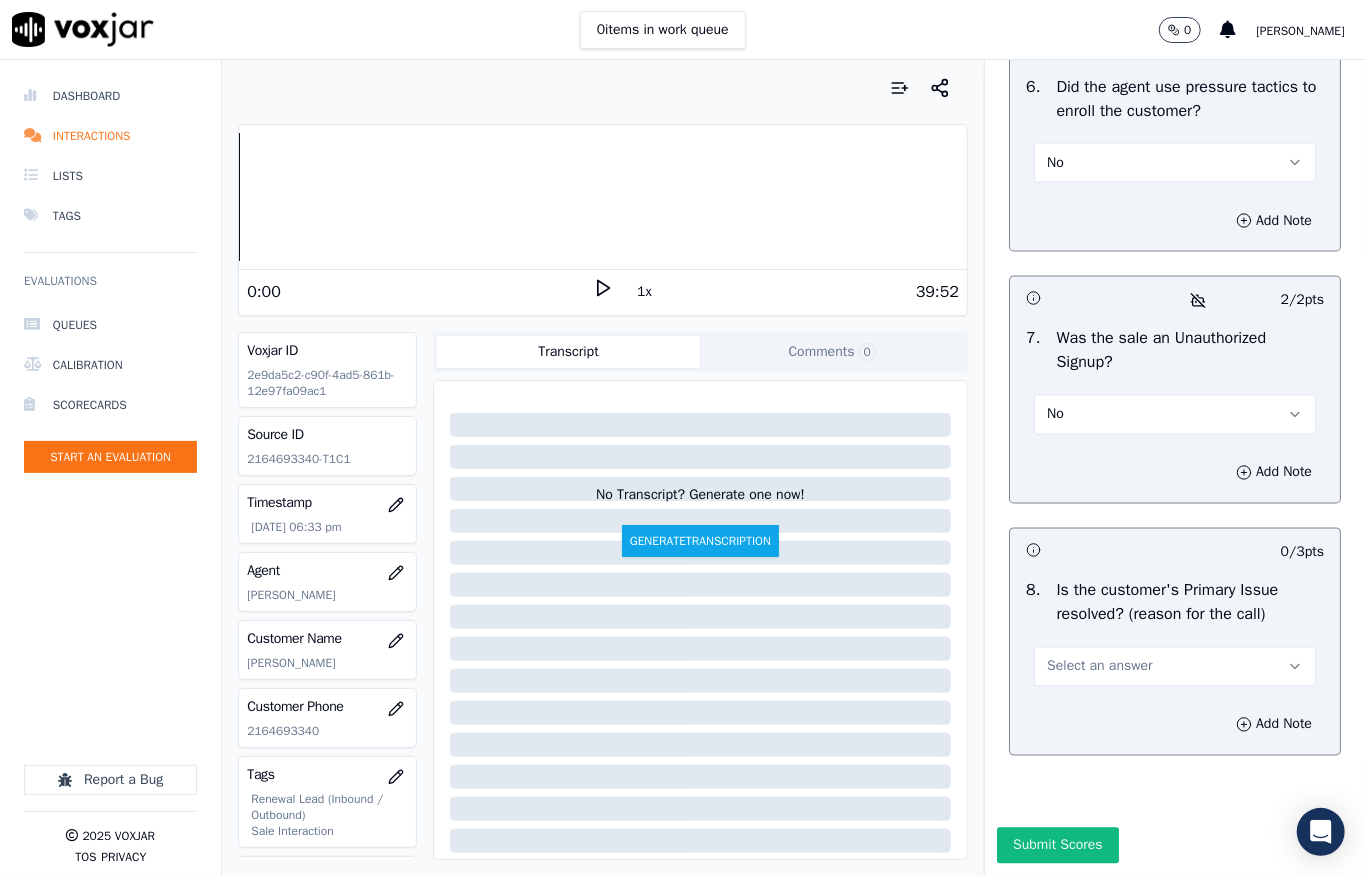 scroll, scrollTop: 6237, scrollLeft: 0, axis: vertical 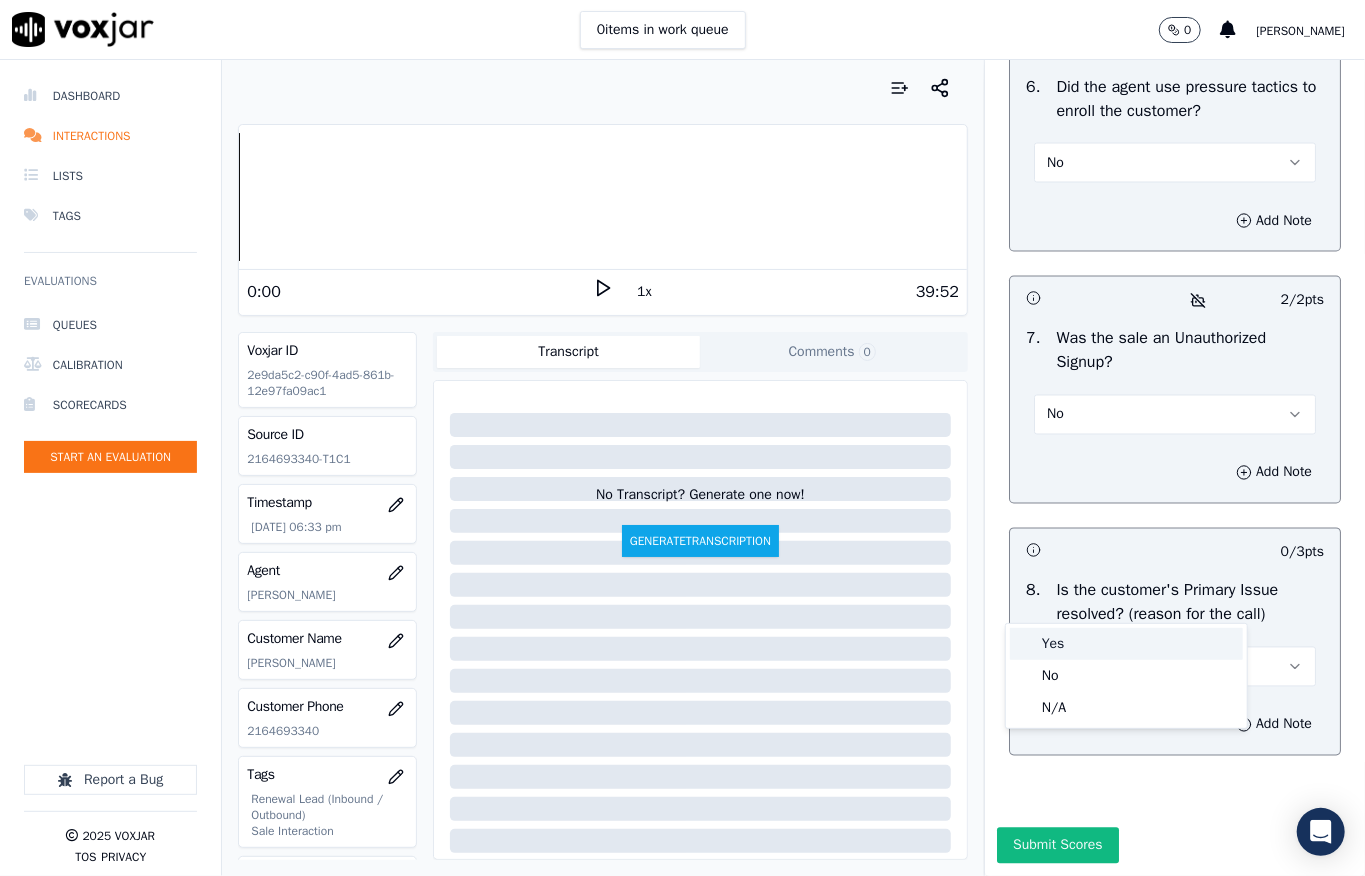 drag, startPoint x: 1060, startPoint y: 642, endPoint x: 1098, endPoint y: 576, distance: 76.15773 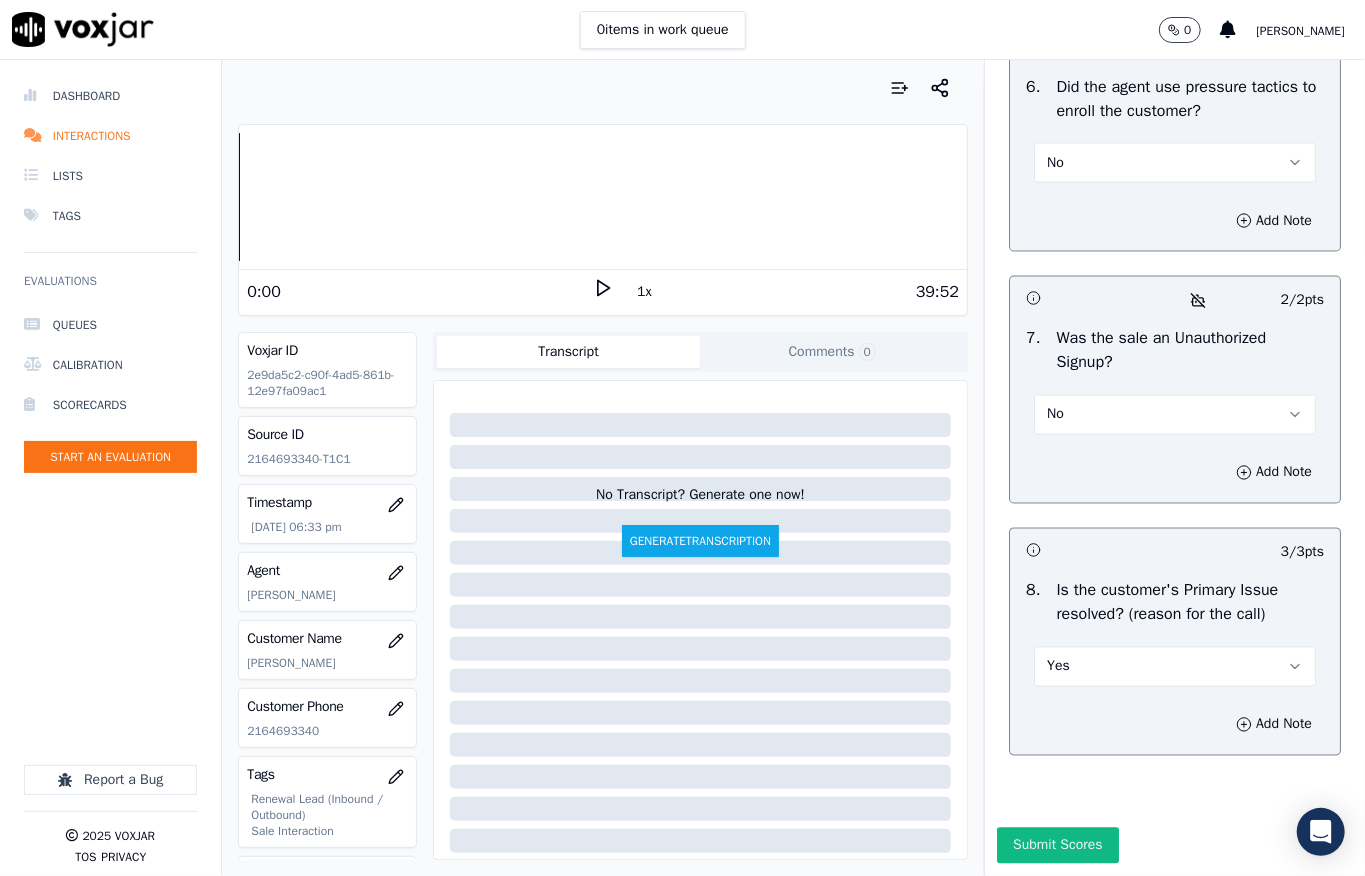 scroll, scrollTop: 6237, scrollLeft: 0, axis: vertical 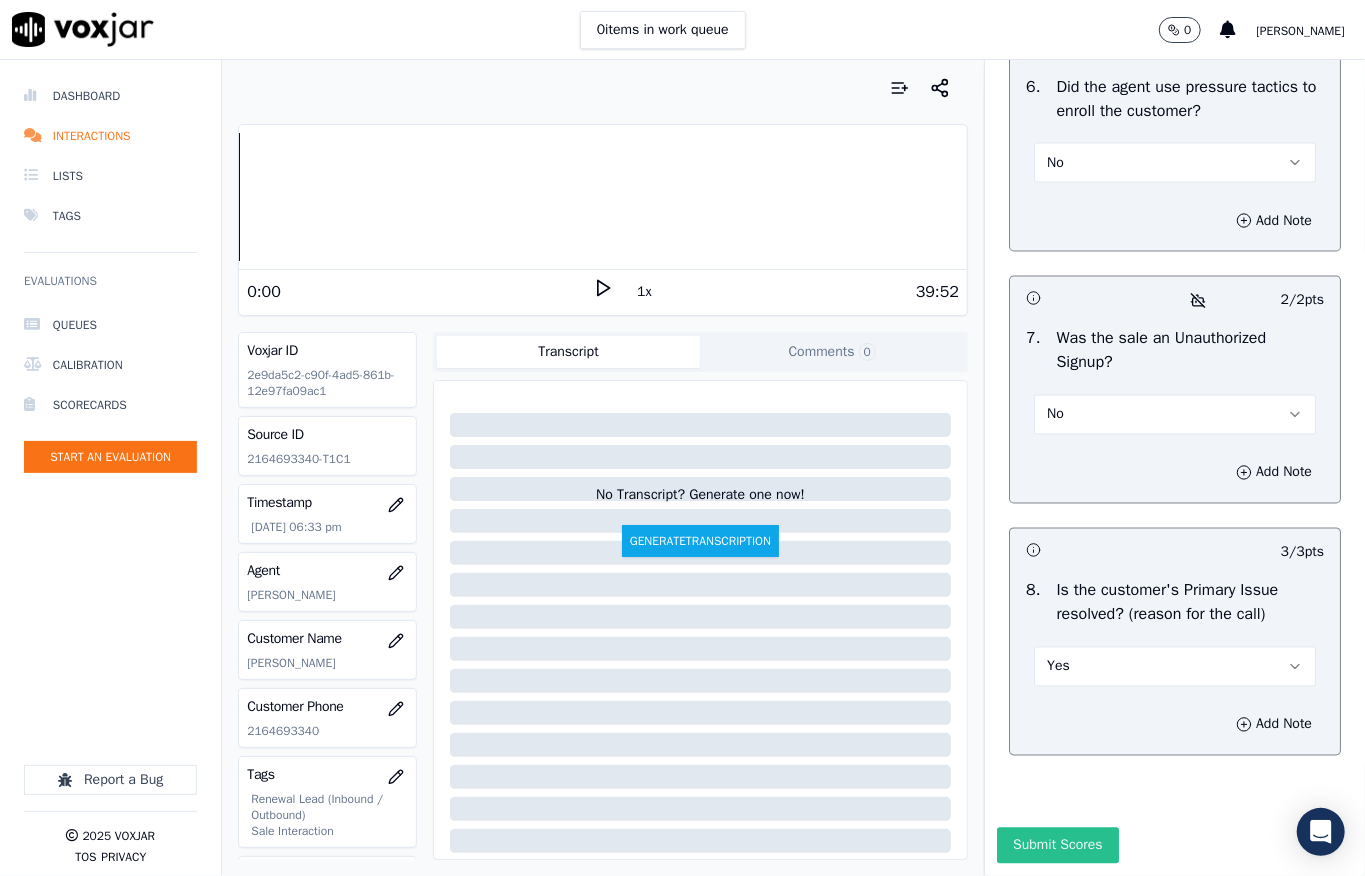 click on "Submit Scores" at bounding box center [1057, 846] 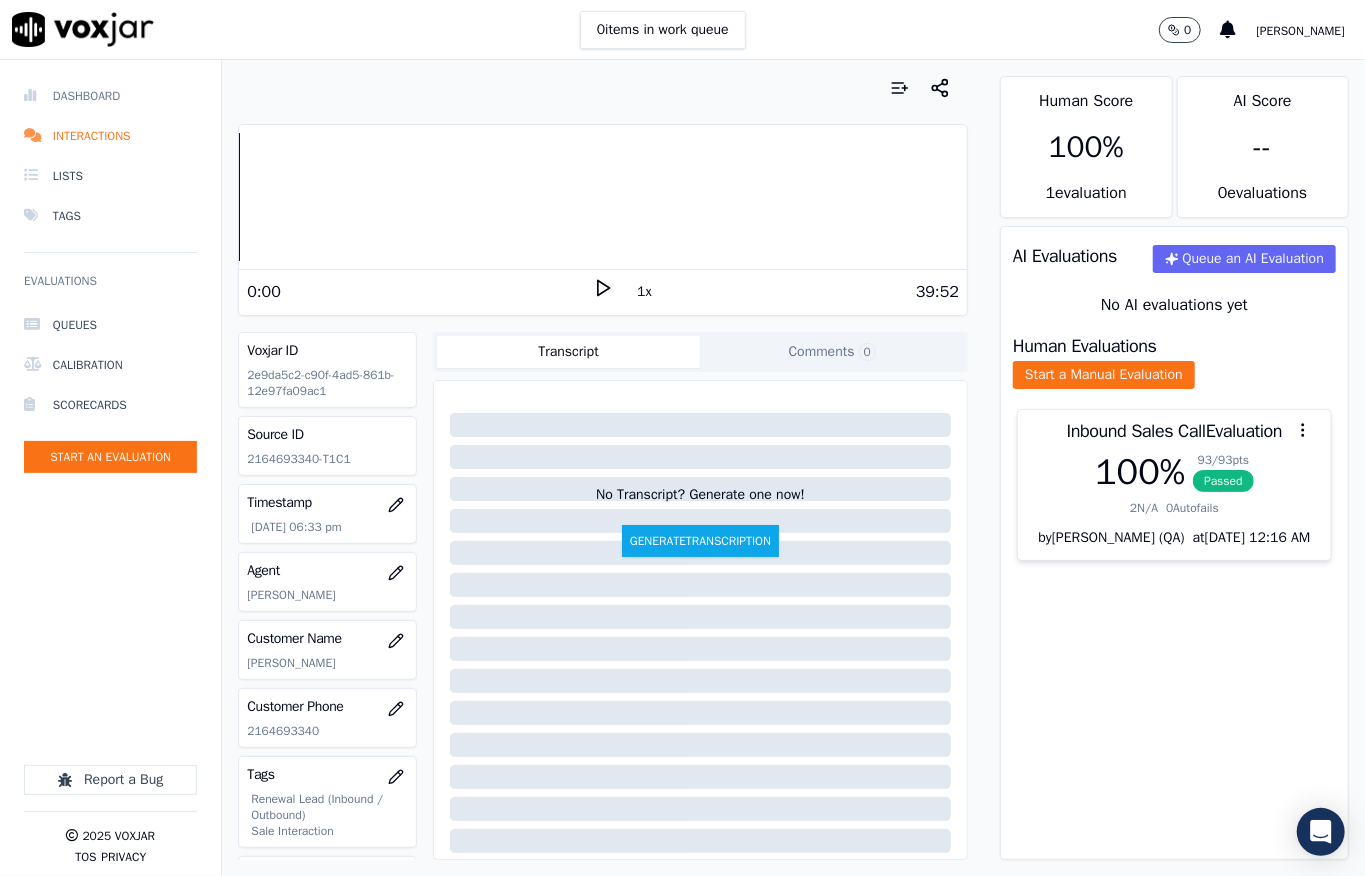 click on "Dashboard" at bounding box center (110, 96) 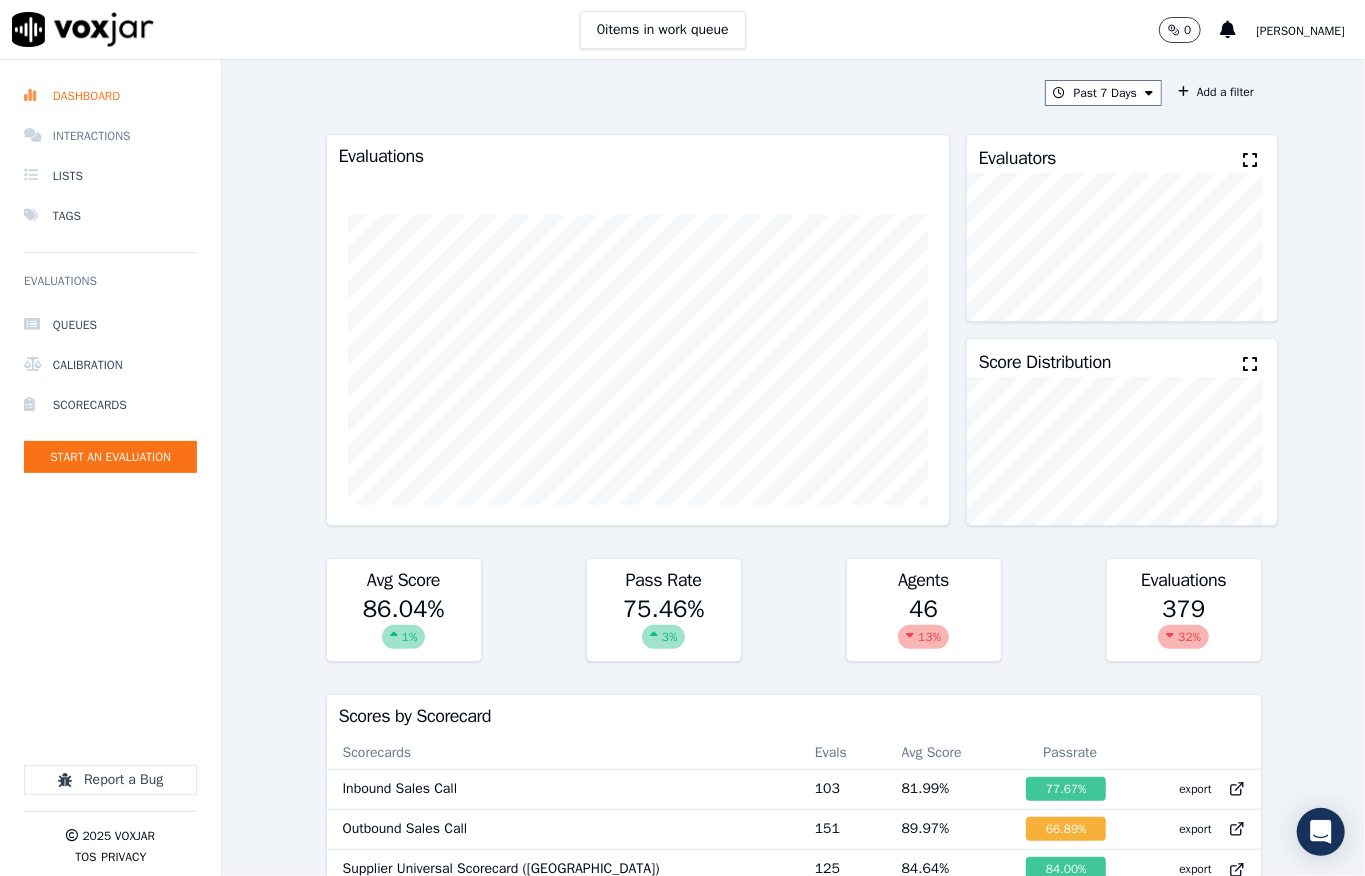 click on "Interactions" at bounding box center (110, 136) 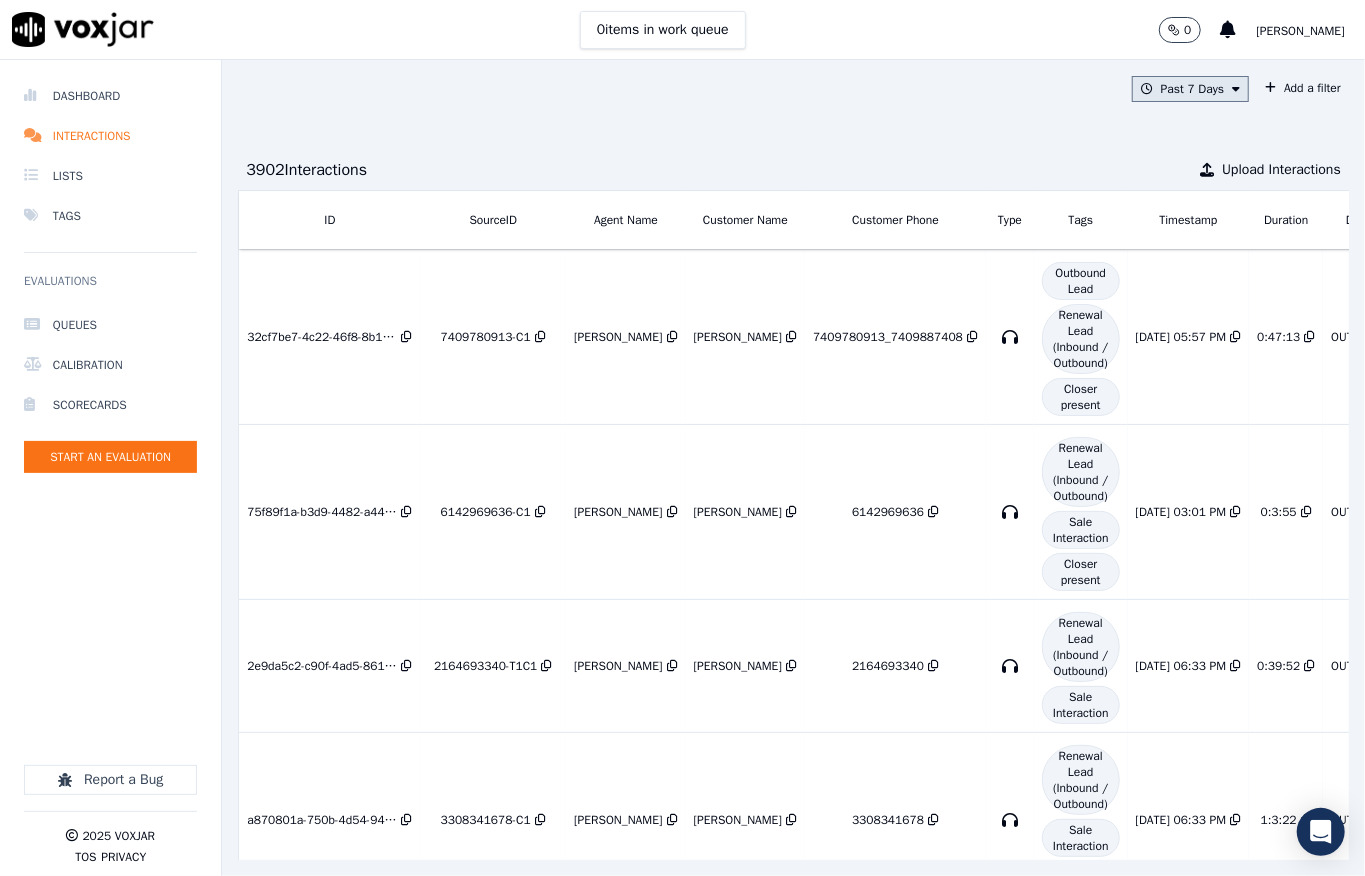 click on "Past 7 Days" at bounding box center (1190, 89) 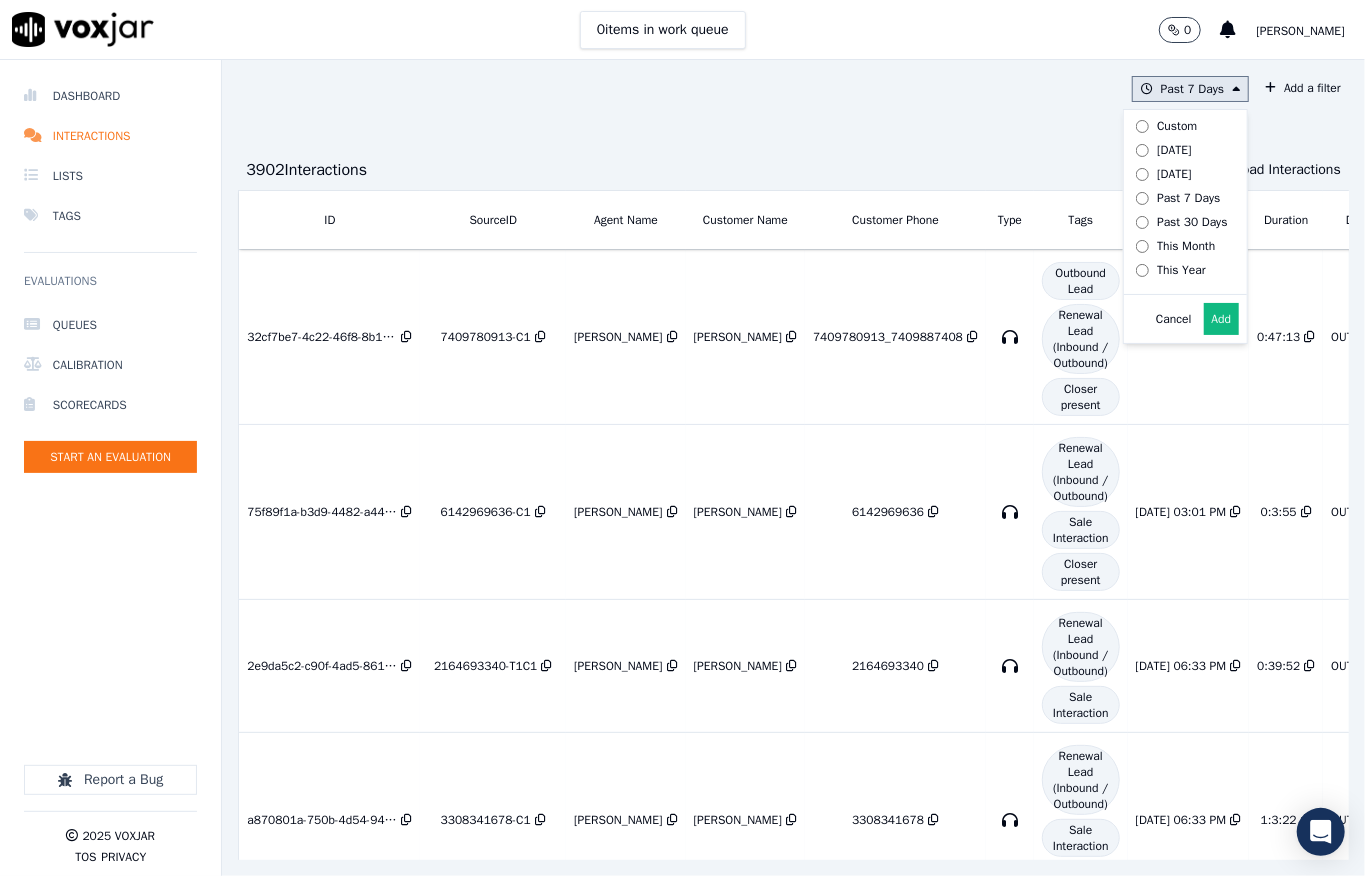 click on "Past 7 Days" at bounding box center [1188, 198] 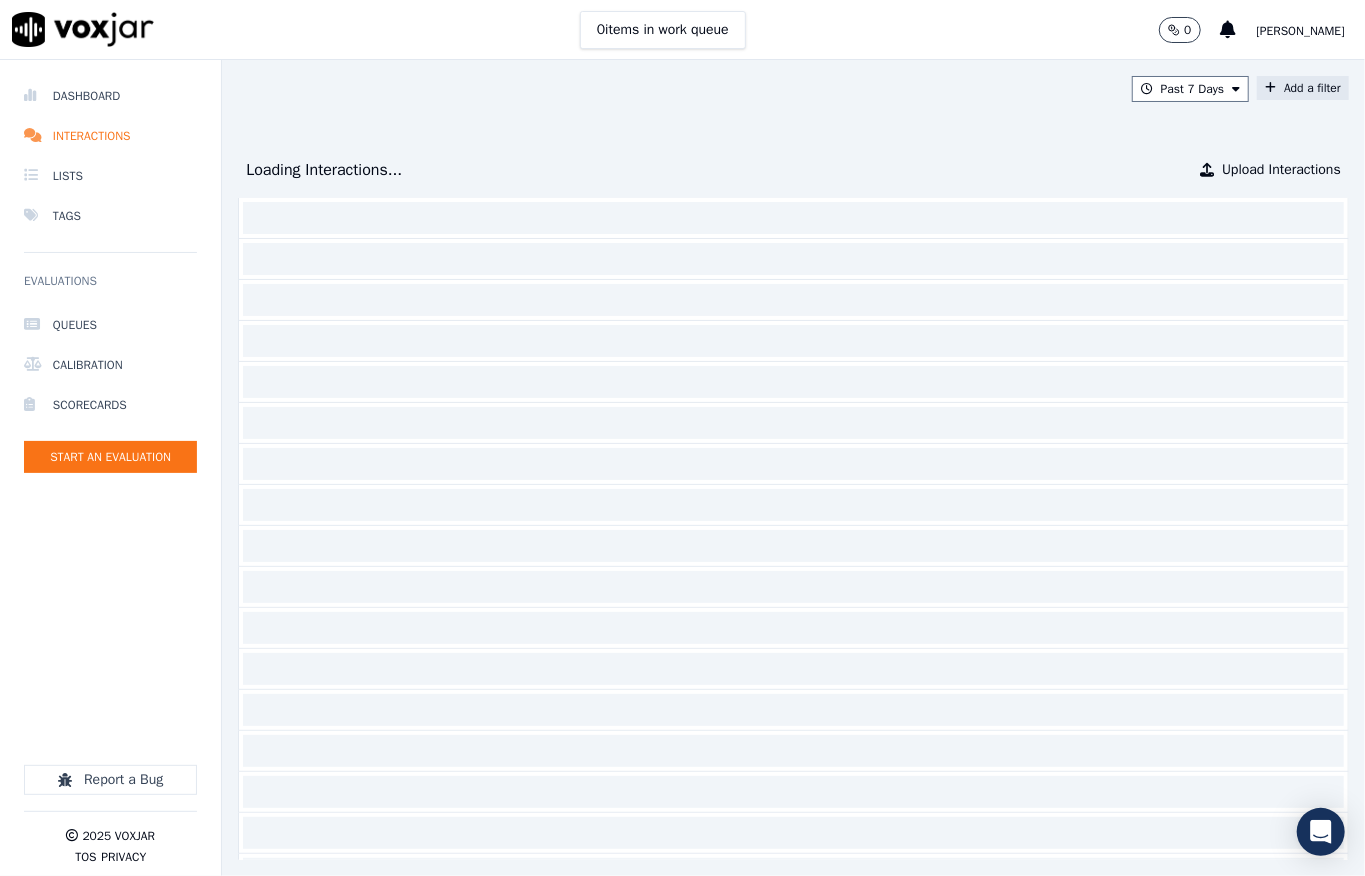 click on "Add a filter" at bounding box center [1303, 88] 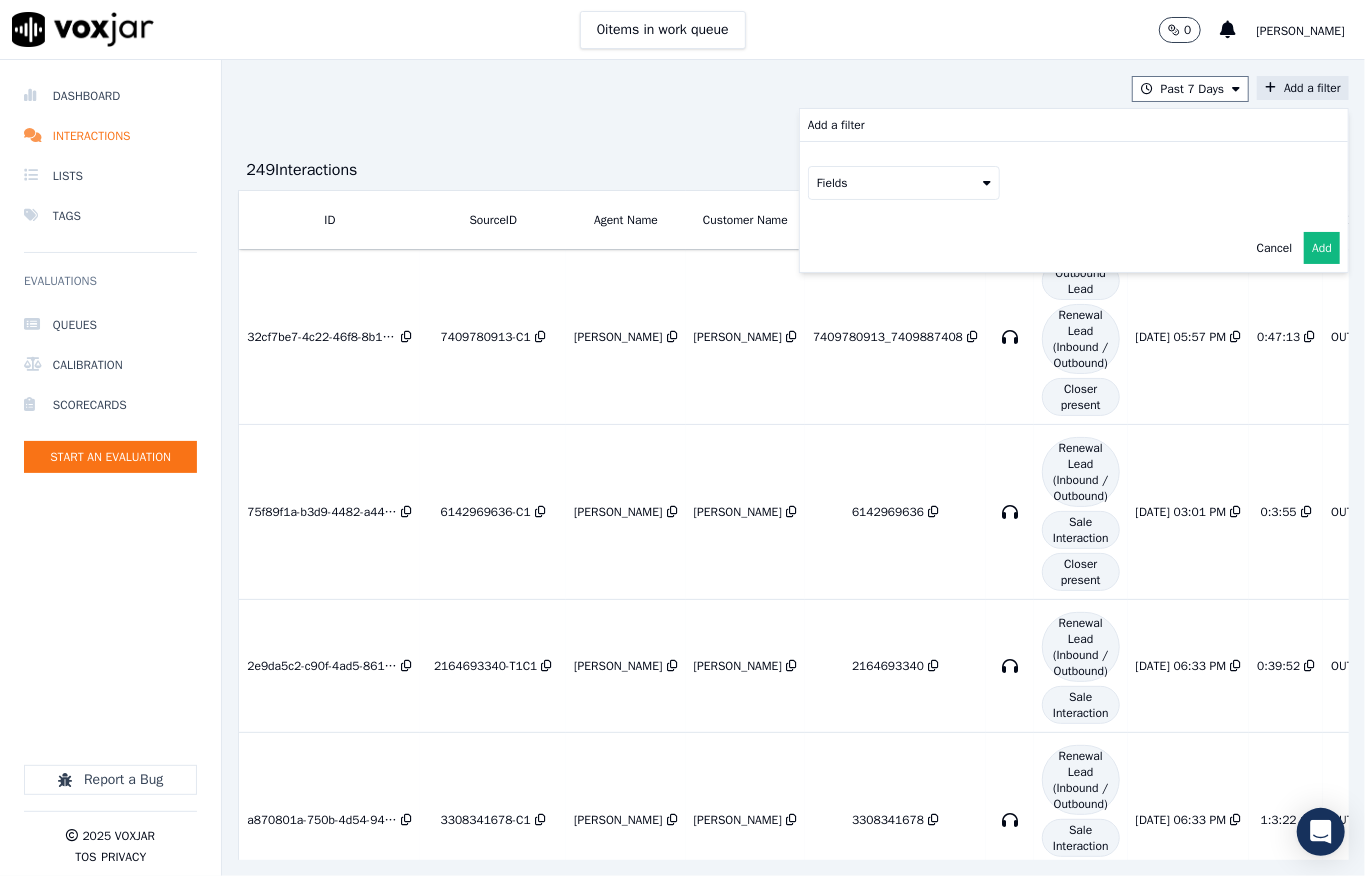 click on "Fields" at bounding box center [904, 183] 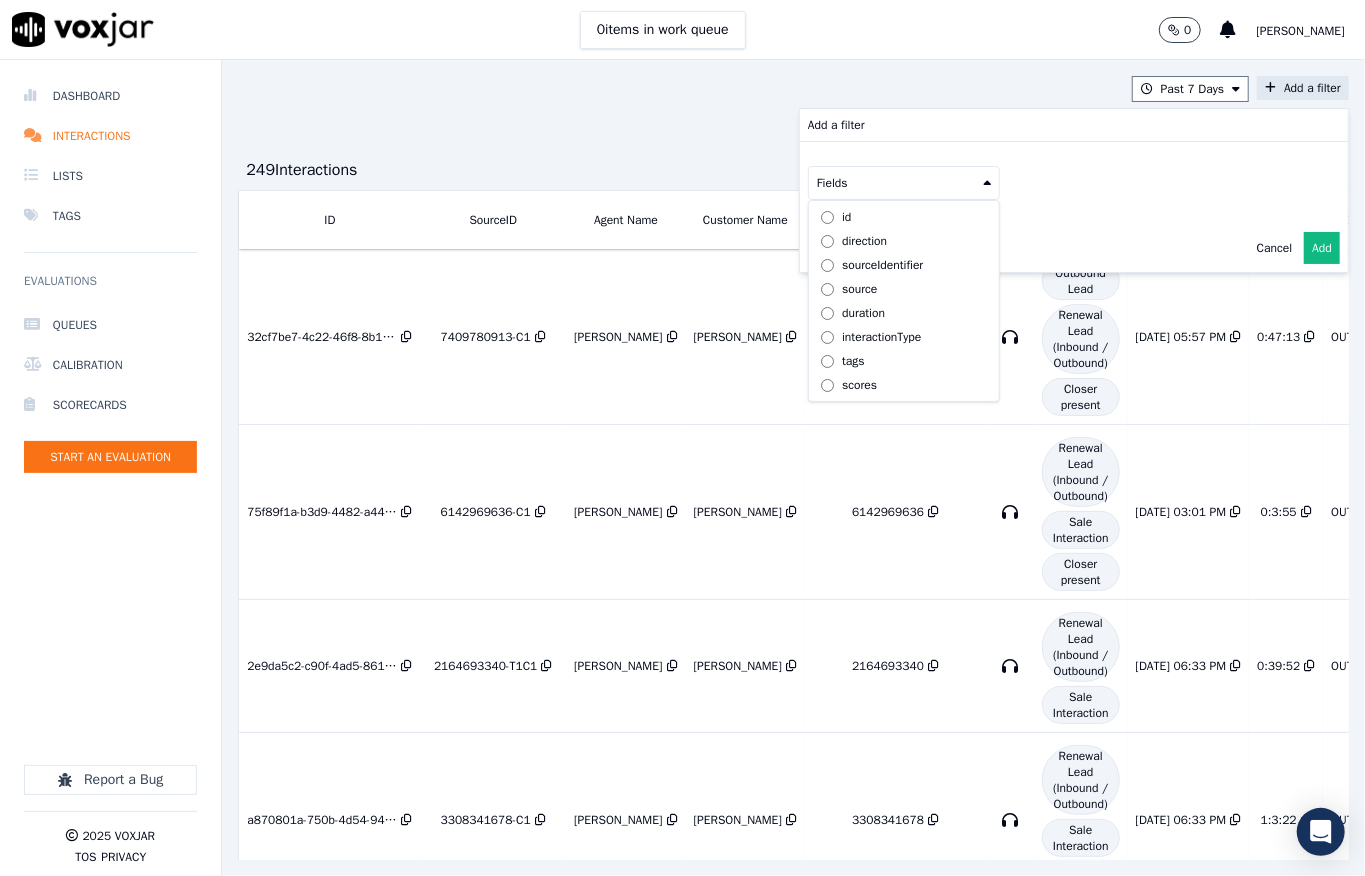 scroll, scrollTop: 70, scrollLeft: 0, axis: vertical 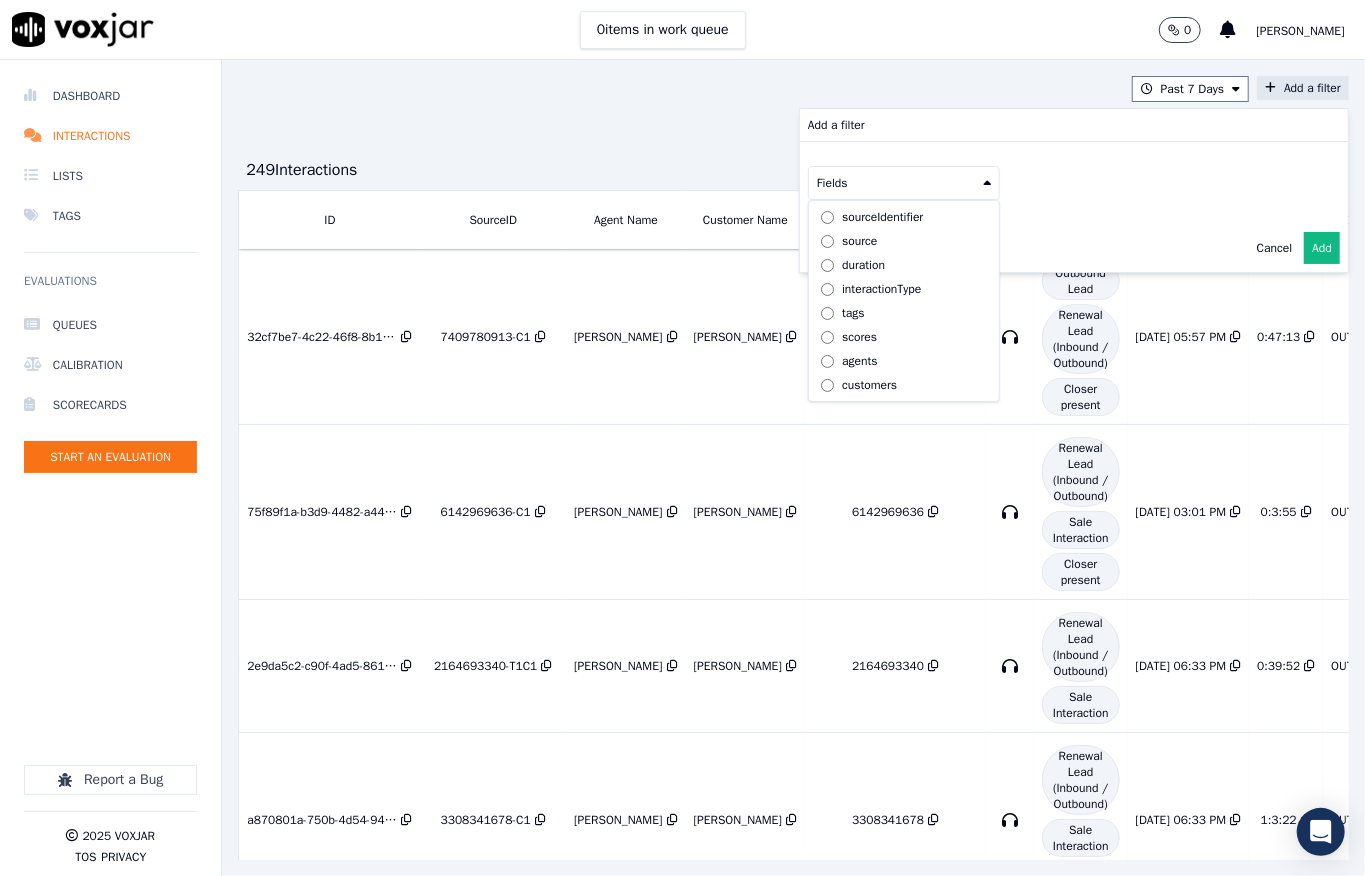 click on "customers" at bounding box center (869, 385) 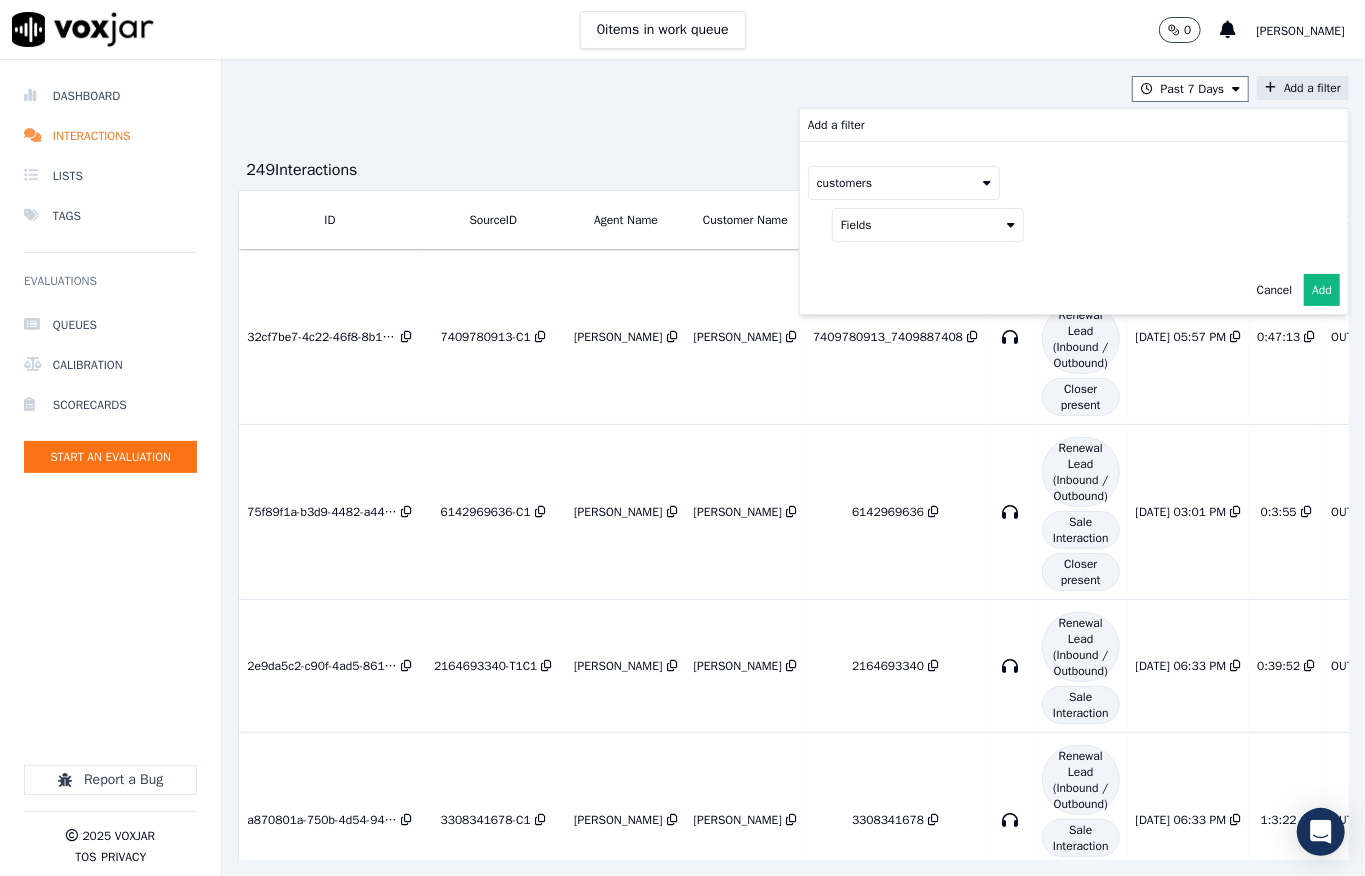 click on "Fields" at bounding box center (928, 225) 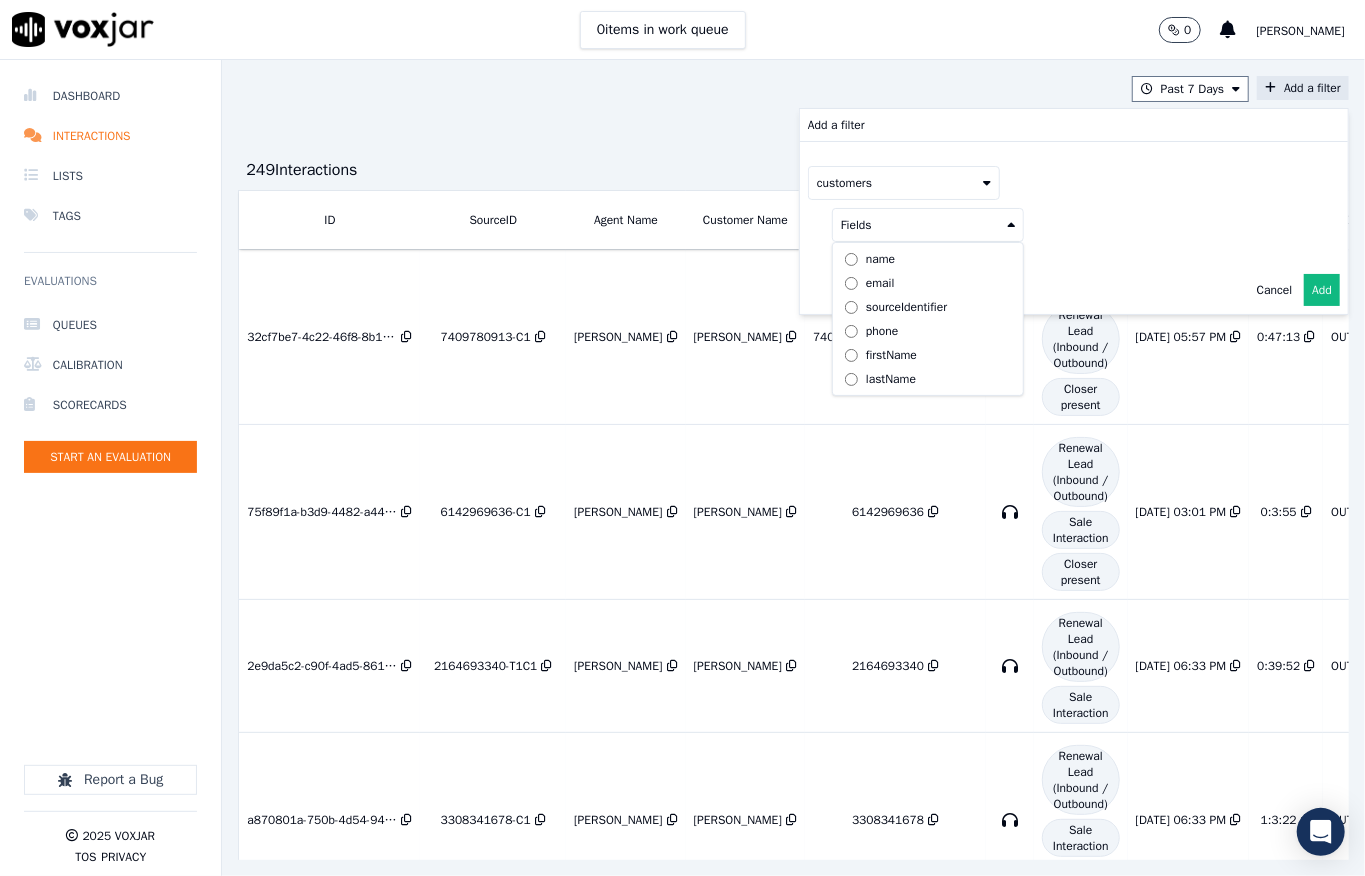 click on "phone" at bounding box center [882, 331] 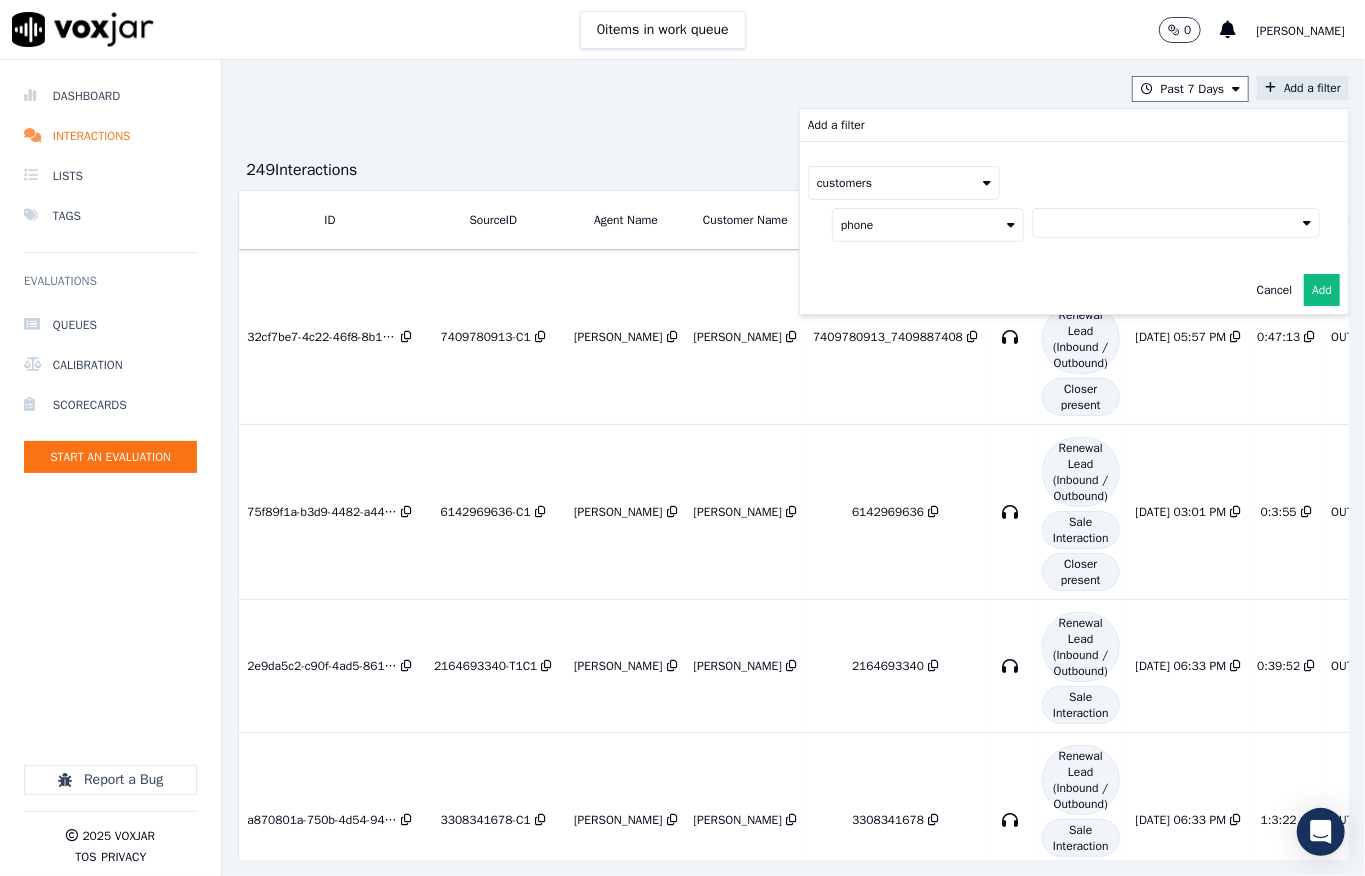 click at bounding box center (1176, 223) 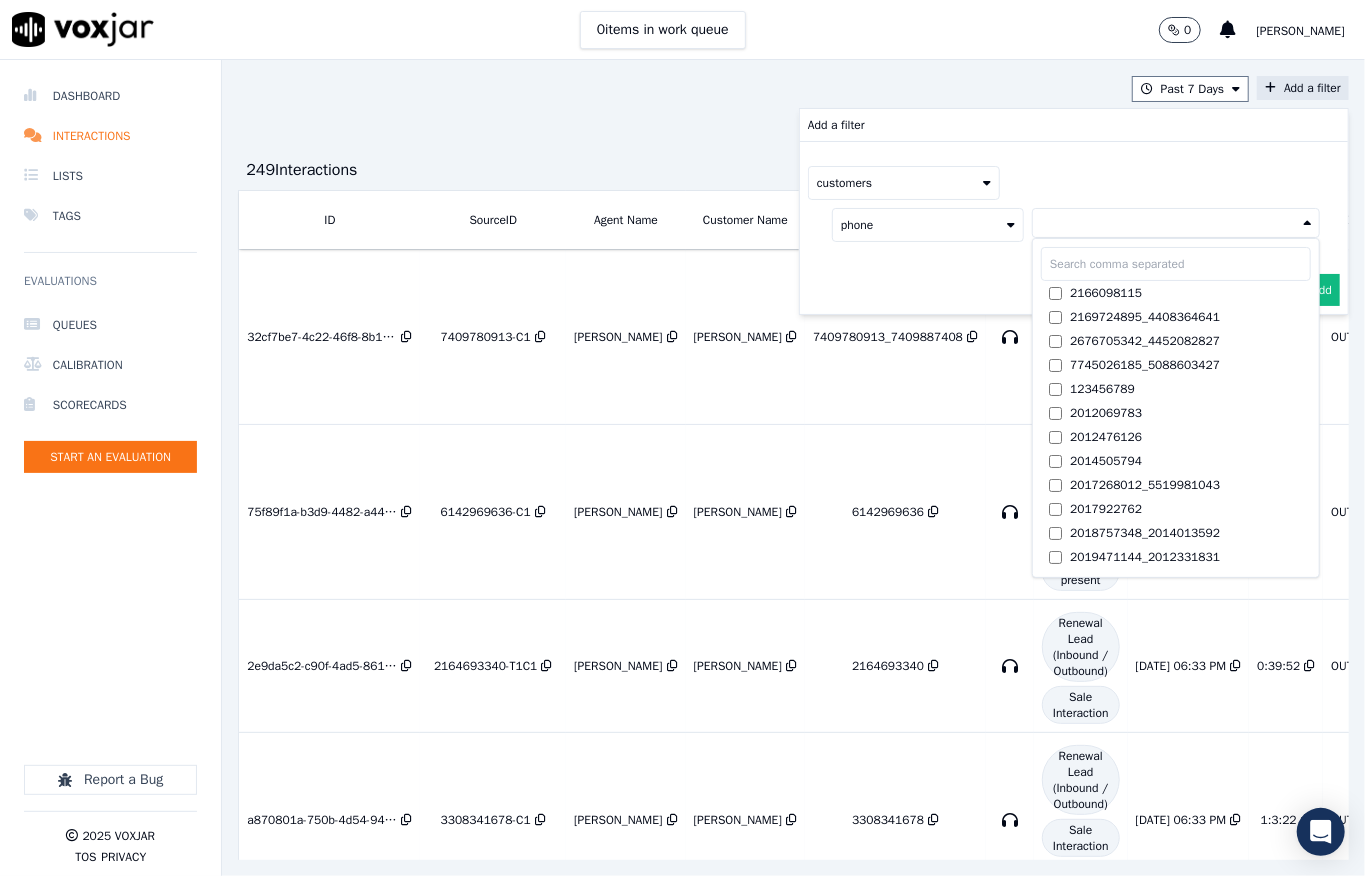 click at bounding box center [1176, 264] 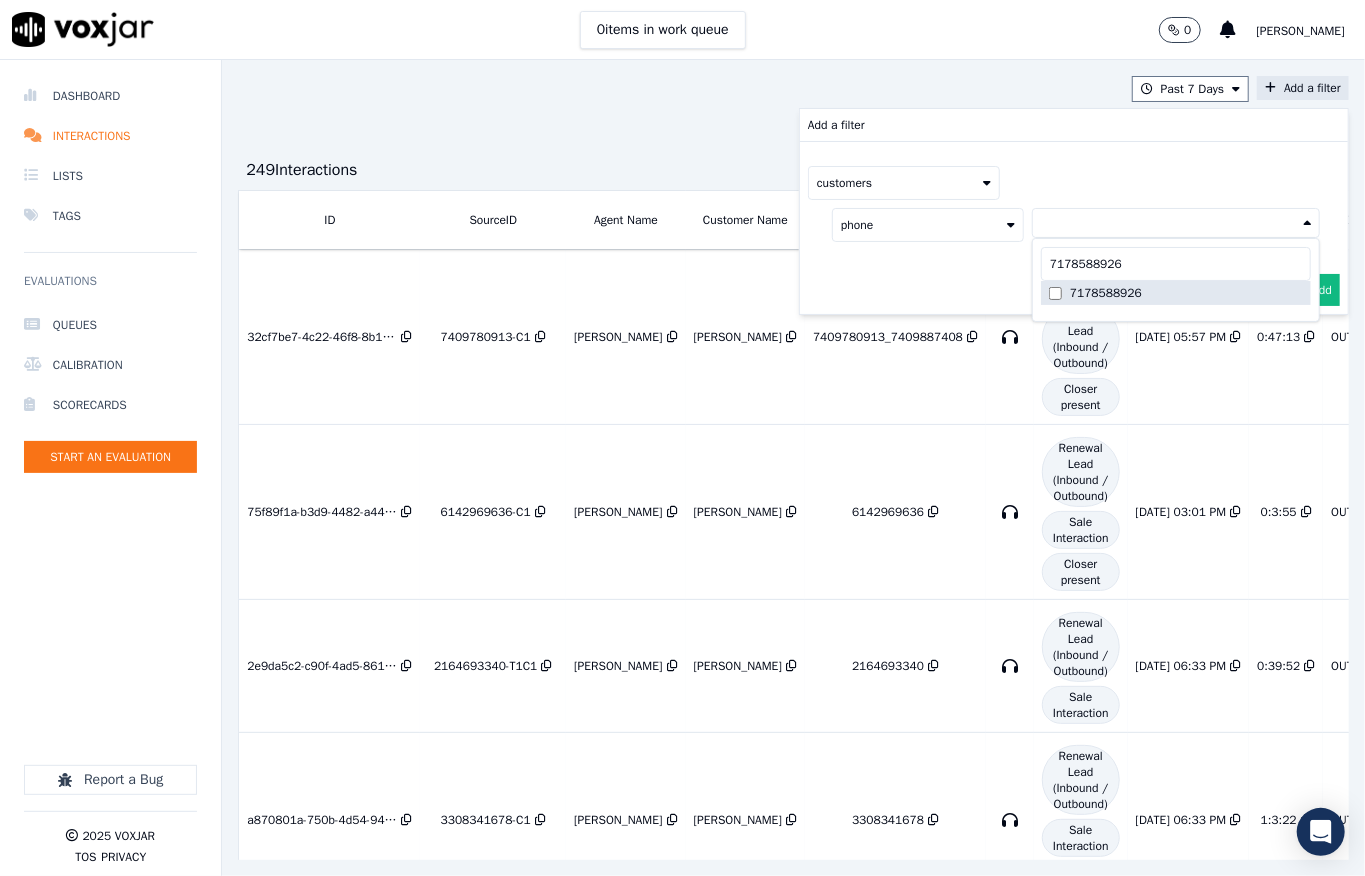 type on "7178588926" 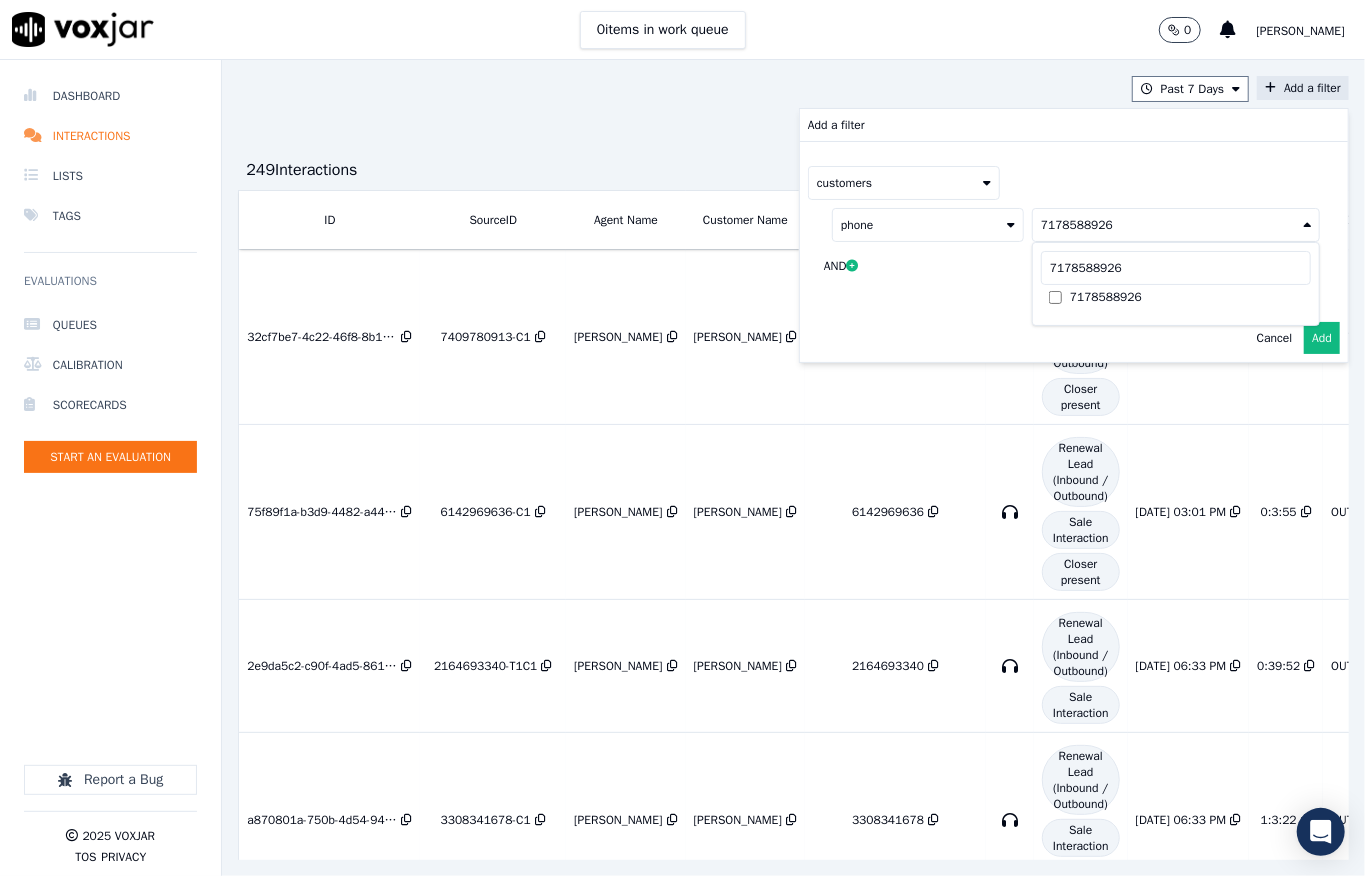 click on "Add" at bounding box center (1322, 338) 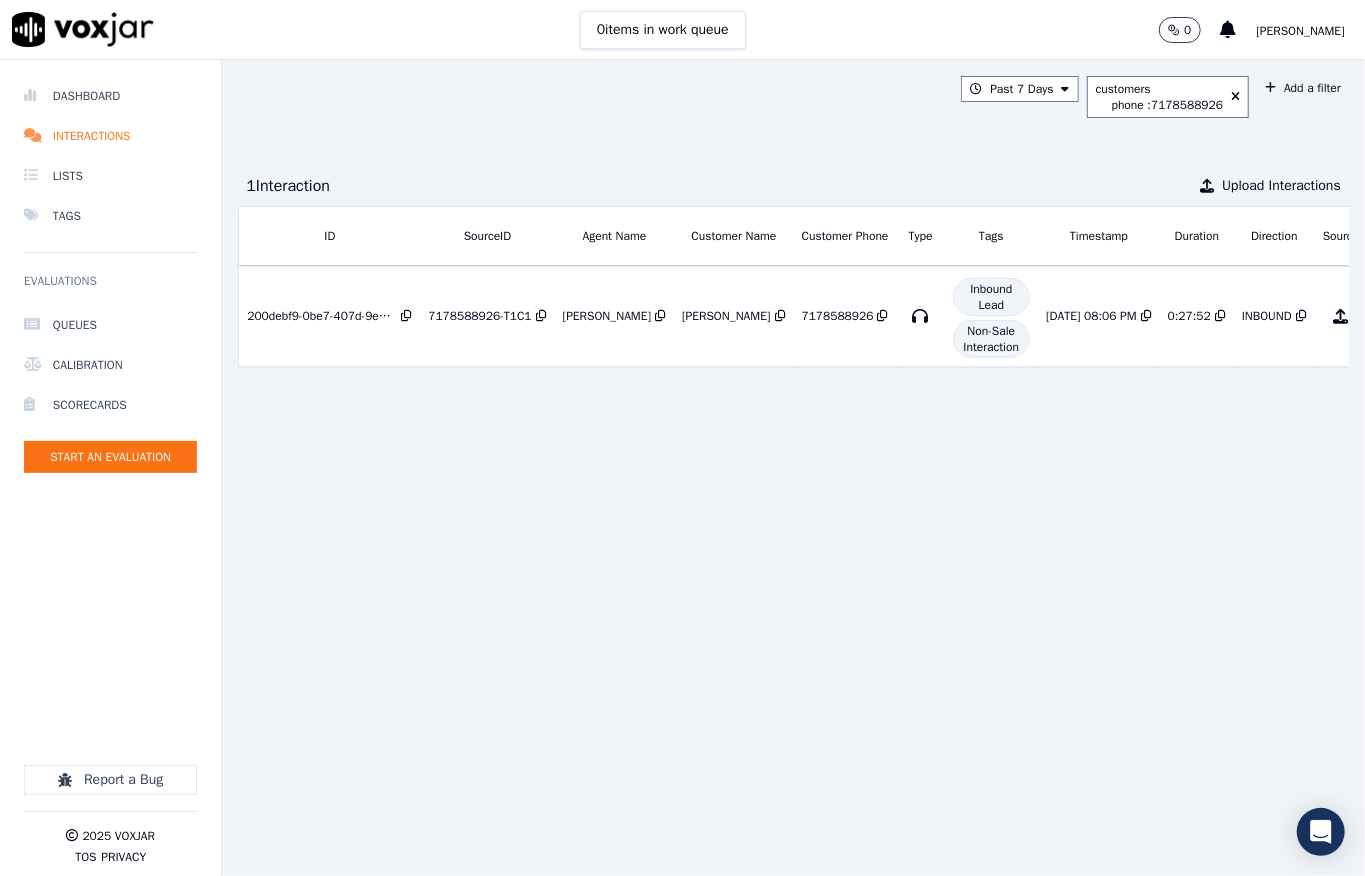scroll, scrollTop: 0, scrollLeft: 150, axis: horizontal 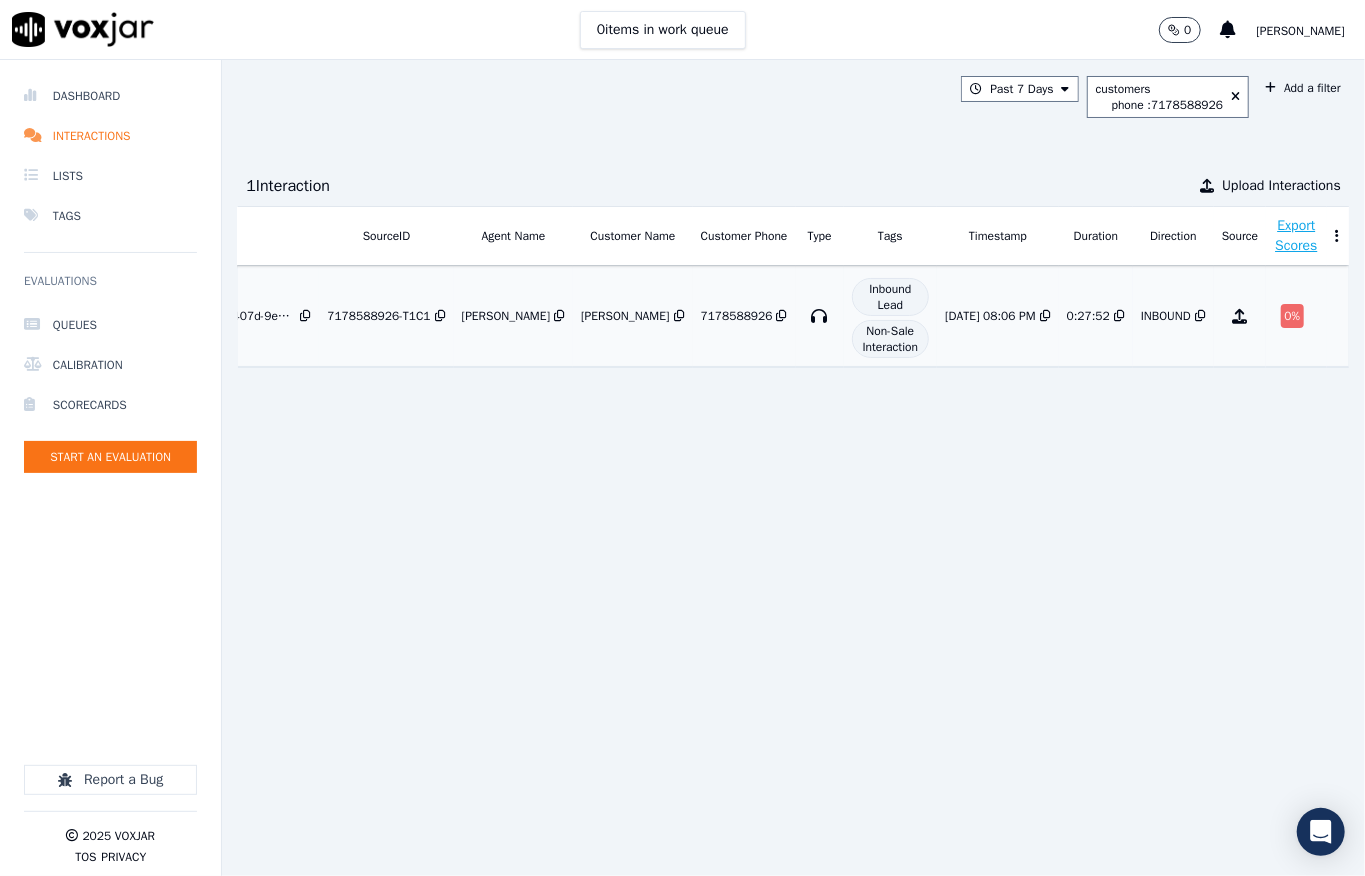 click on "0 %" at bounding box center (1293, 316) 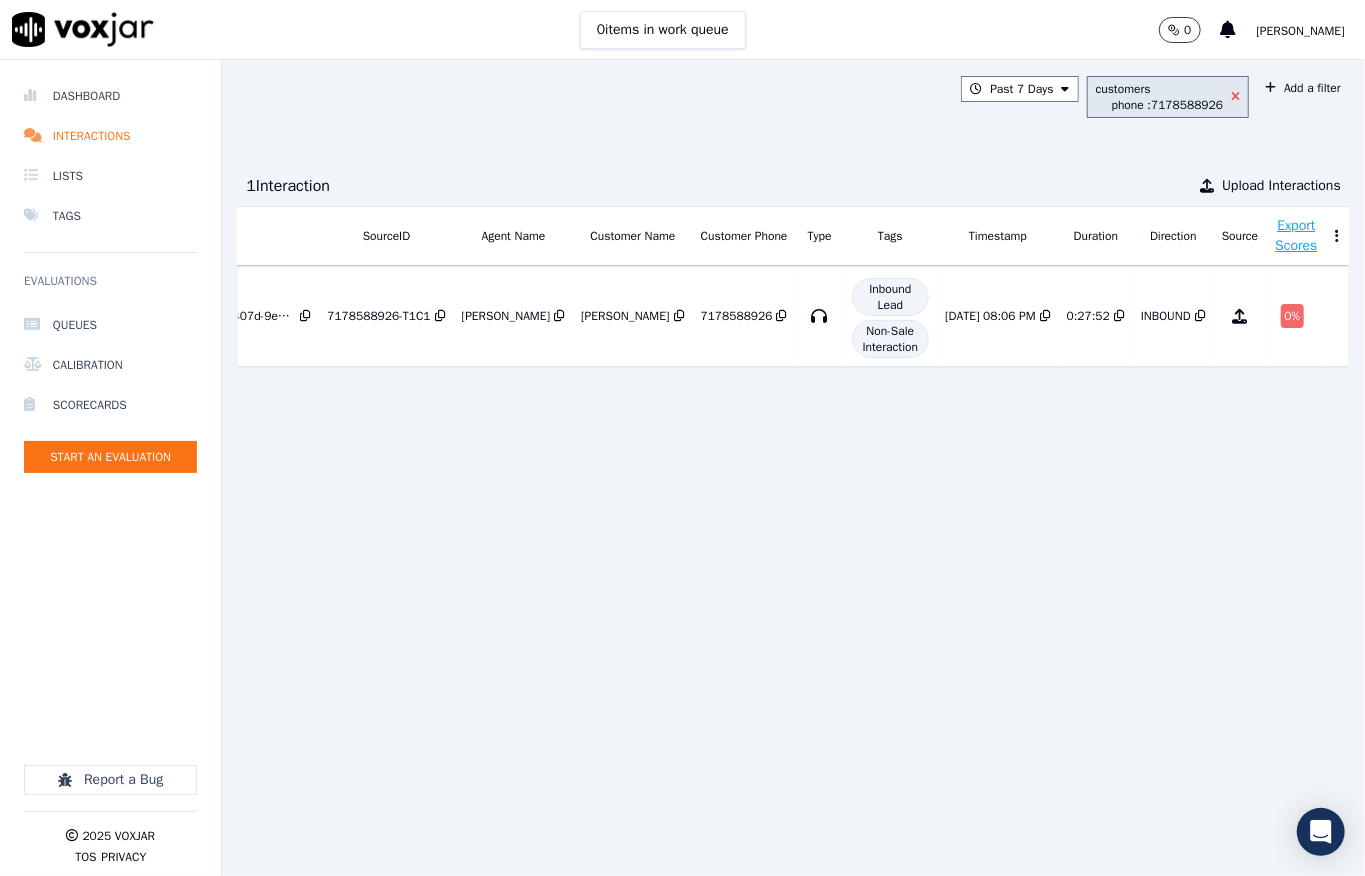 click at bounding box center [1235, 97] 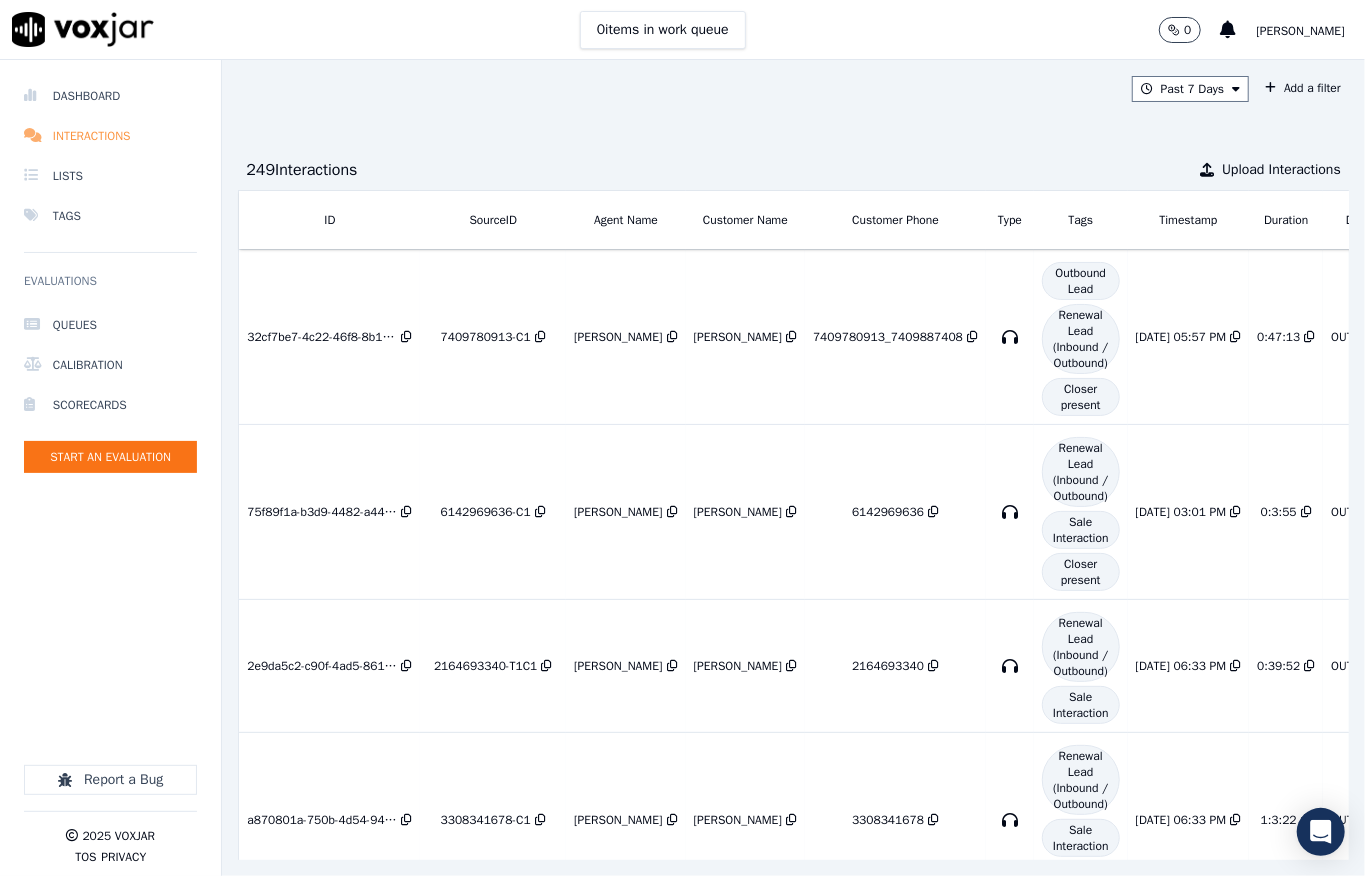 click on "Interactions" at bounding box center (110, 136) 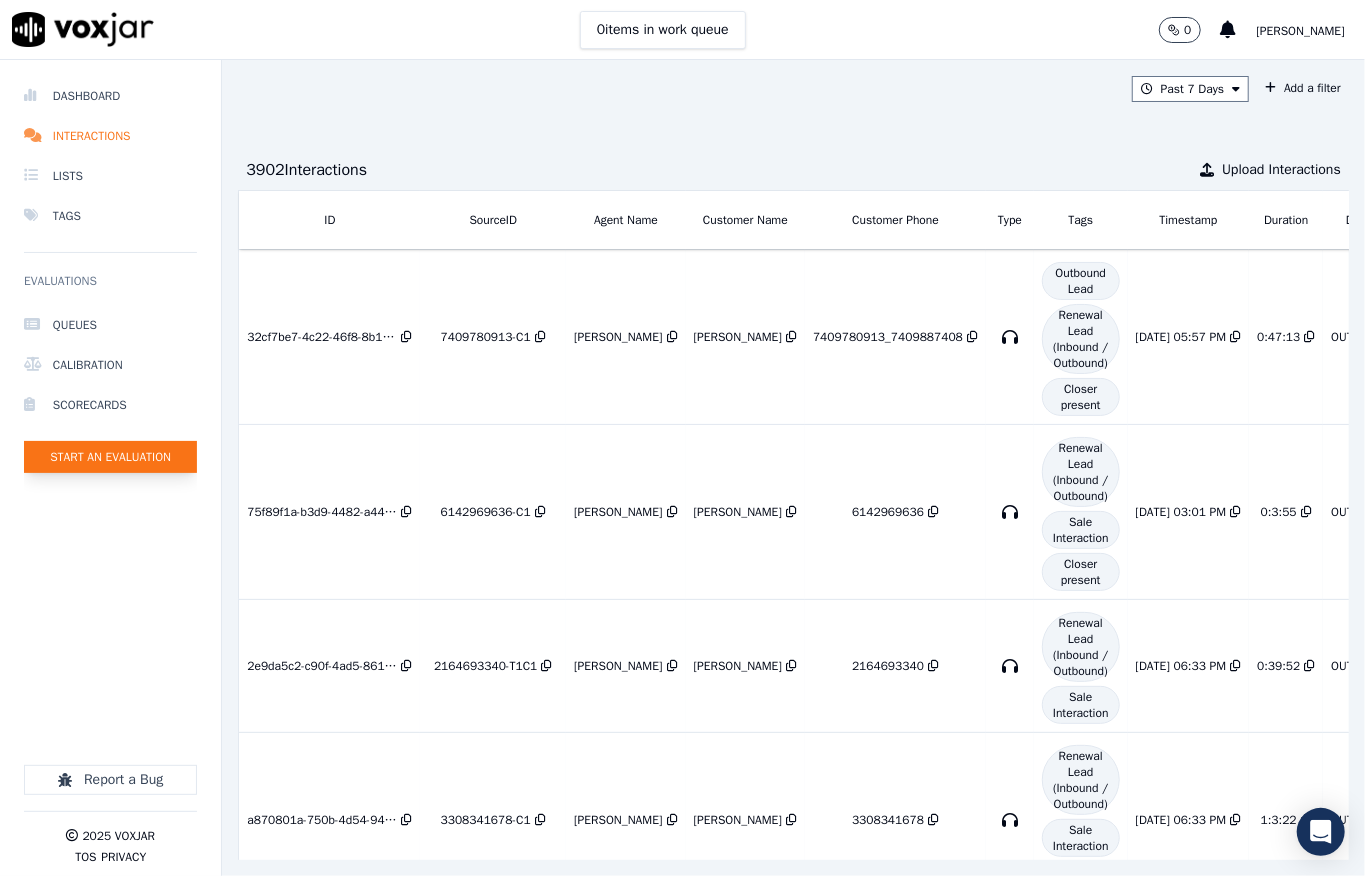 click on "Start an Evaluation" 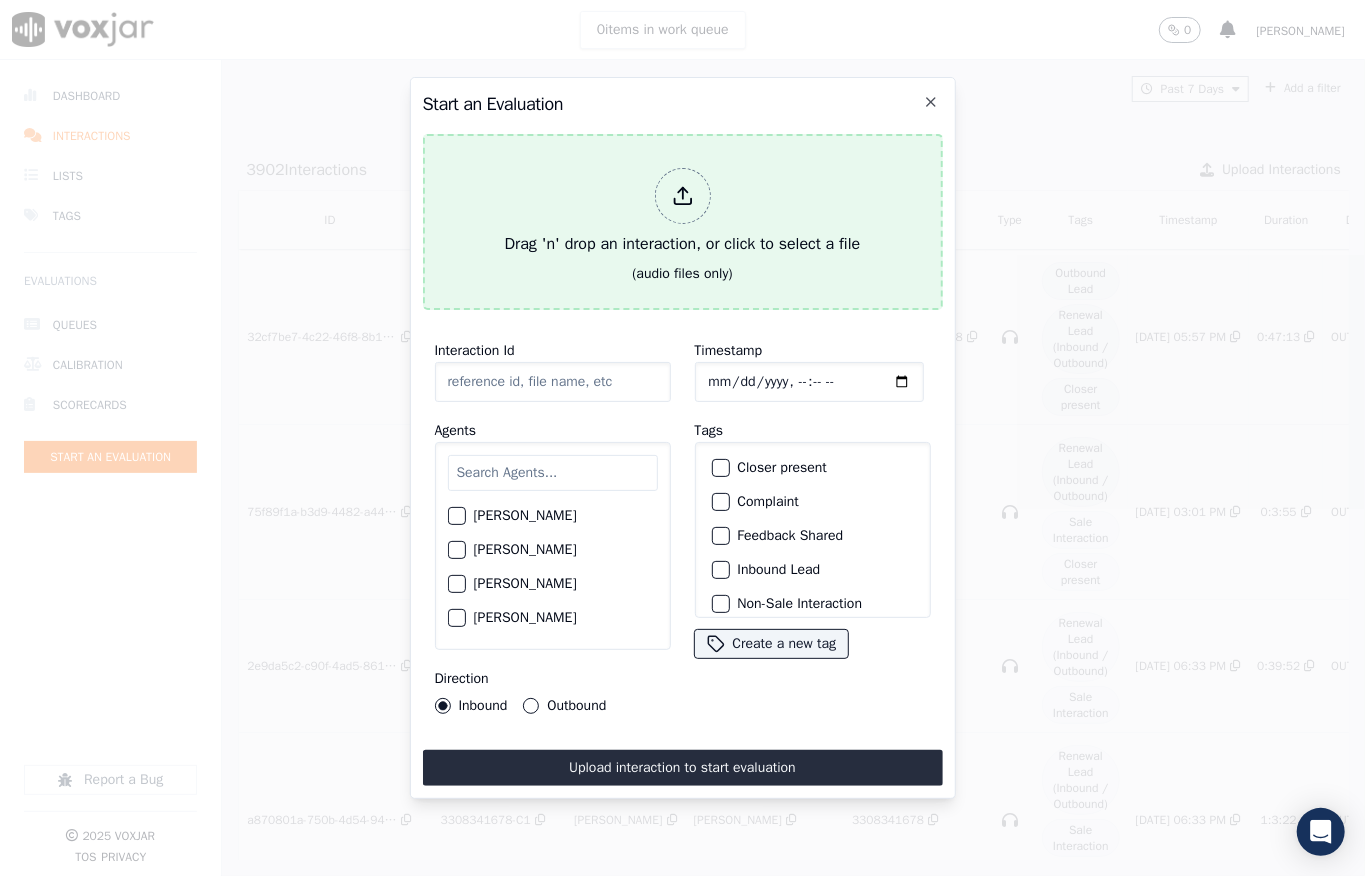 click at bounding box center [683, 196] 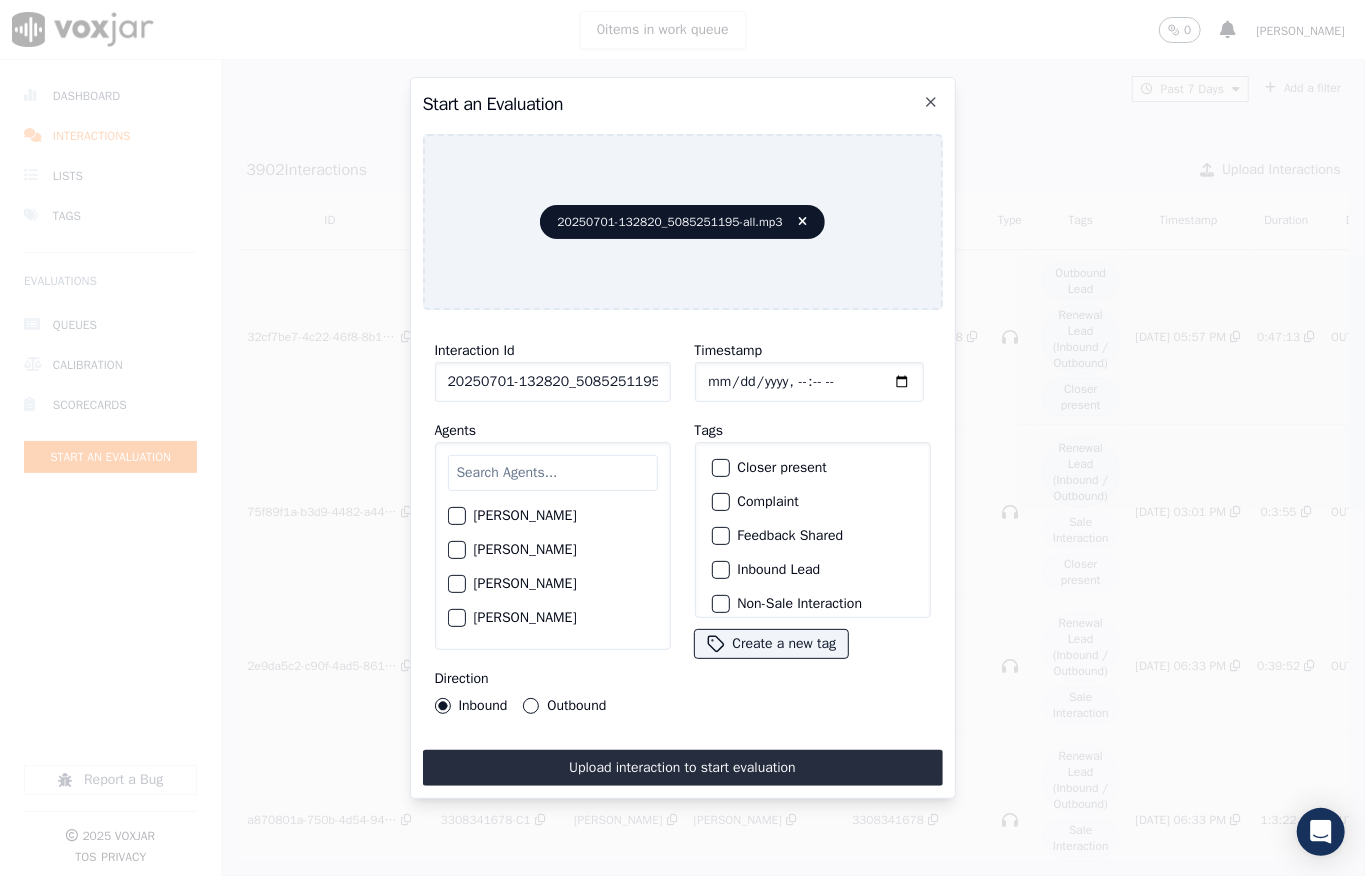 scroll, scrollTop: 0, scrollLeft: 45, axis: horizontal 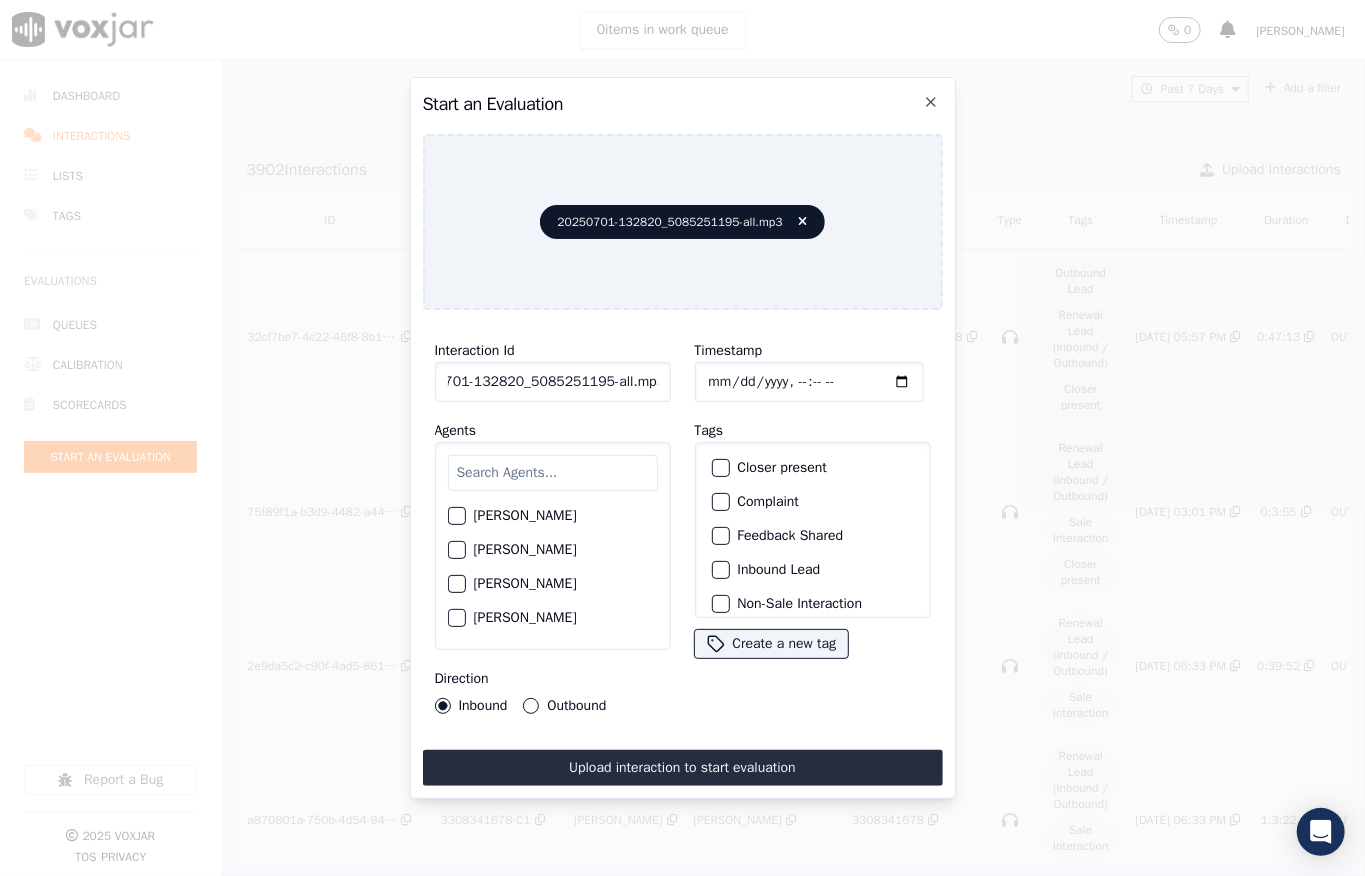 drag, startPoint x: 642, startPoint y: 369, endPoint x: 673, endPoint y: 385, distance: 34.88553 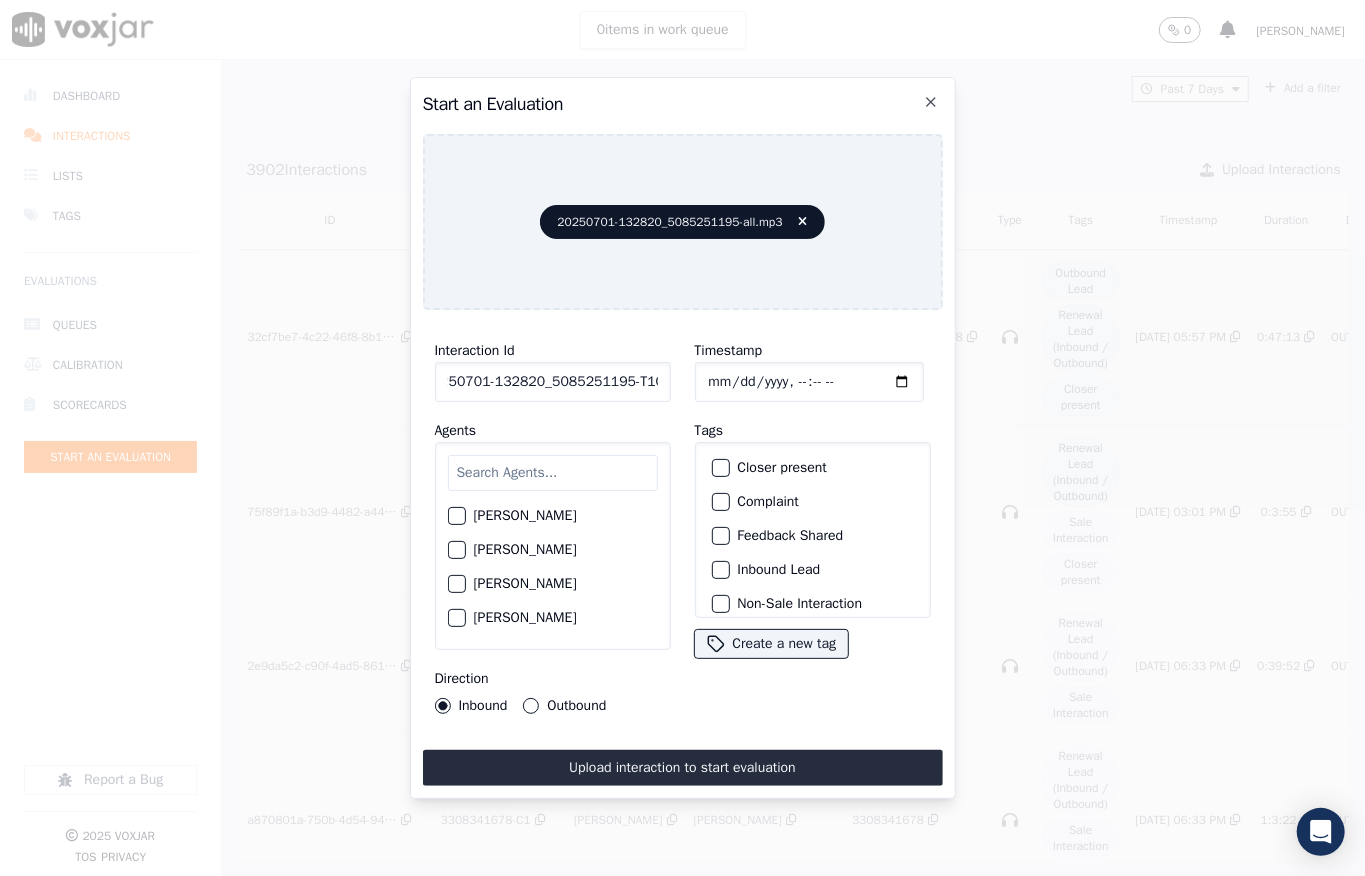 scroll, scrollTop: 0, scrollLeft: 32, axis: horizontal 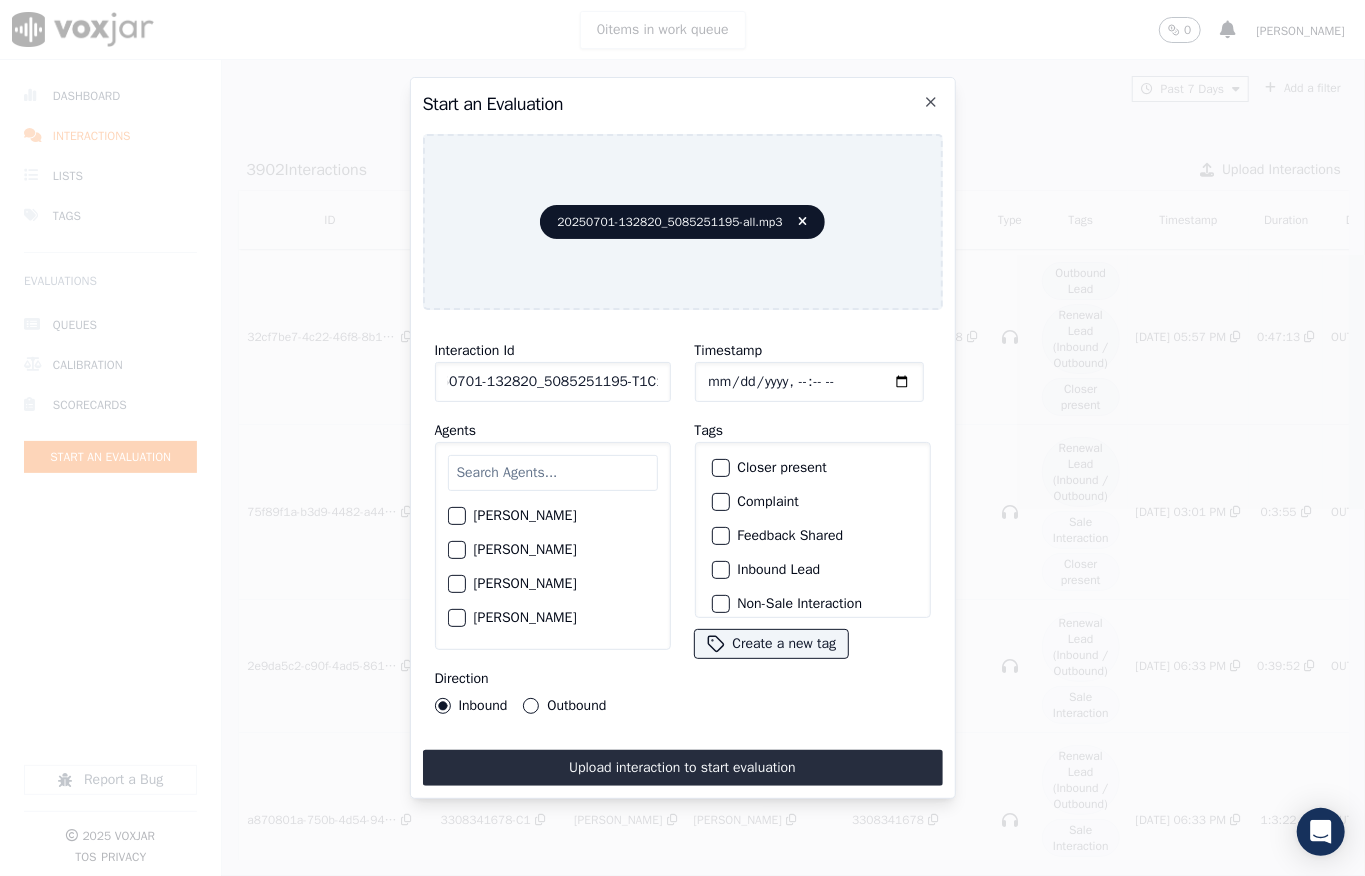 type on "20250701-132820_5085251195-T1C1" 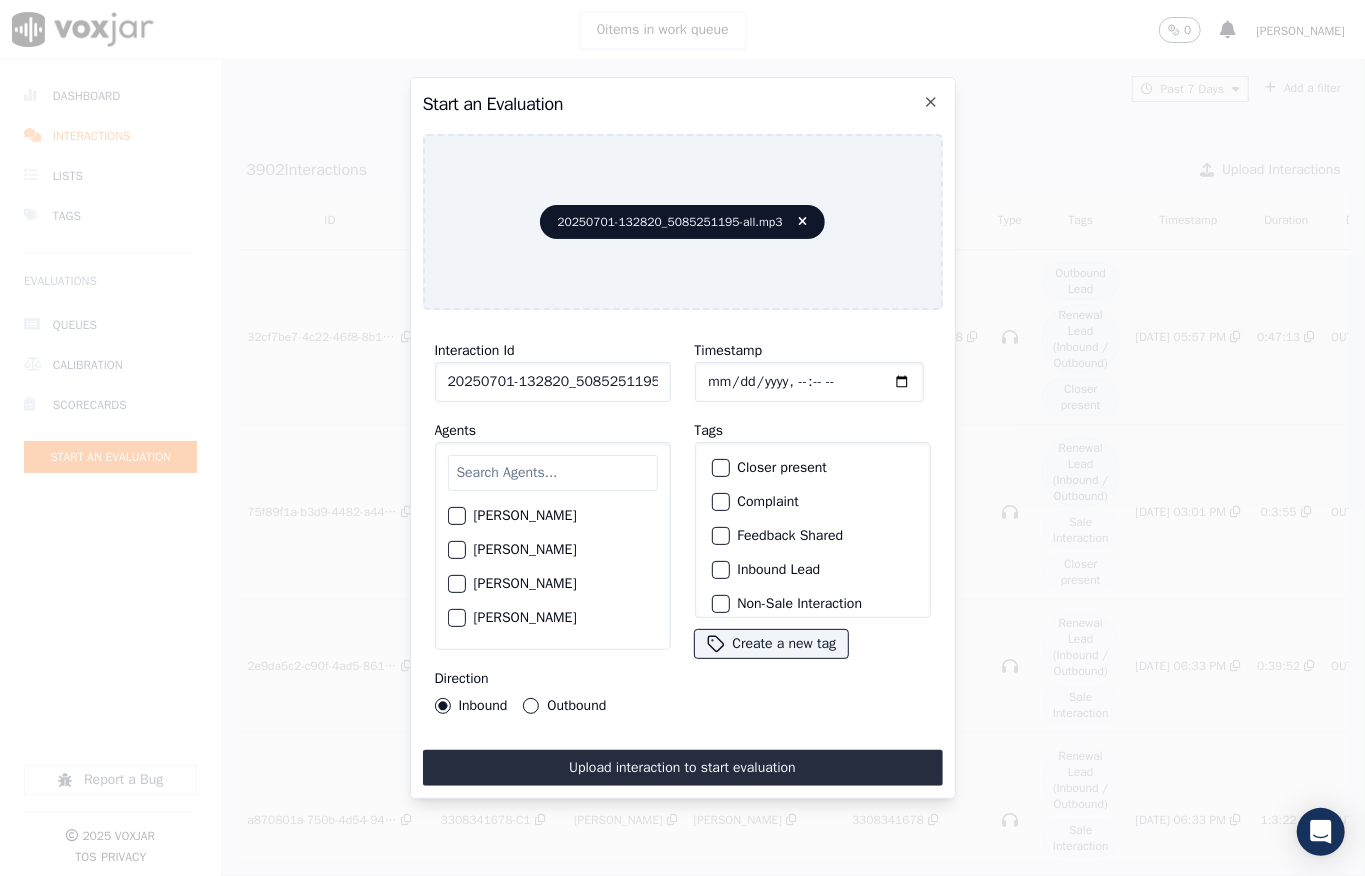type on "[DATE]T19:20" 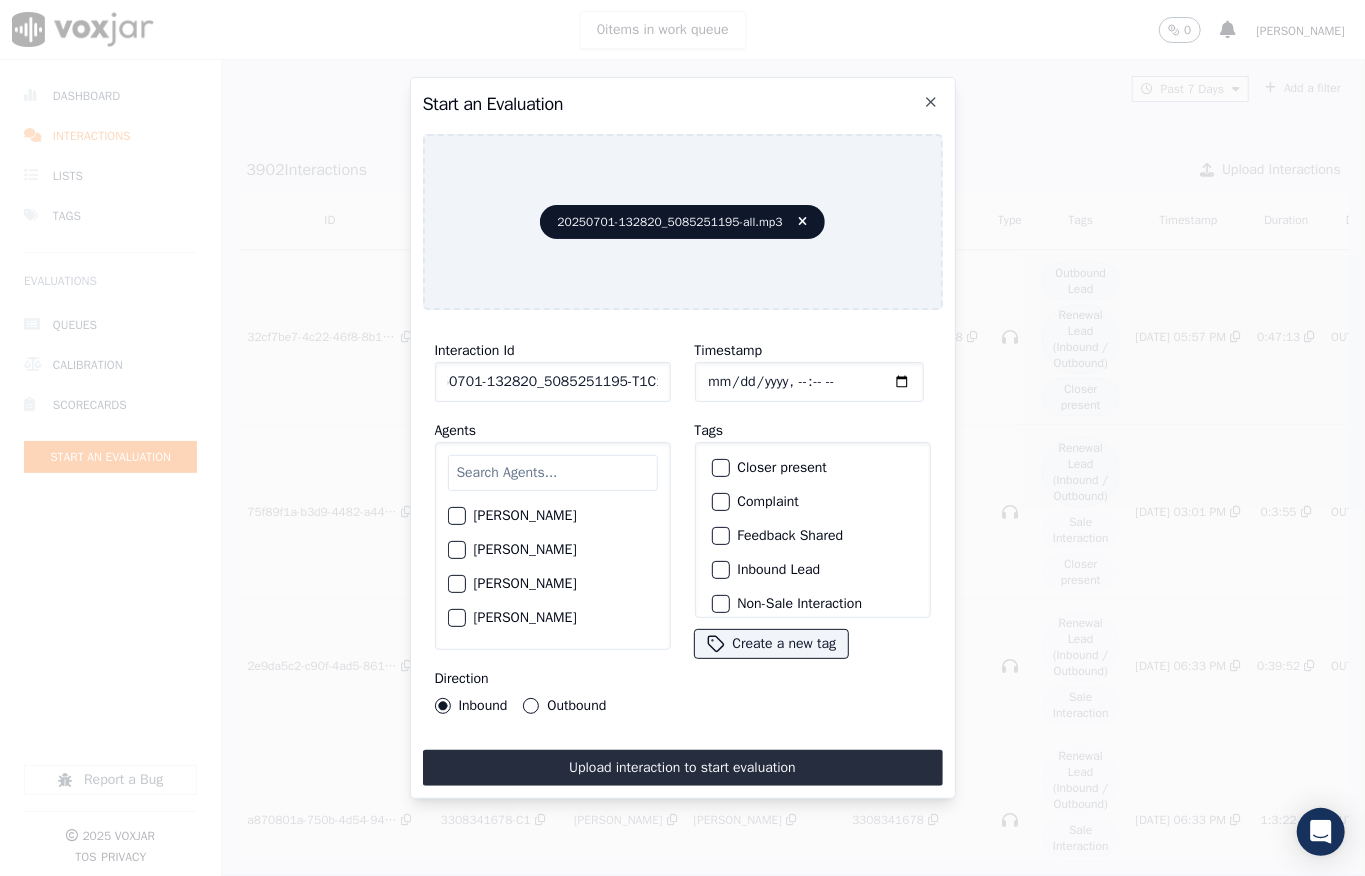 drag, startPoint x: 620, startPoint y: 378, endPoint x: 693, endPoint y: 378, distance: 73 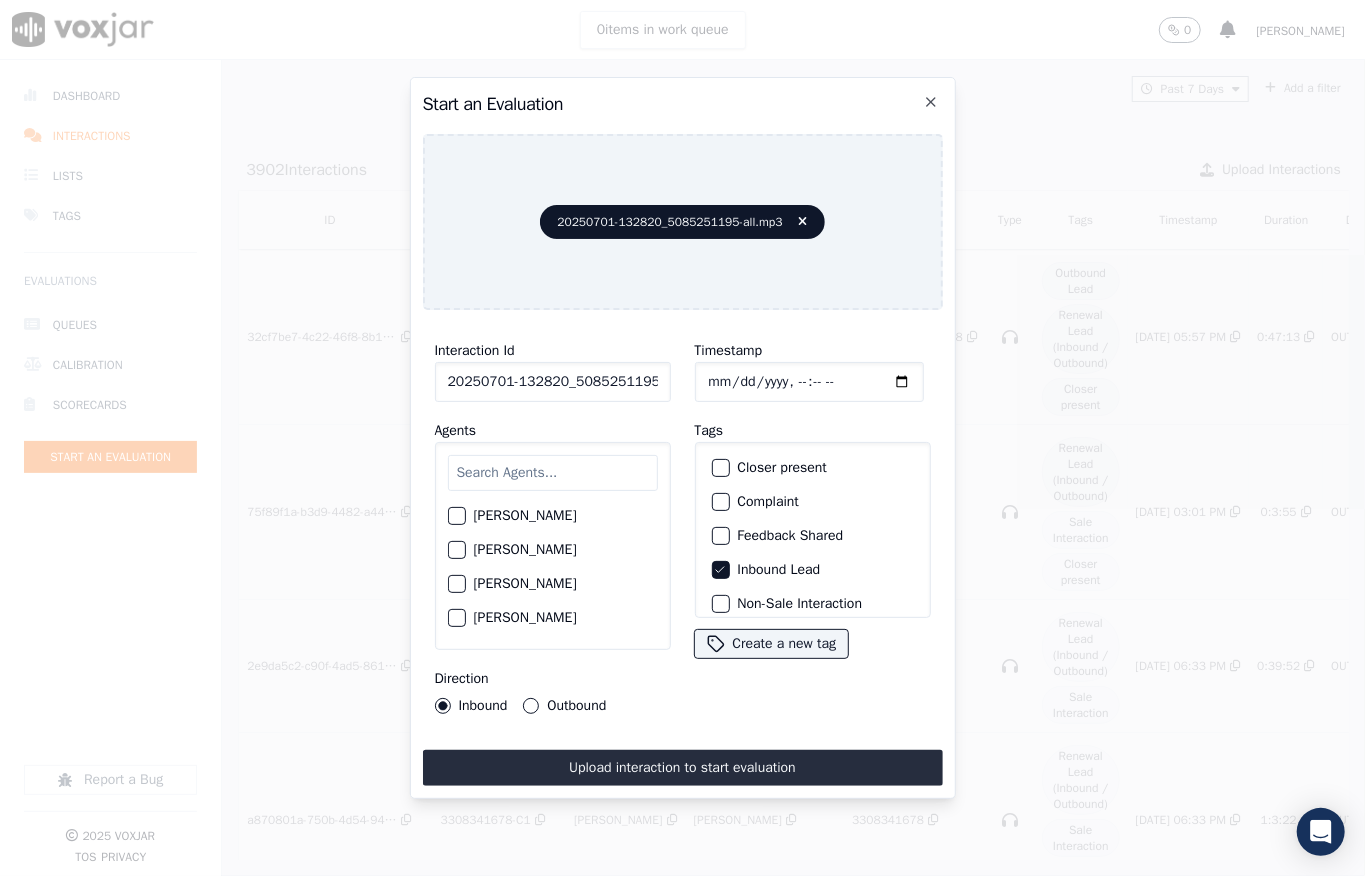 scroll, scrollTop: 200, scrollLeft: 0, axis: vertical 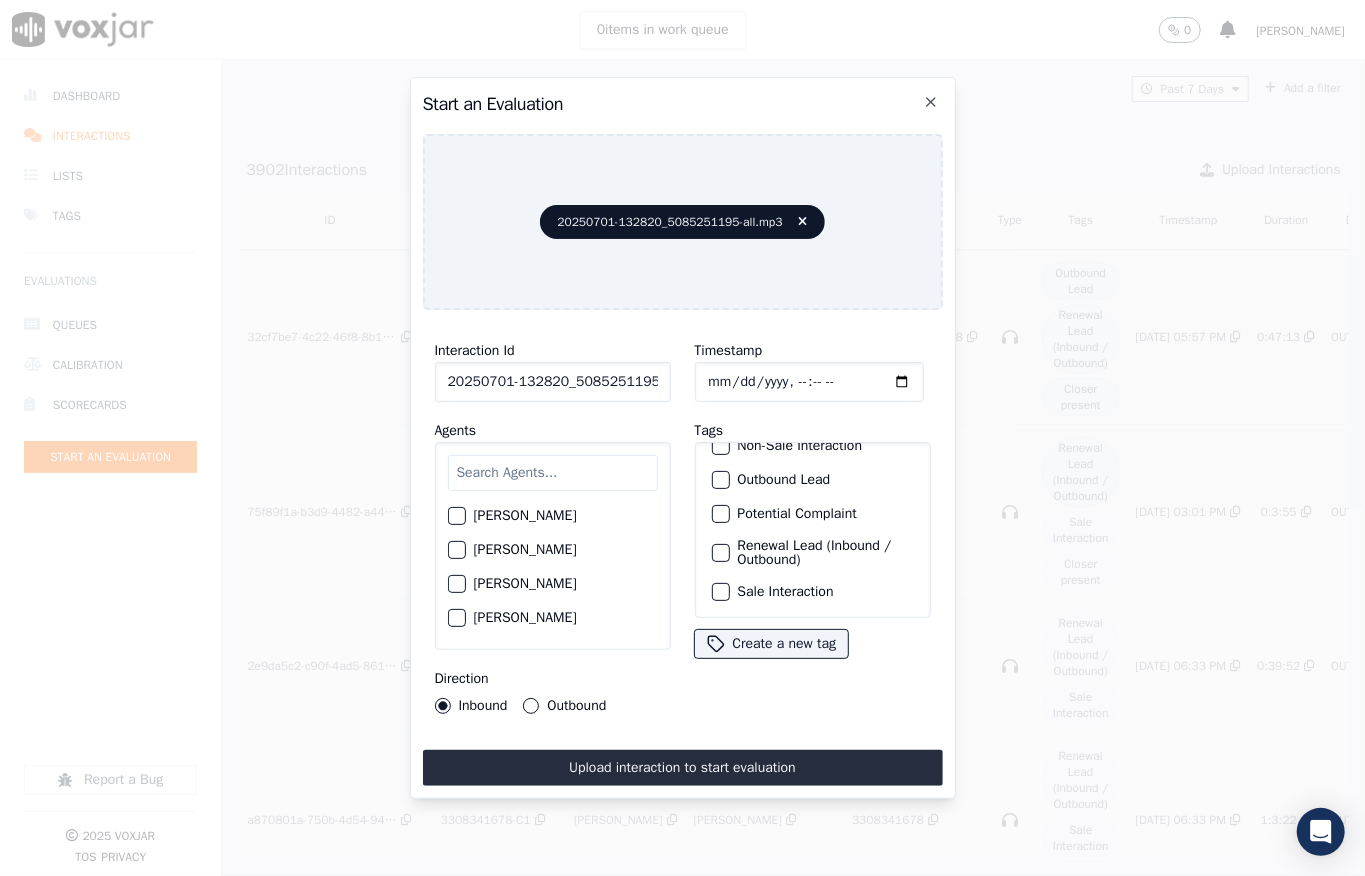 click at bounding box center [720, 592] 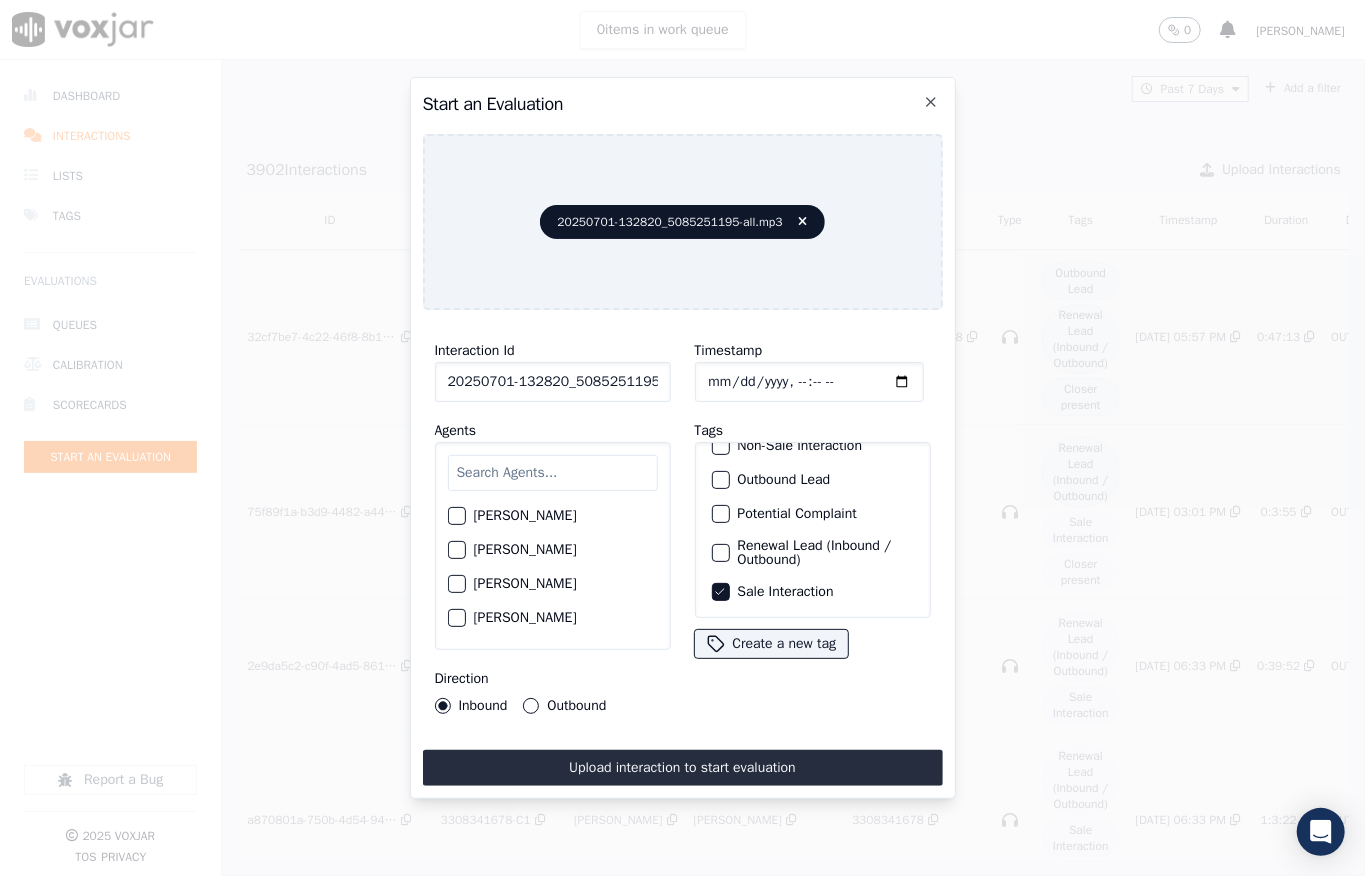 click at bounding box center (553, 473) 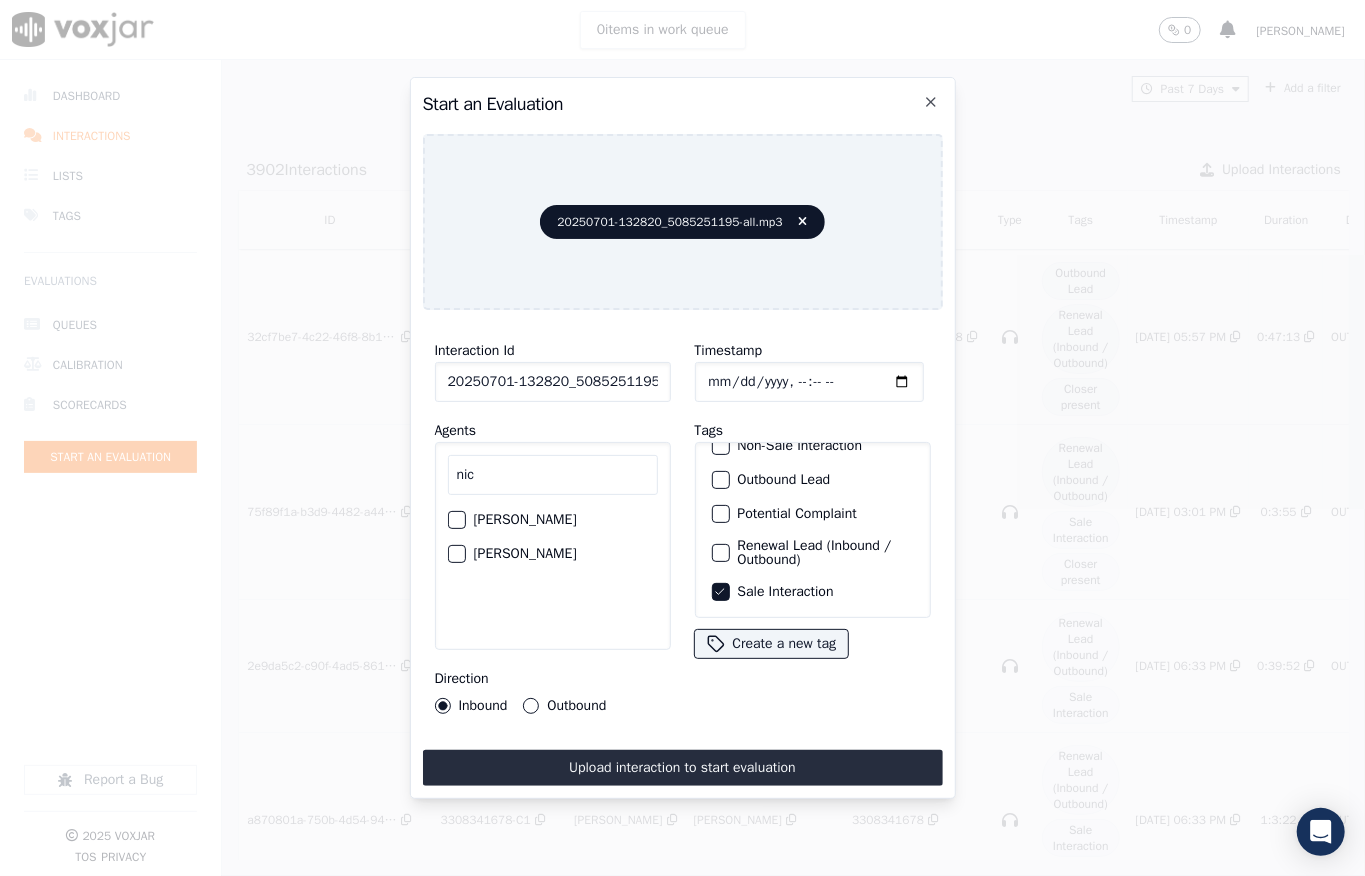 type on "nic" 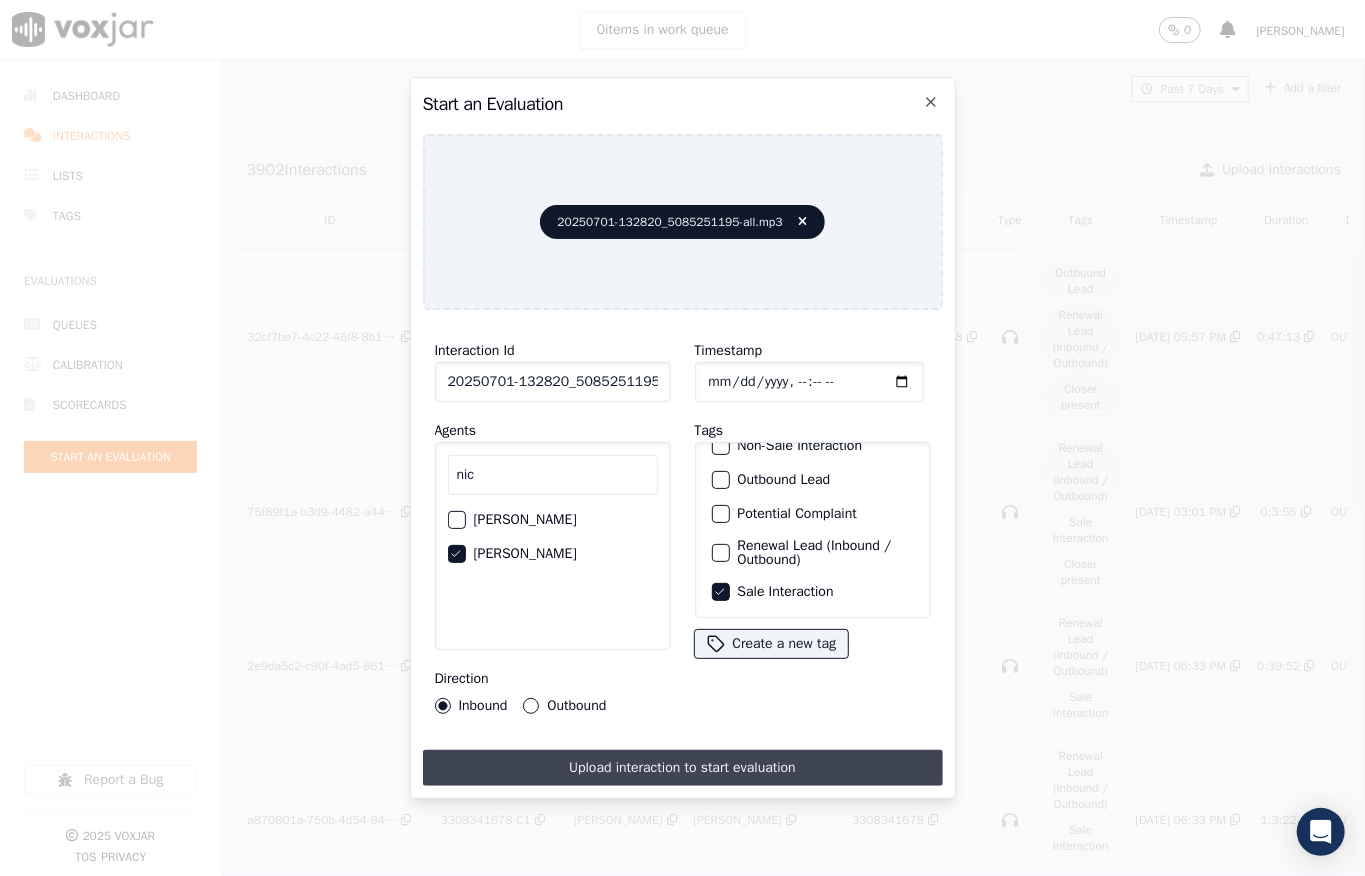 click on "Upload interaction to start evaluation" at bounding box center [683, 768] 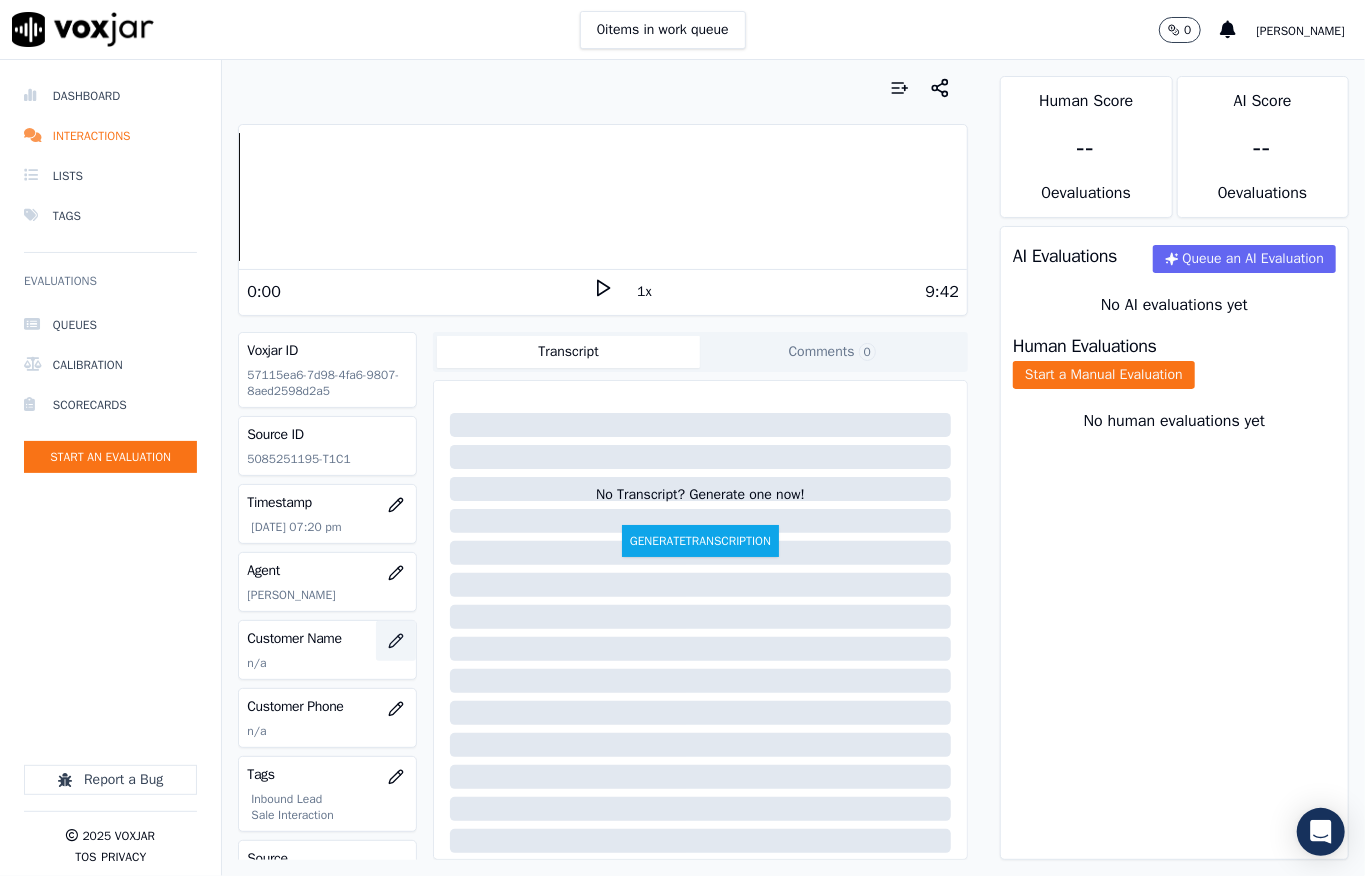 click 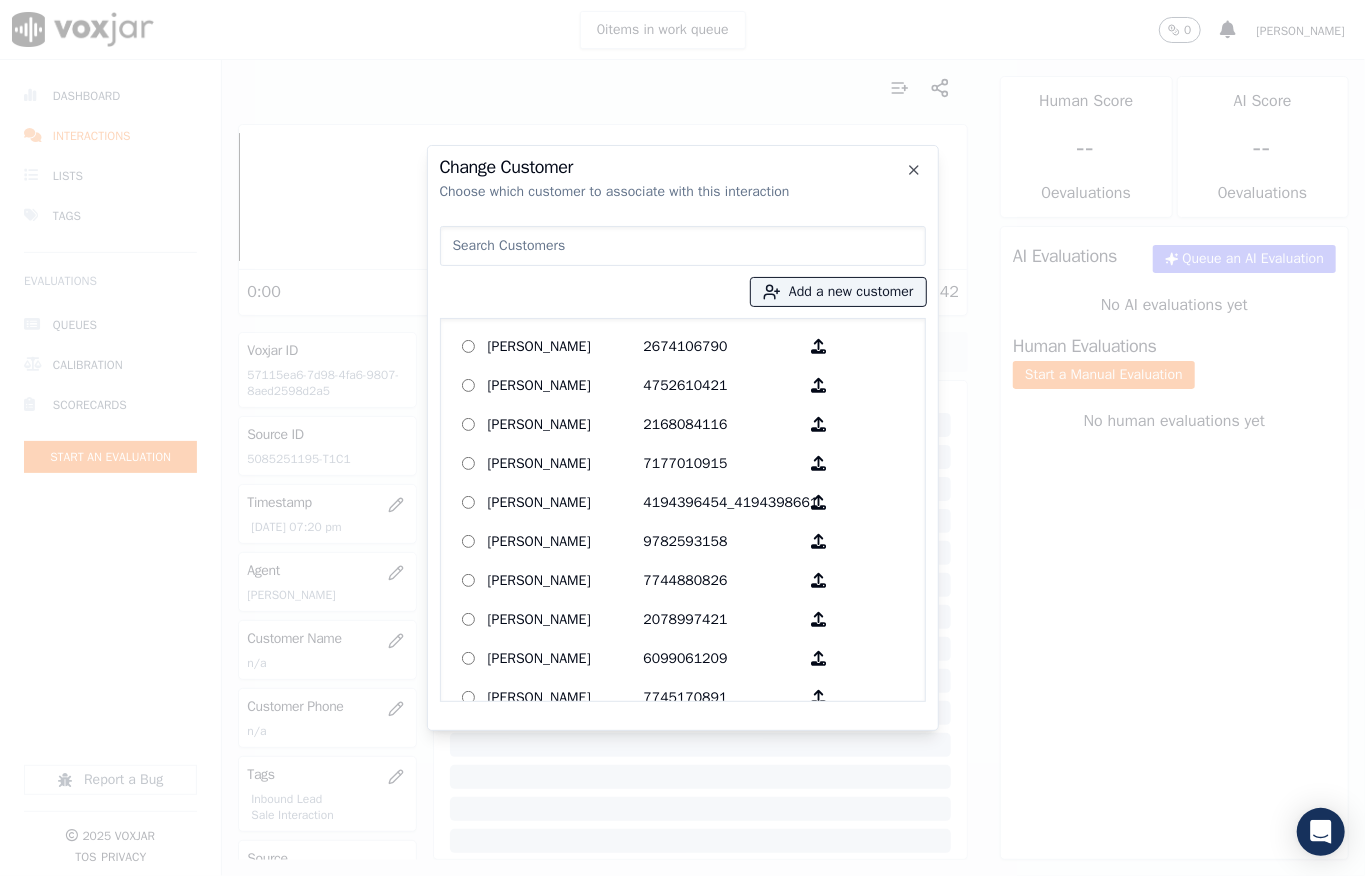 type on "[PERSON_NAME]" 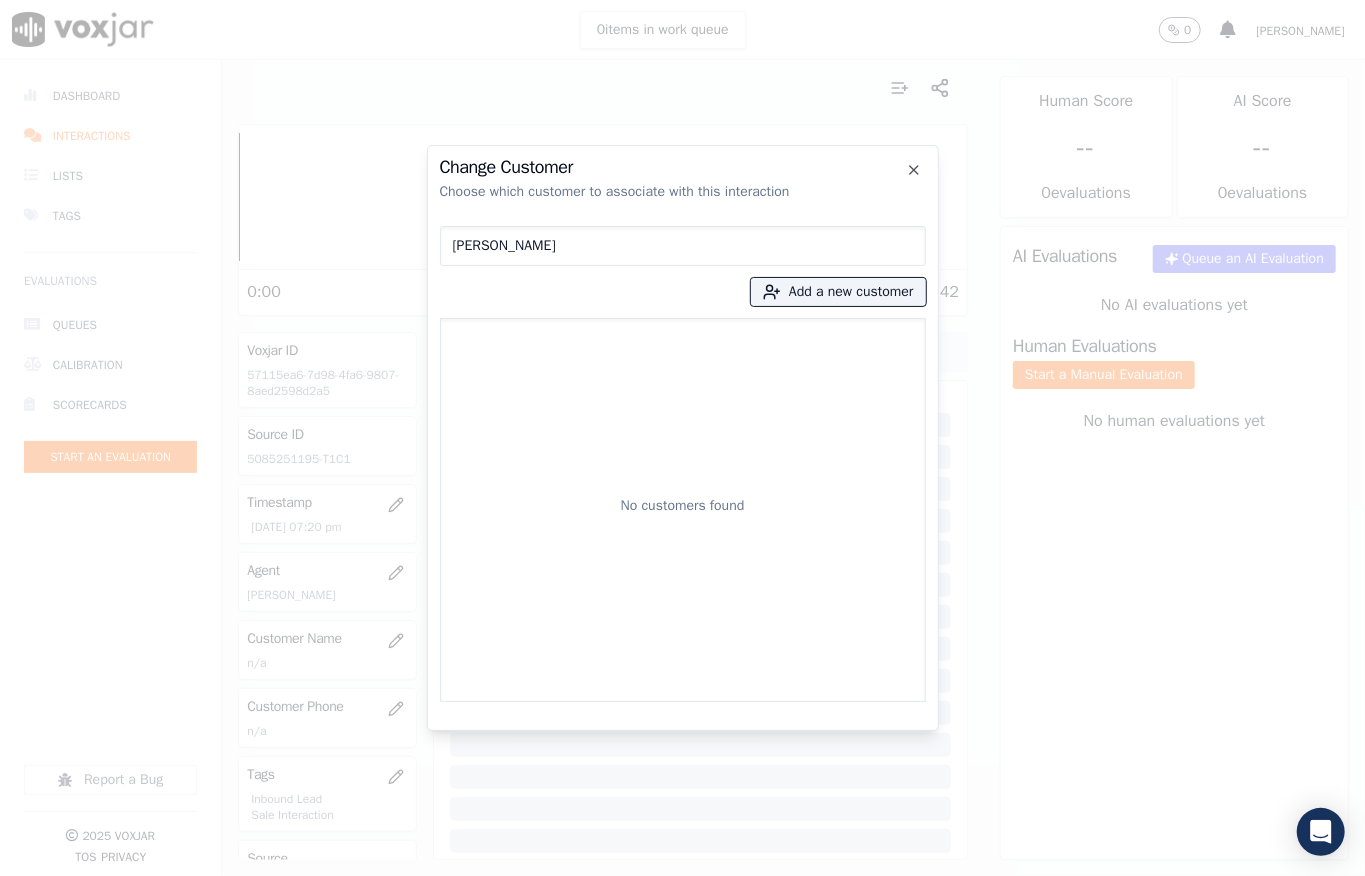 drag, startPoint x: 556, startPoint y: 253, endPoint x: 380, endPoint y: 249, distance: 176.04546 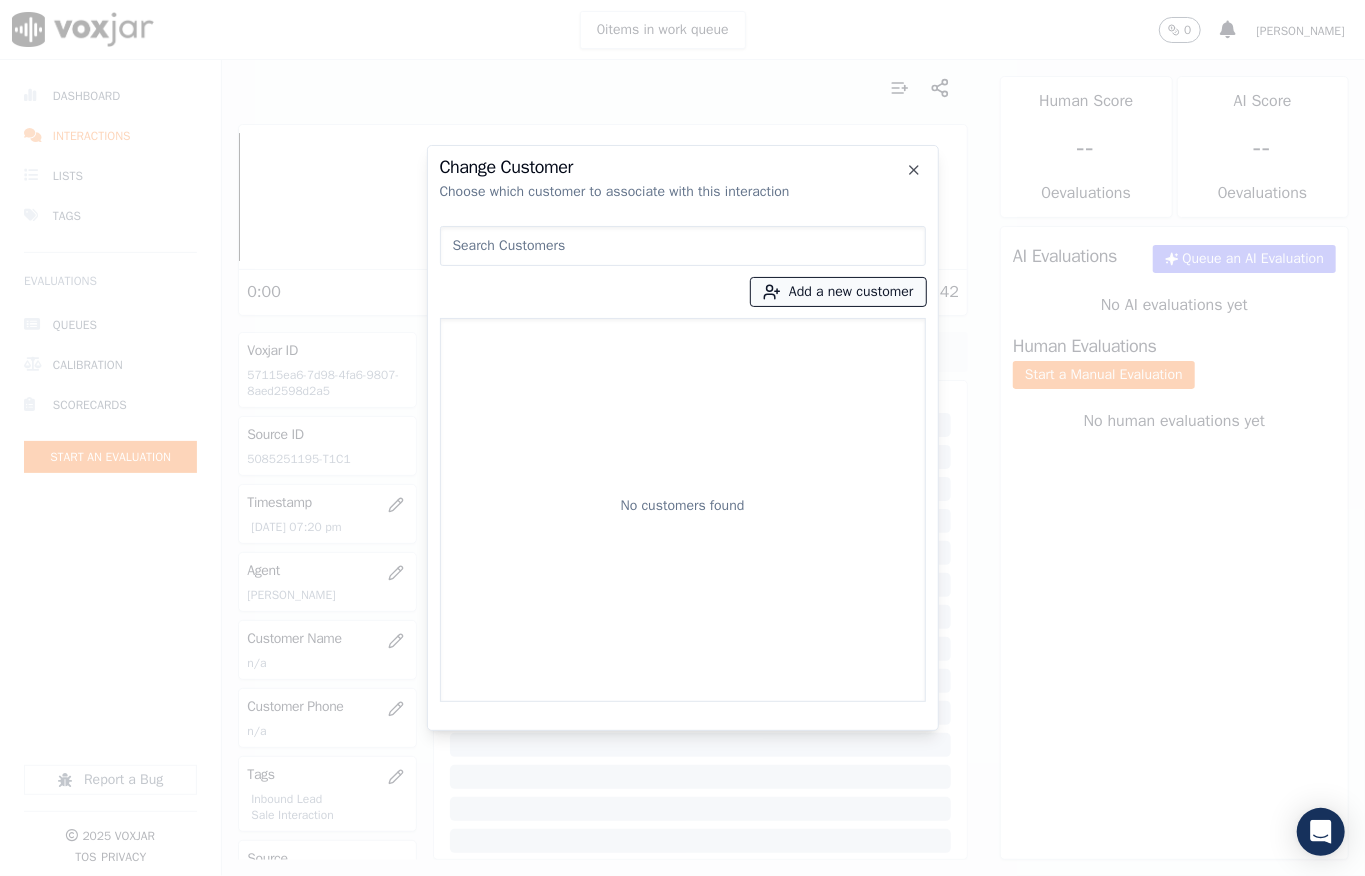 click on "Add a new customer" at bounding box center [838, 292] 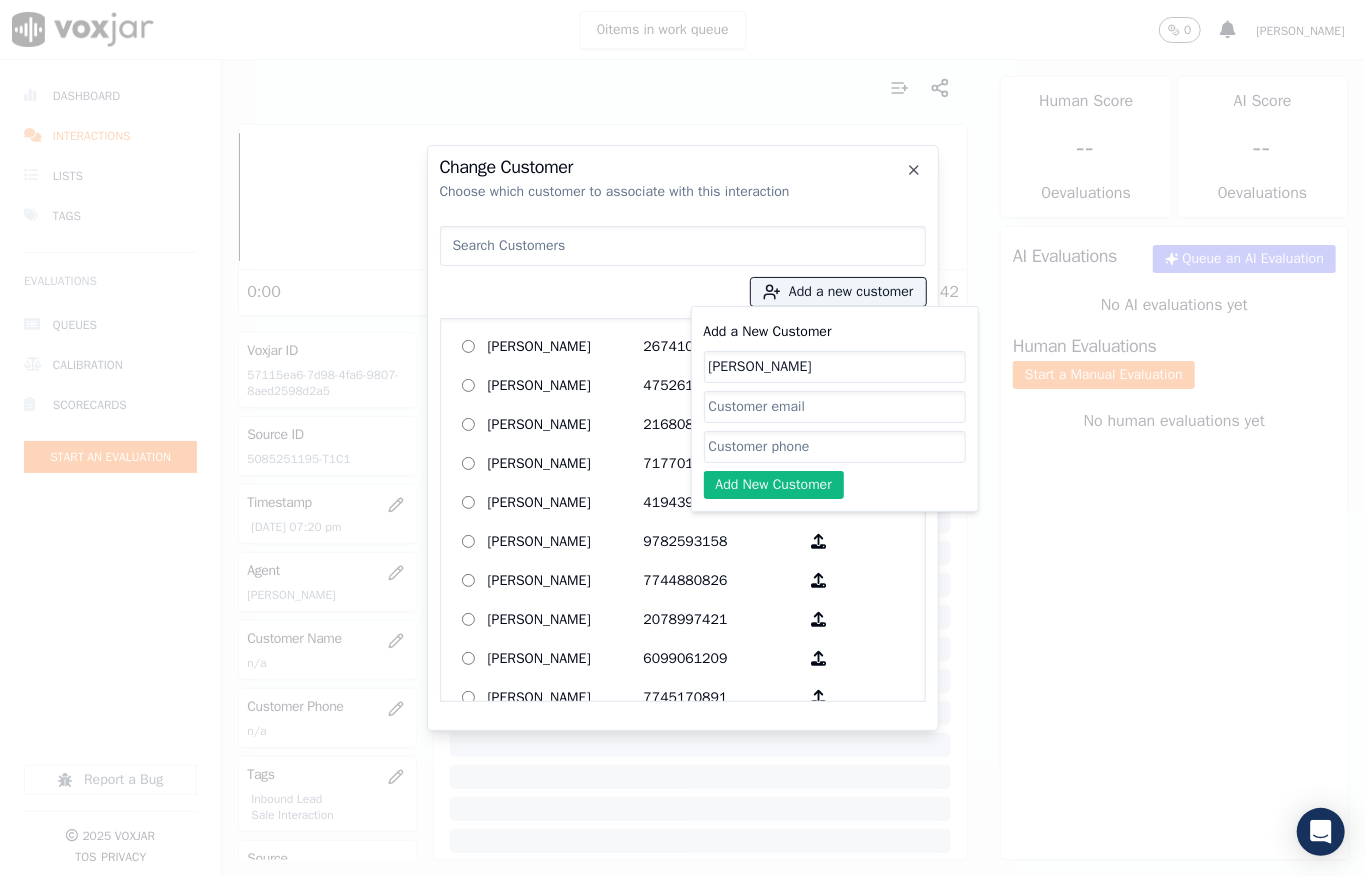 type on "[PERSON_NAME]" 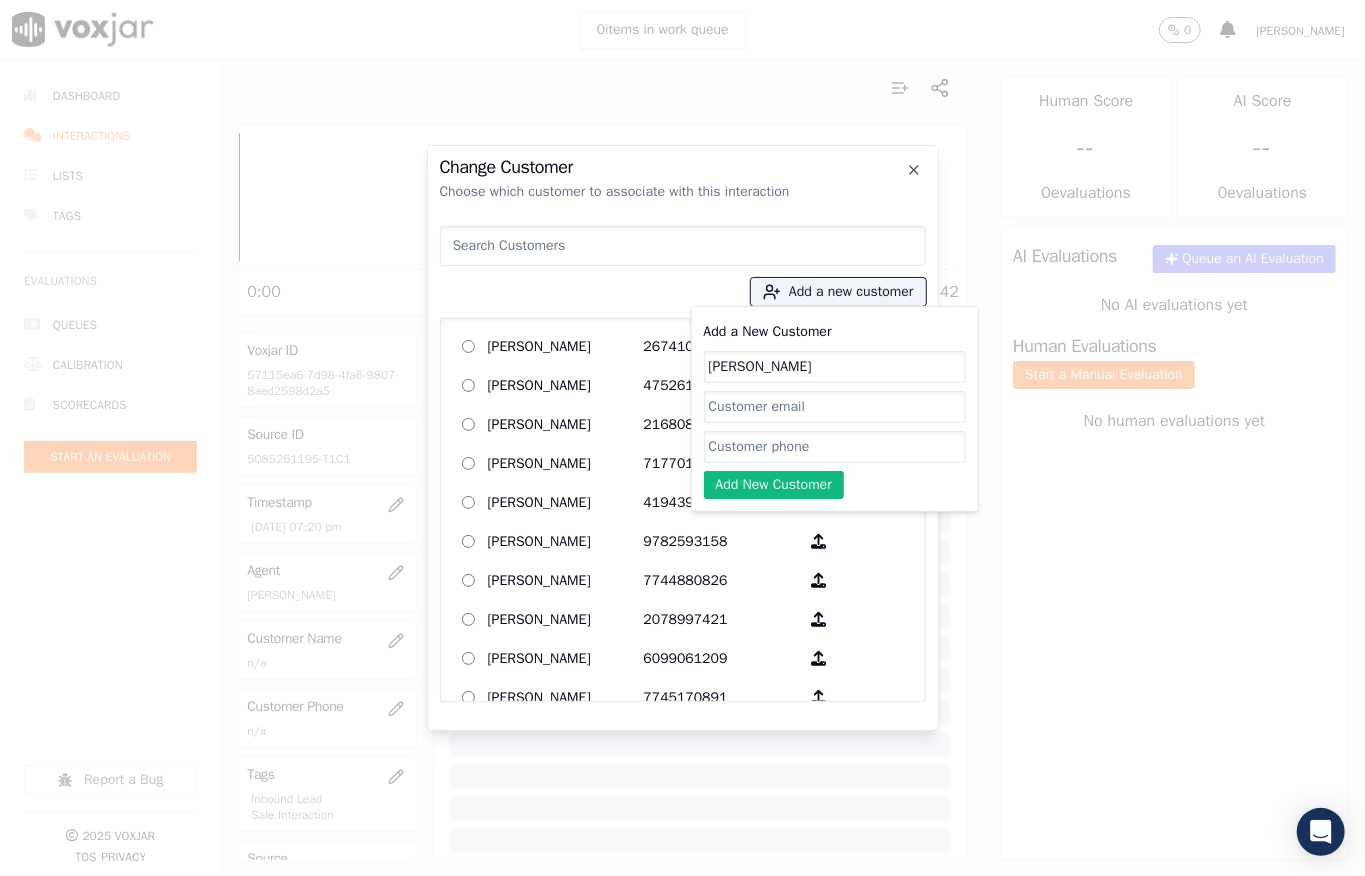 click on "Add a New Customer" 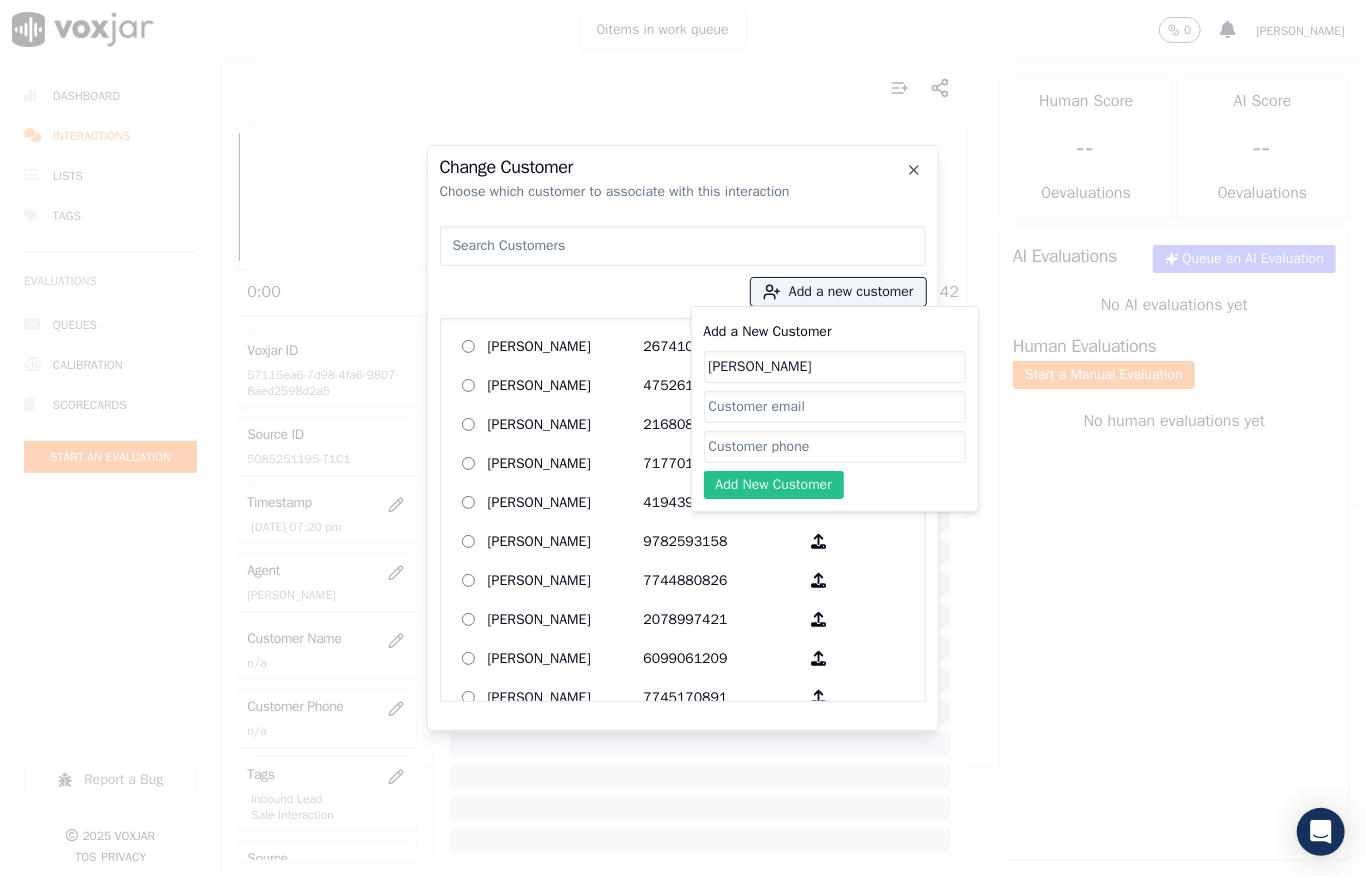 paste on "5085251195" 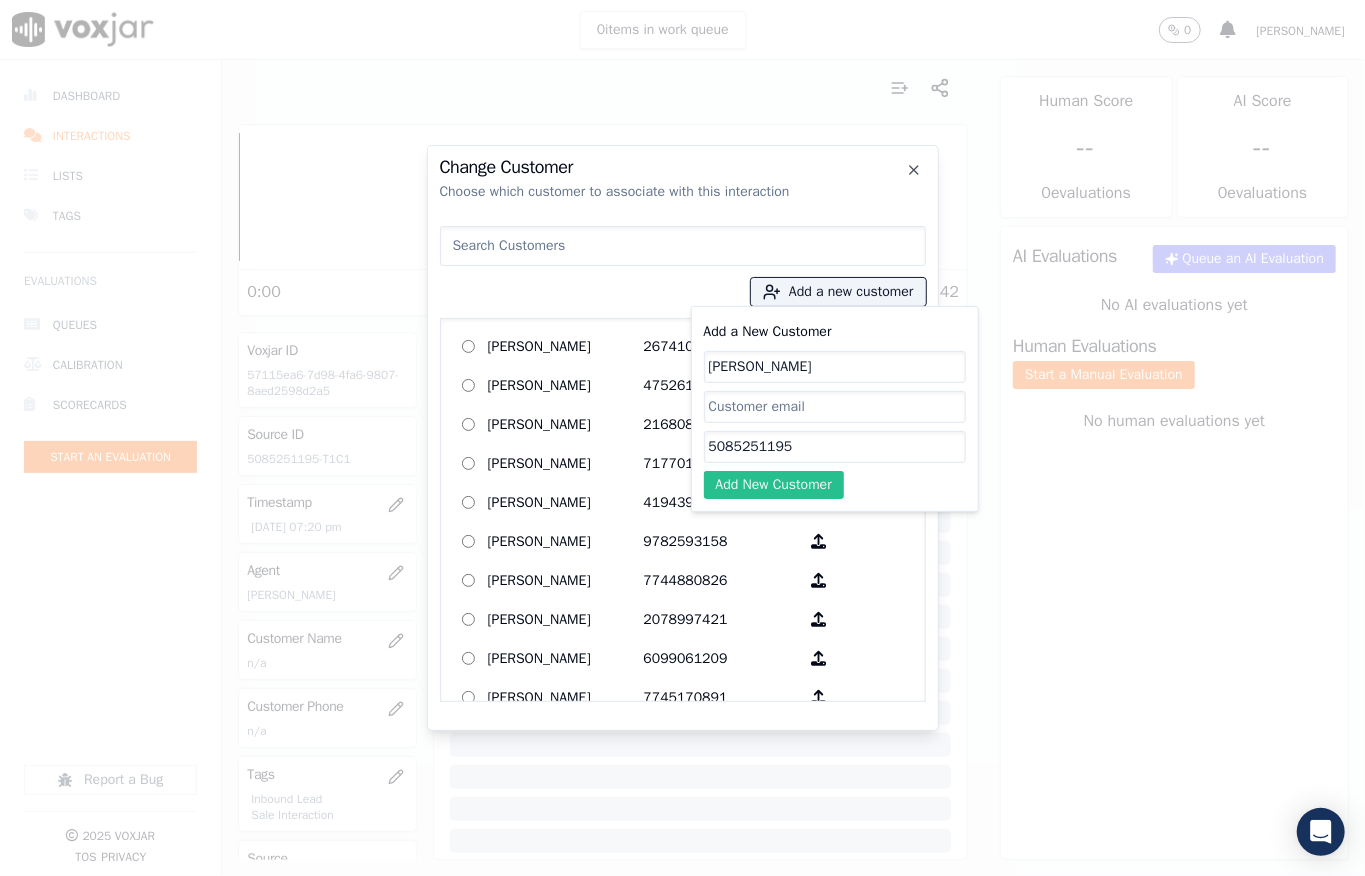 type on "5085251195" 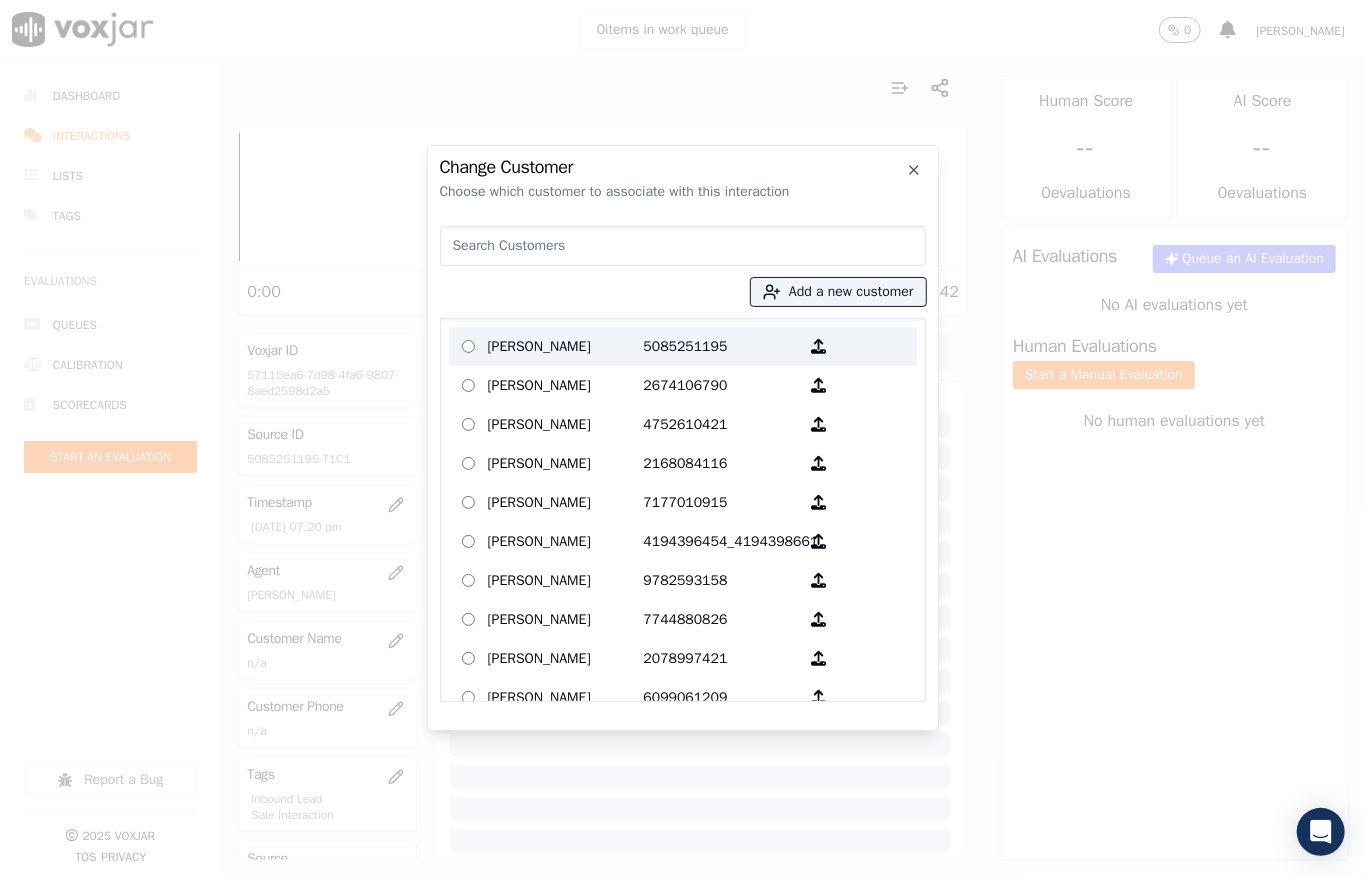 click on "[PERSON_NAME]" at bounding box center (566, 346) 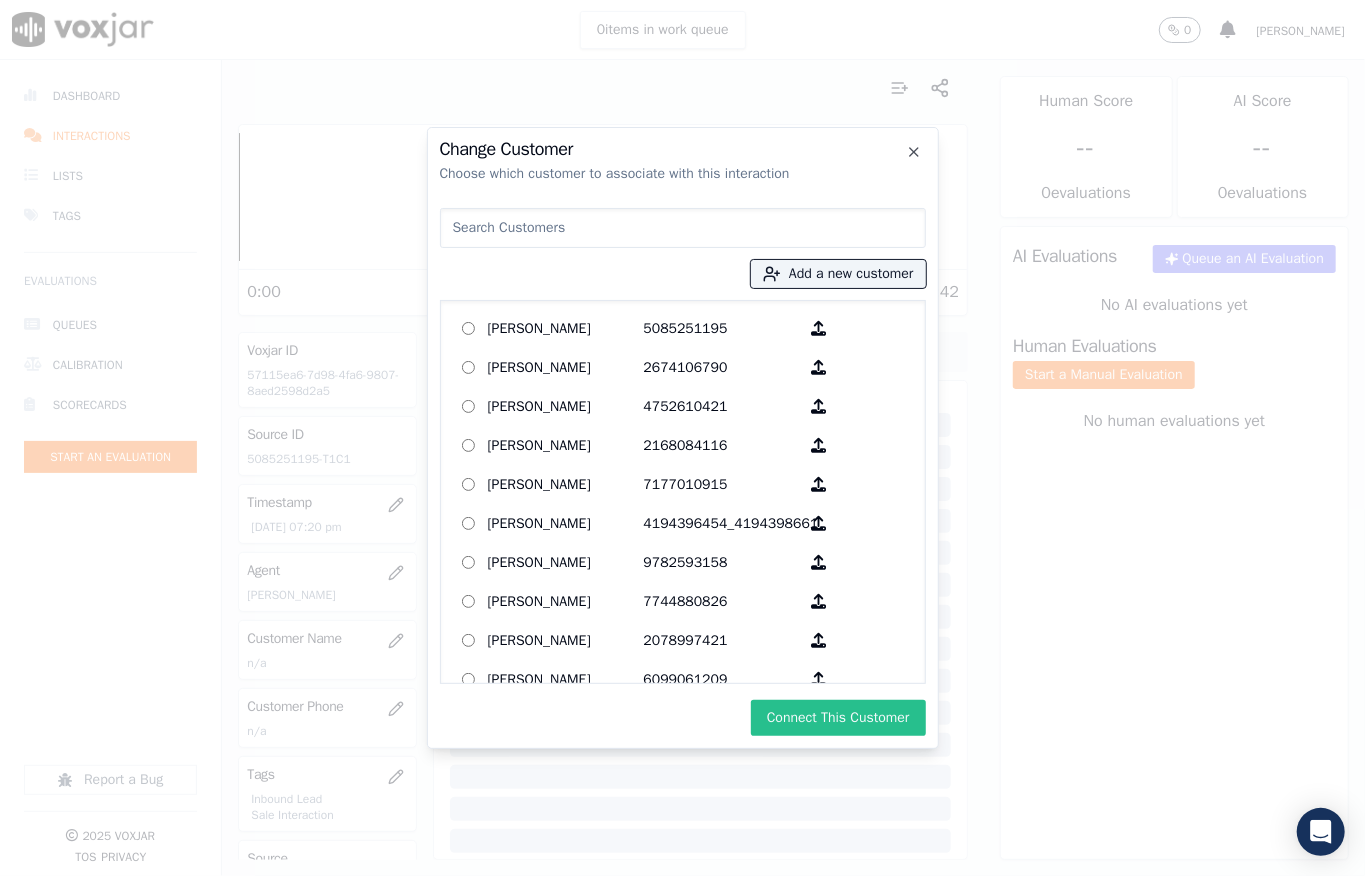 click on "Connect This Customer" at bounding box center [838, 718] 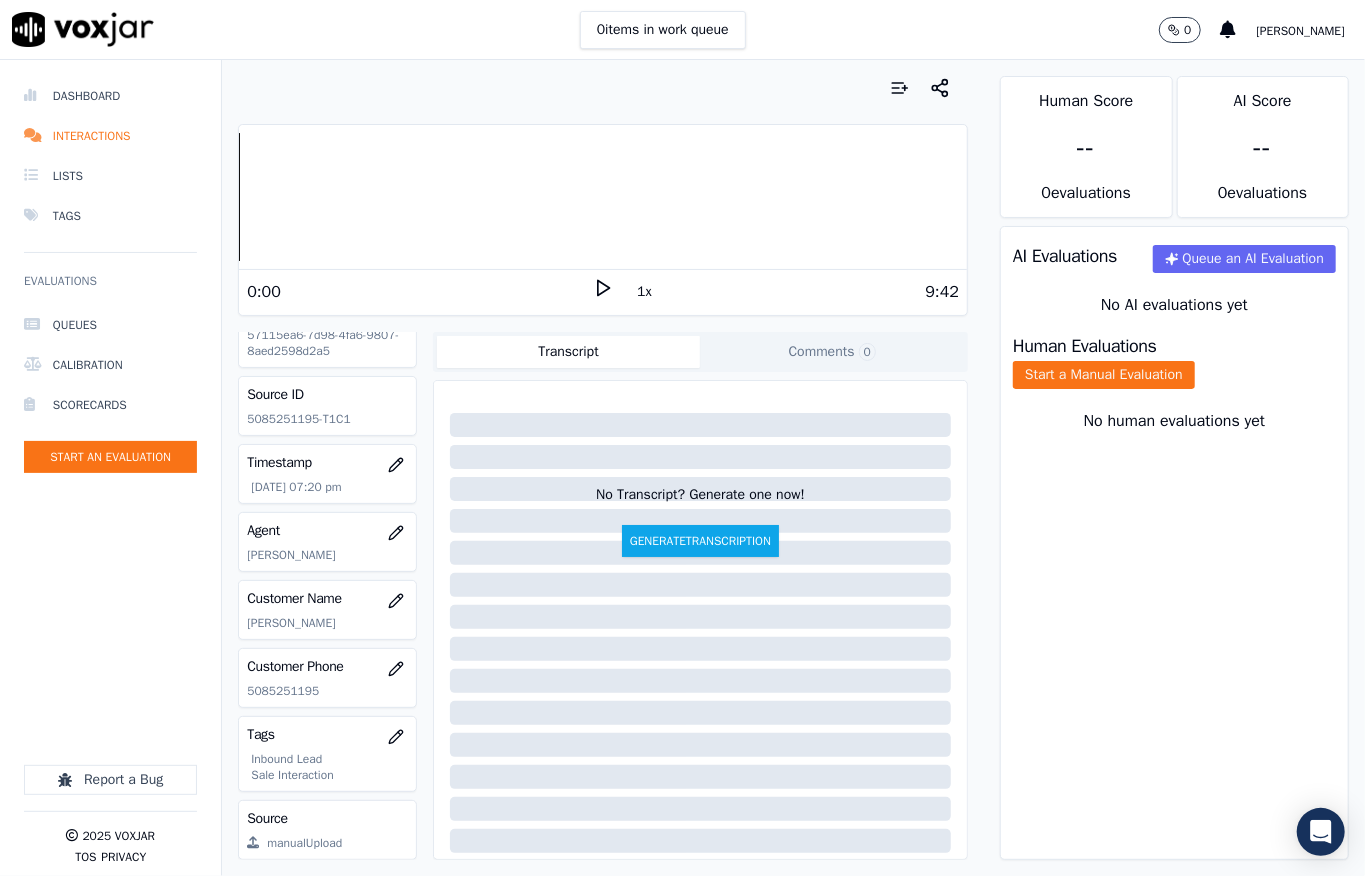scroll, scrollTop: 37, scrollLeft: 0, axis: vertical 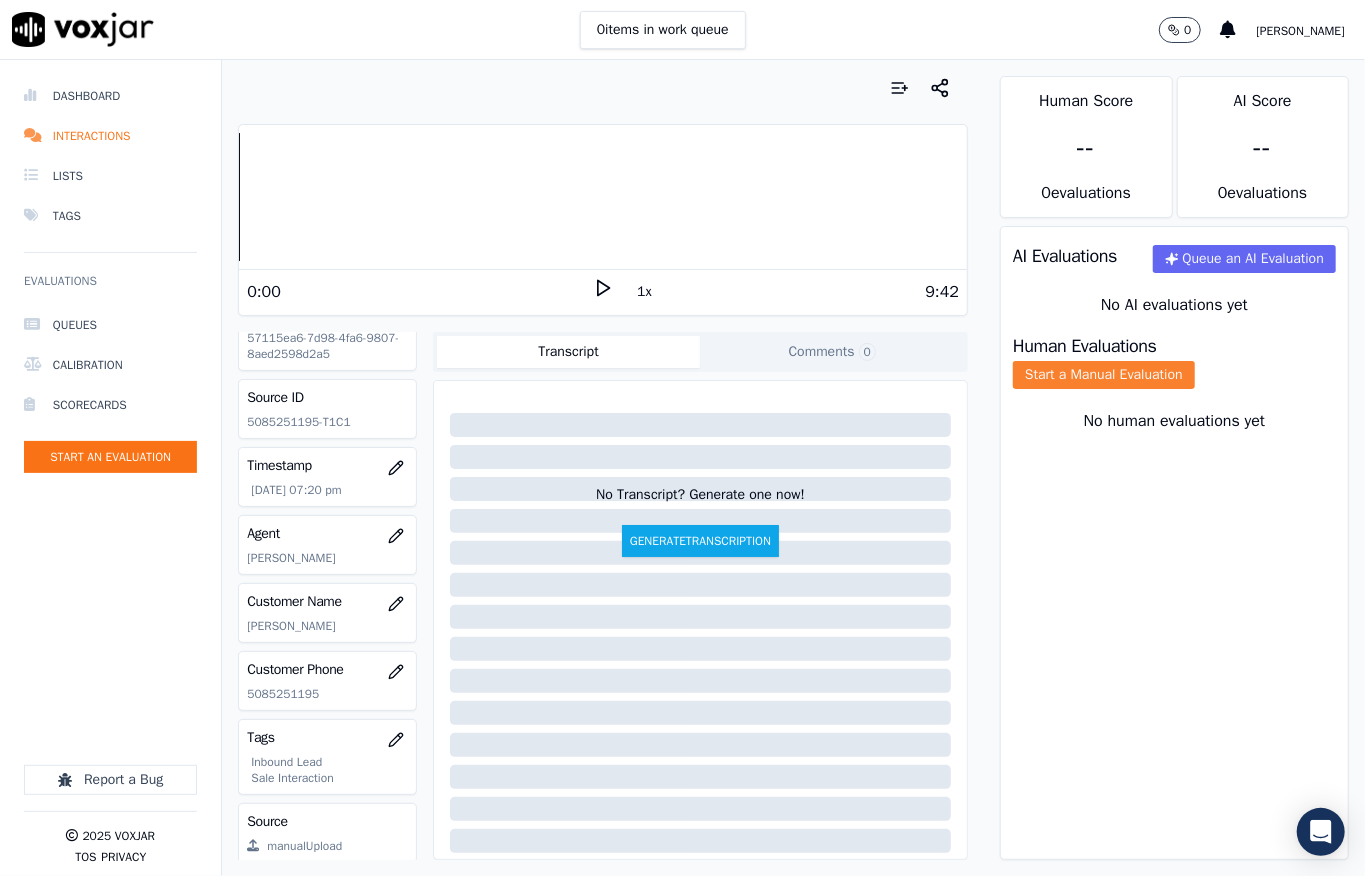 click on "Start a Manual Evaluation" 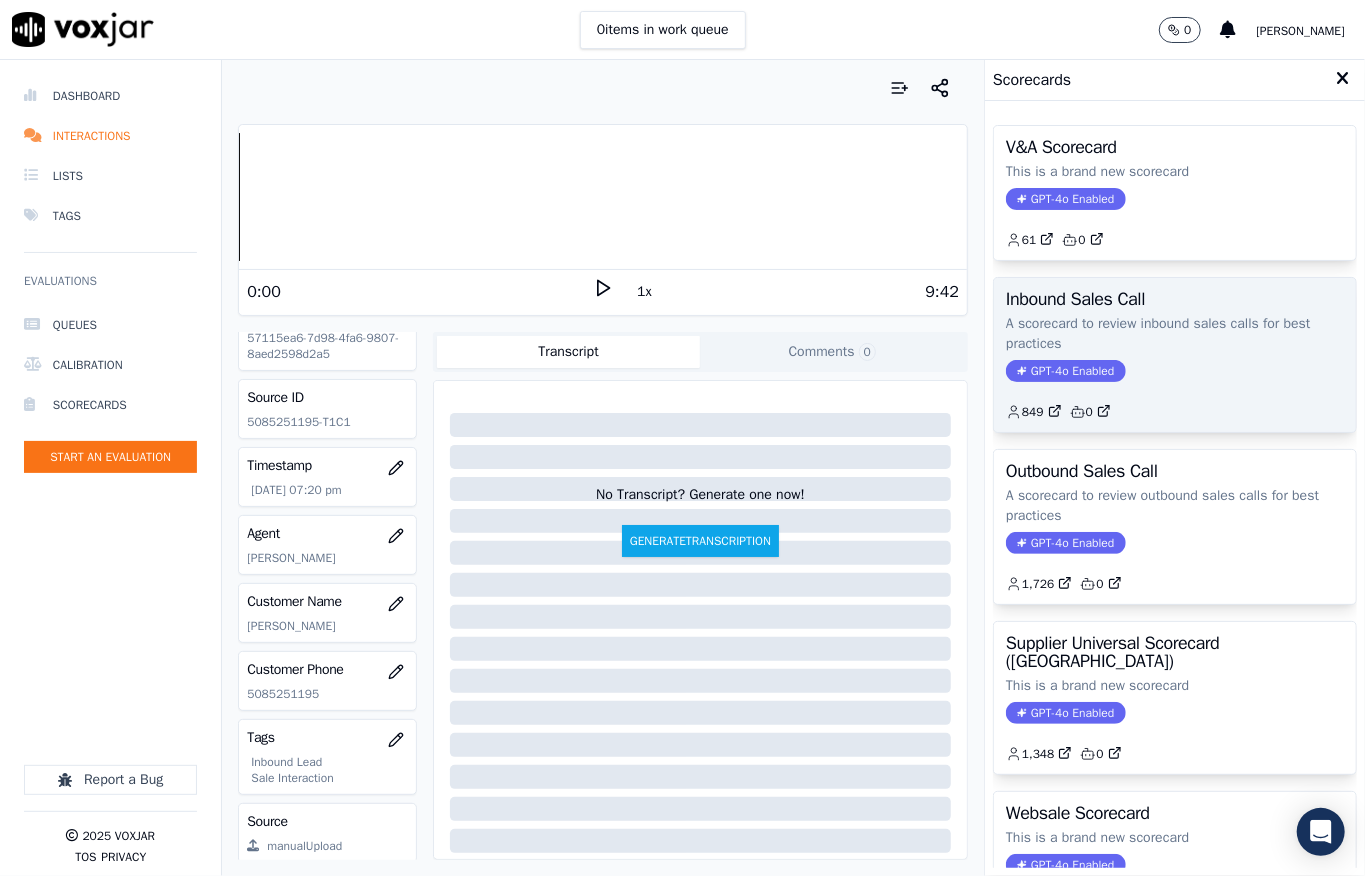 click on "GPT-4o Enabled" at bounding box center [1065, 371] 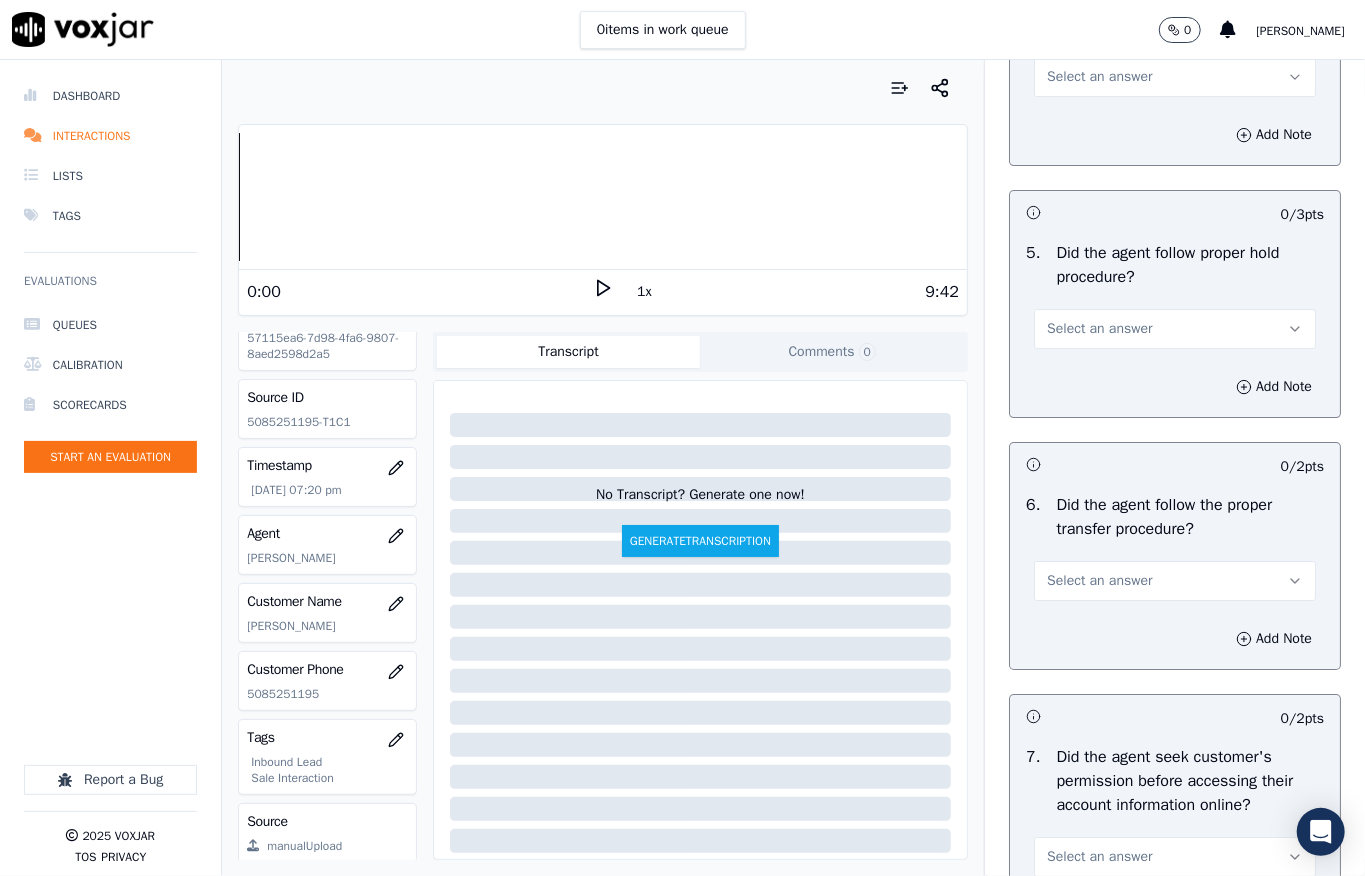 scroll, scrollTop: 6237, scrollLeft: 0, axis: vertical 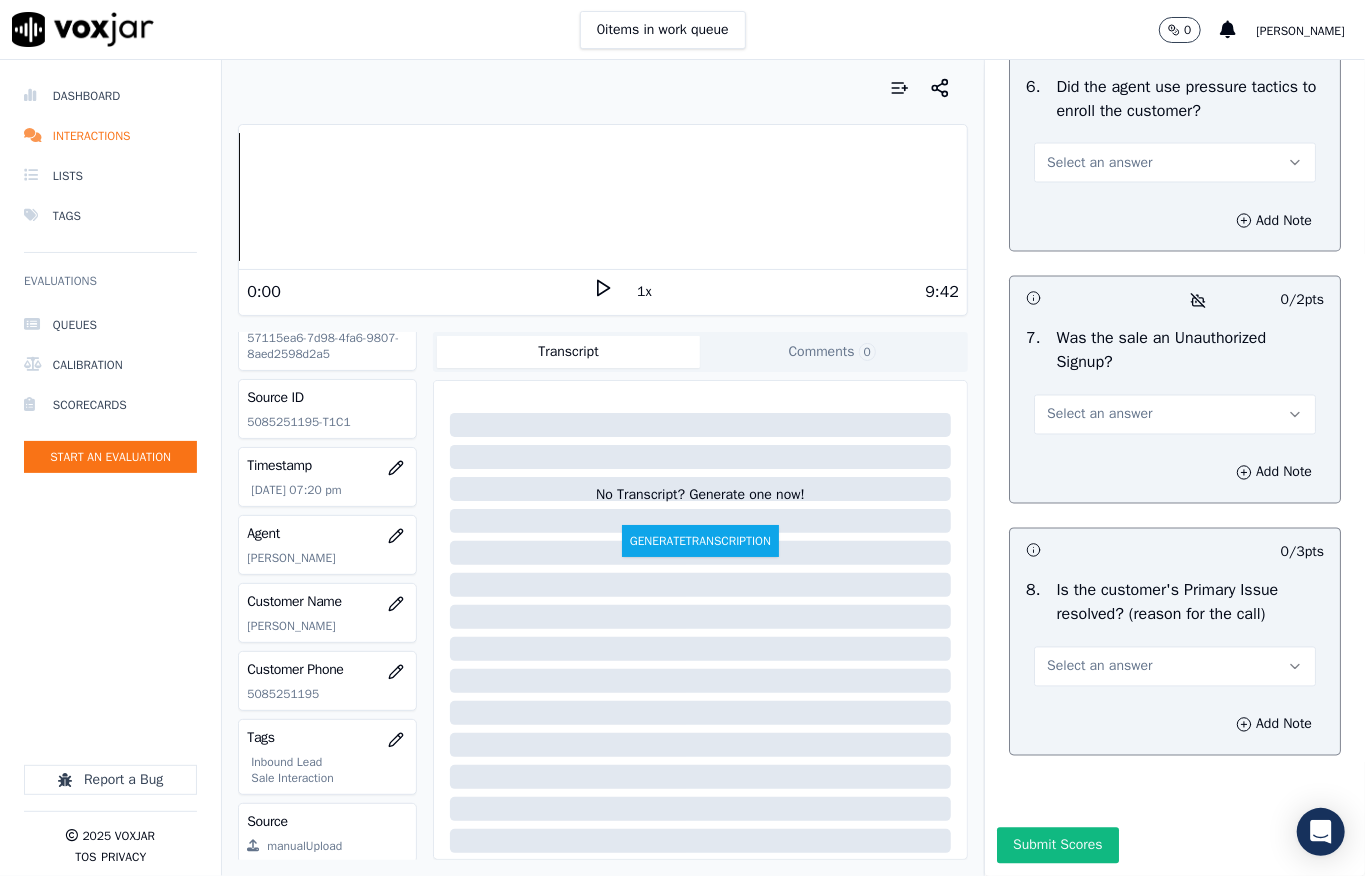 click on "Select an answer" at bounding box center (1099, 667) 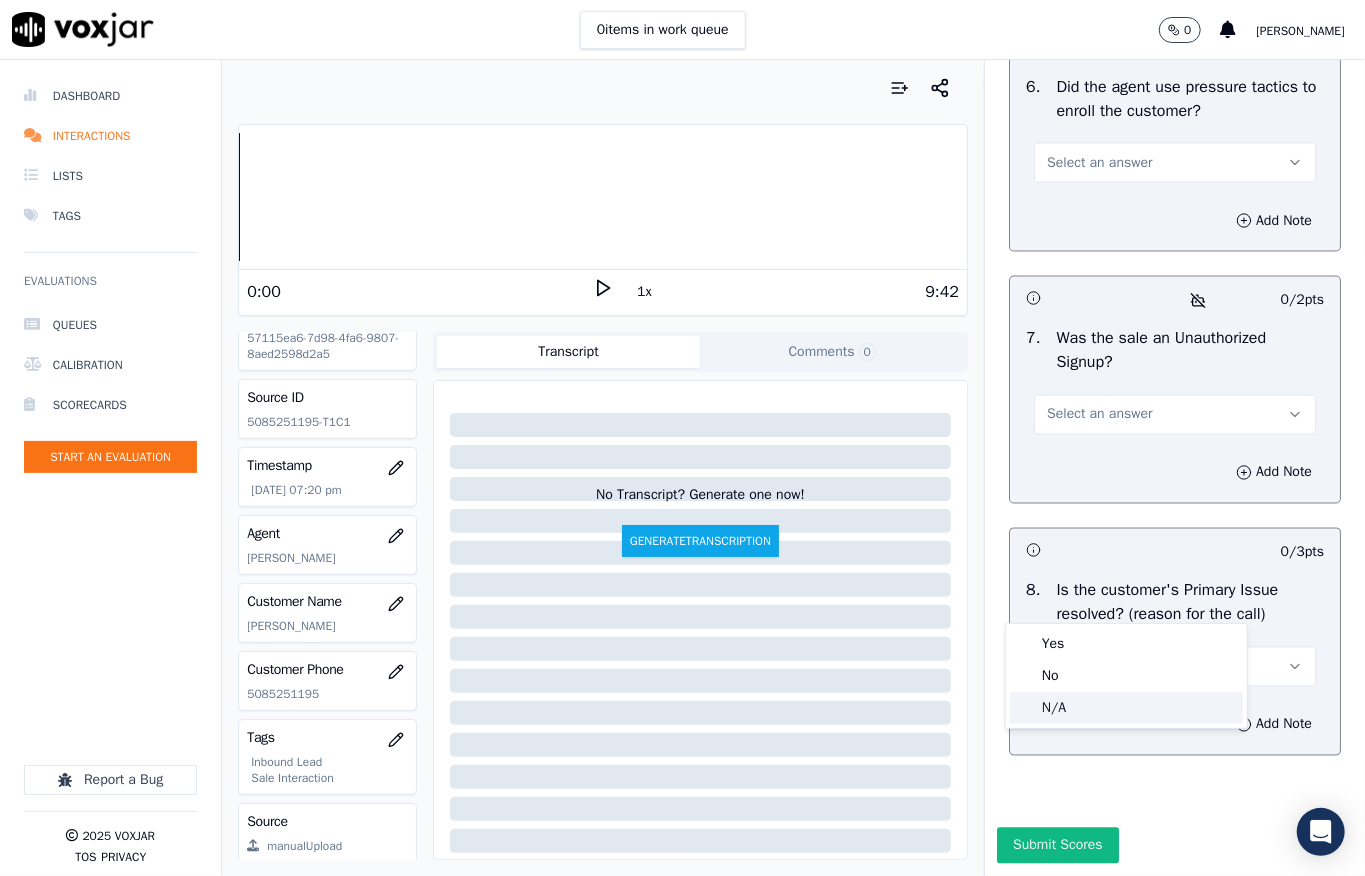 click on "N/A" 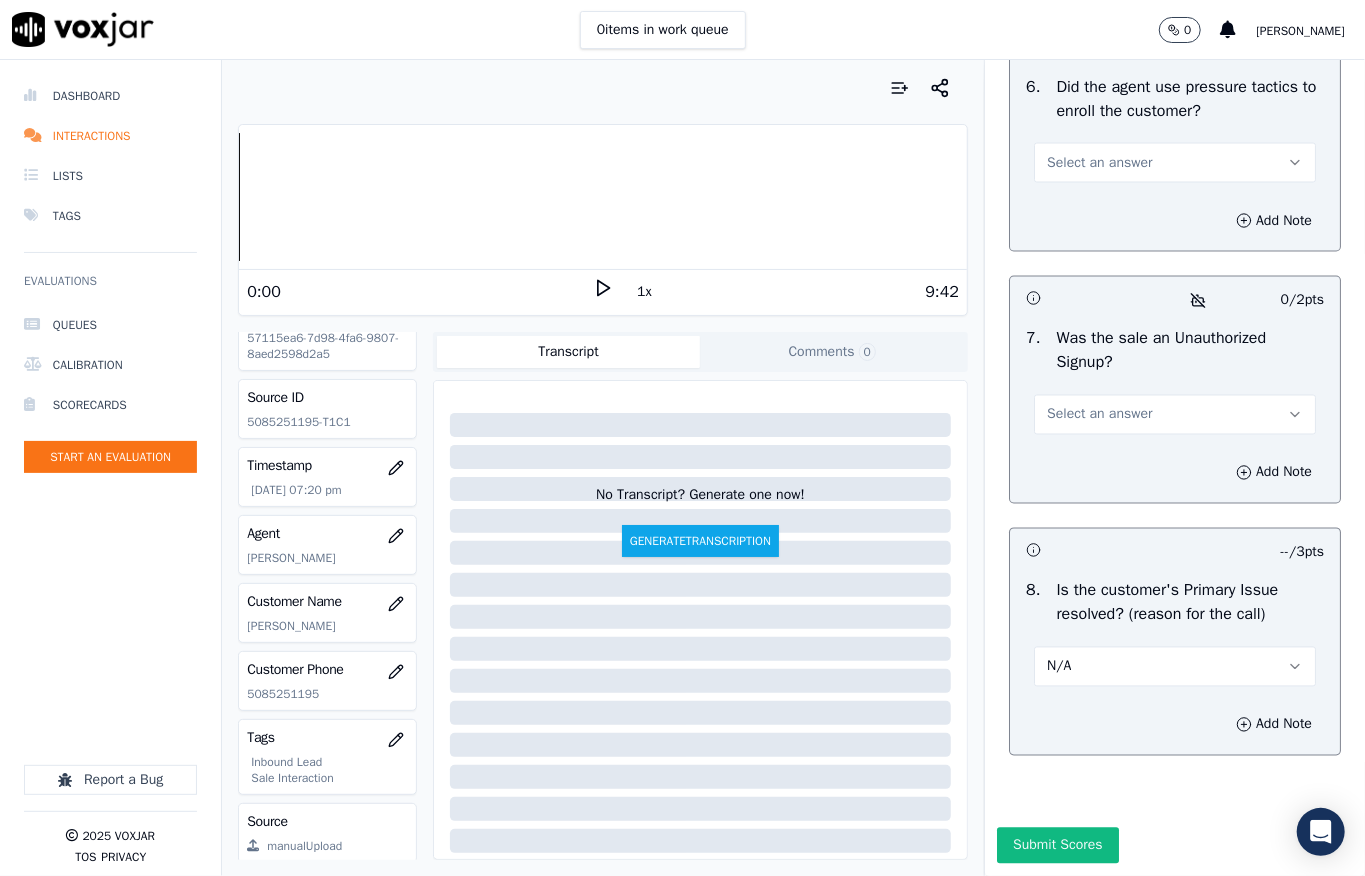 click on "Select an answer" at bounding box center (1175, 415) 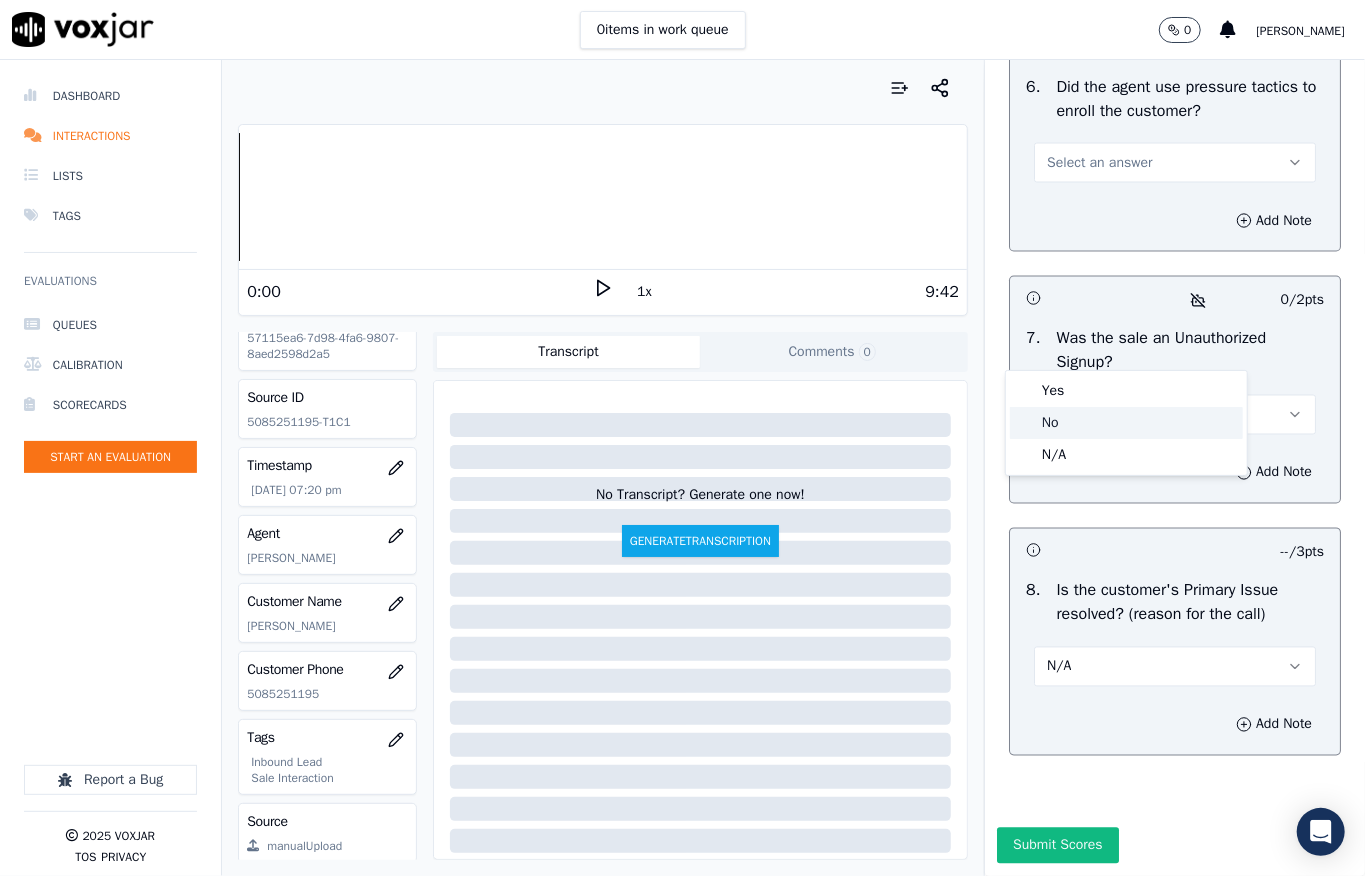 click on "No" 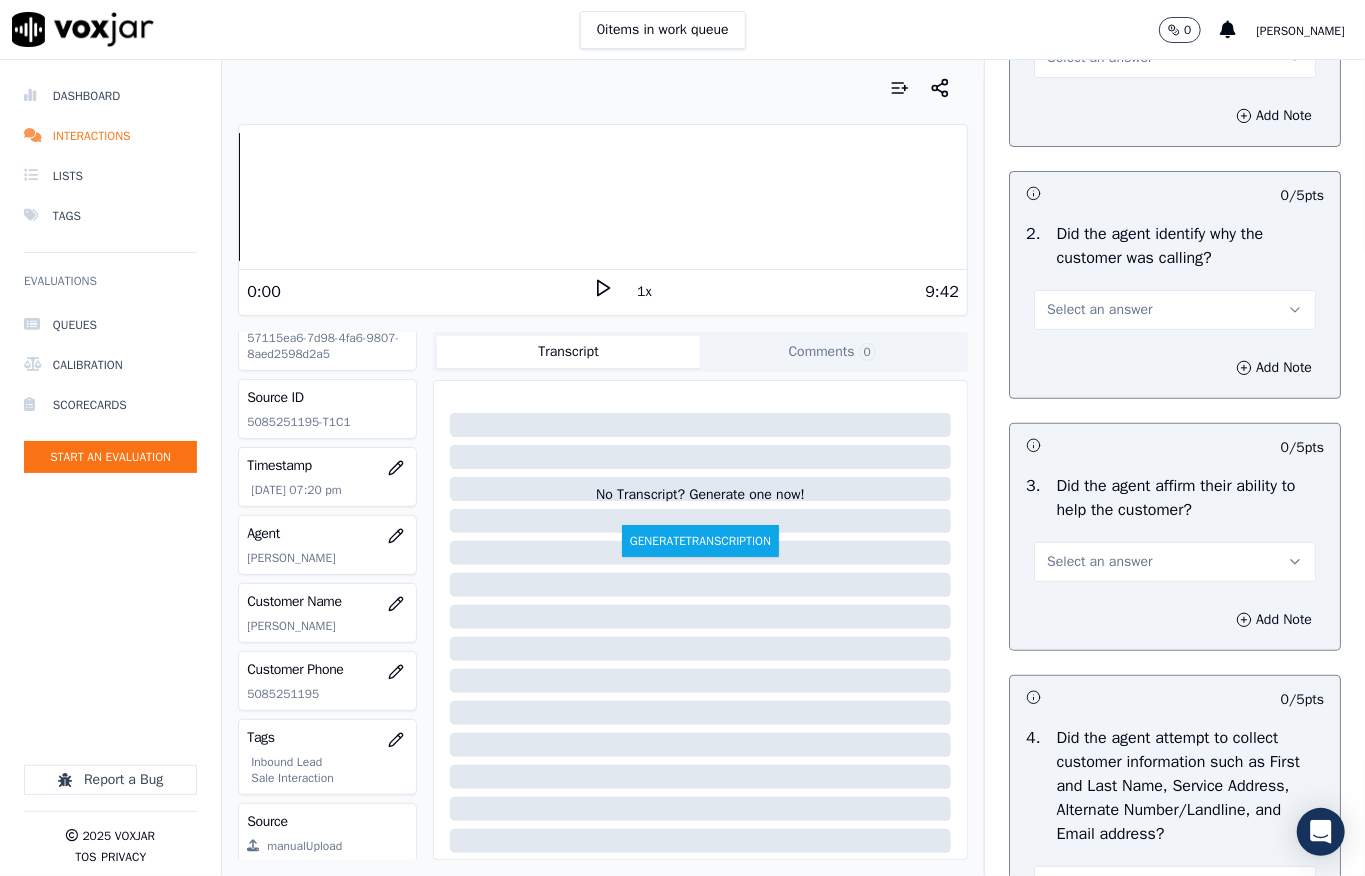 scroll, scrollTop: 0, scrollLeft: 0, axis: both 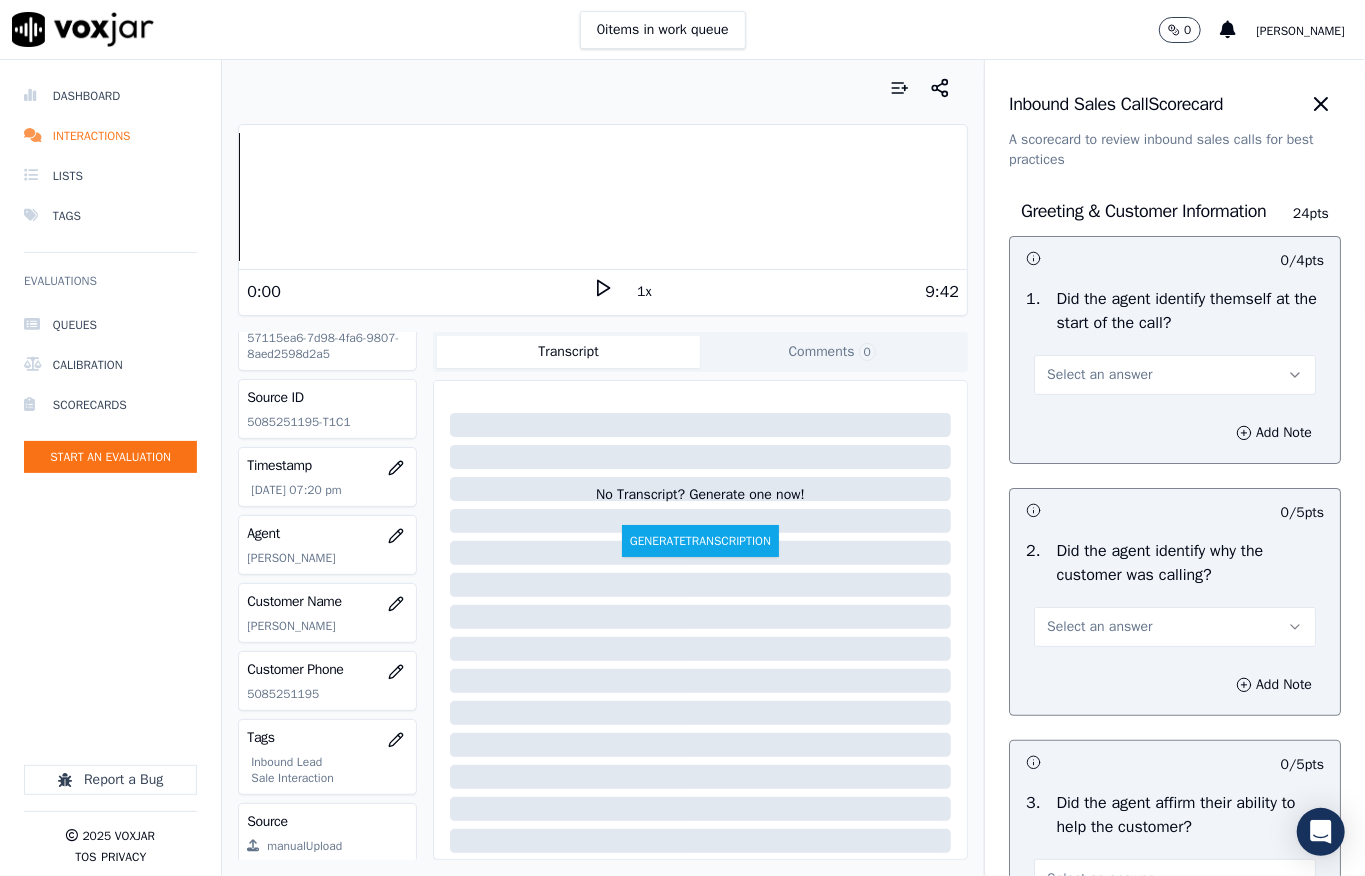 click on "Select an answer" at bounding box center [1099, 375] 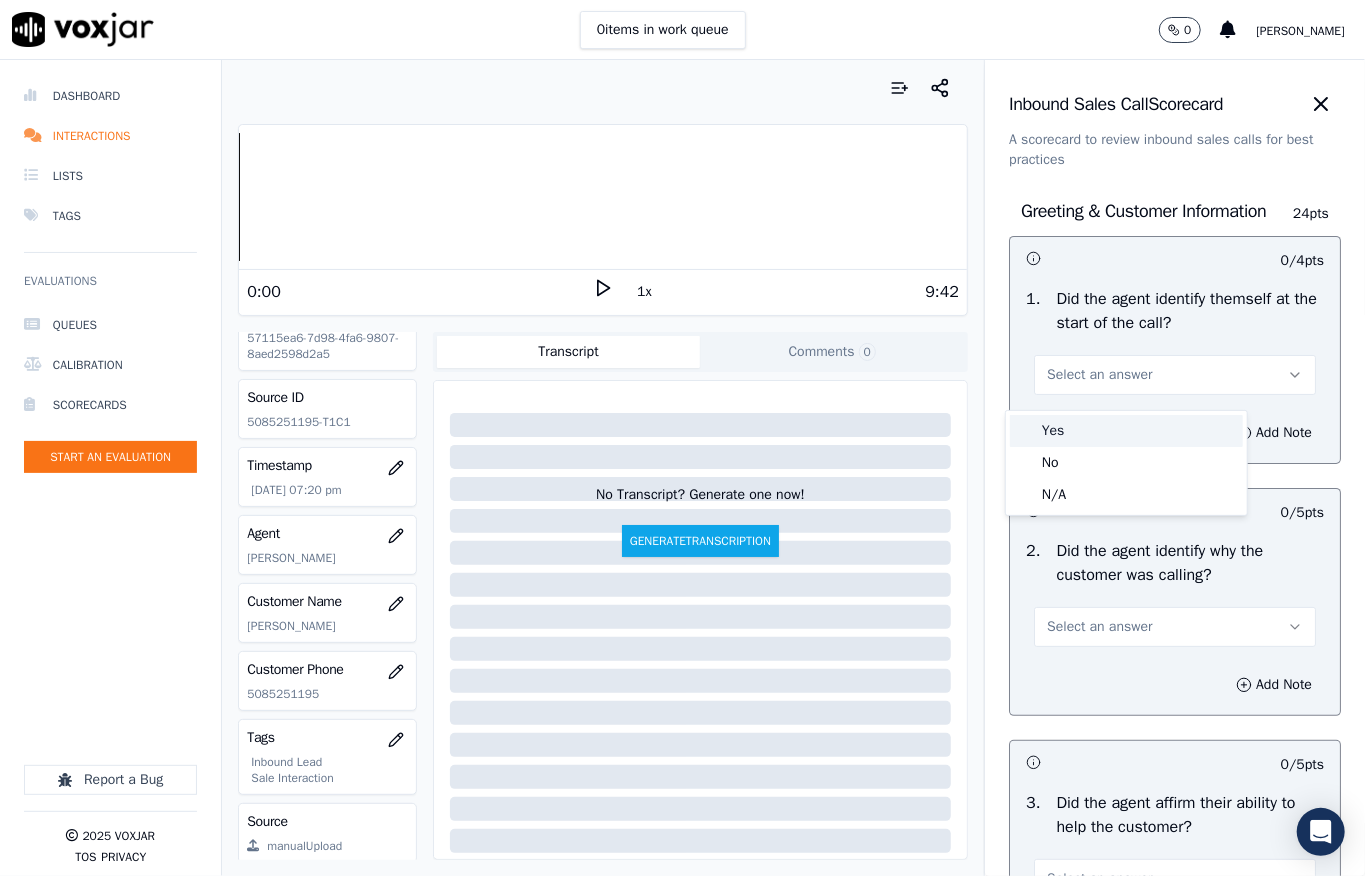 click on "Yes" at bounding box center [1126, 431] 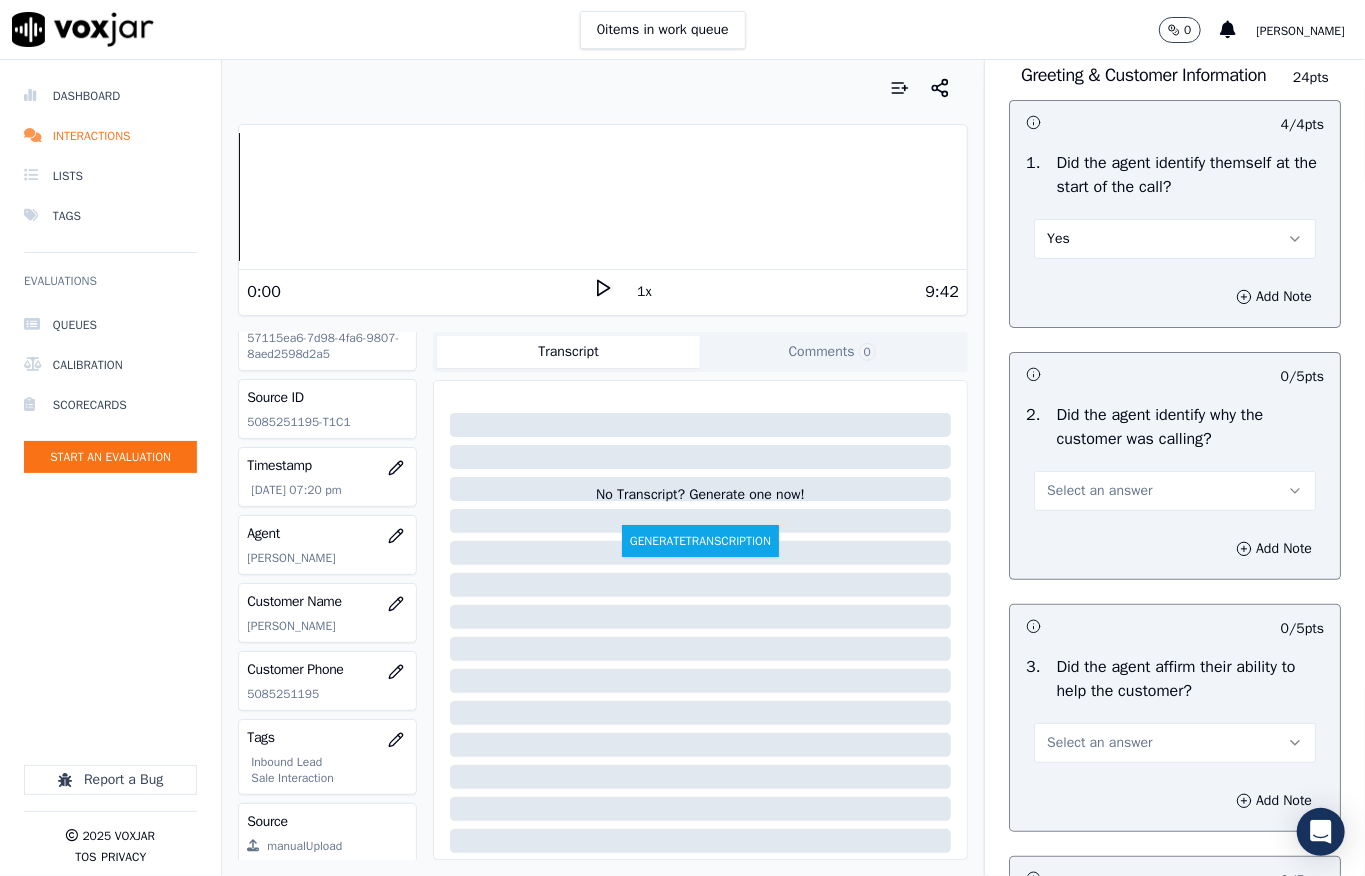 scroll, scrollTop: 266, scrollLeft: 0, axis: vertical 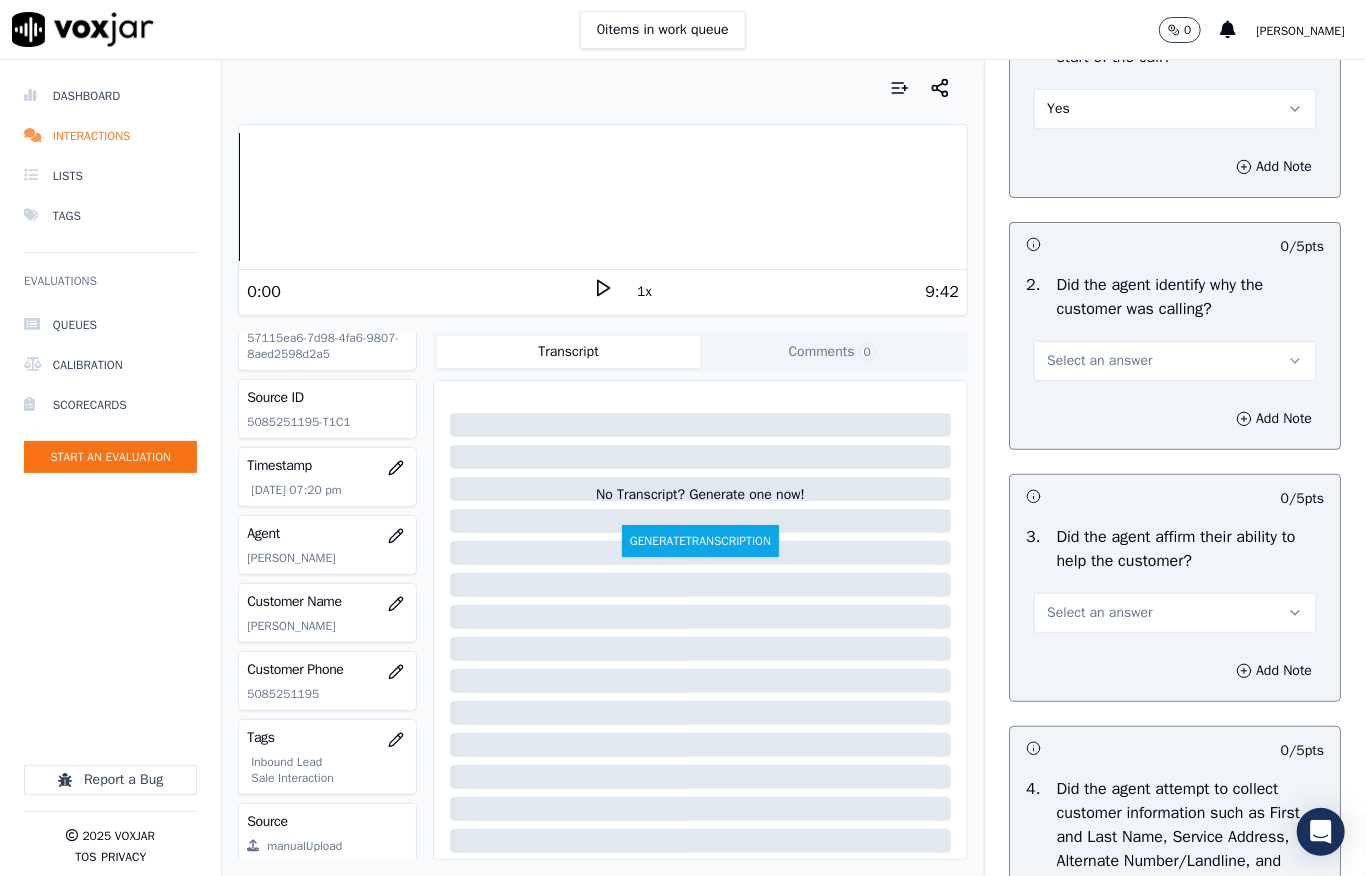 click on "Select an answer" at bounding box center (1175, 361) 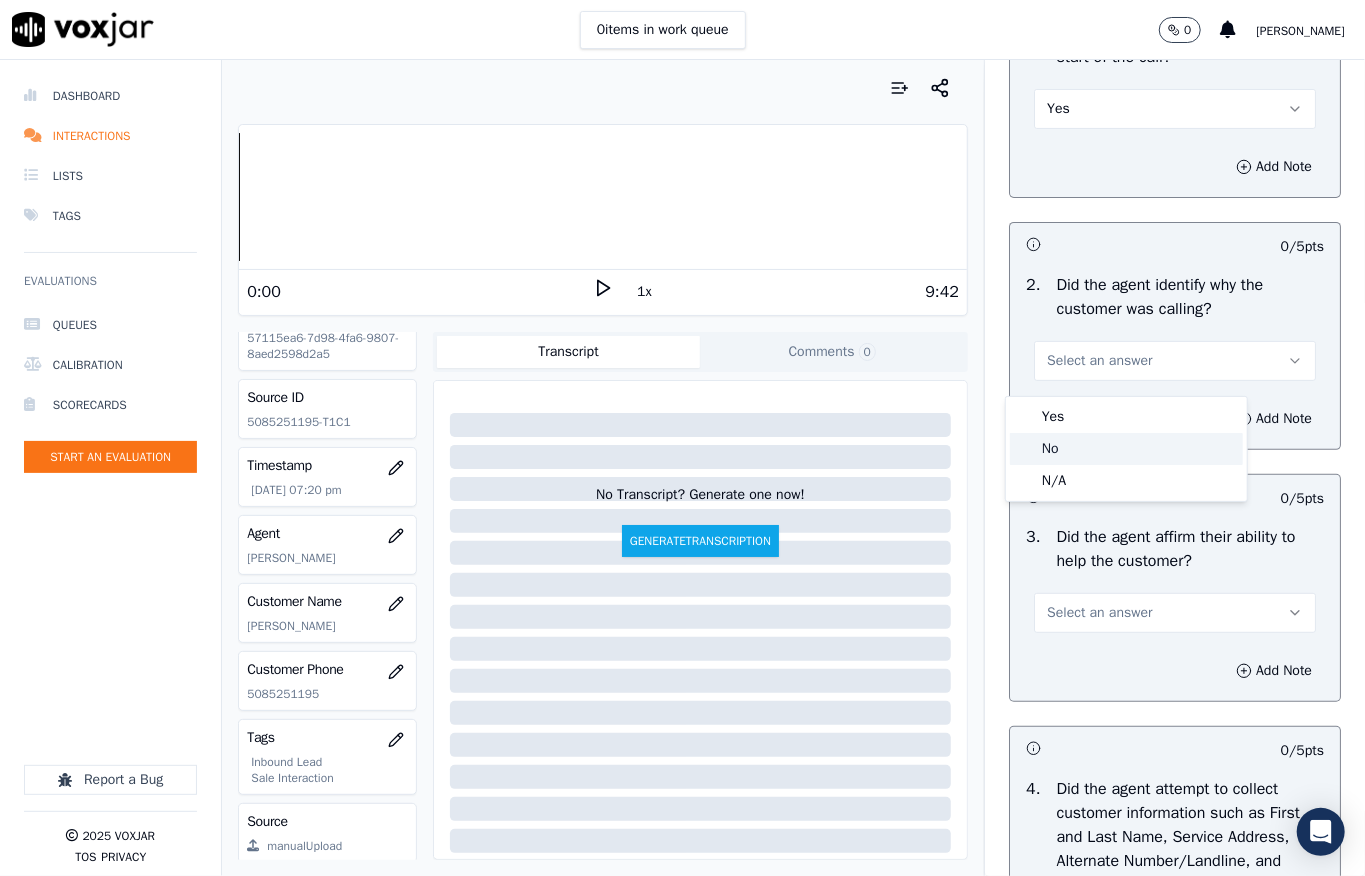 click on "No" 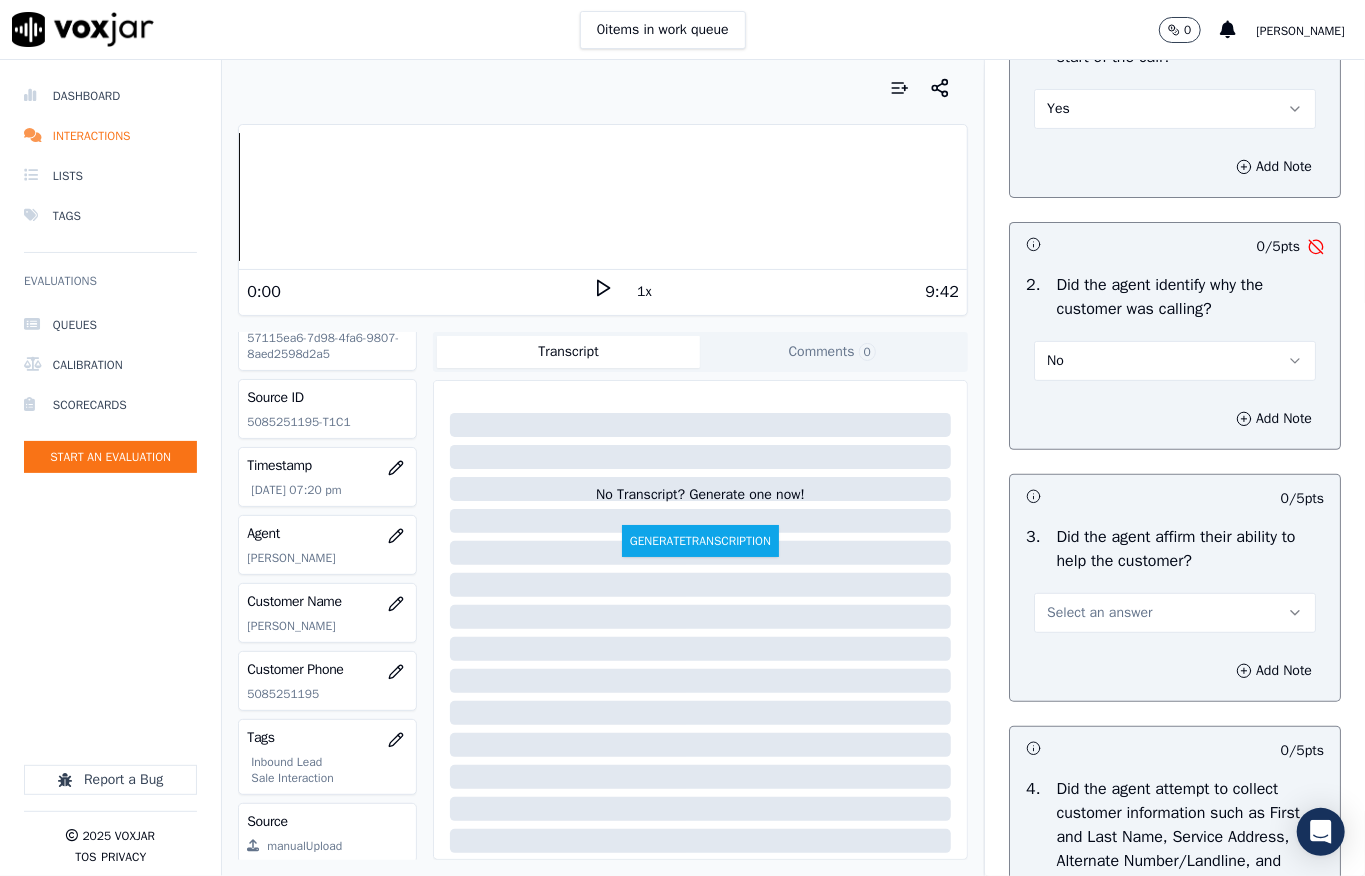 click on "No" at bounding box center (1175, 361) 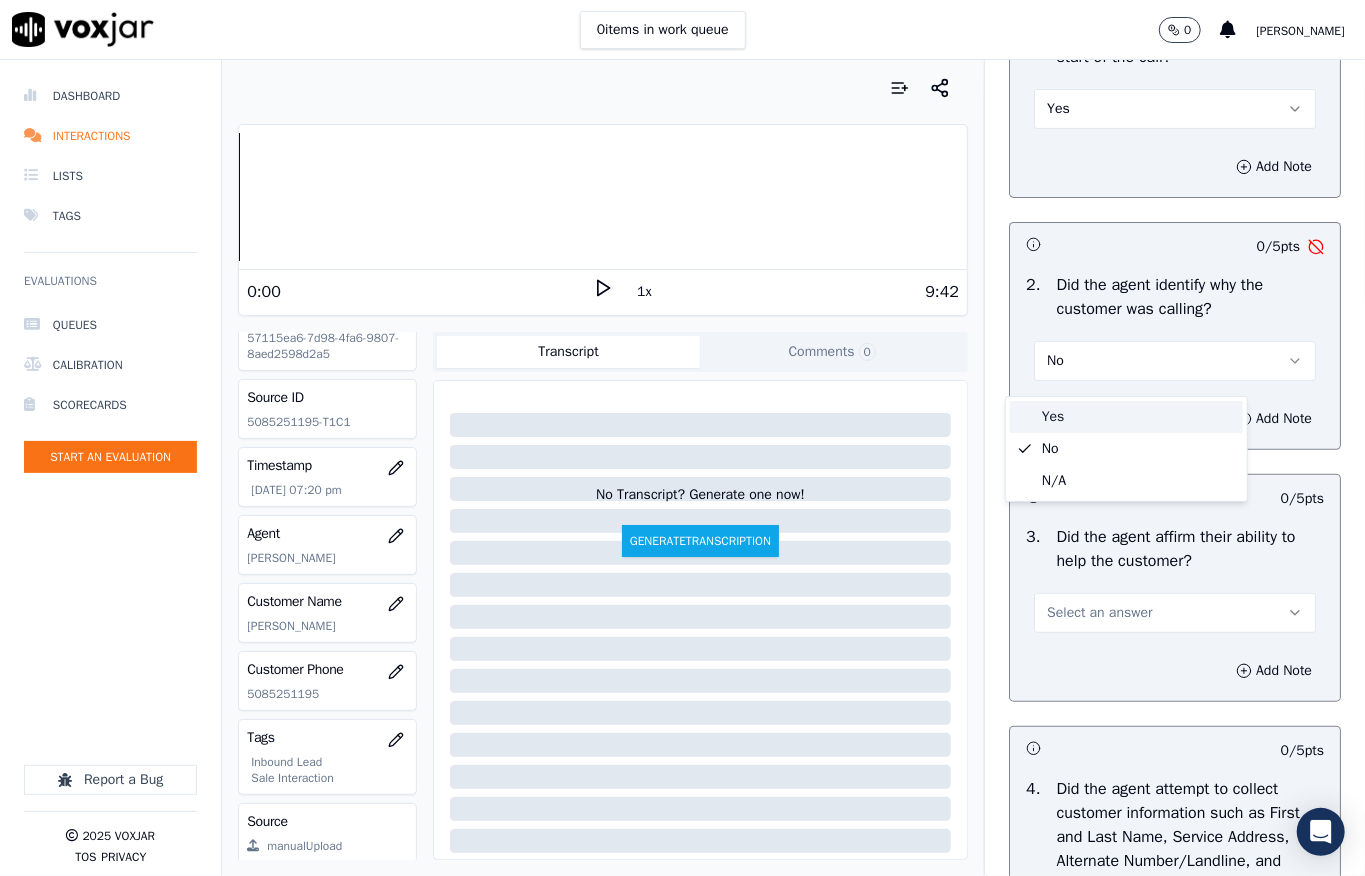 click on "Yes" at bounding box center (1126, 417) 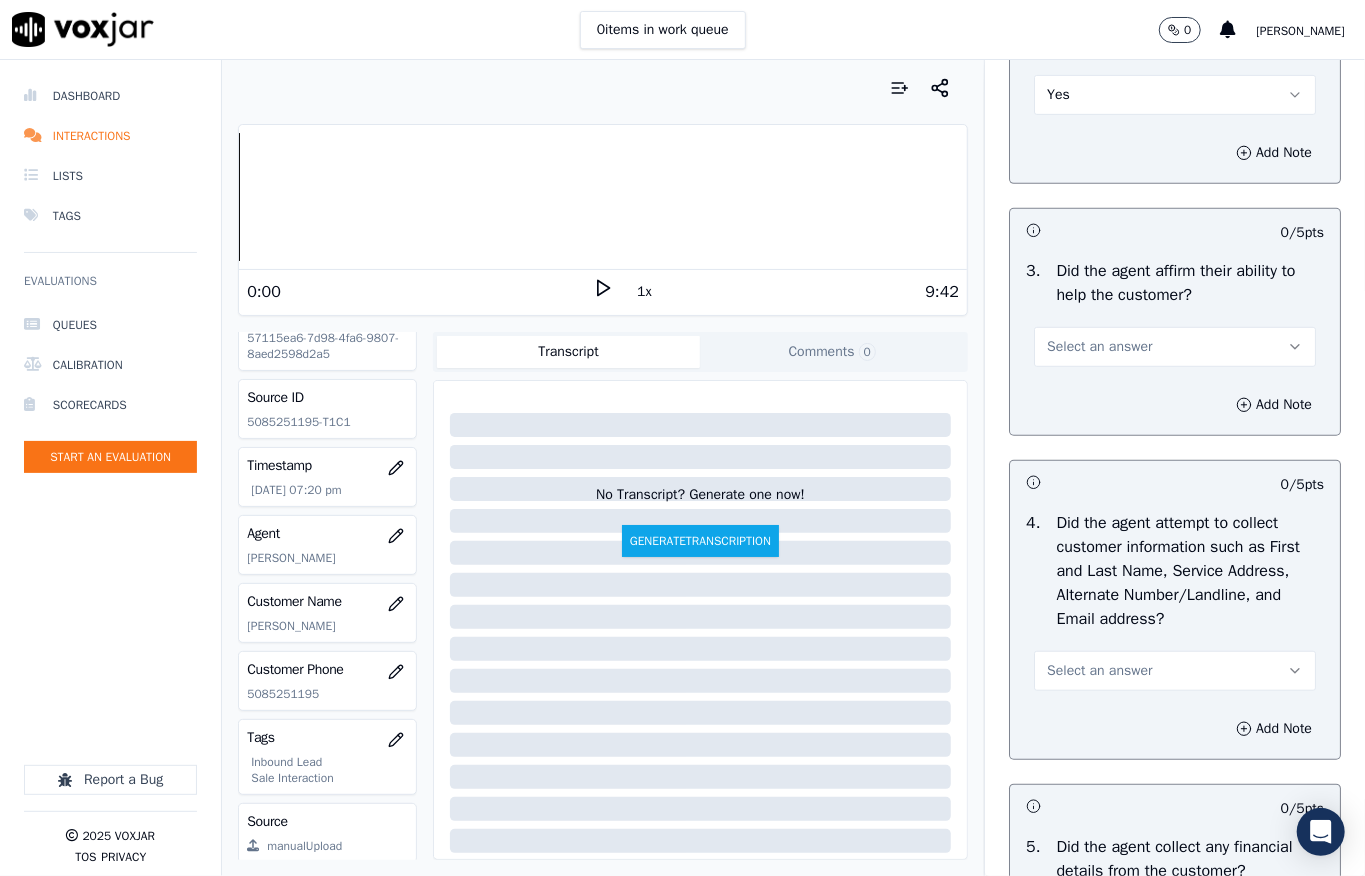 scroll, scrollTop: 533, scrollLeft: 0, axis: vertical 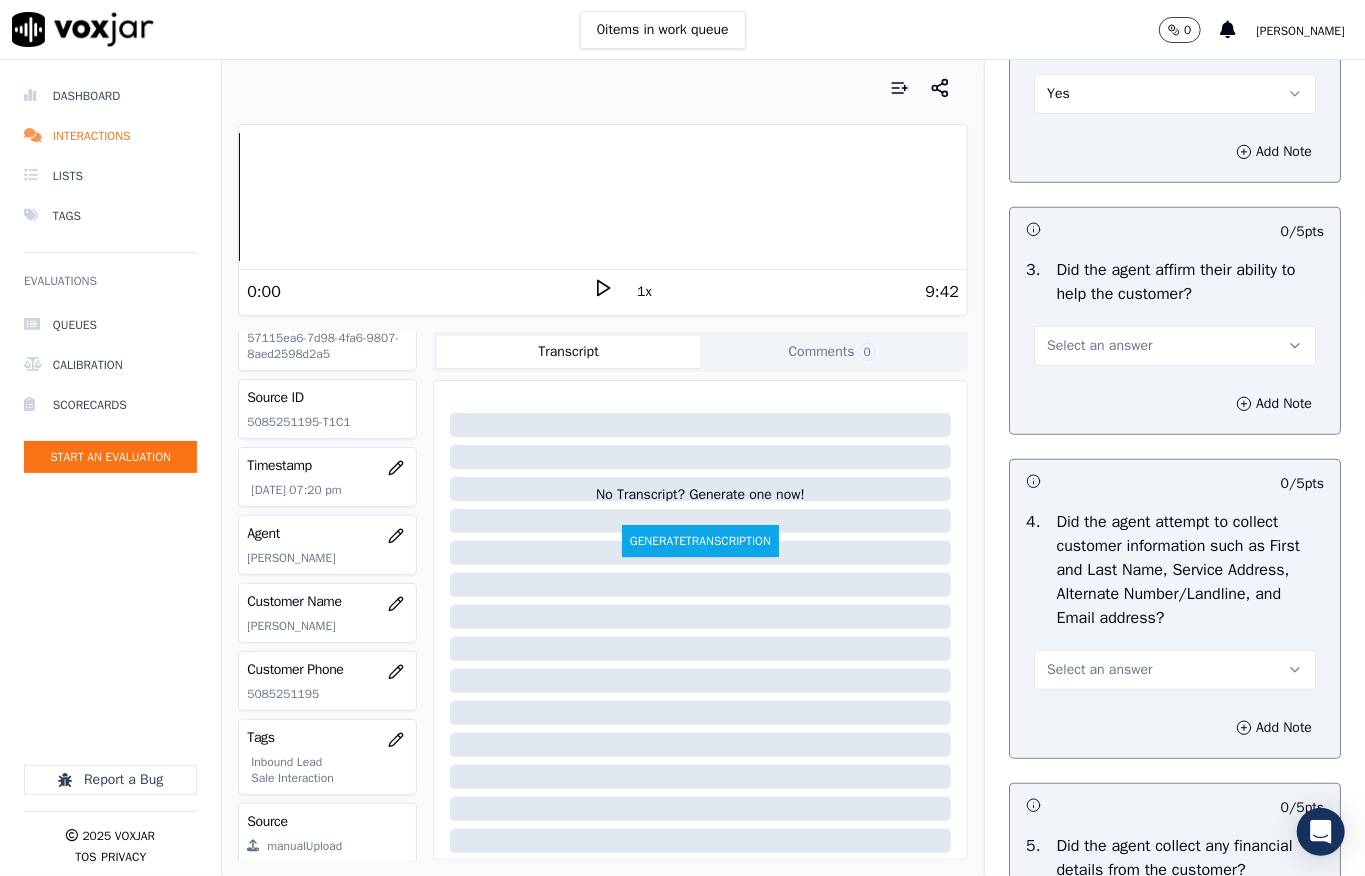 click on "Select an answer" at bounding box center [1099, 346] 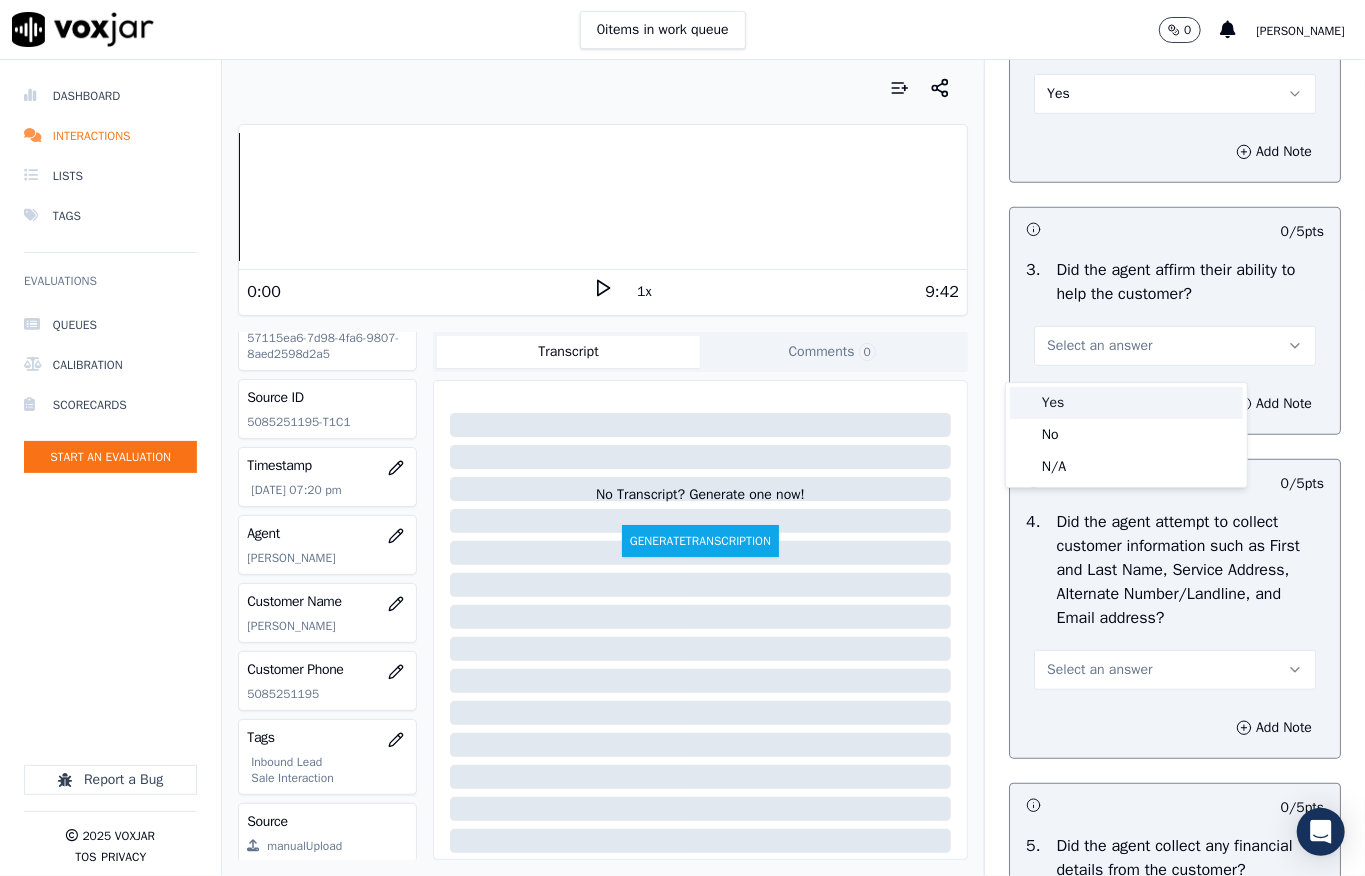 click on "Yes" at bounding box center (1126, 403) 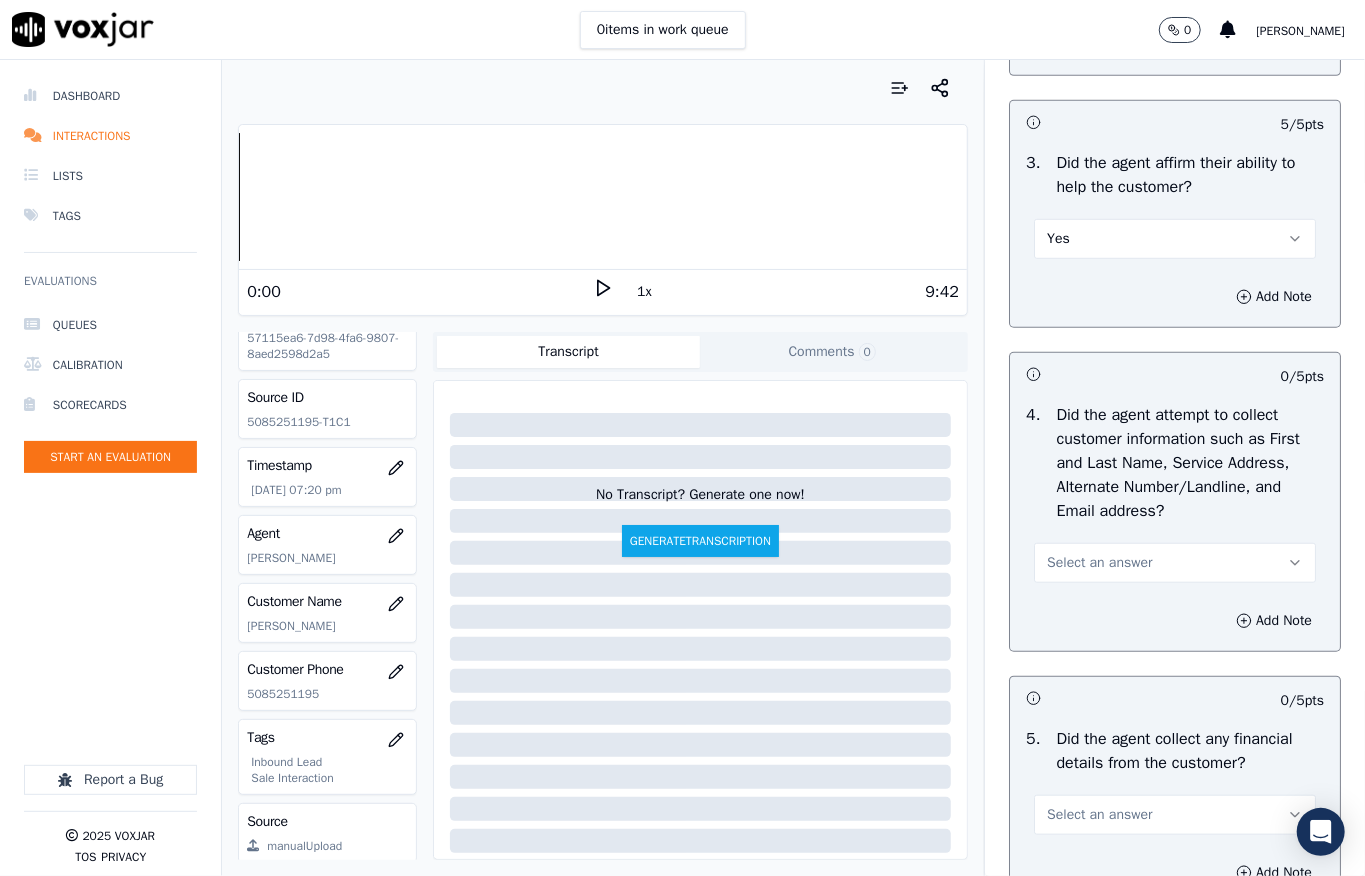 scroll, scrollTop: 800, scrollLeft: 0, axis: vertical 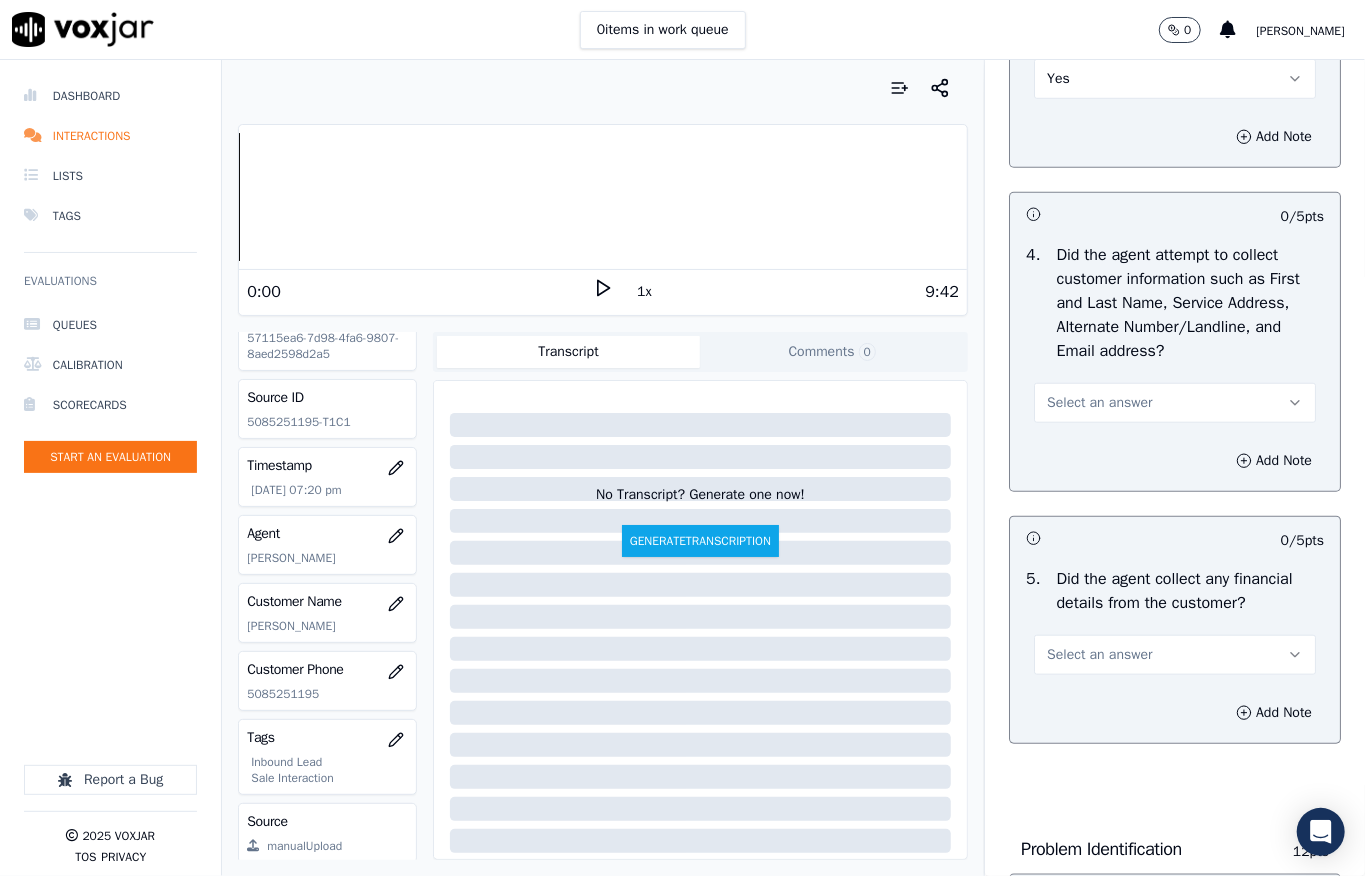 click on "Select an answer" at bounding box center (1099, 403) 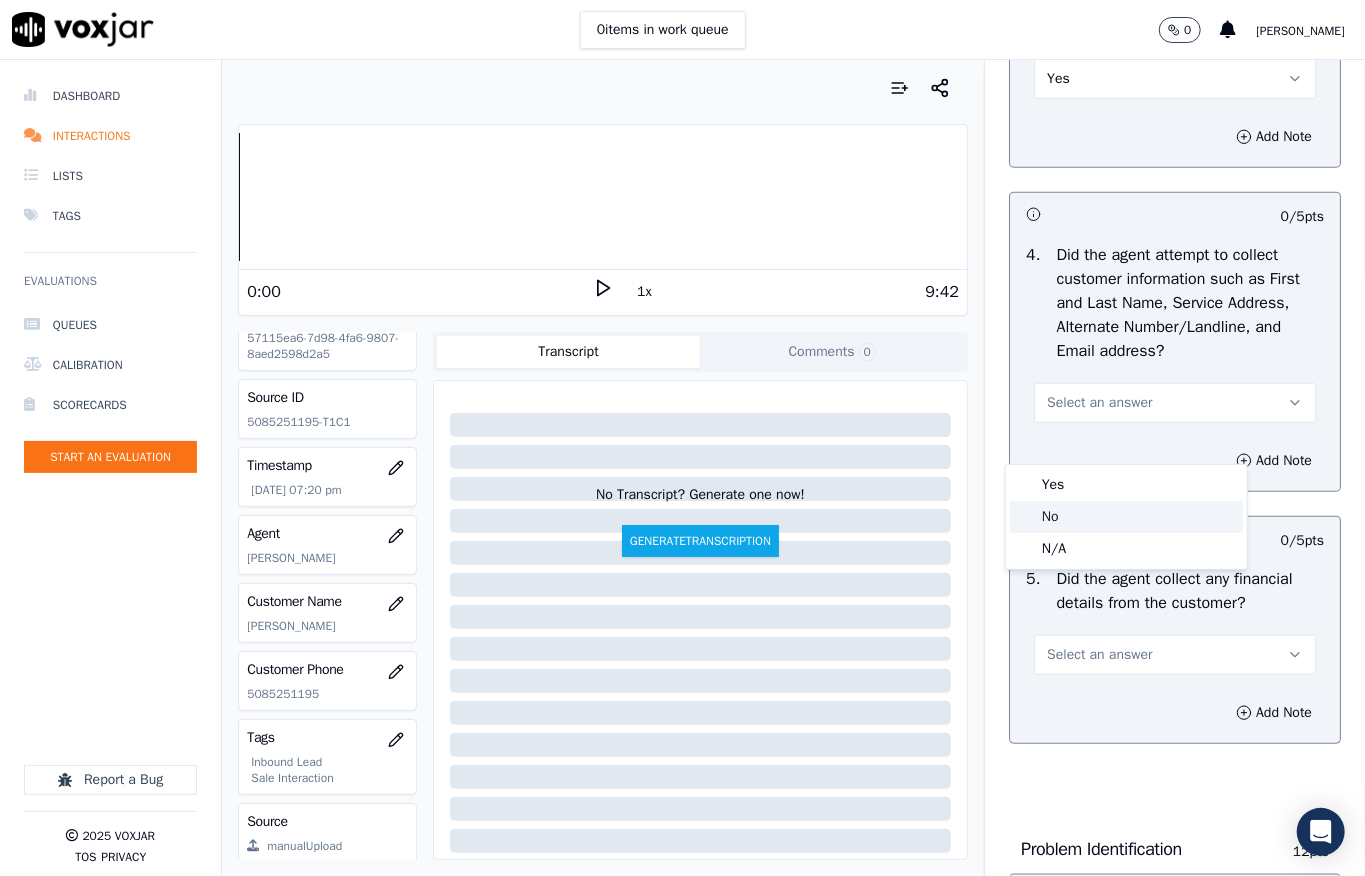 click on "No" 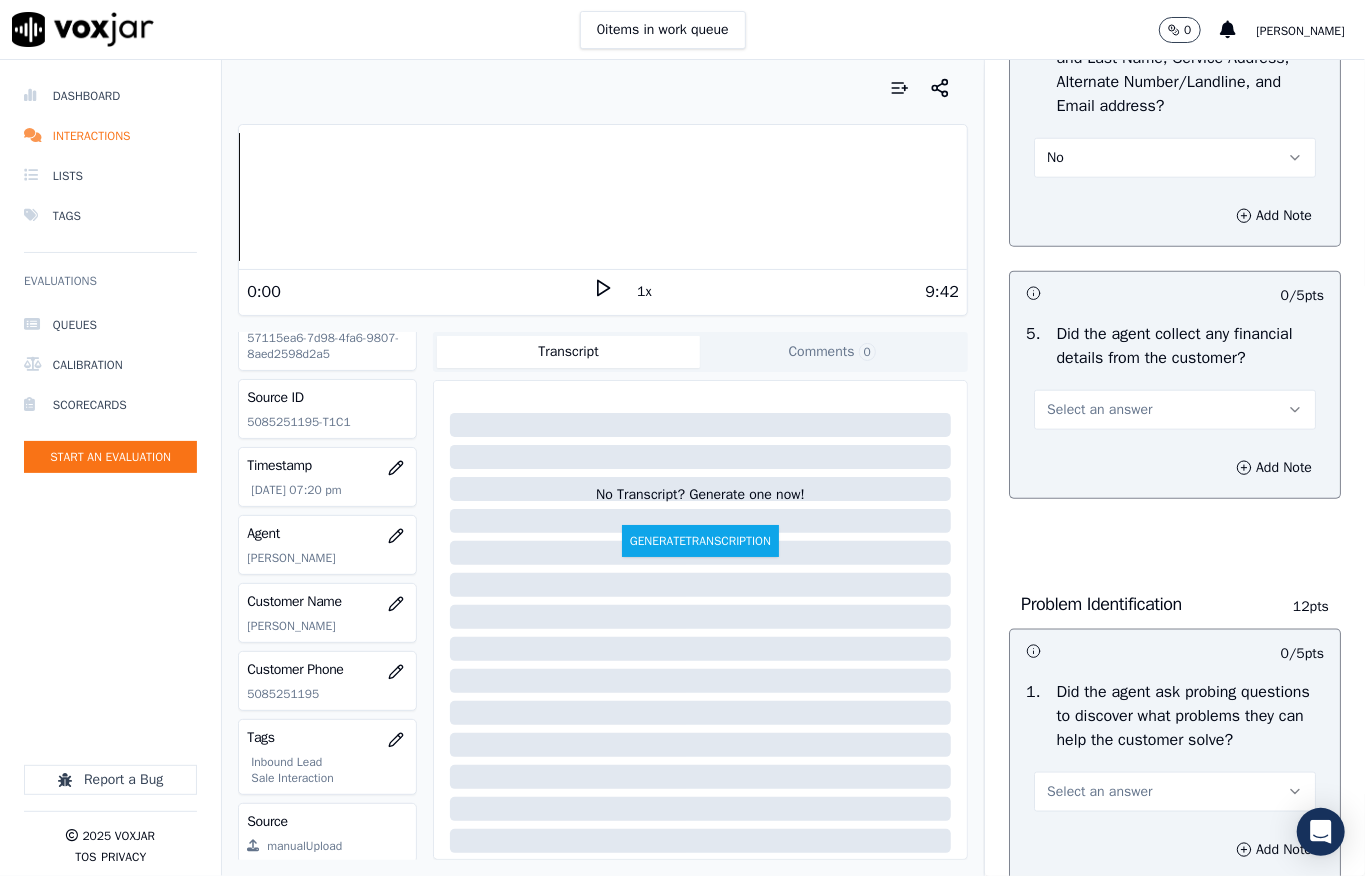 scroll, scrollTop: 1200, scrollLeft: 0, axis: vertical 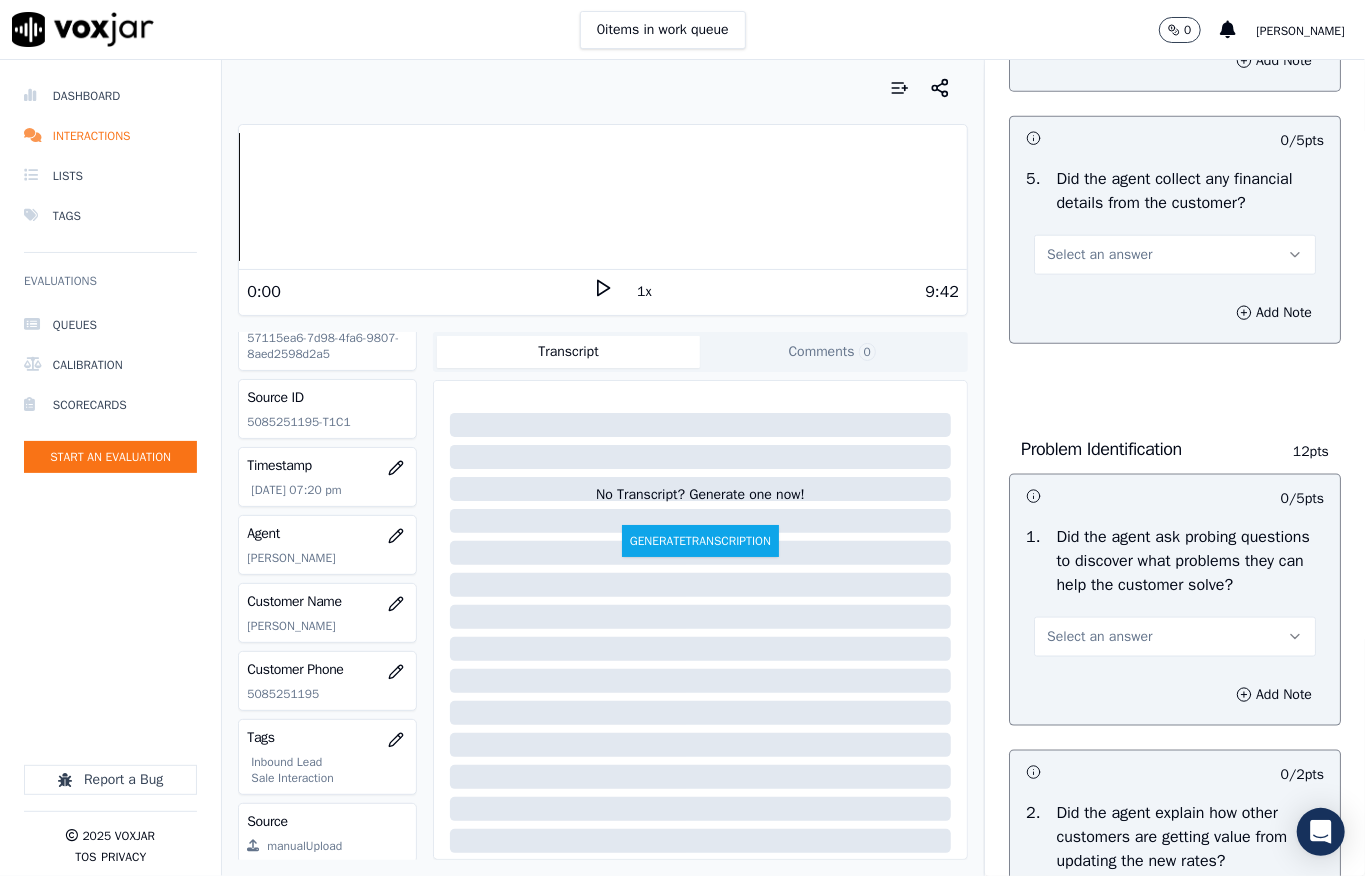 click on "Select an answer" at bounding box center [1099, 255] 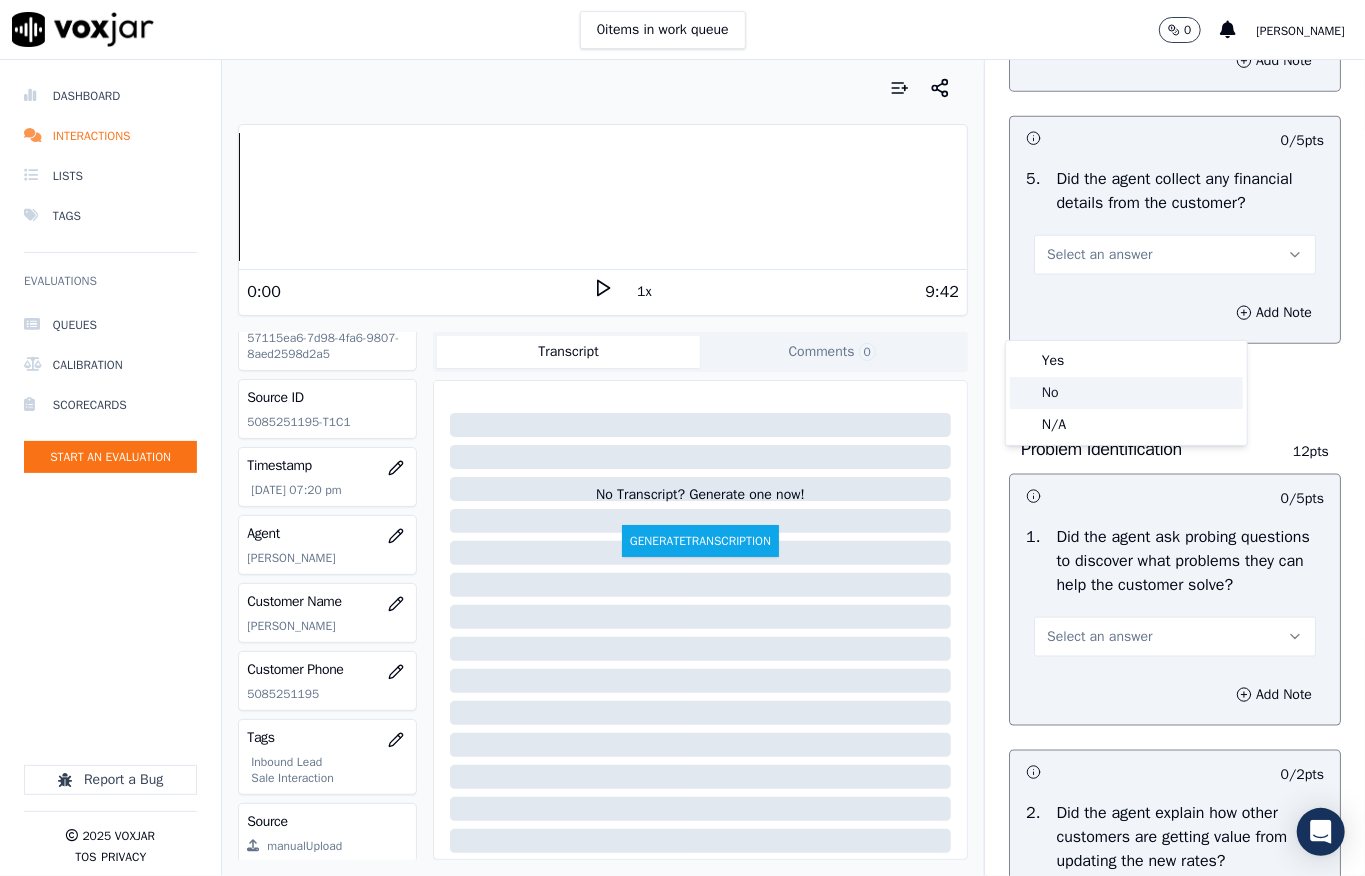 click on "No" 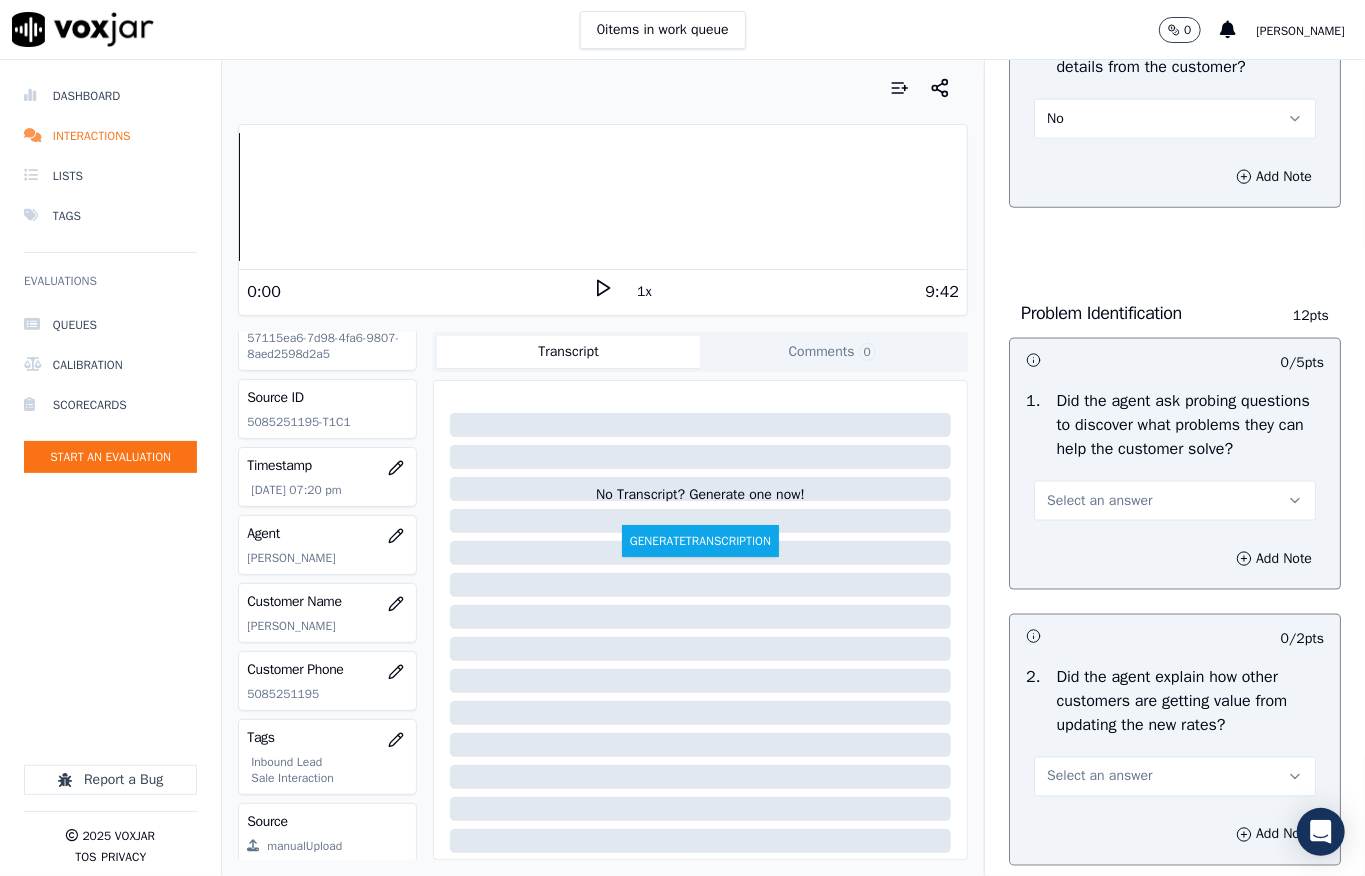 scroll, scrollTop: 1466, scrollLeft: 0, axis: vertical 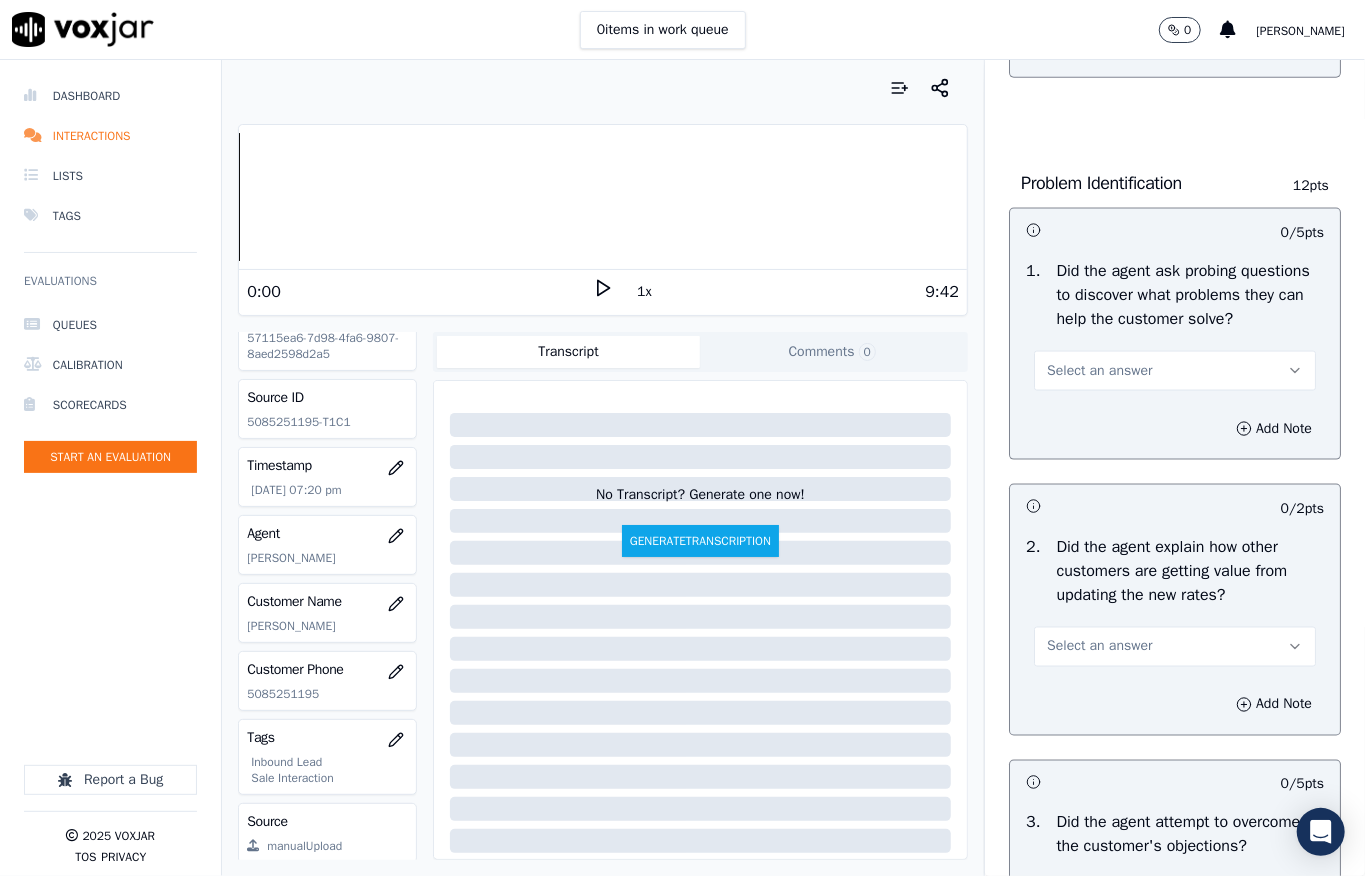 click on "Select an answer" at bounding box center (1099, 371) 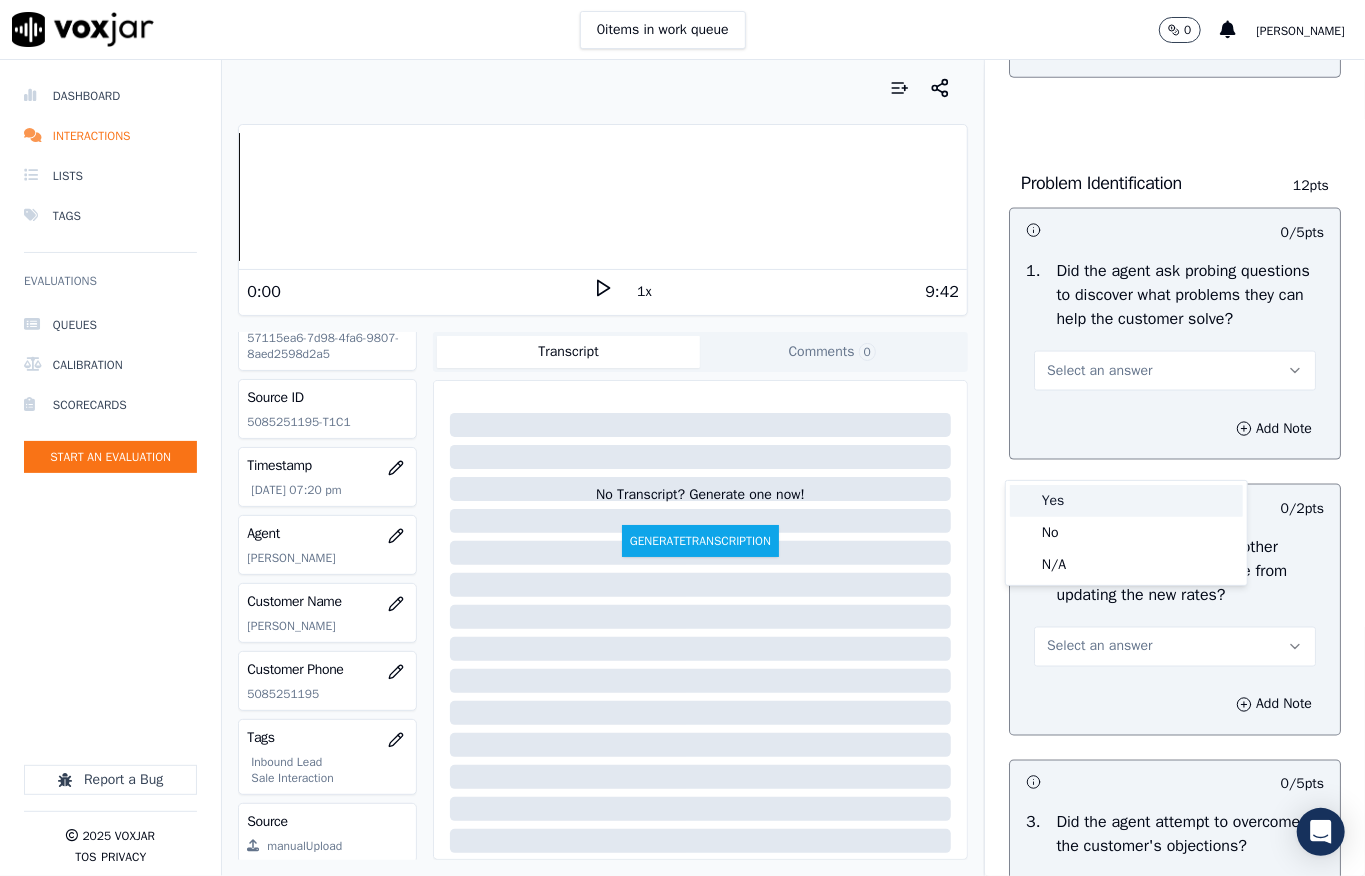 click on "Yes" at bounding box center (1126, 501) 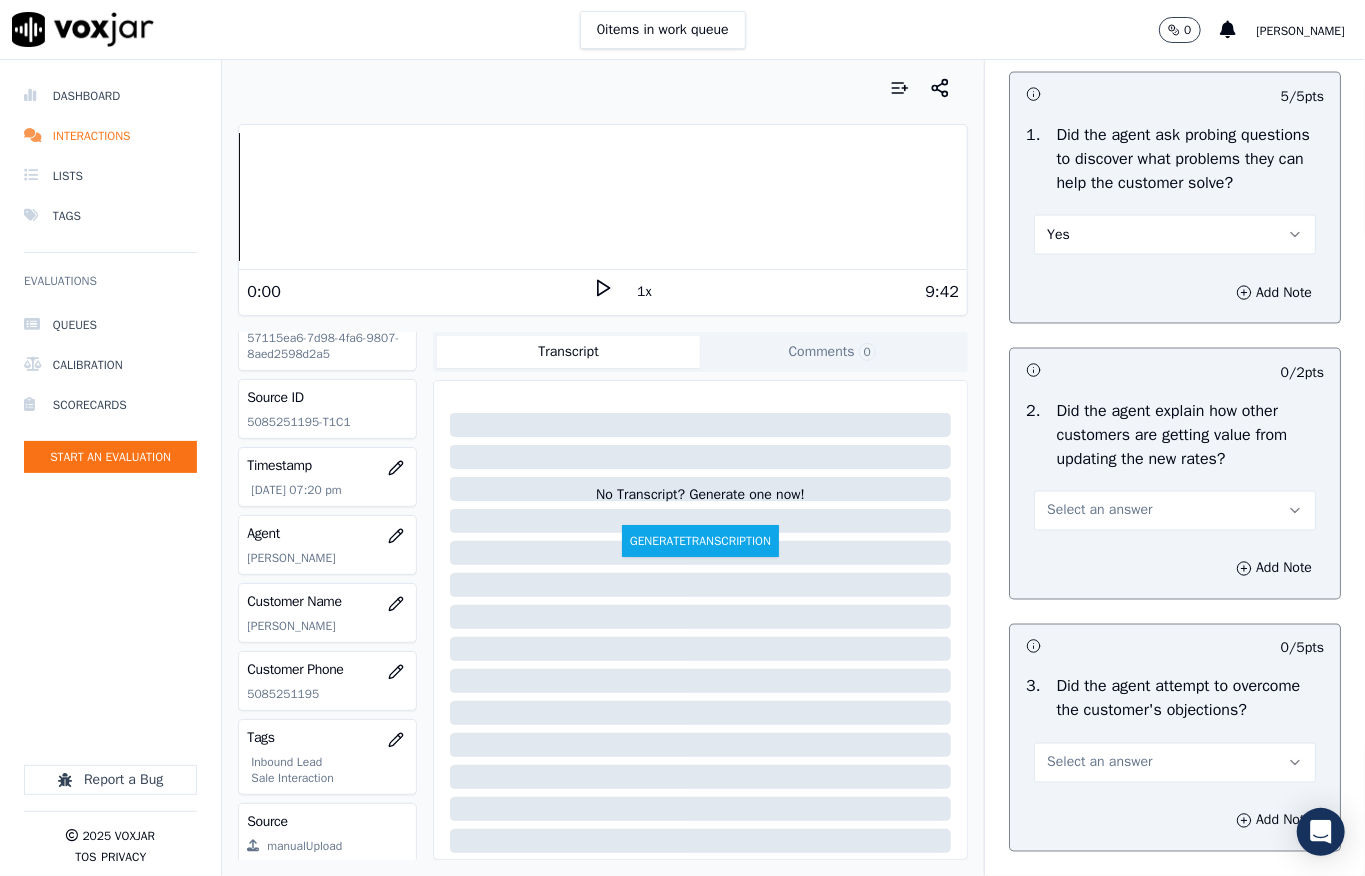 scroll, scrollTop: 1866, scrollLeft: 0, axis: vertical 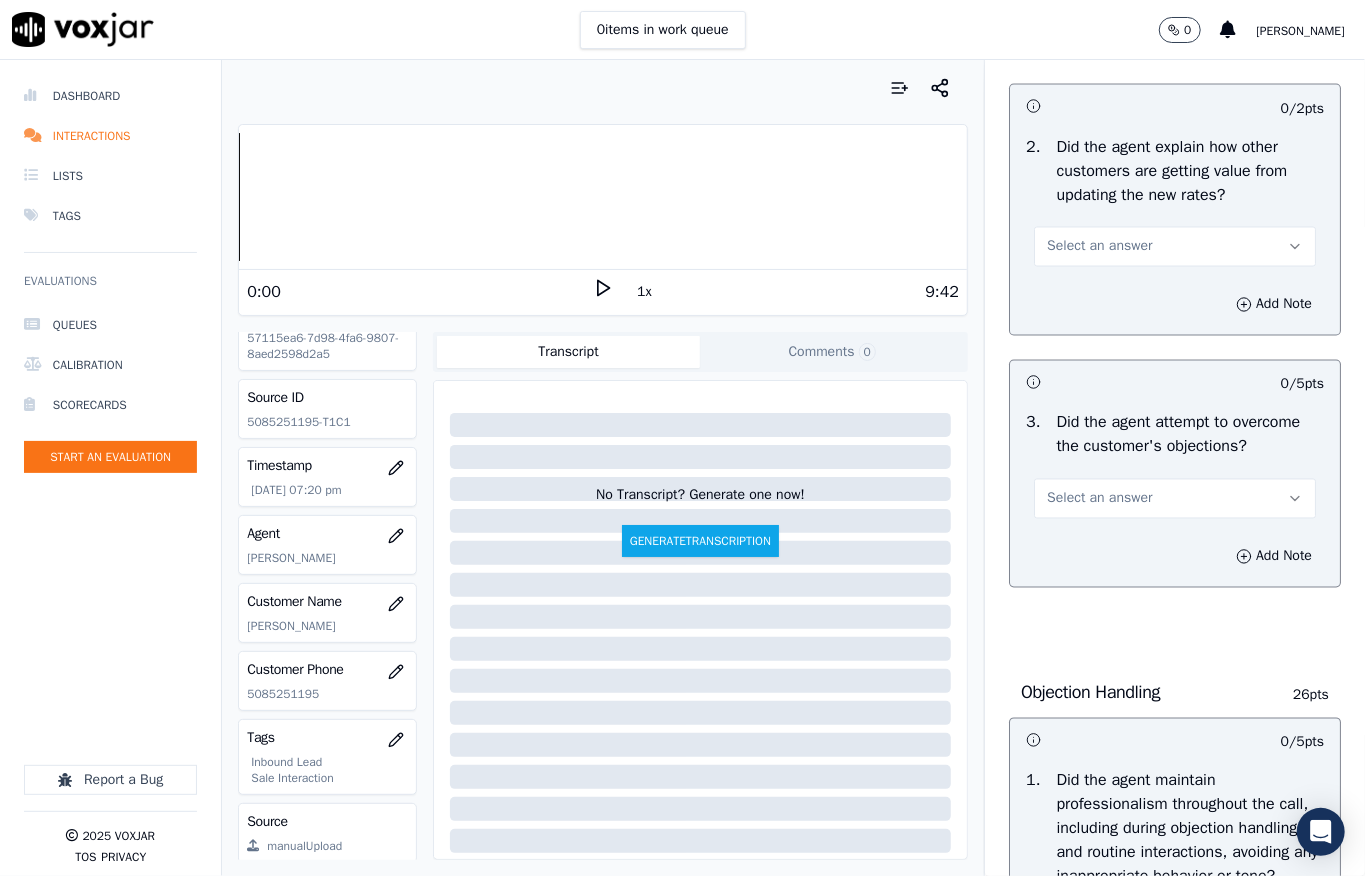 click on "Select an answer" at bounding box center (1099, 247) 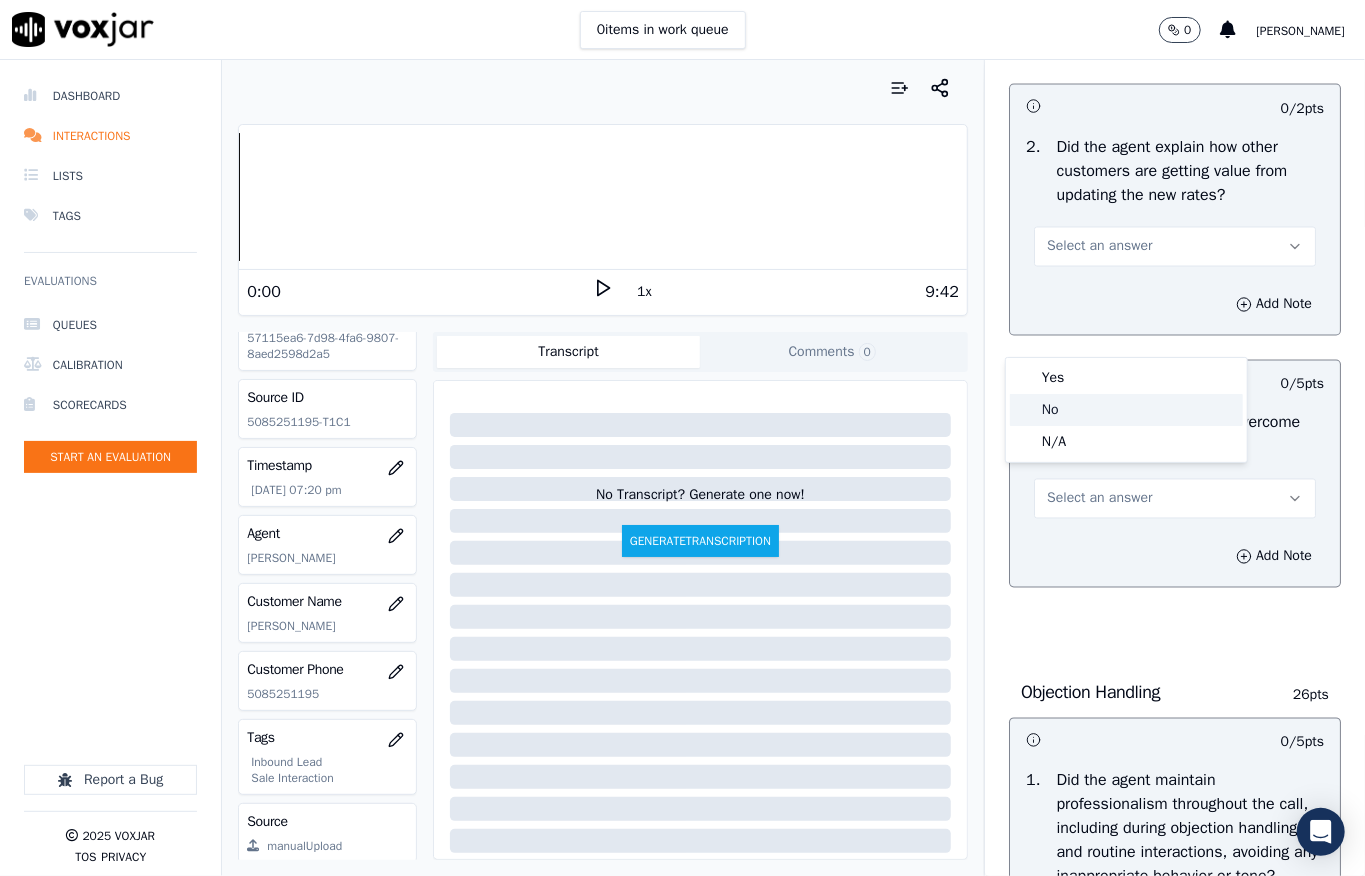 click on "No" 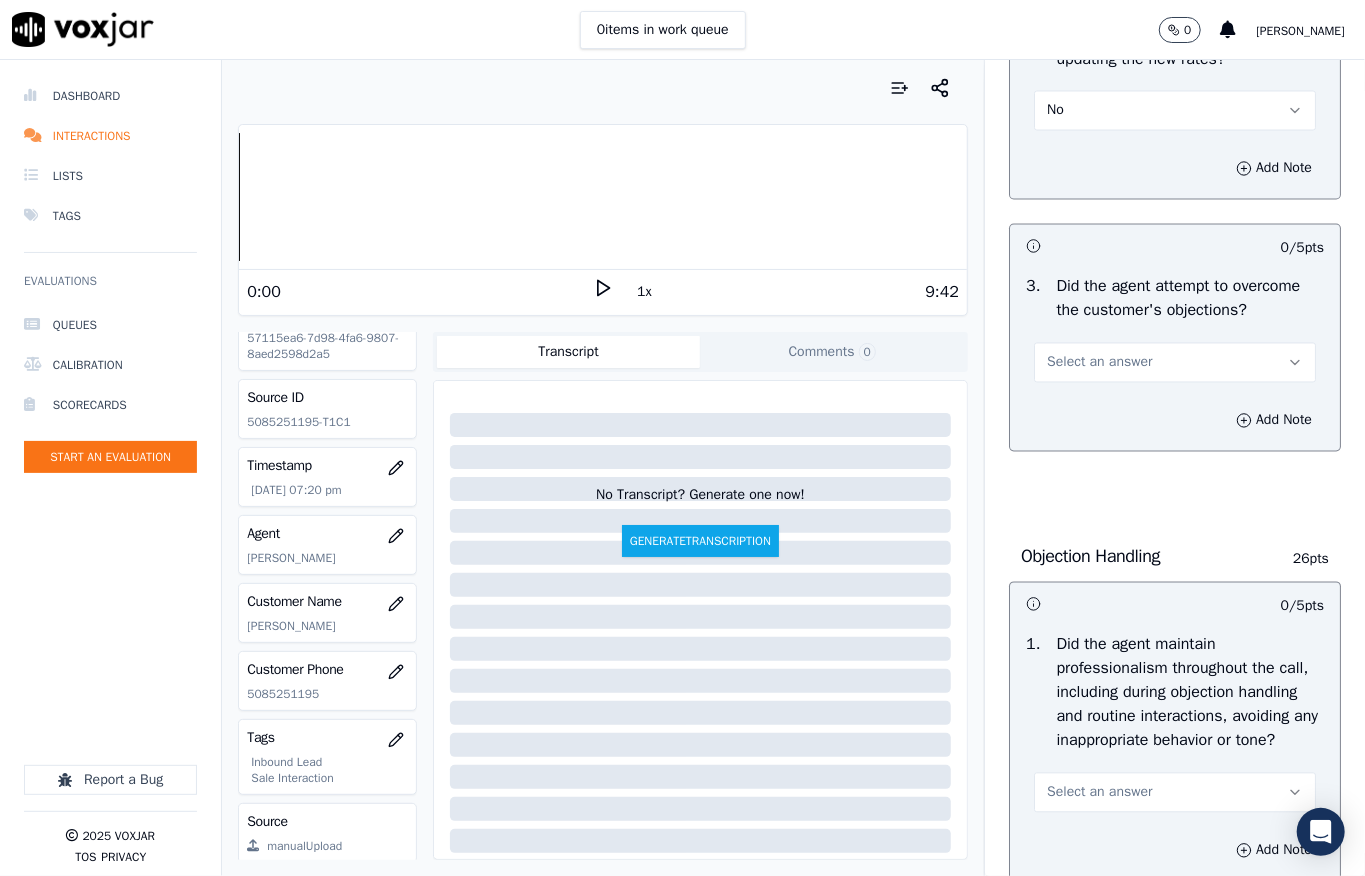 scroll, scrollTop: 2133, scrollLeft: 0, axis: vertical 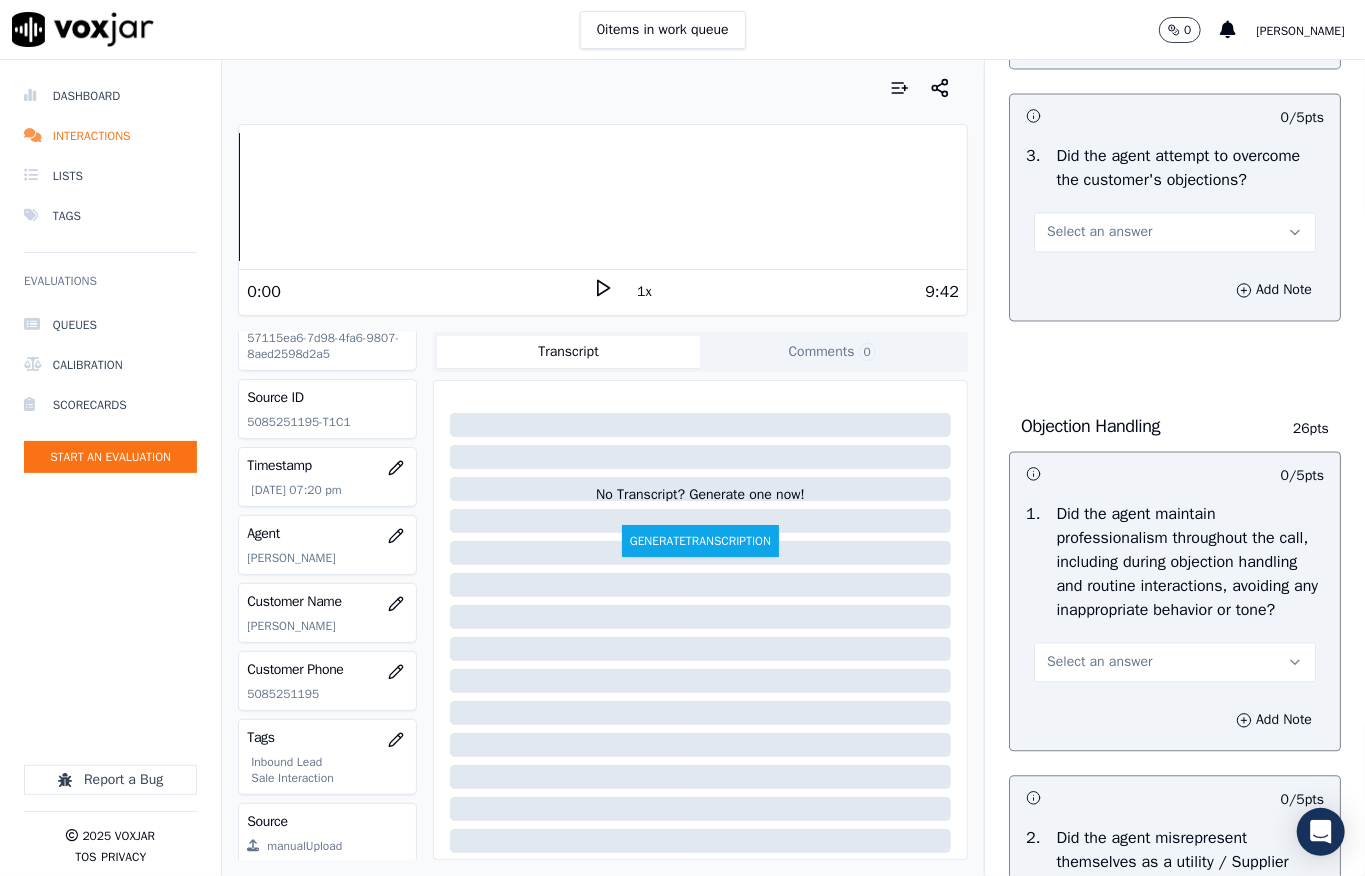 click on "Select an answer" at bounding box center [1099, 232] 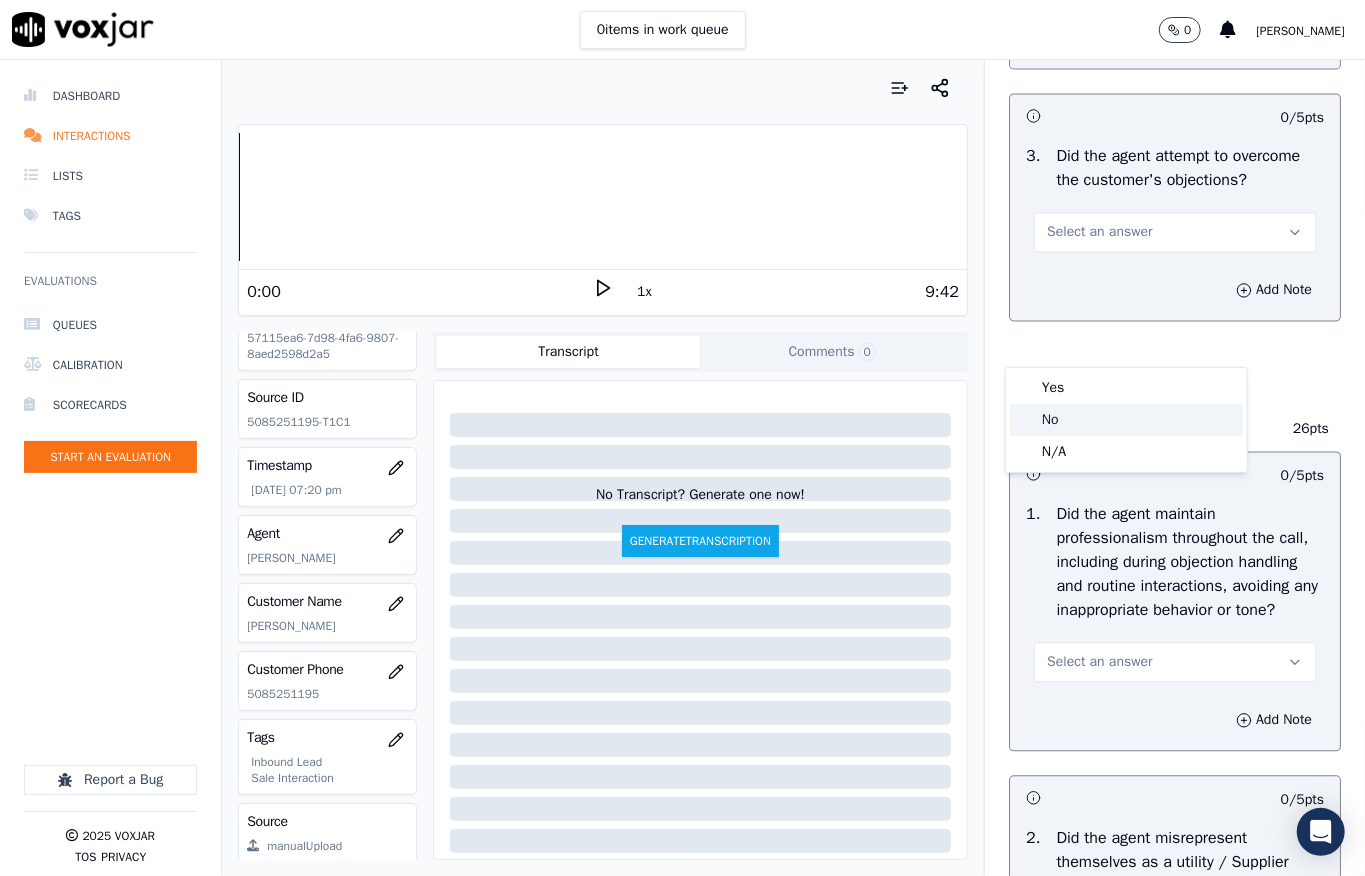 click on "No" 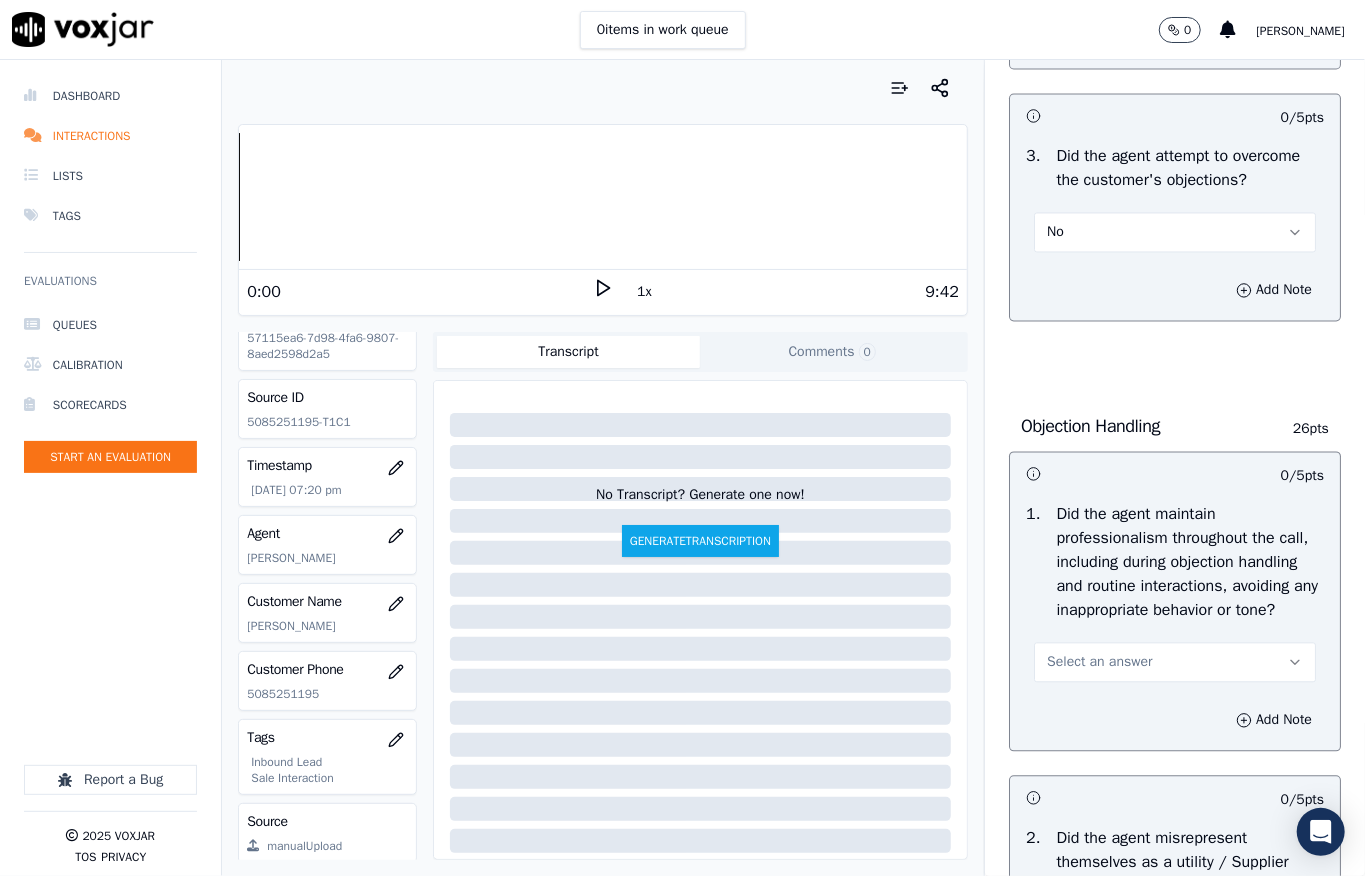 drag, startPoint x: 1060, startPoint y: 337, endPoint x: 1054, endPoint y: 364, distance: 27.658634 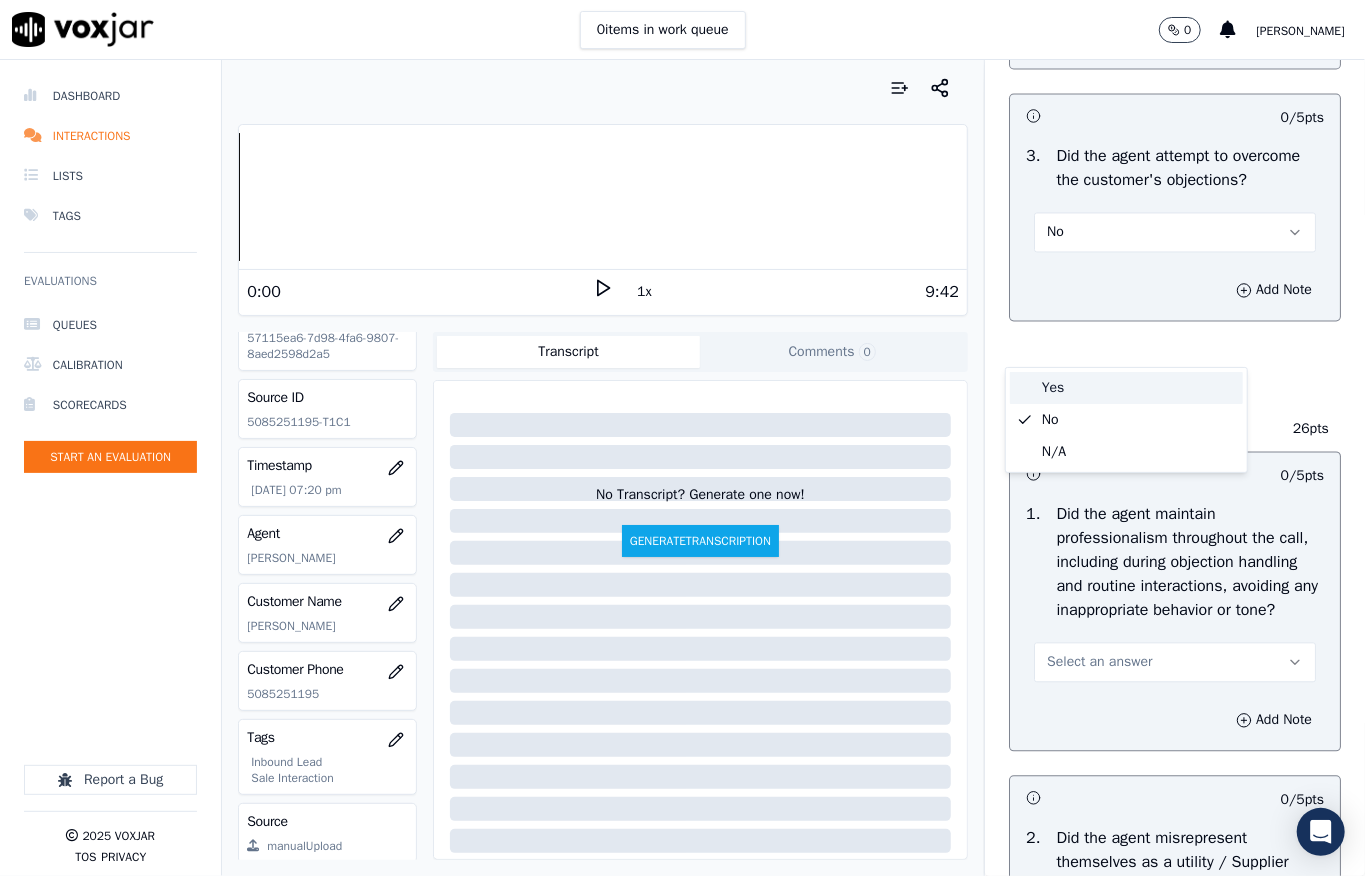 click on "Yes" at bounding box center [1126, 388] 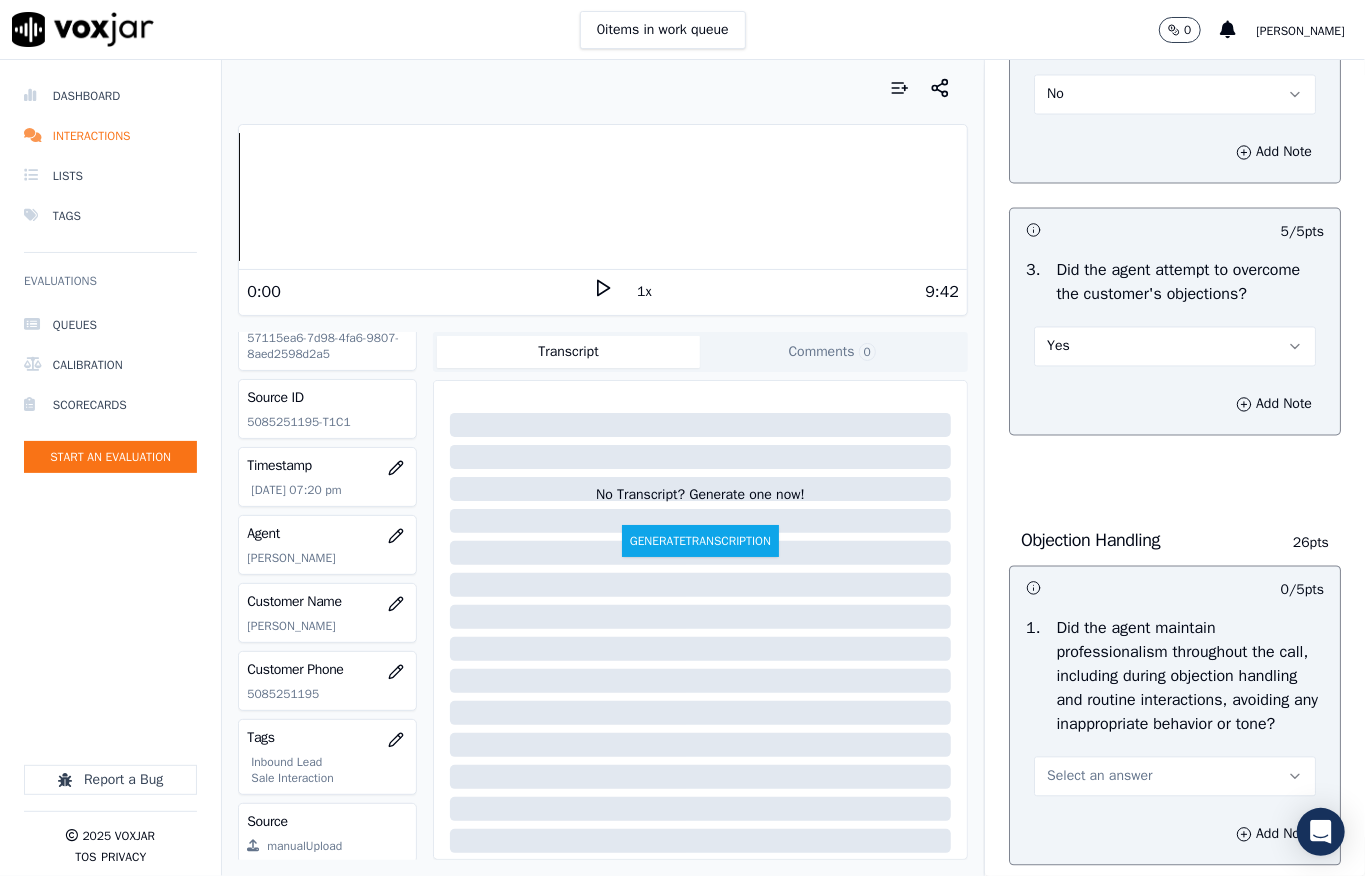 scroll, scrollTop: 1866, scrollLeft: 0, axis: vertical 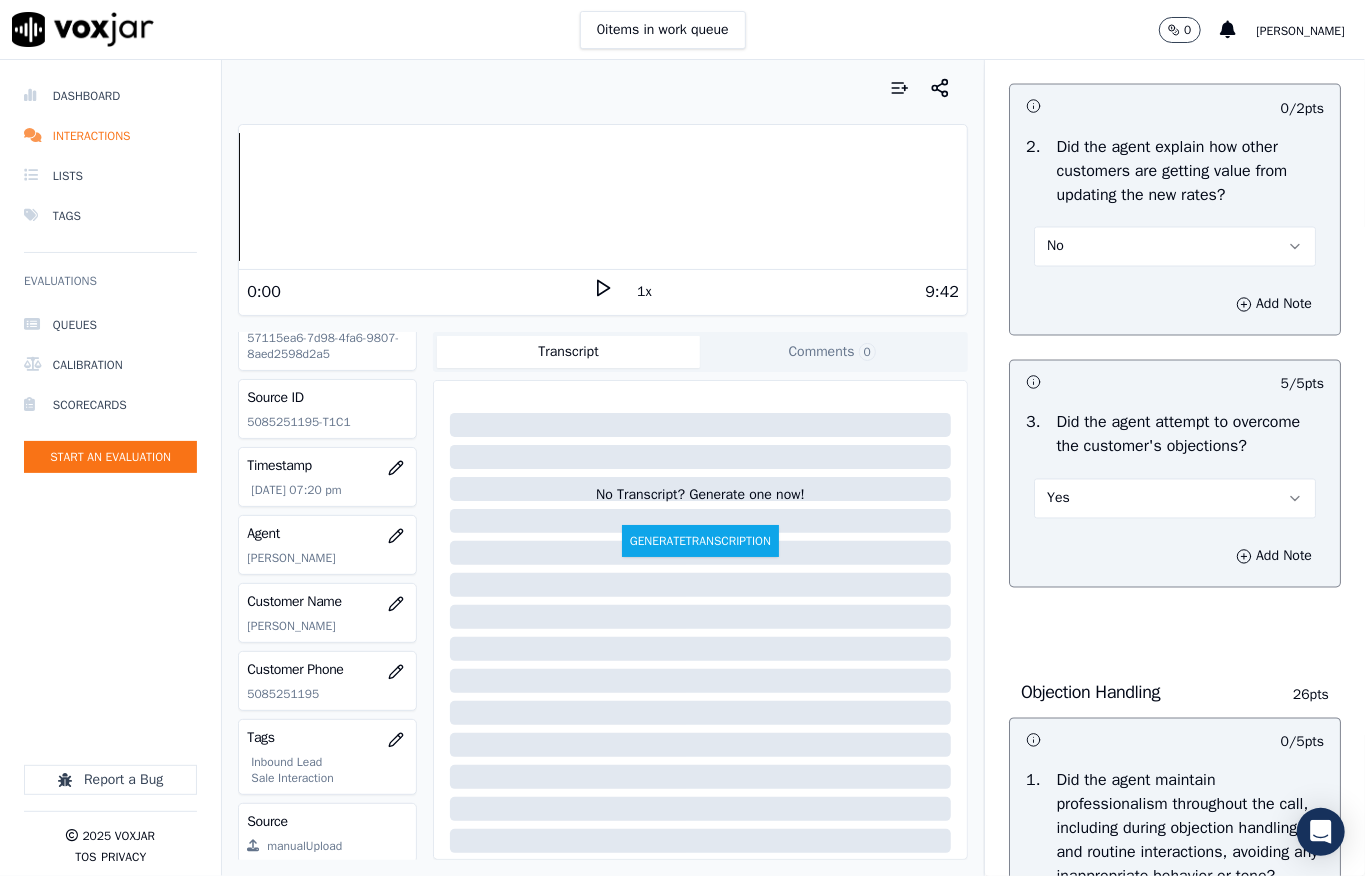 drag, startPoint x: 1028, startPoint y: 324, endPoint x: 1040, endPoint y: 350, distance: 28.635643 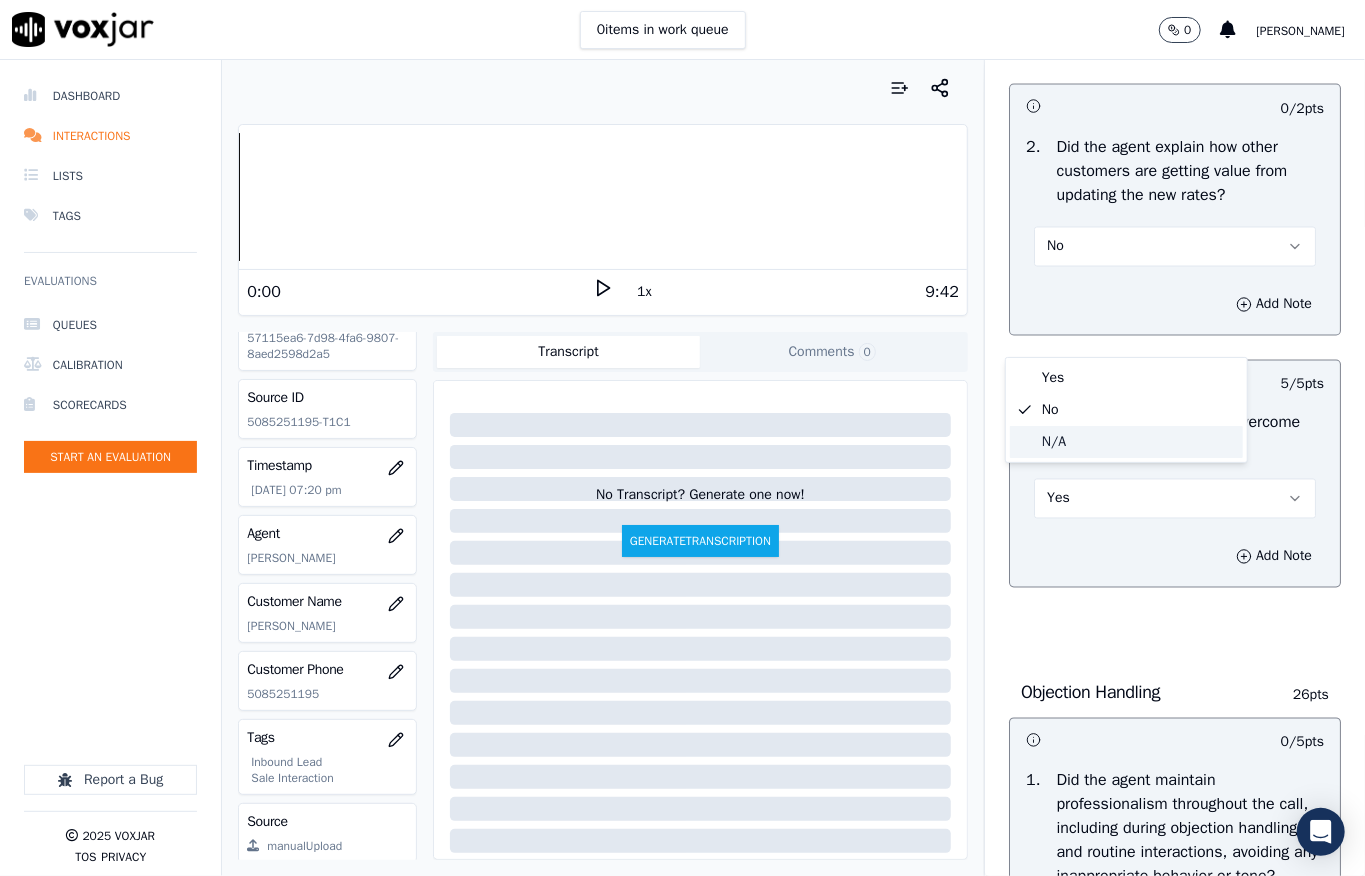click on "N/A" 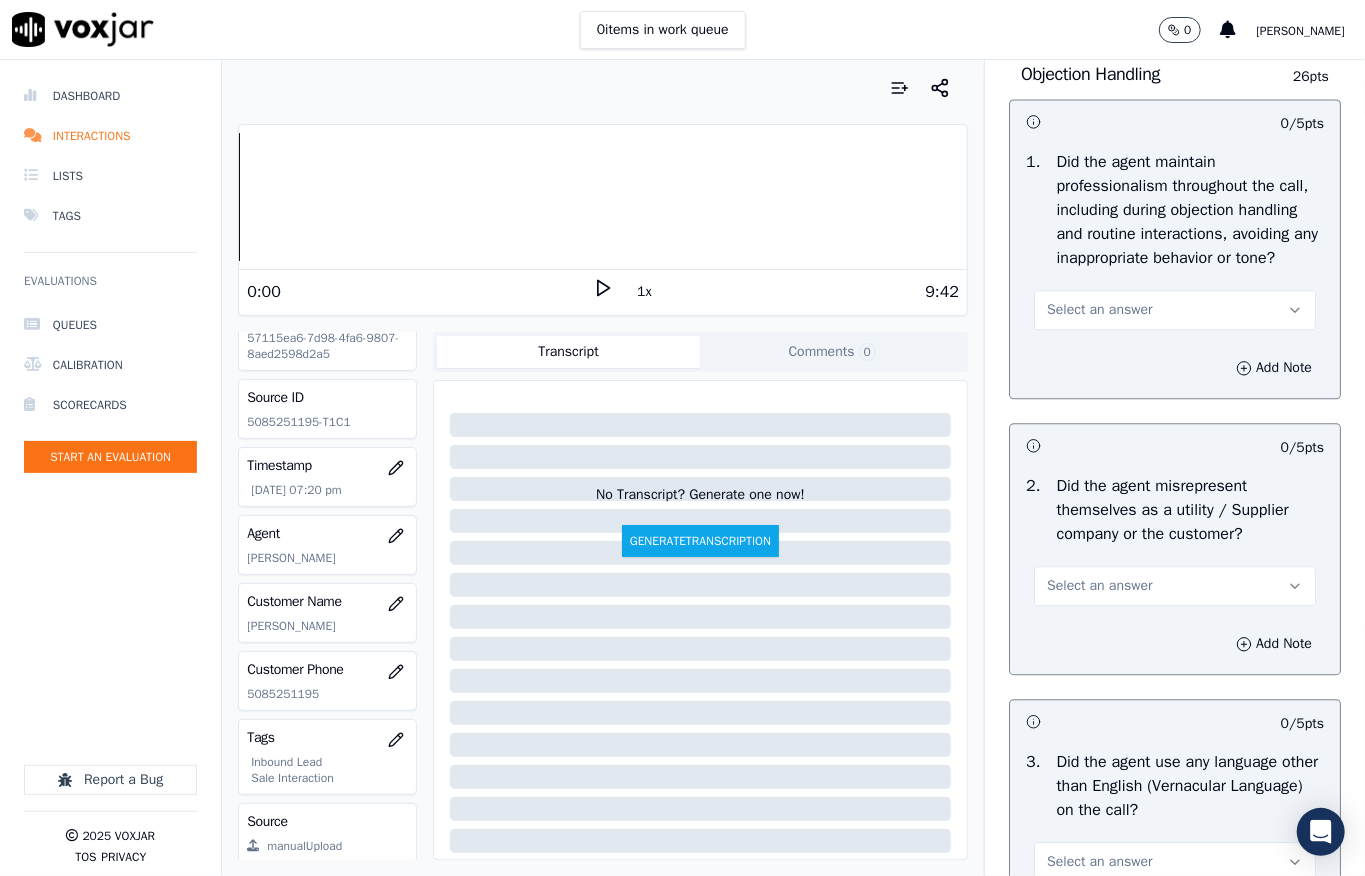 scroll, scrollTop: 2533, scrollLeft: 0, axis: vertical 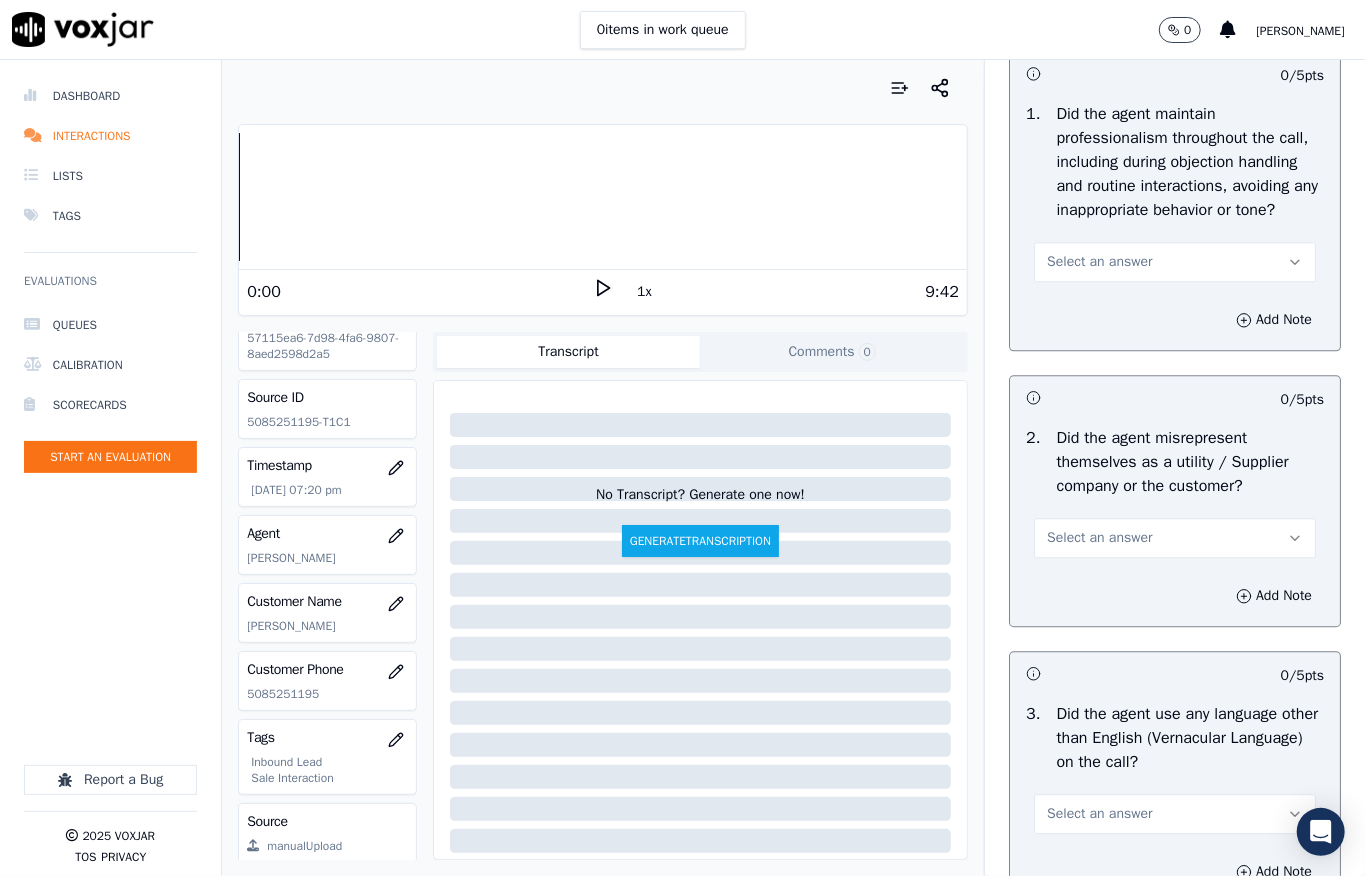 click on "Select an answer" at bounding box center [1099, 262] 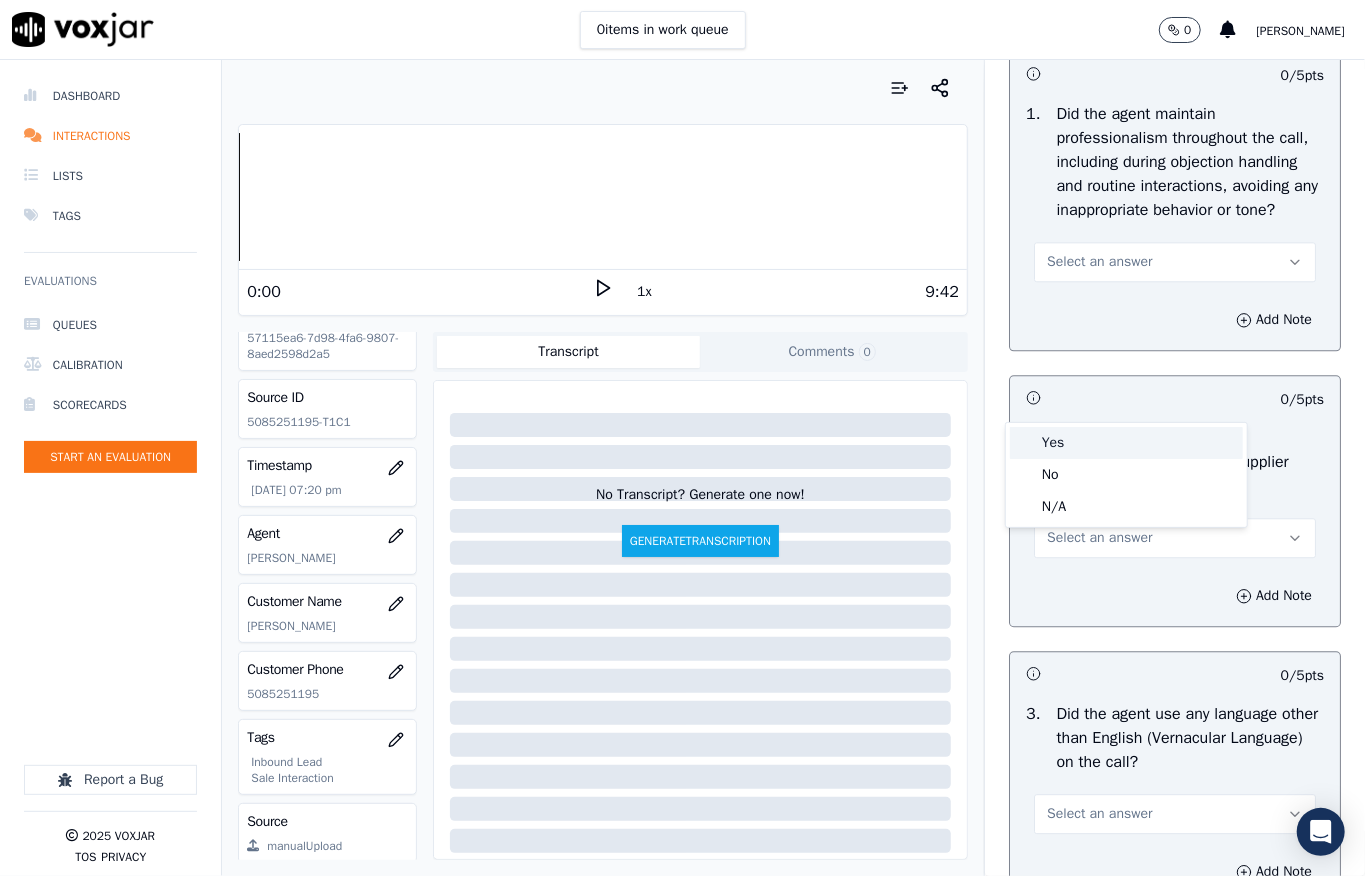 click on "Yes" at bounding box center (1126, 443) 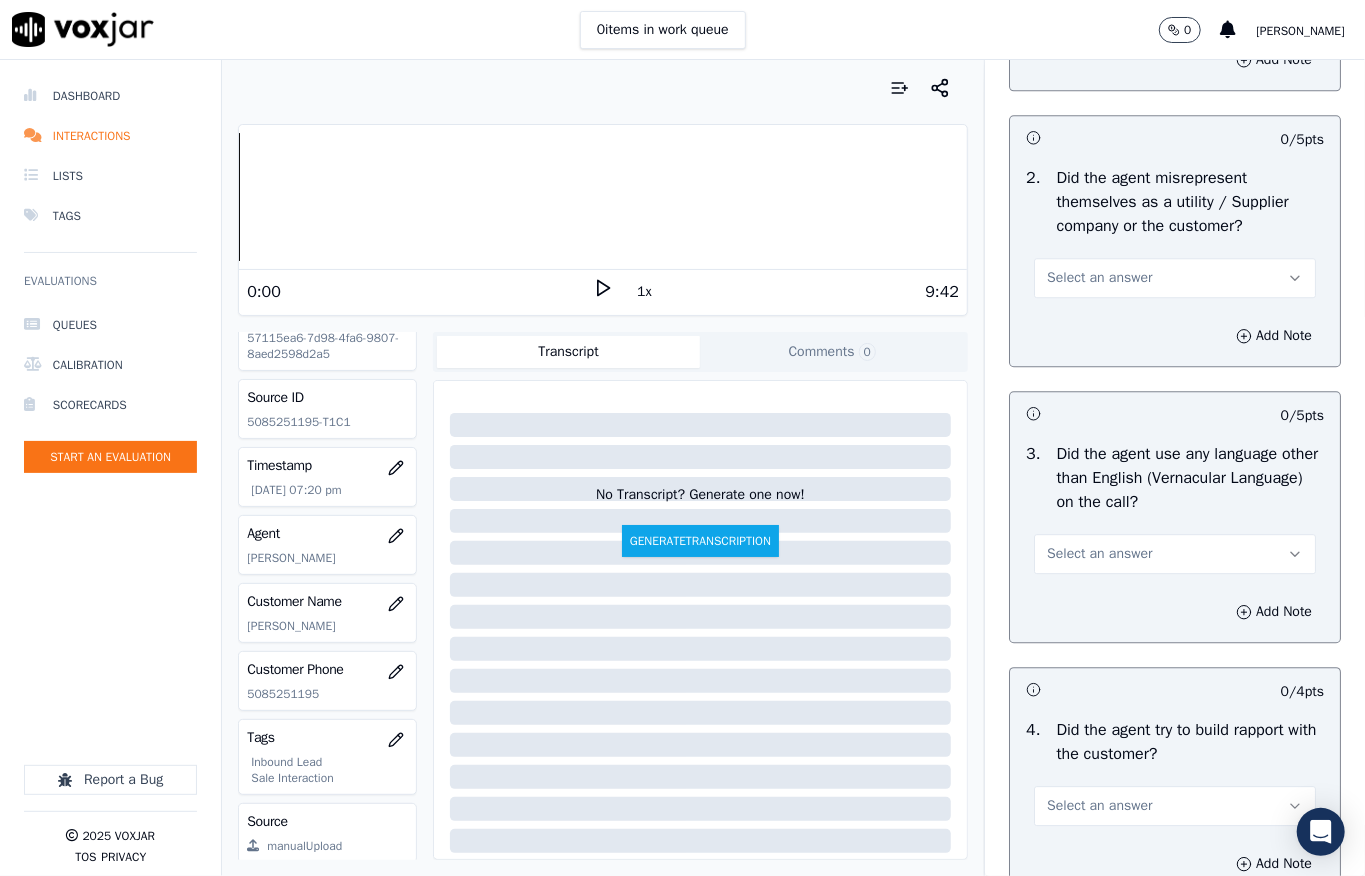 scroll, scrollTop: 2800, scrollLeft: 0, axis: vertical 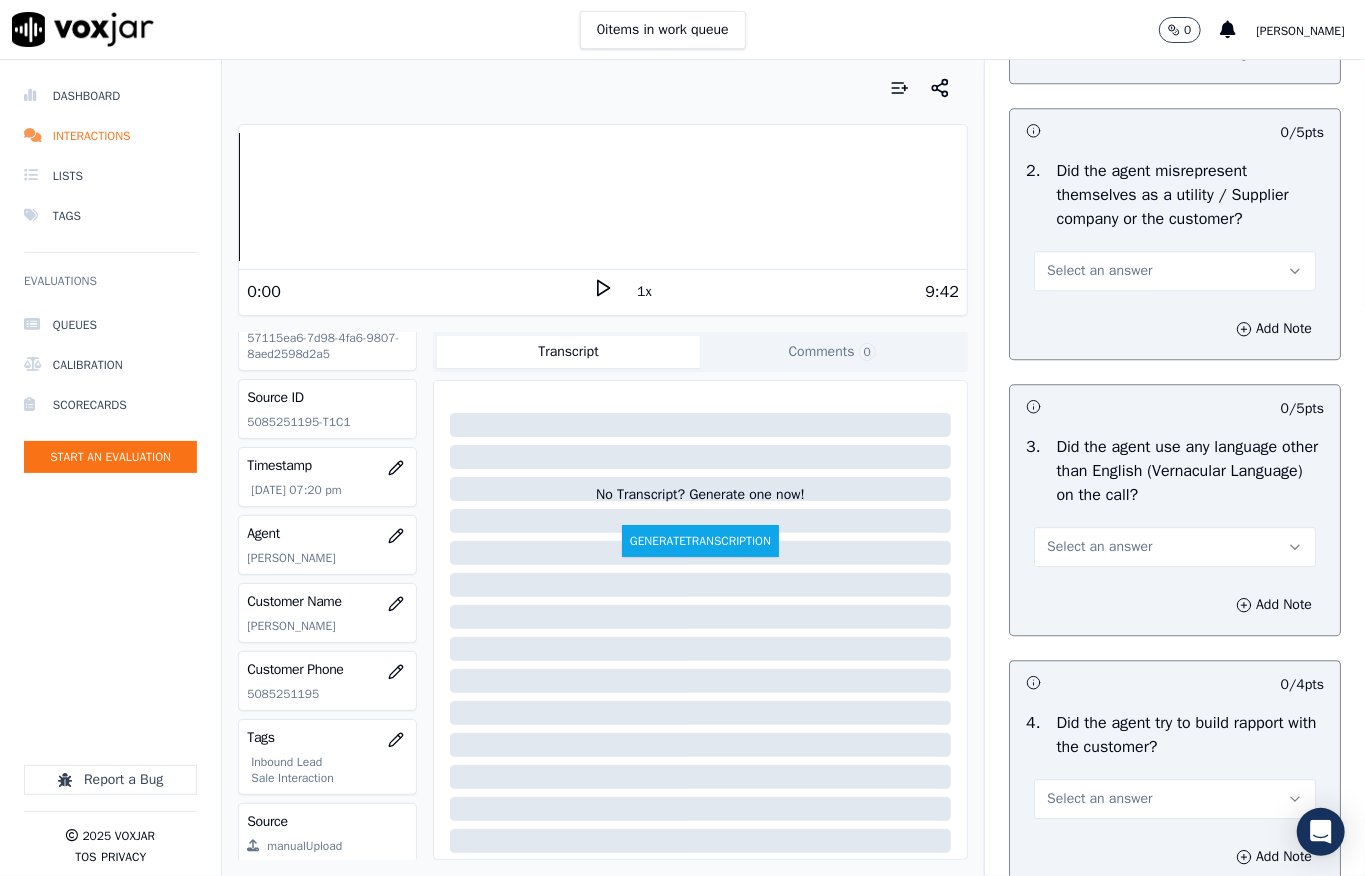 click on "Select an answer" at bounding box center [1099, 271] 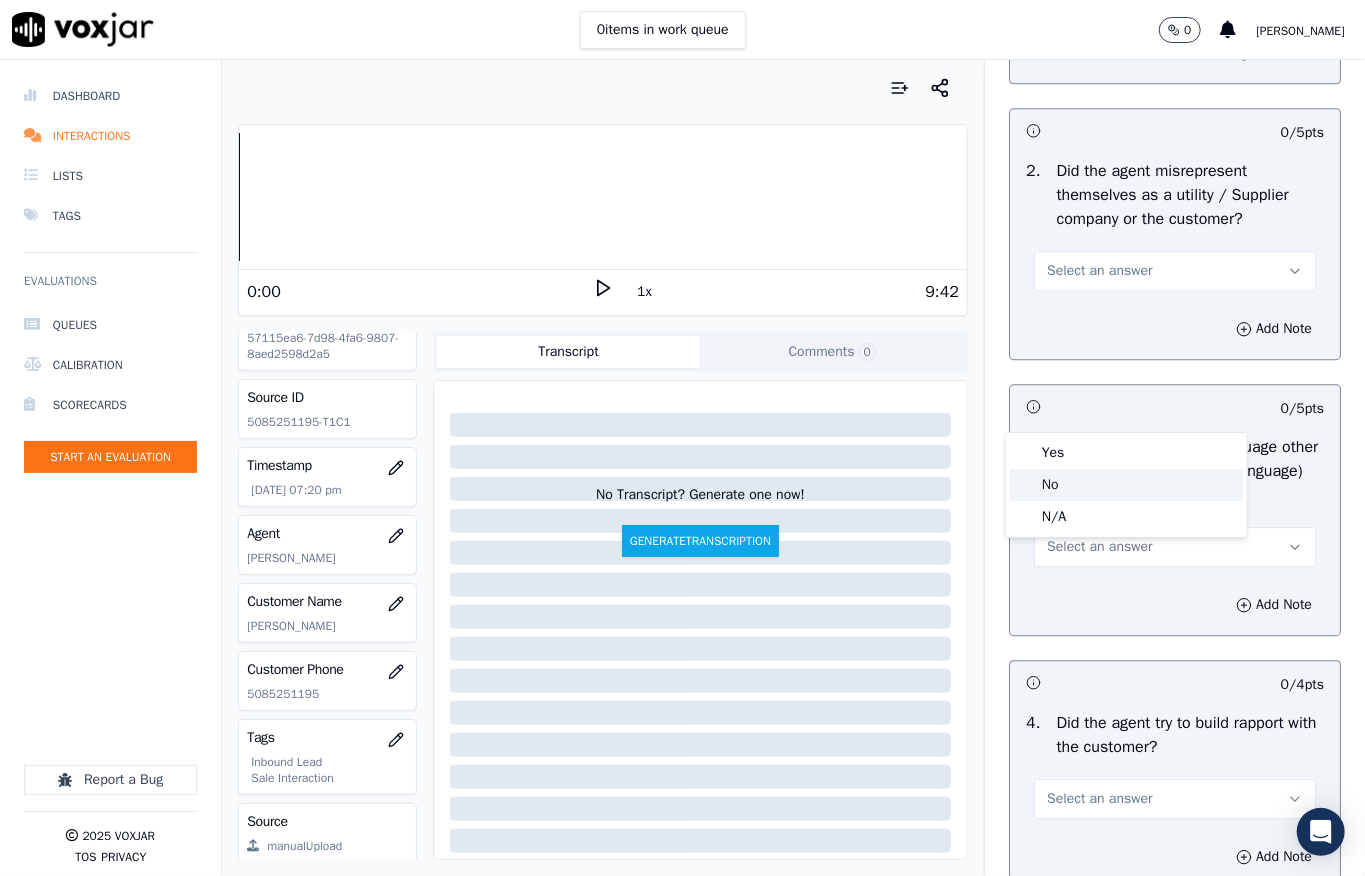 click on "No" 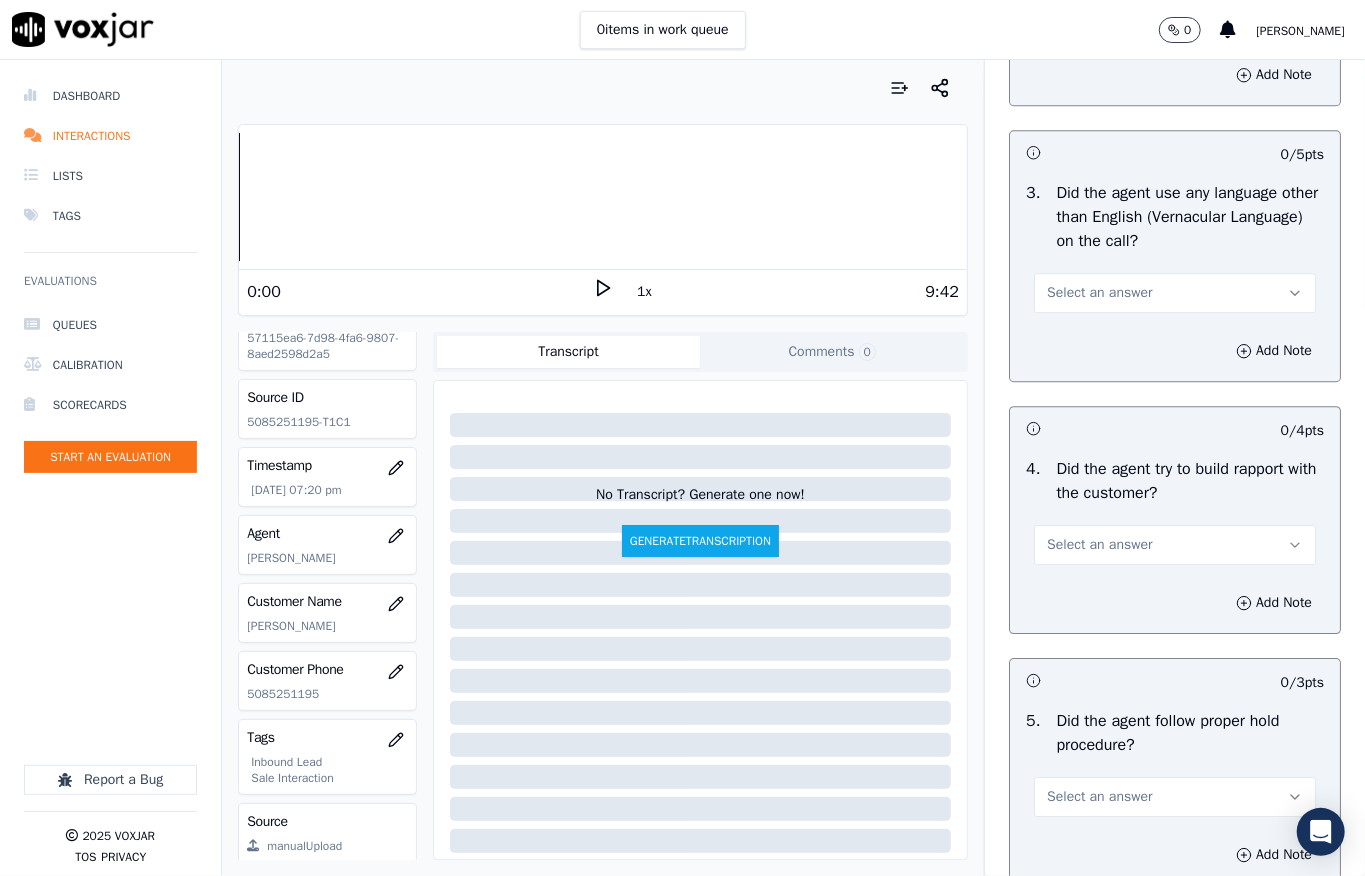 scroll, scrollTop: 3066, scrollLeft: 0, axis: vertical 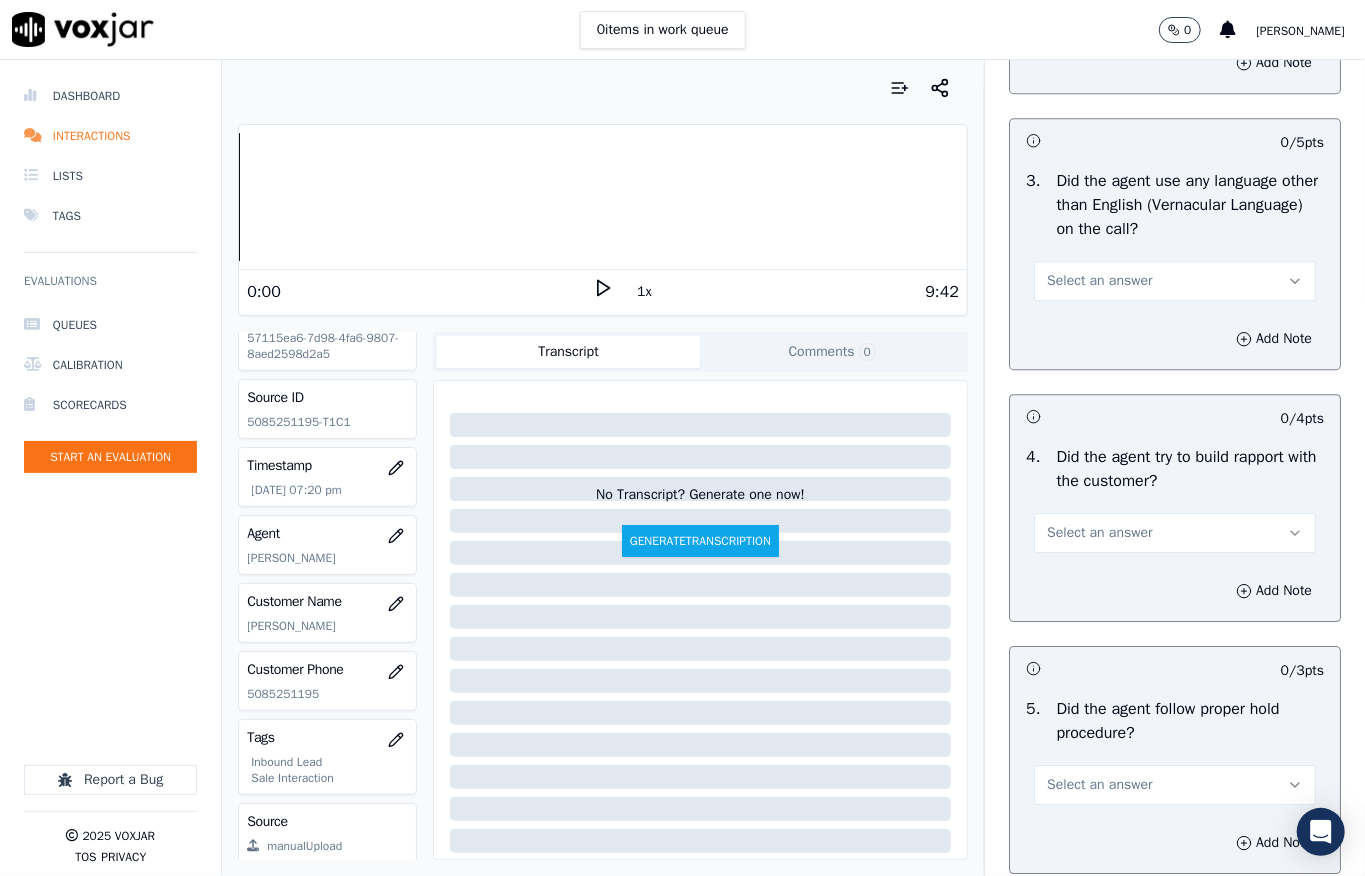 click on "Select an answer" at bounding box center [1099, 281] 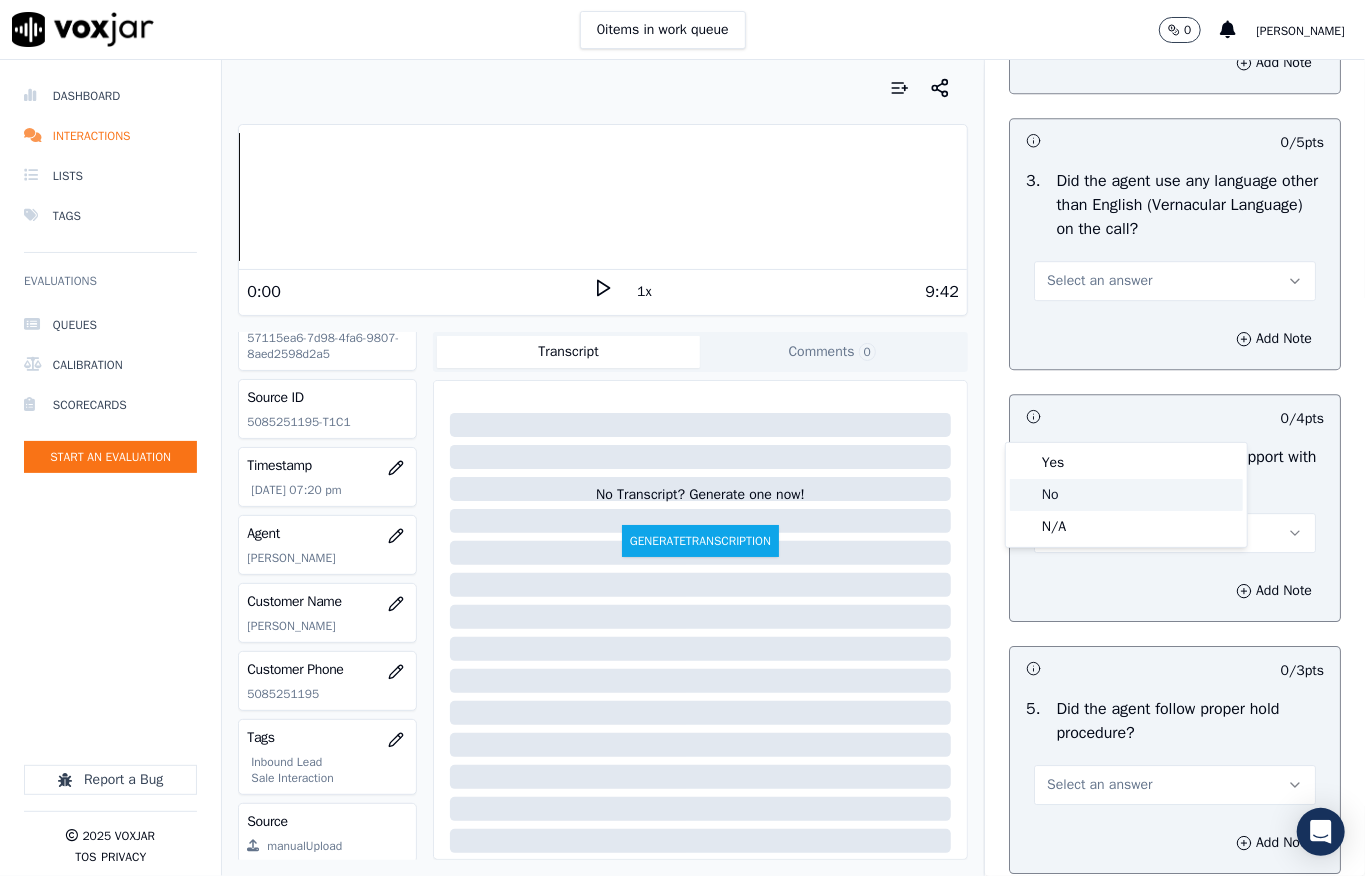 click on "No" 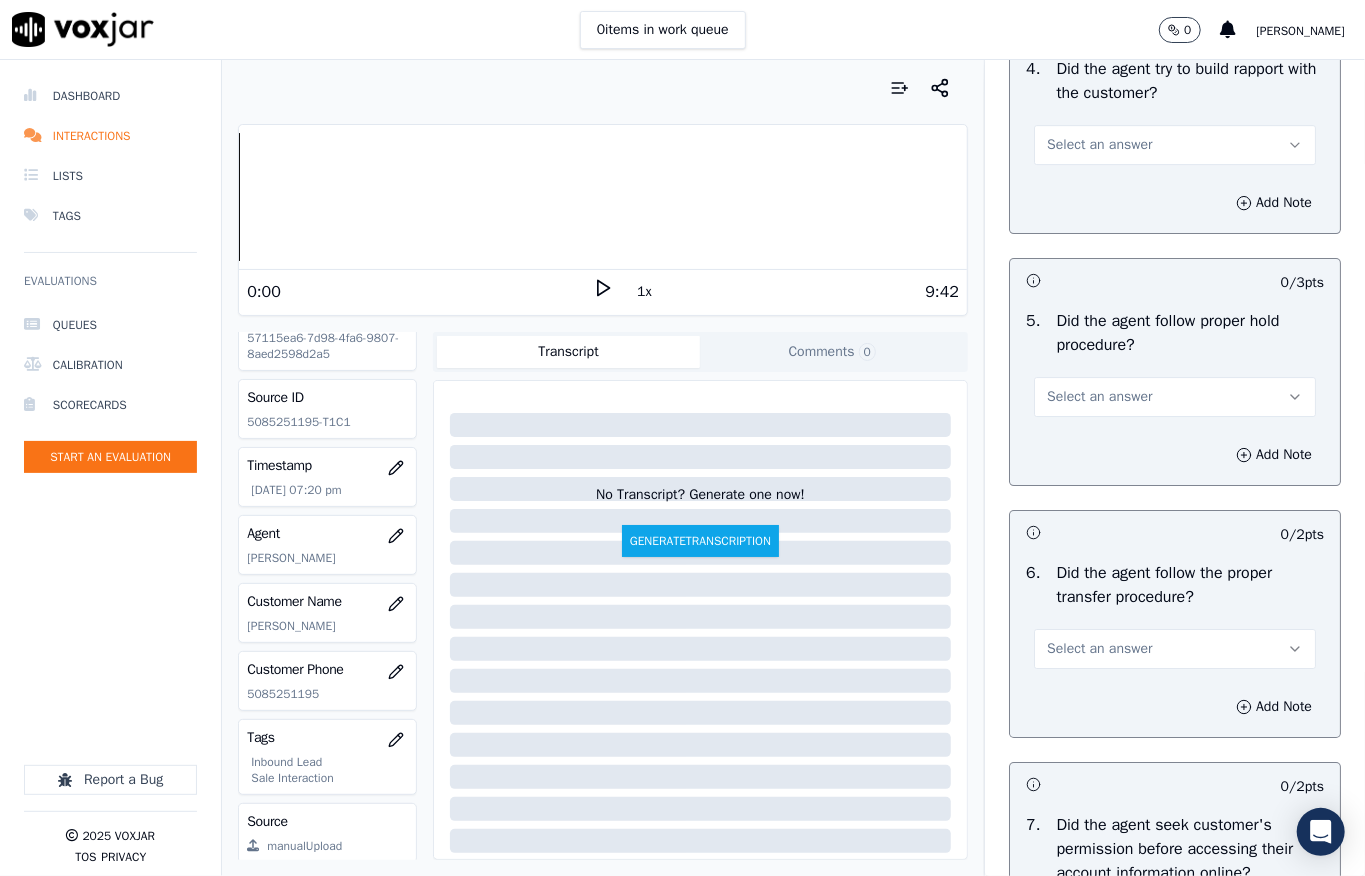 scroll, scrollTop: 3466, scrollLeft: 0, axis: vertical 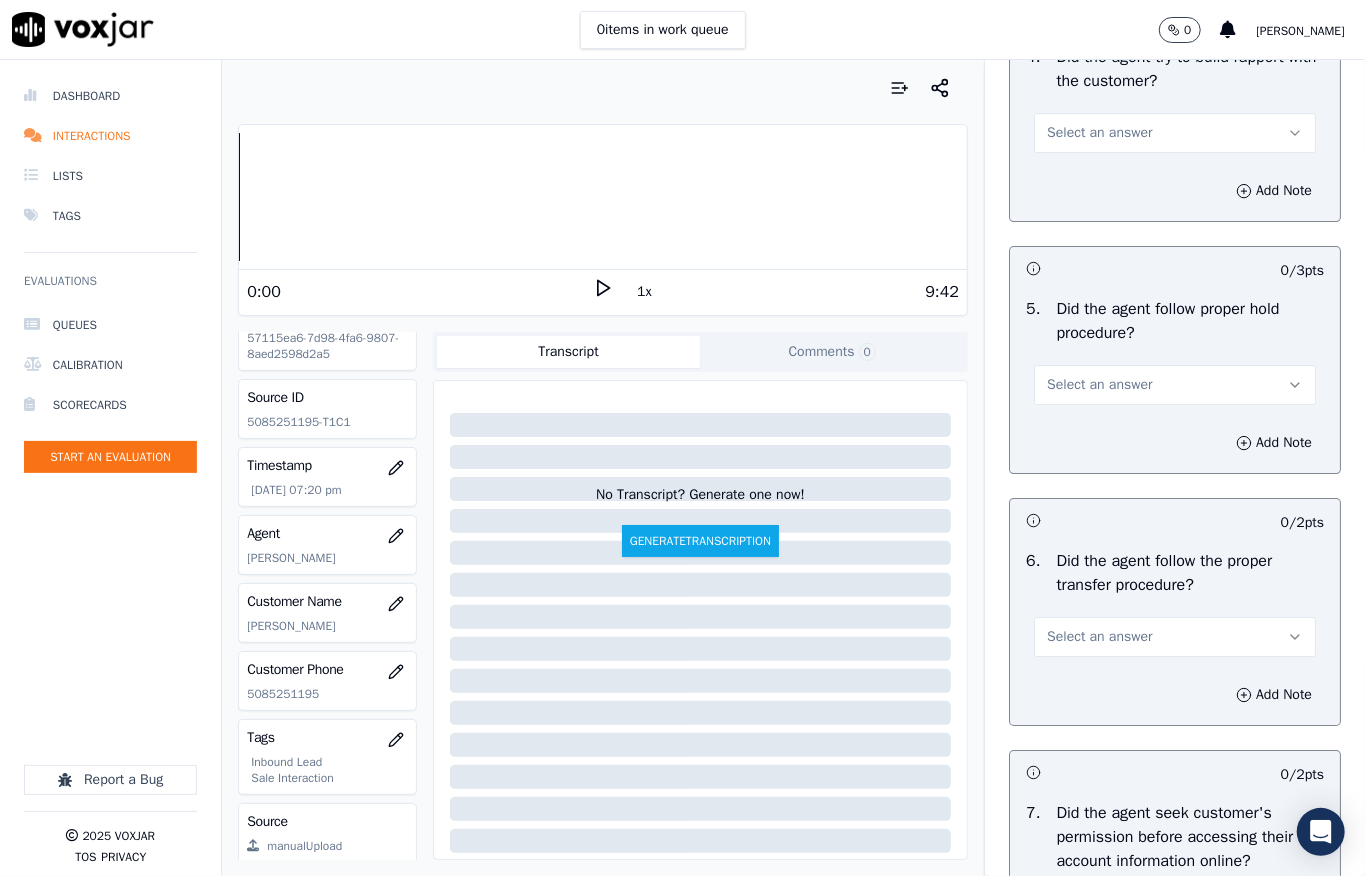 click on "Select an answer" at bounding box center (1099, 133) 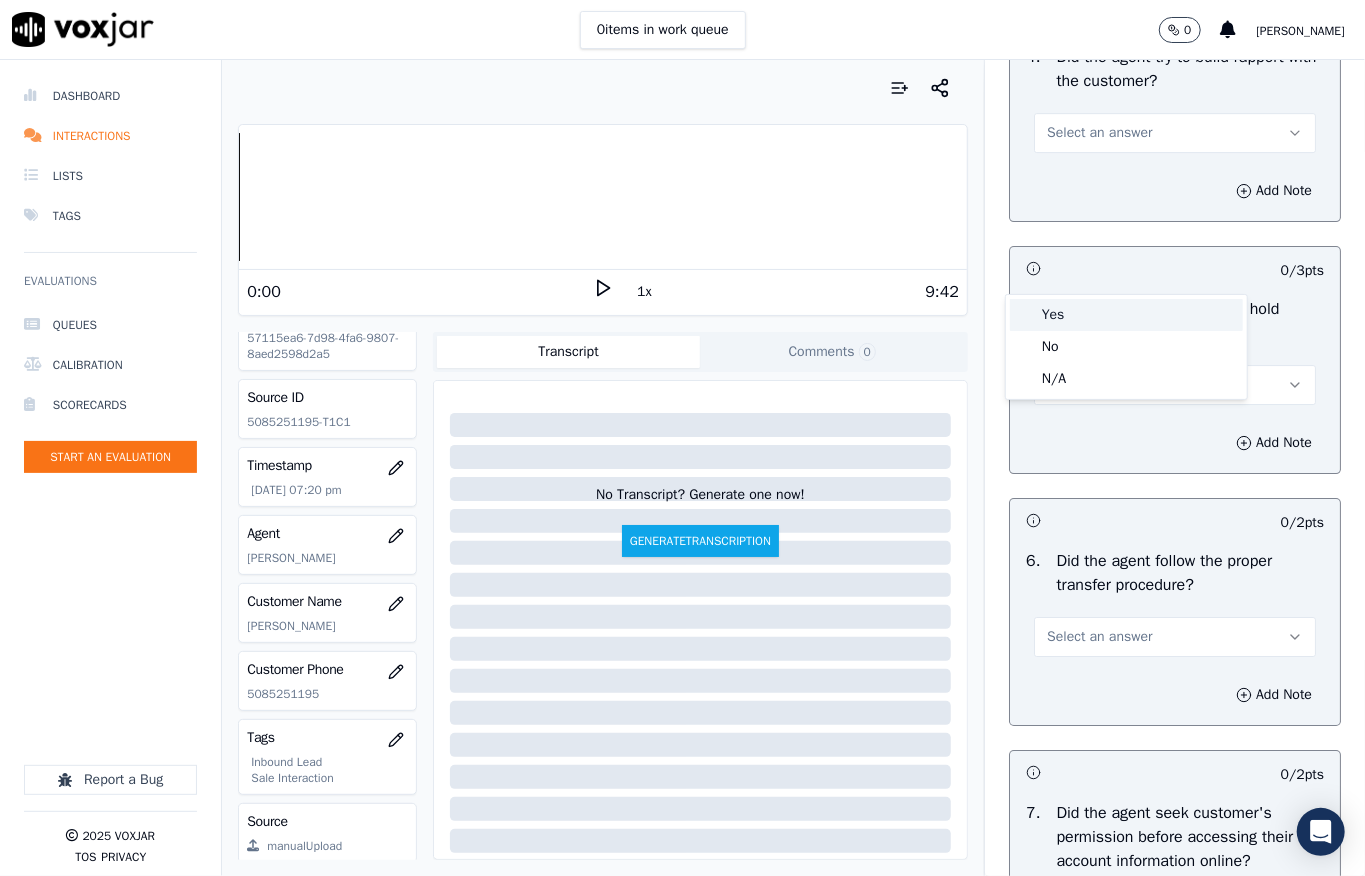 click on "Yes" at bounding box center [1126, 315] 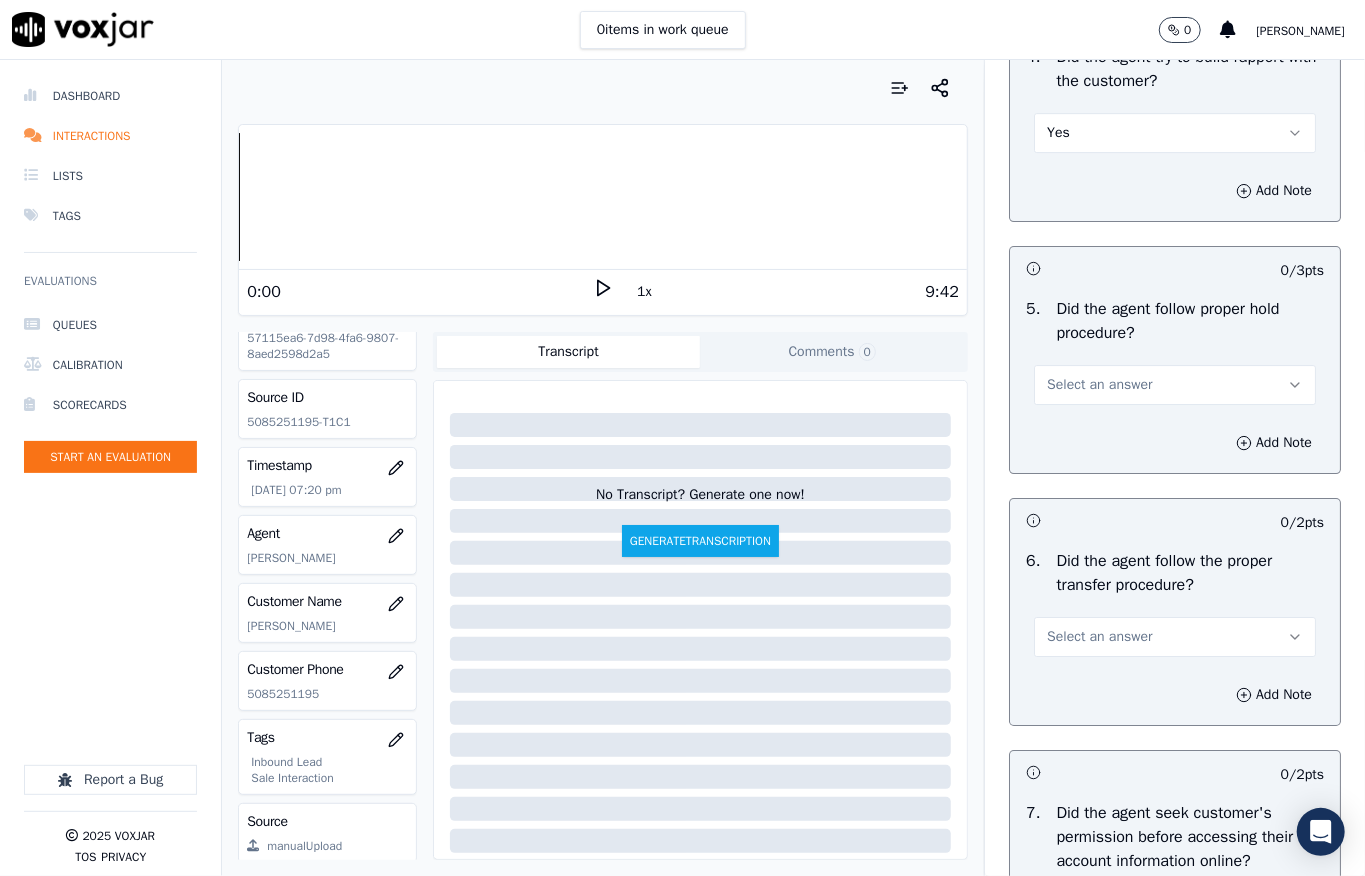 click on "Select an answer" at bounding box center (1099, 385) 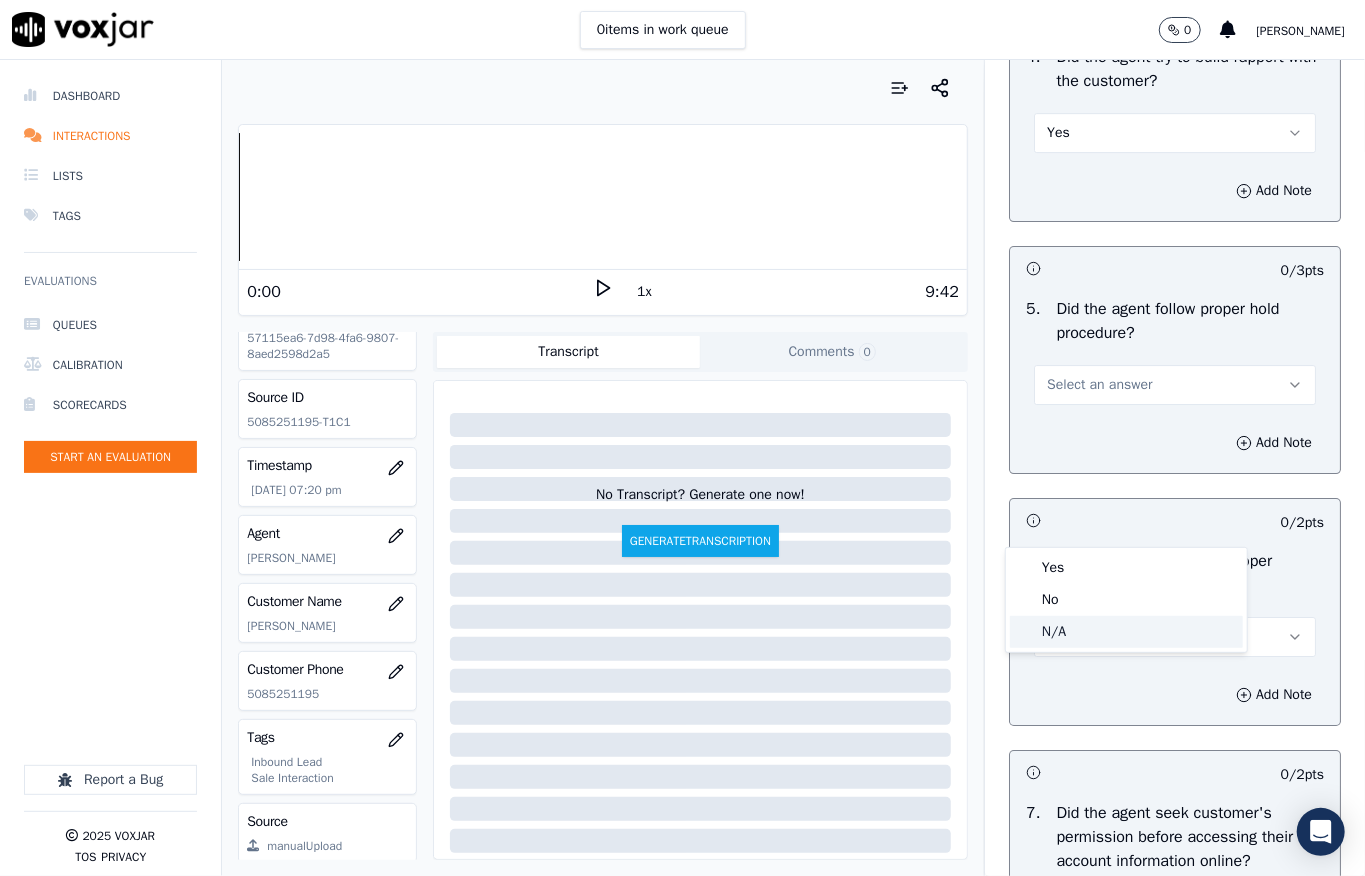 click on "N/A" 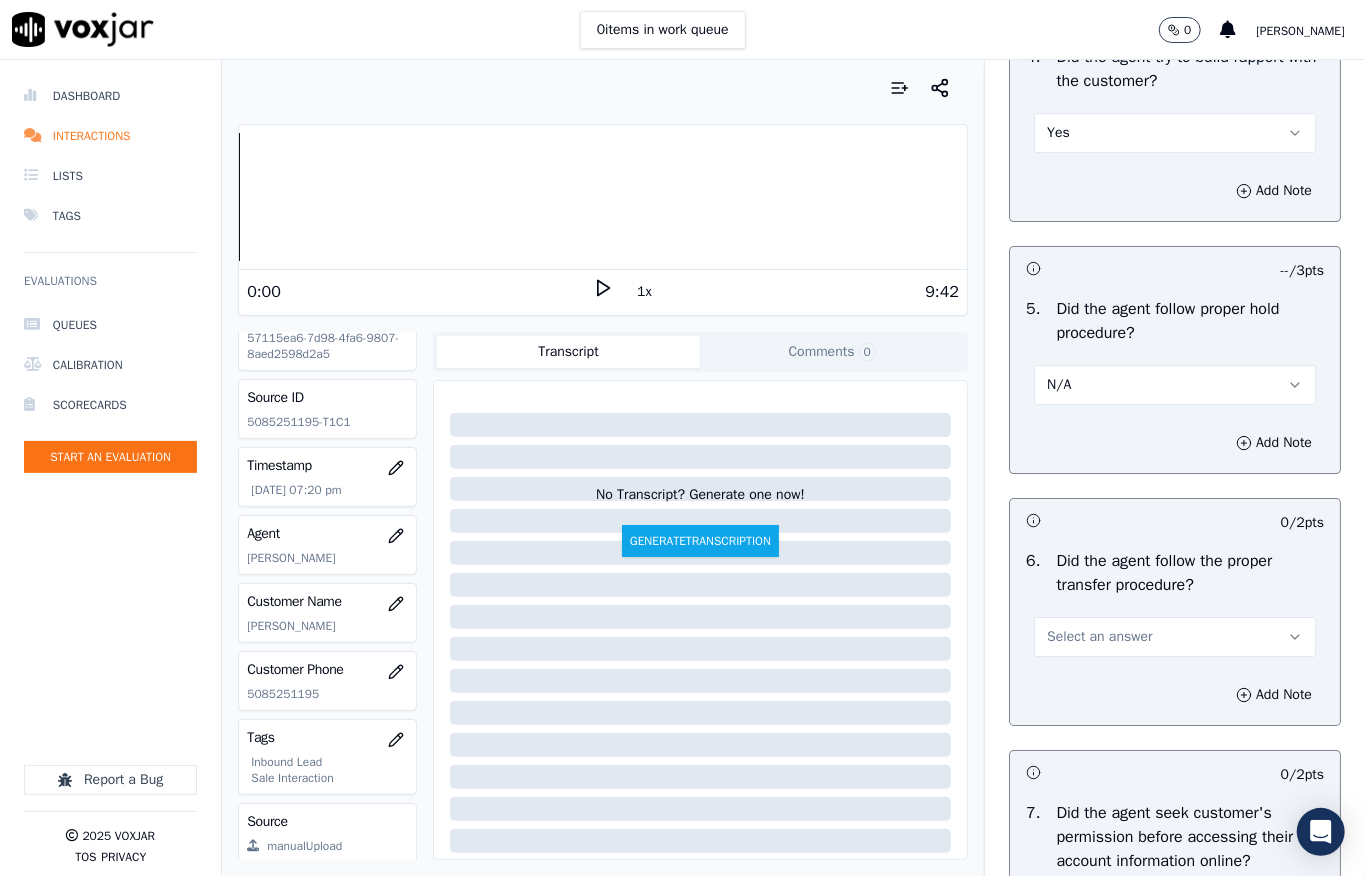 click on "N/A" at bounding box center (1175, 385) 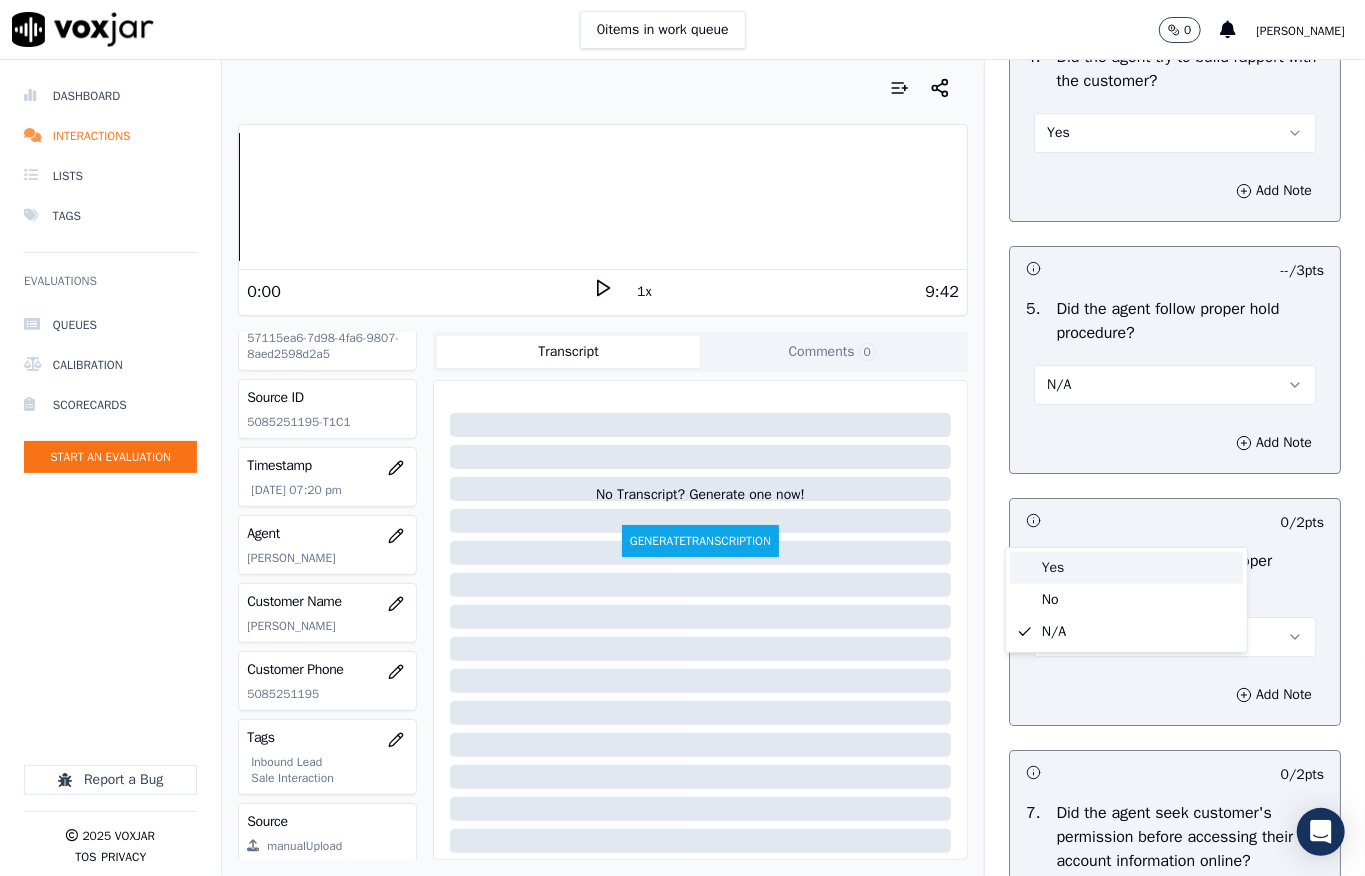 click on "Yes" at bounding box center [1126, 568] 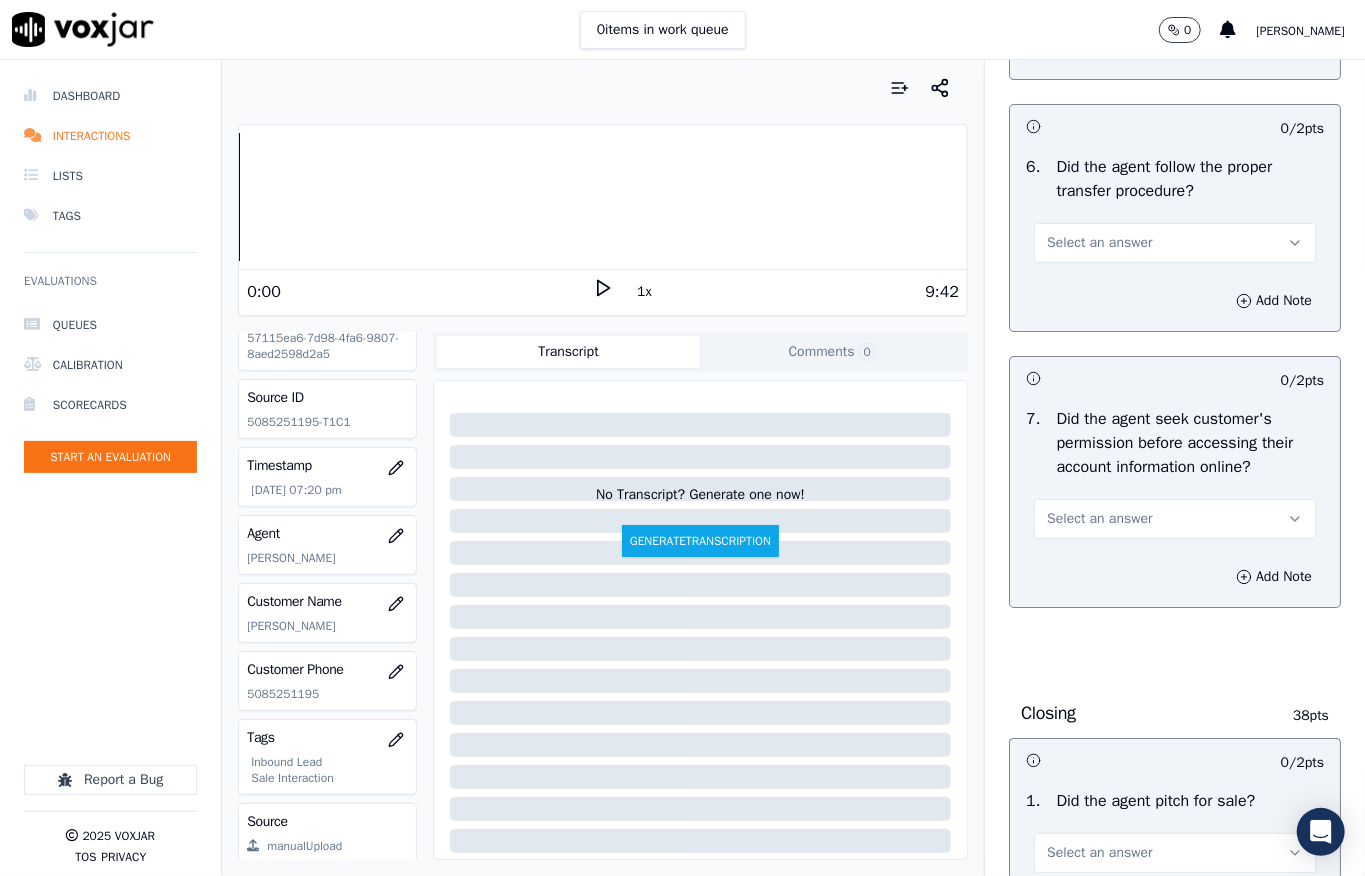 scroll, scrollTop: 3866, scrollLeft: 0, axis: vertical 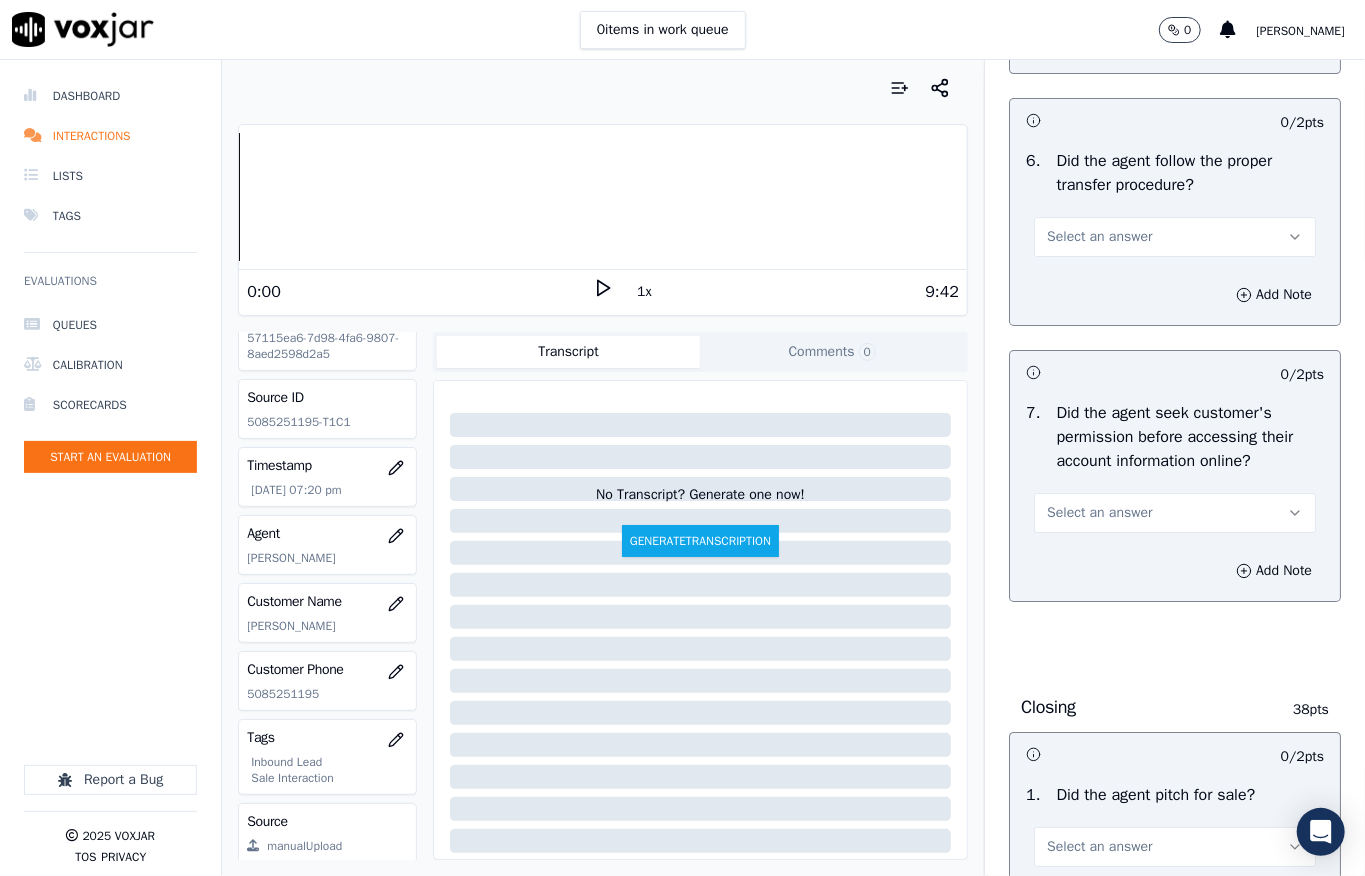 click on "Select an answer" at bounding box center [1099, 237] 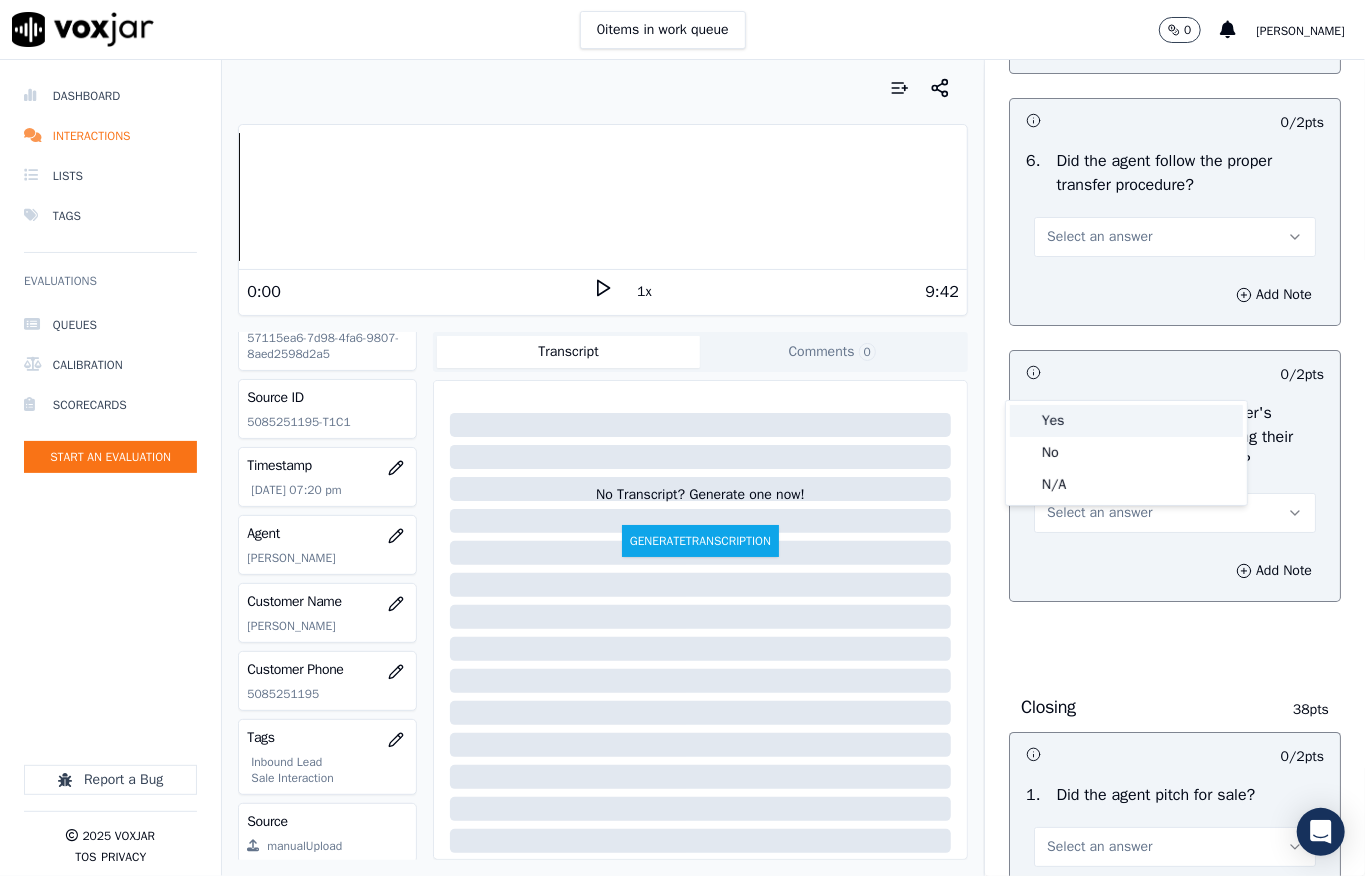 click on "Yes" at bounding box center [1126, 421] 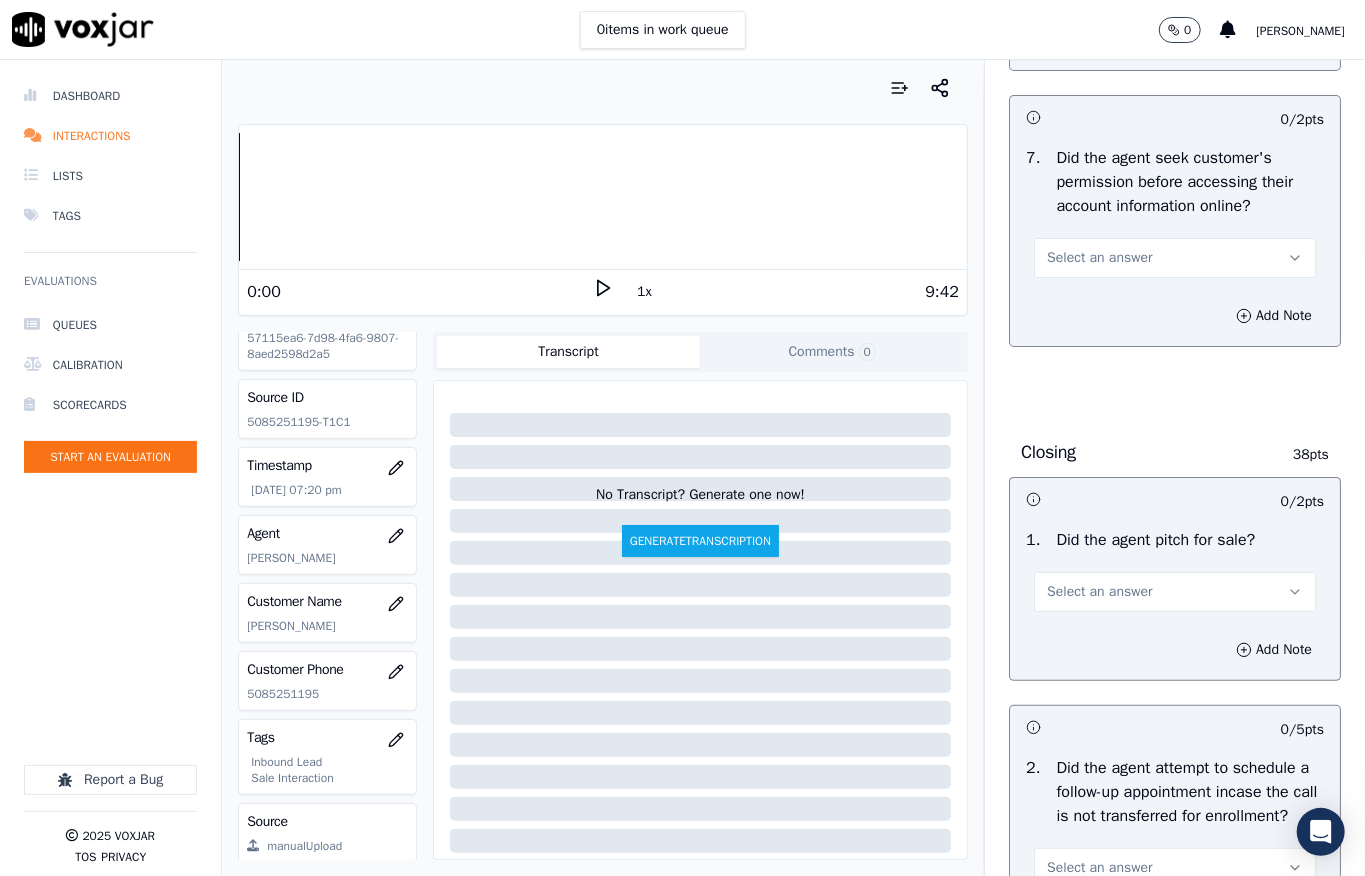 scroll, scrollTop: 4133, scrollLeft: 0, axis: vertical 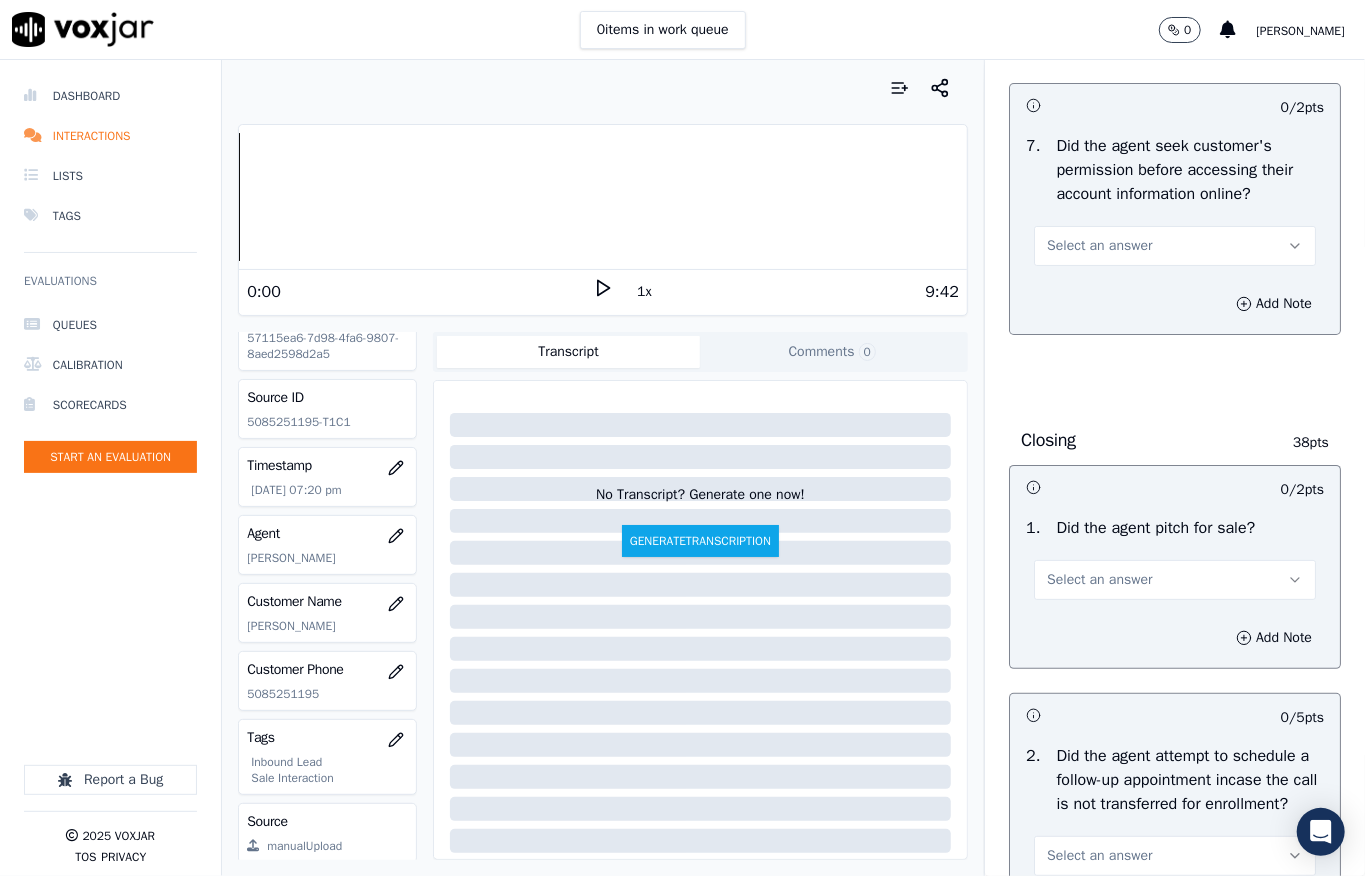 click on "Select an answer" at bounding box center [1099, 246] 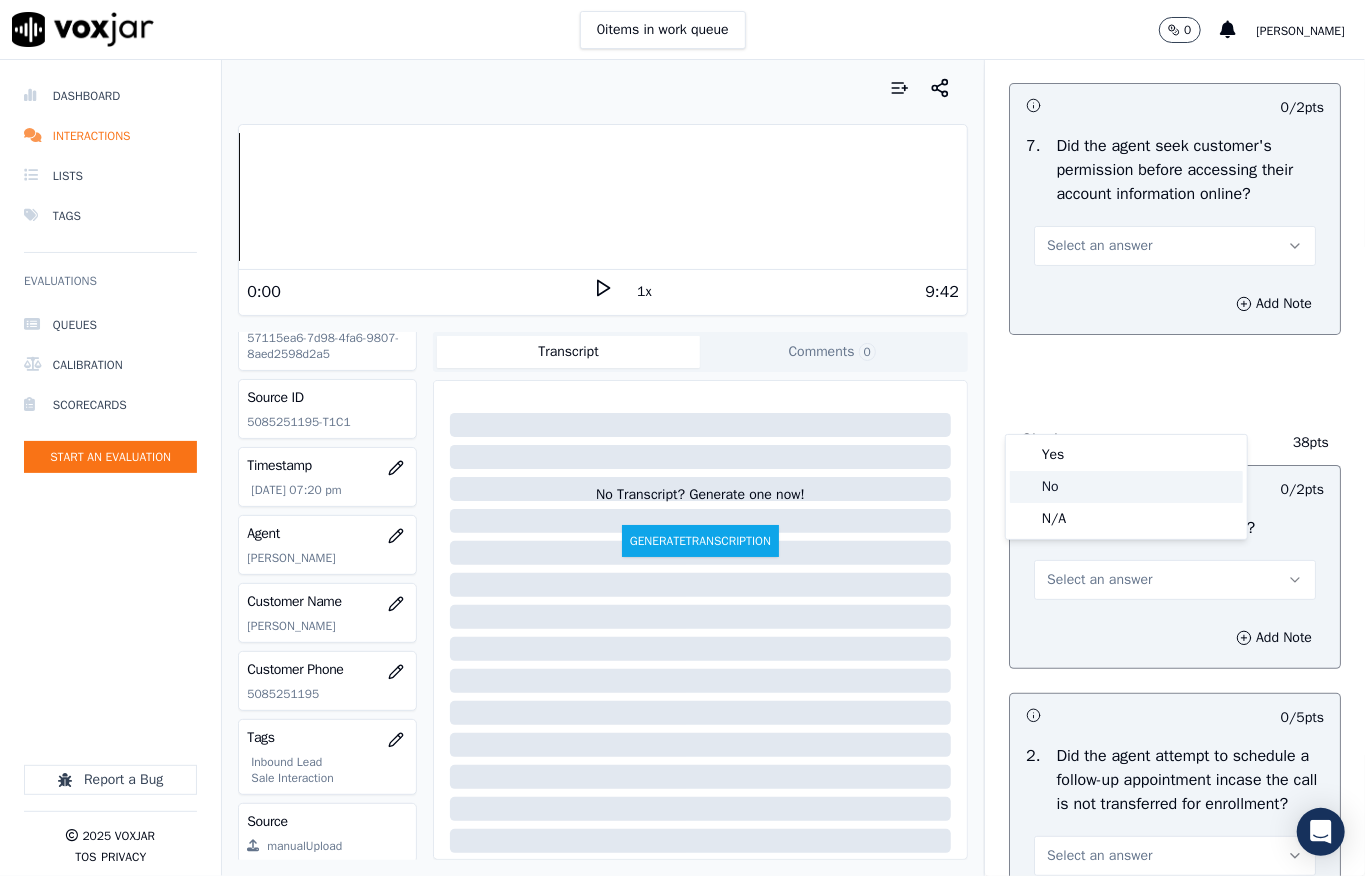 click on "N/A" 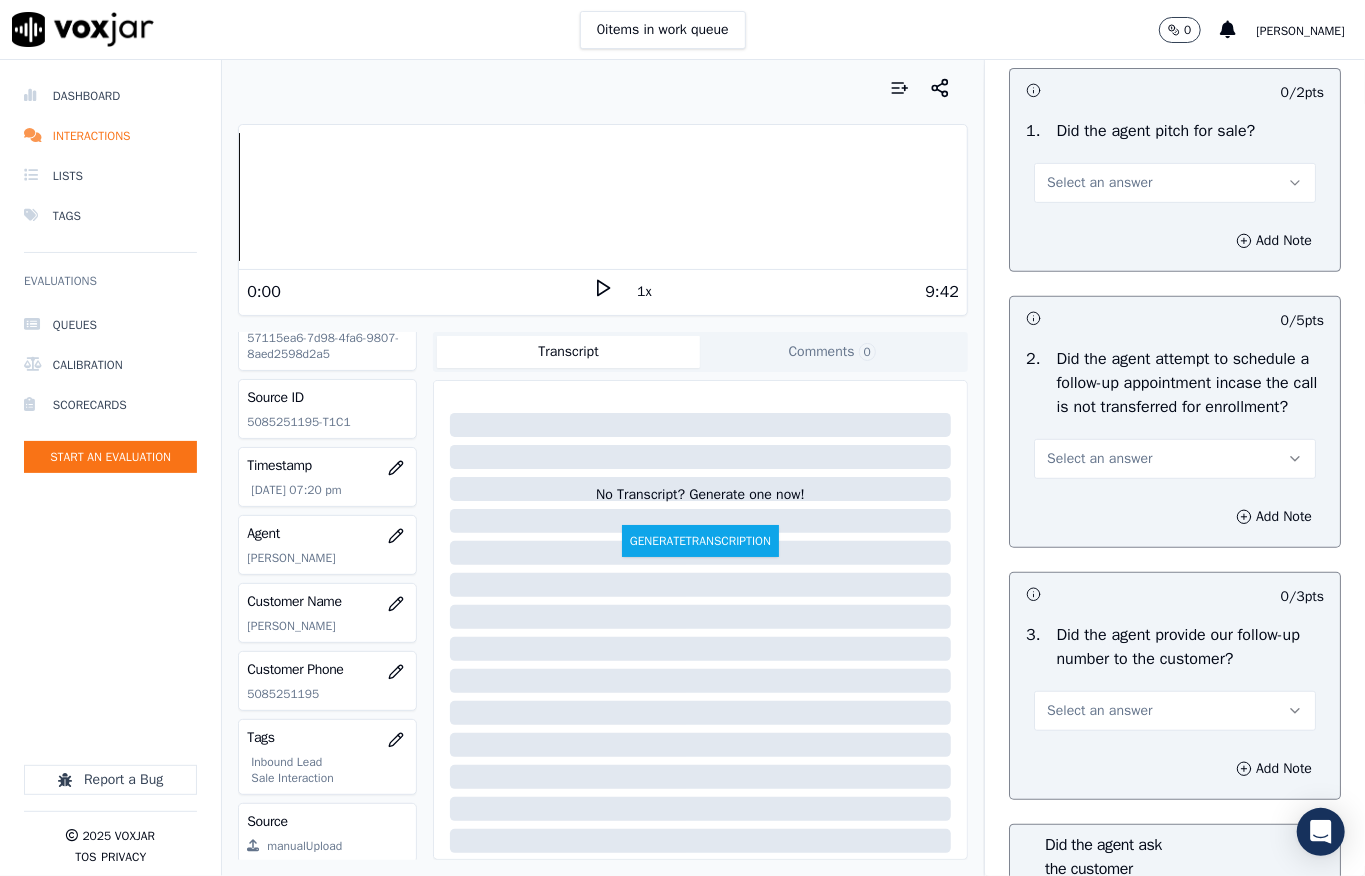 scroll, scrollTop: 4533, scrollLeft: 0, axis: vertical 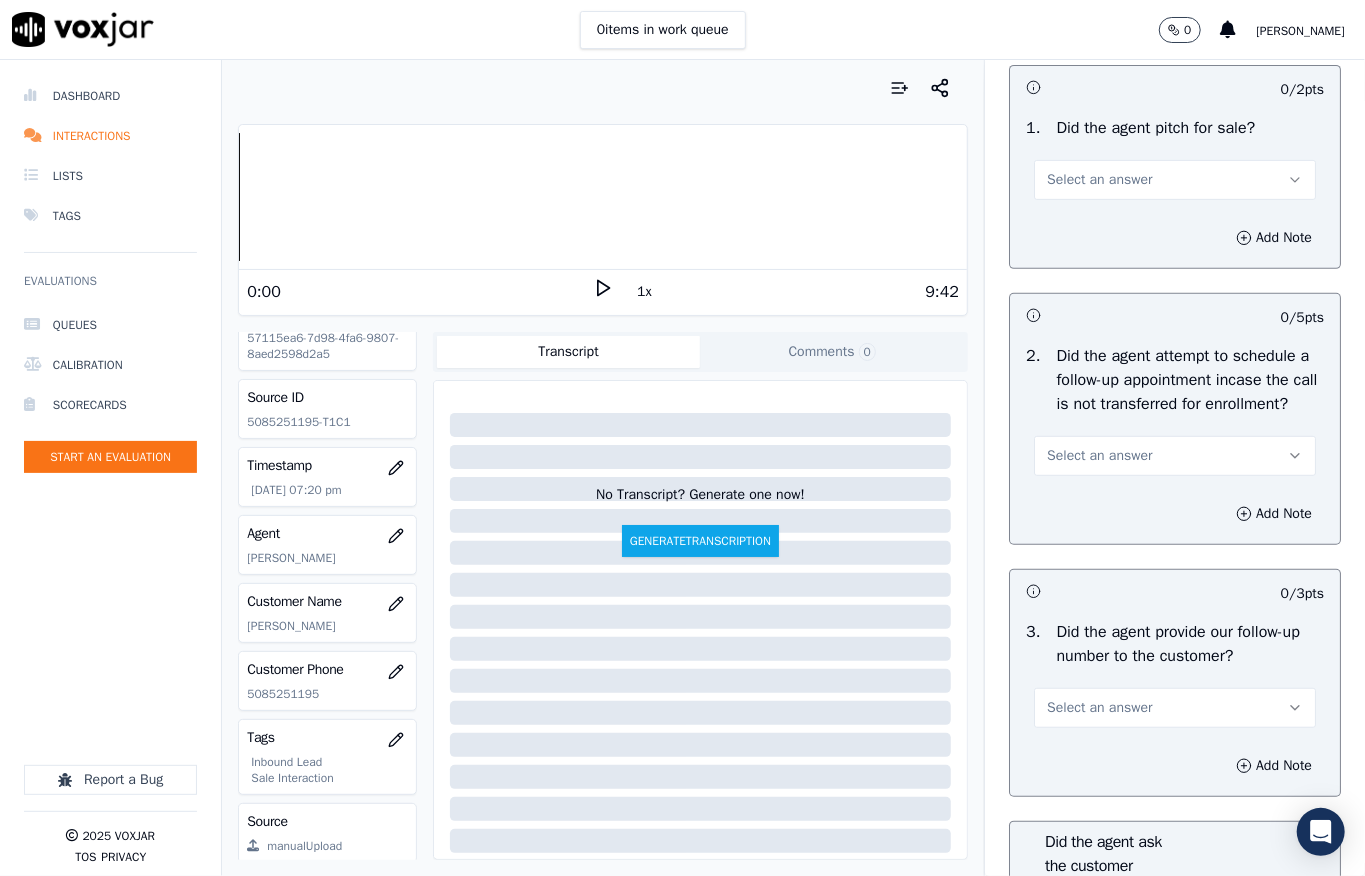 click on "Select an answer" at bounding box center [1099, 180] 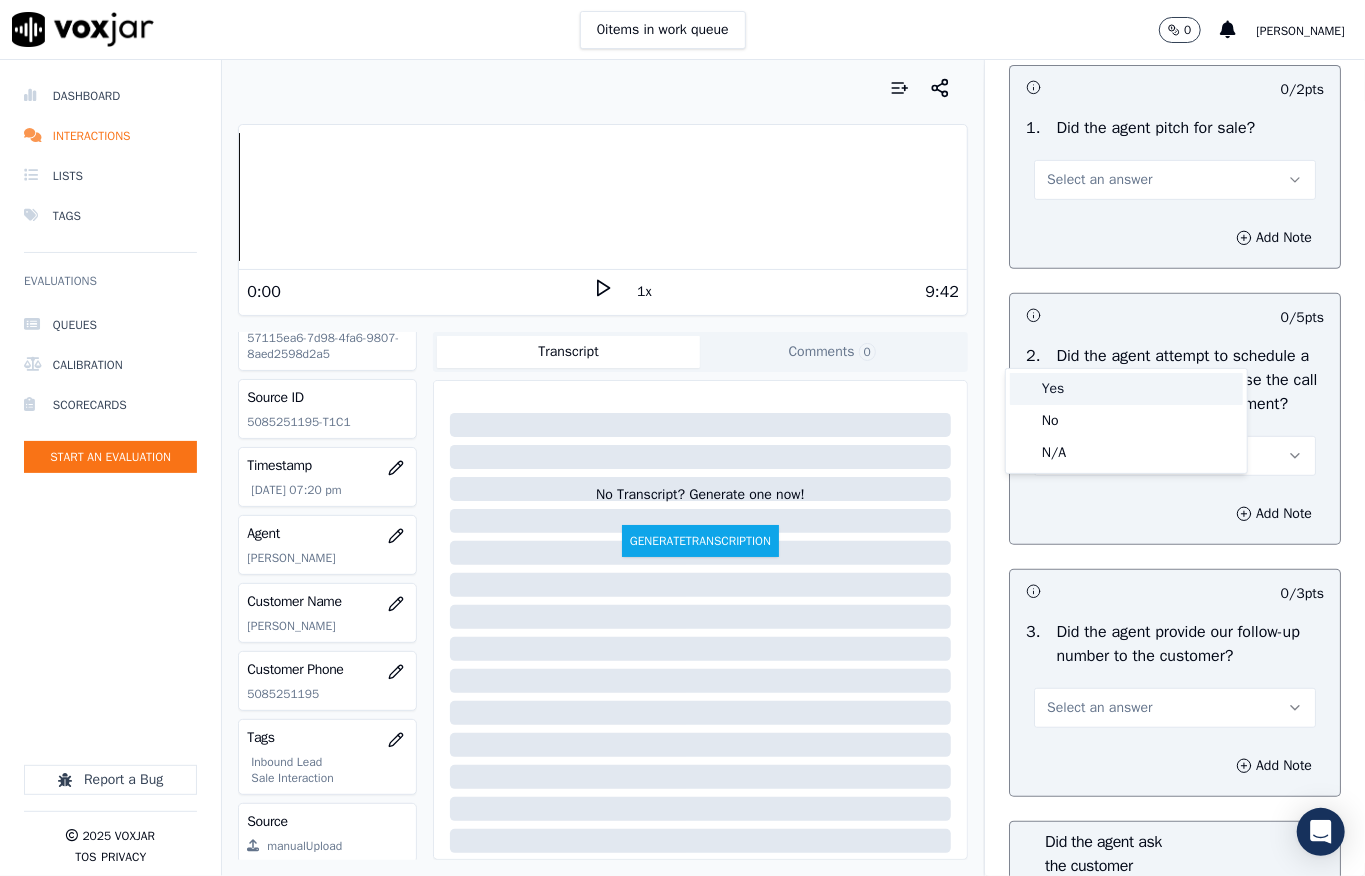 click on "Yes" at bounding box center (1126, 389) 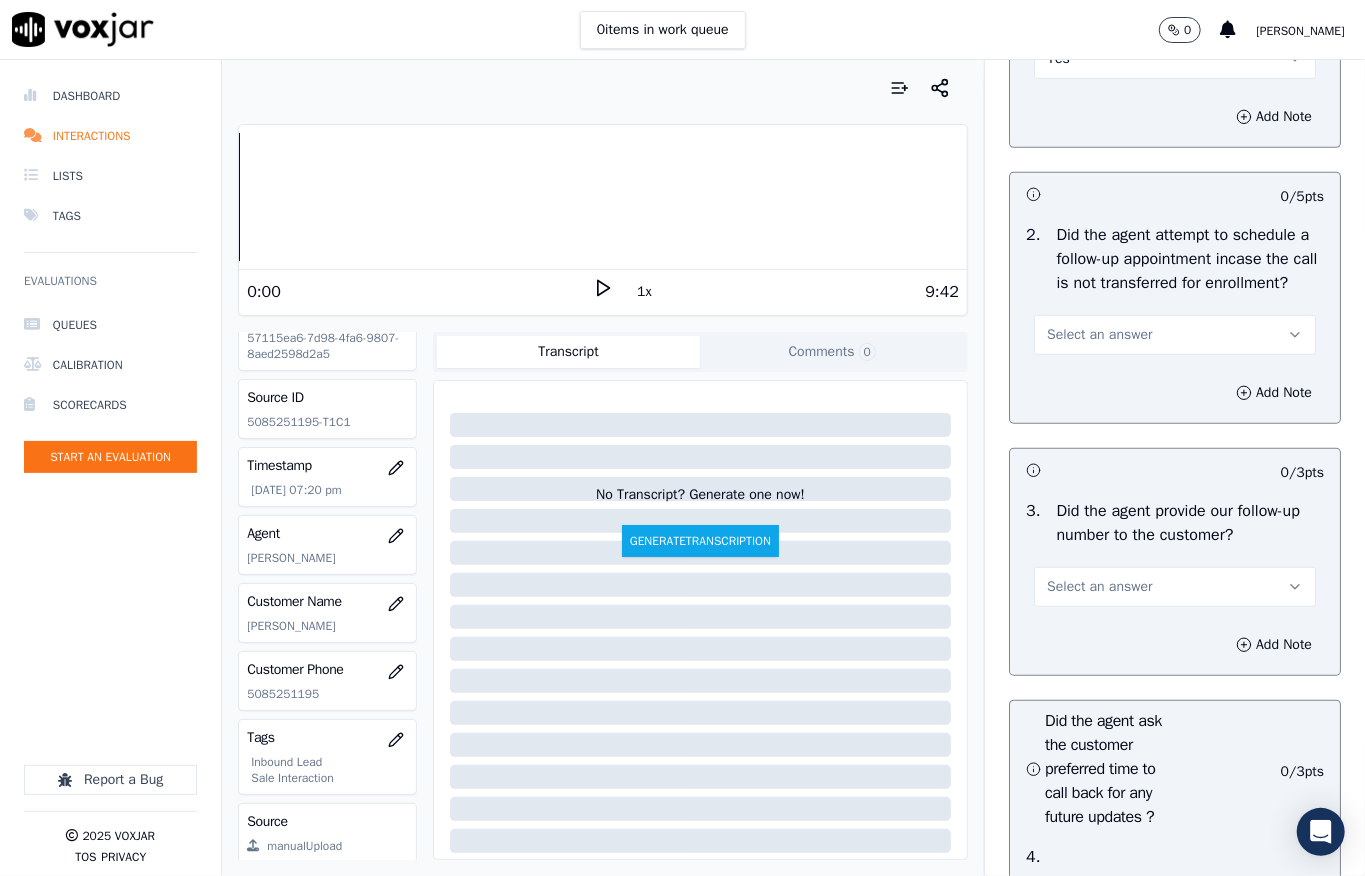 scroll, scrollTop: 4800, scrollLeft: 0, axis: vertical 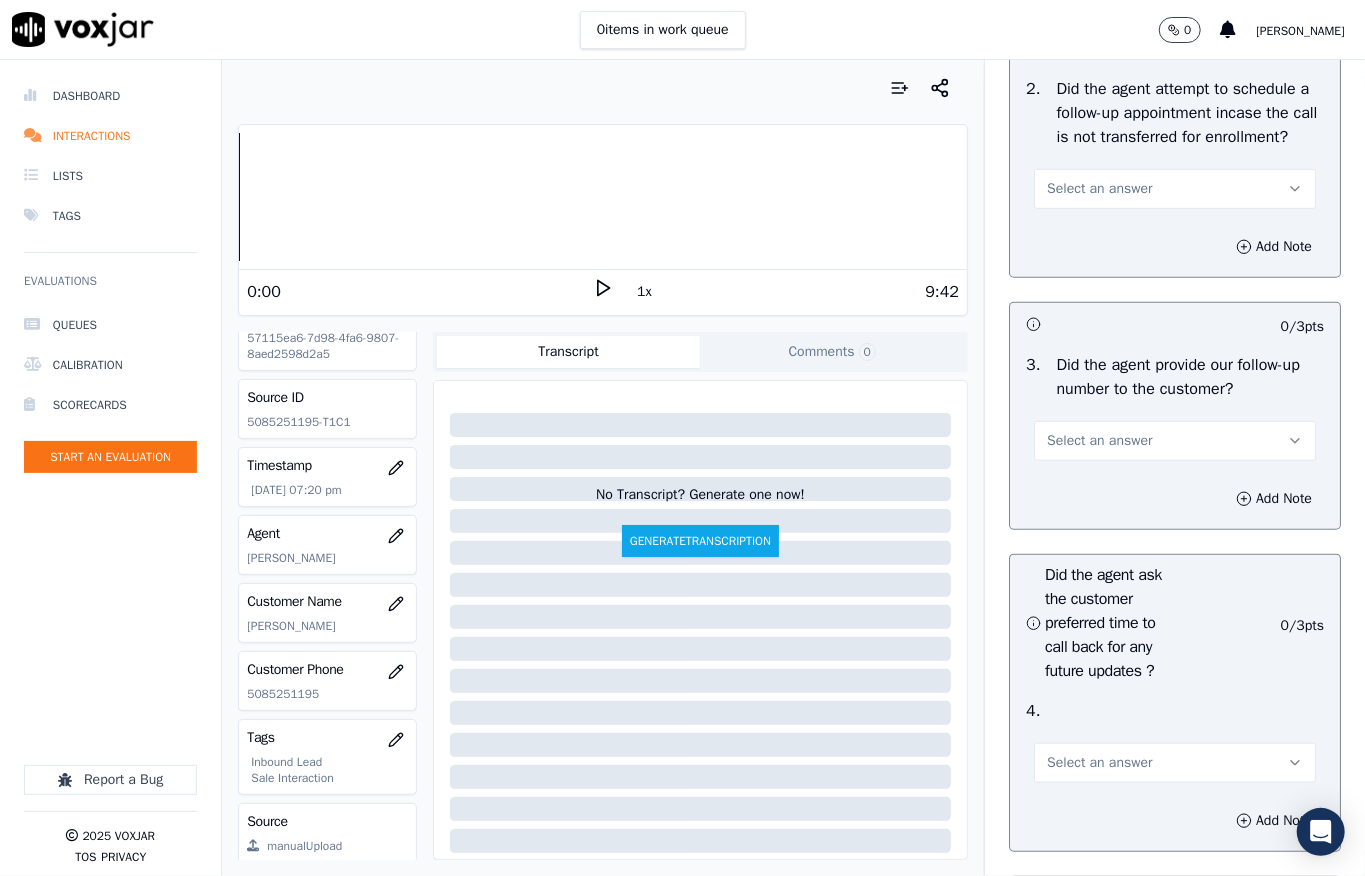 click on "Select an answer" at bounding box center [1175, 189] 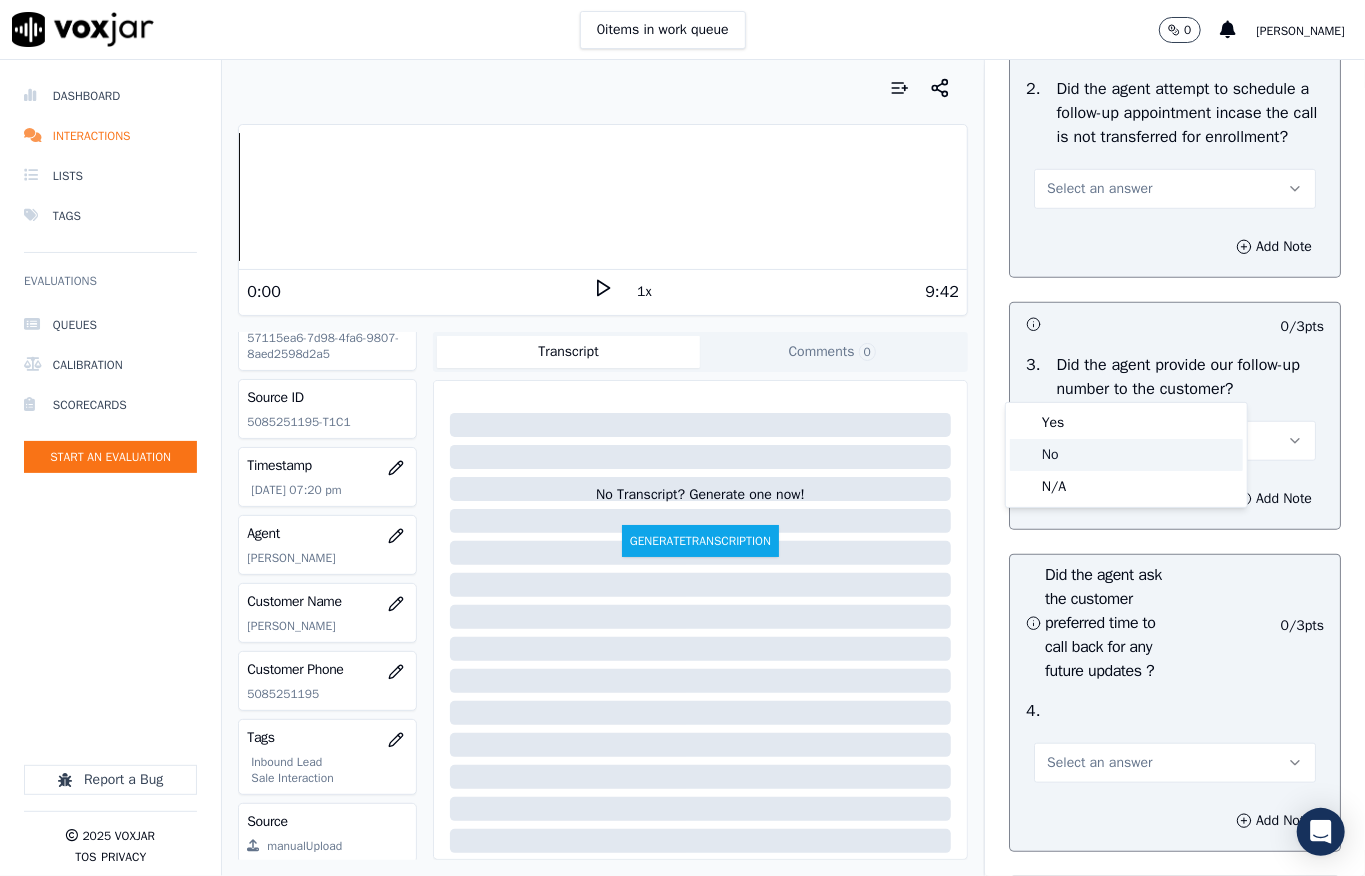 click on "N/A" 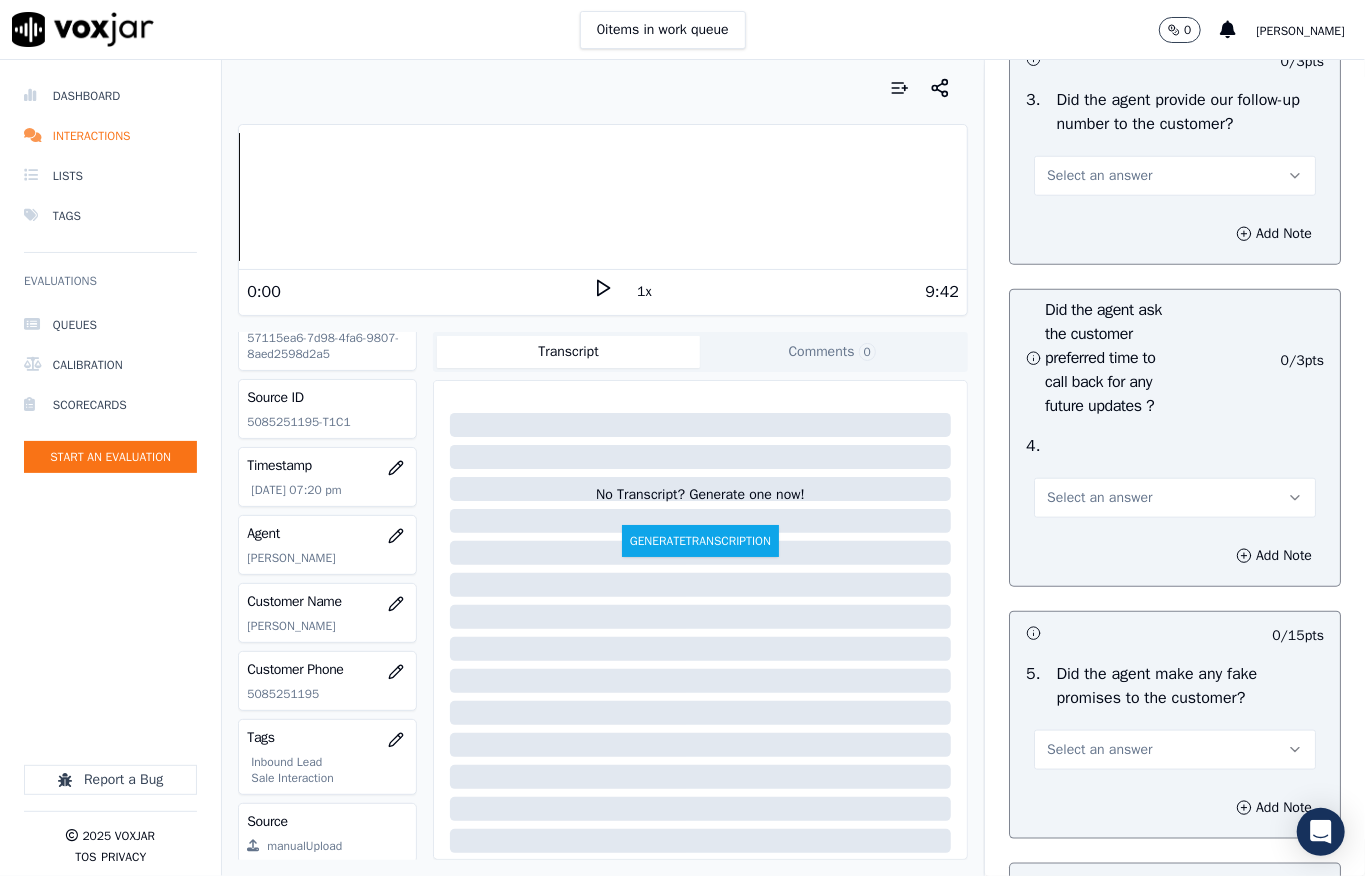 scroll, scrollTop: 5066, scrollLeft: 0, axis: vertical 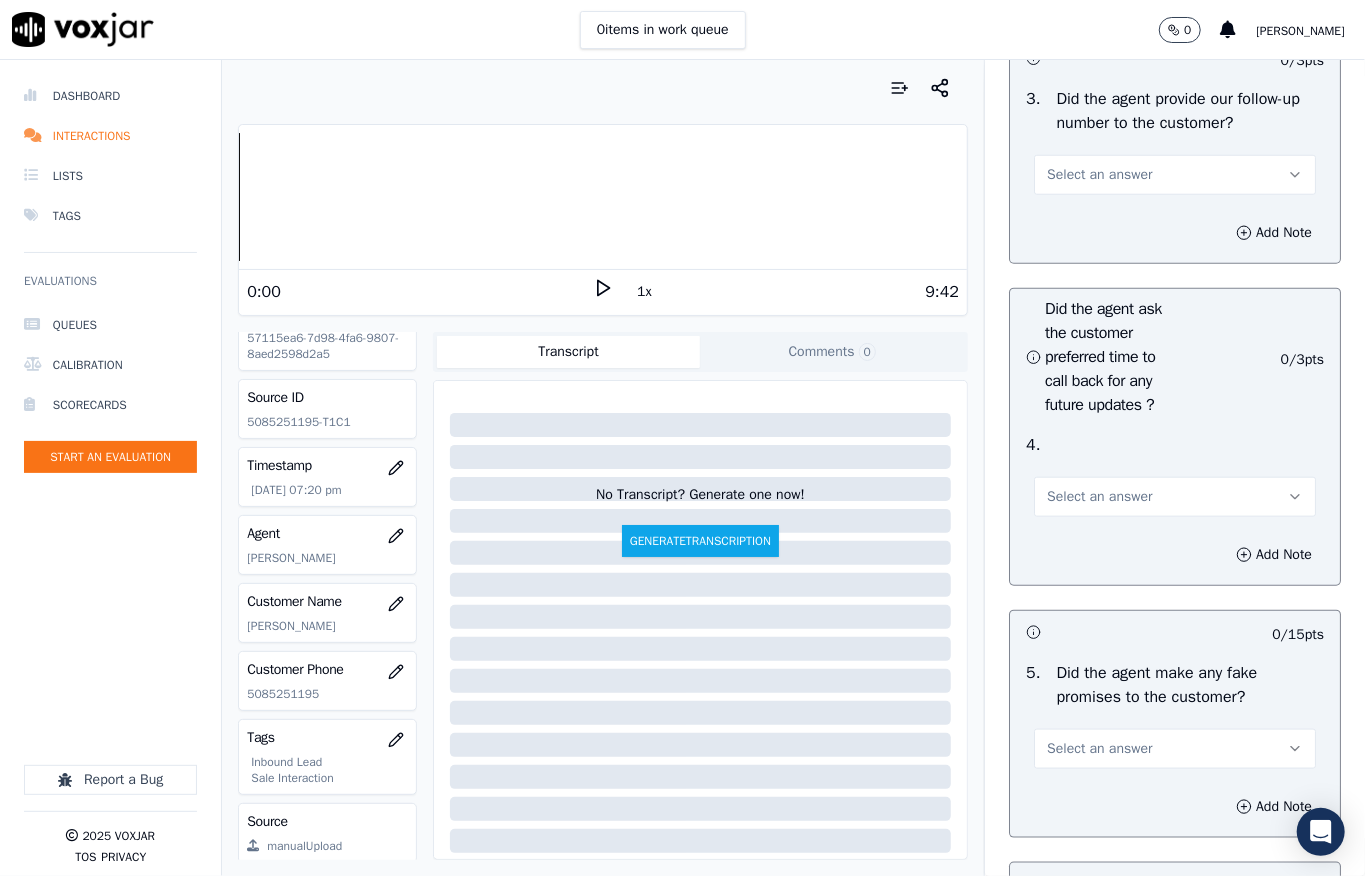 click on "Select an answer" at bounding box center (1099, 175) 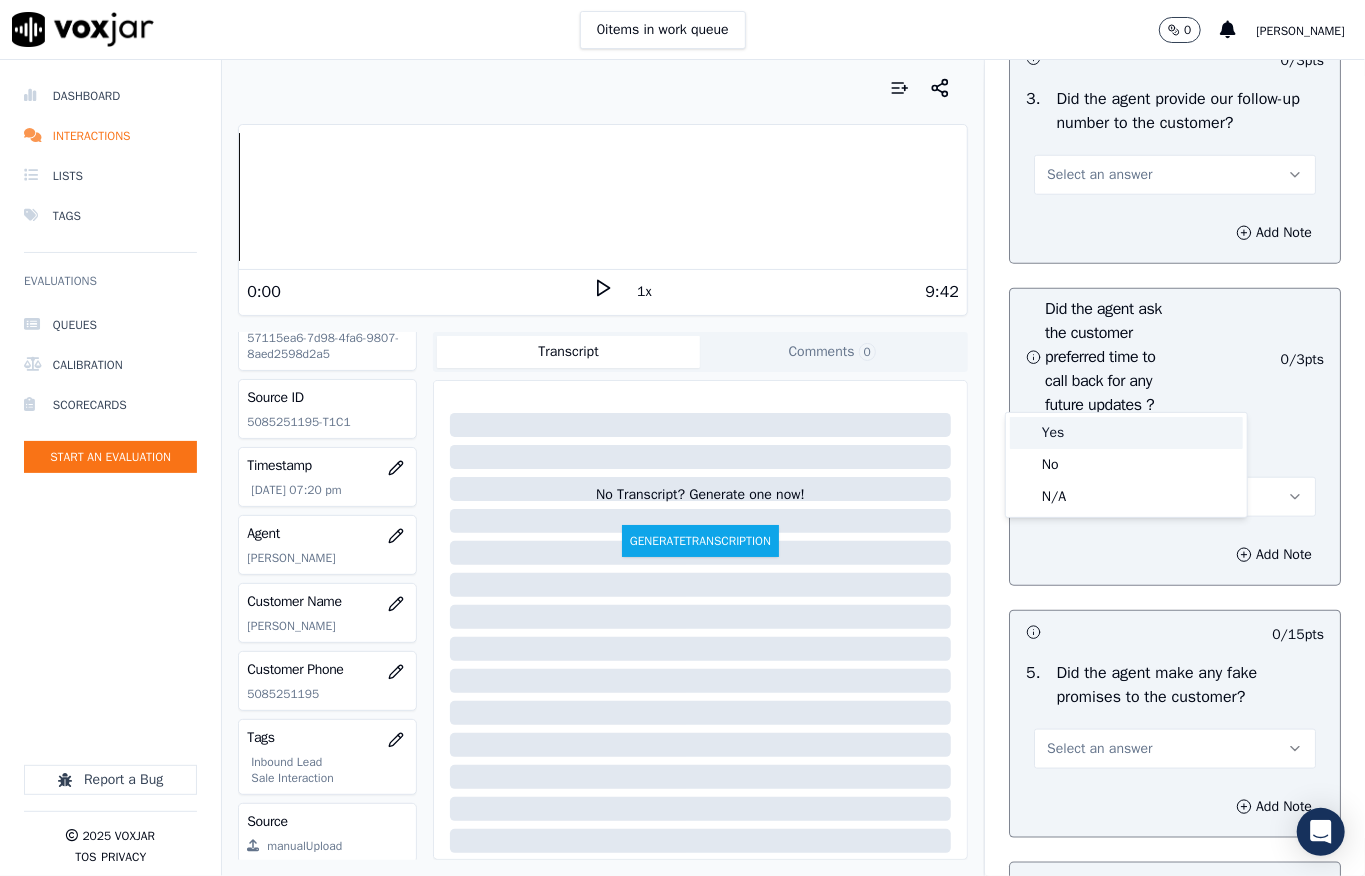 click on "Yes" at bounding box center (1126, 433) 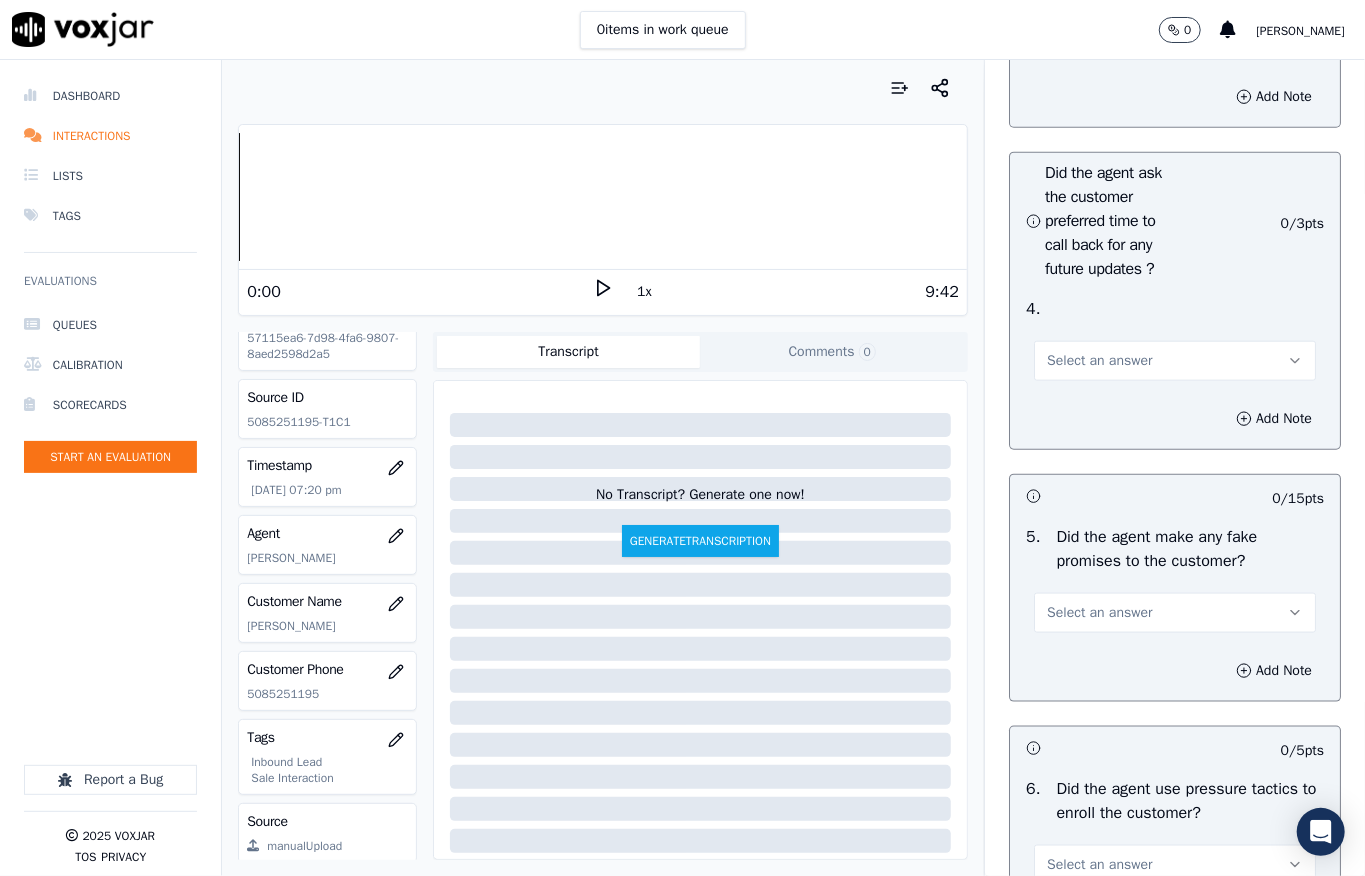 scroll, scrollTop: 5333, scrollLeft: 0, axis: vertical 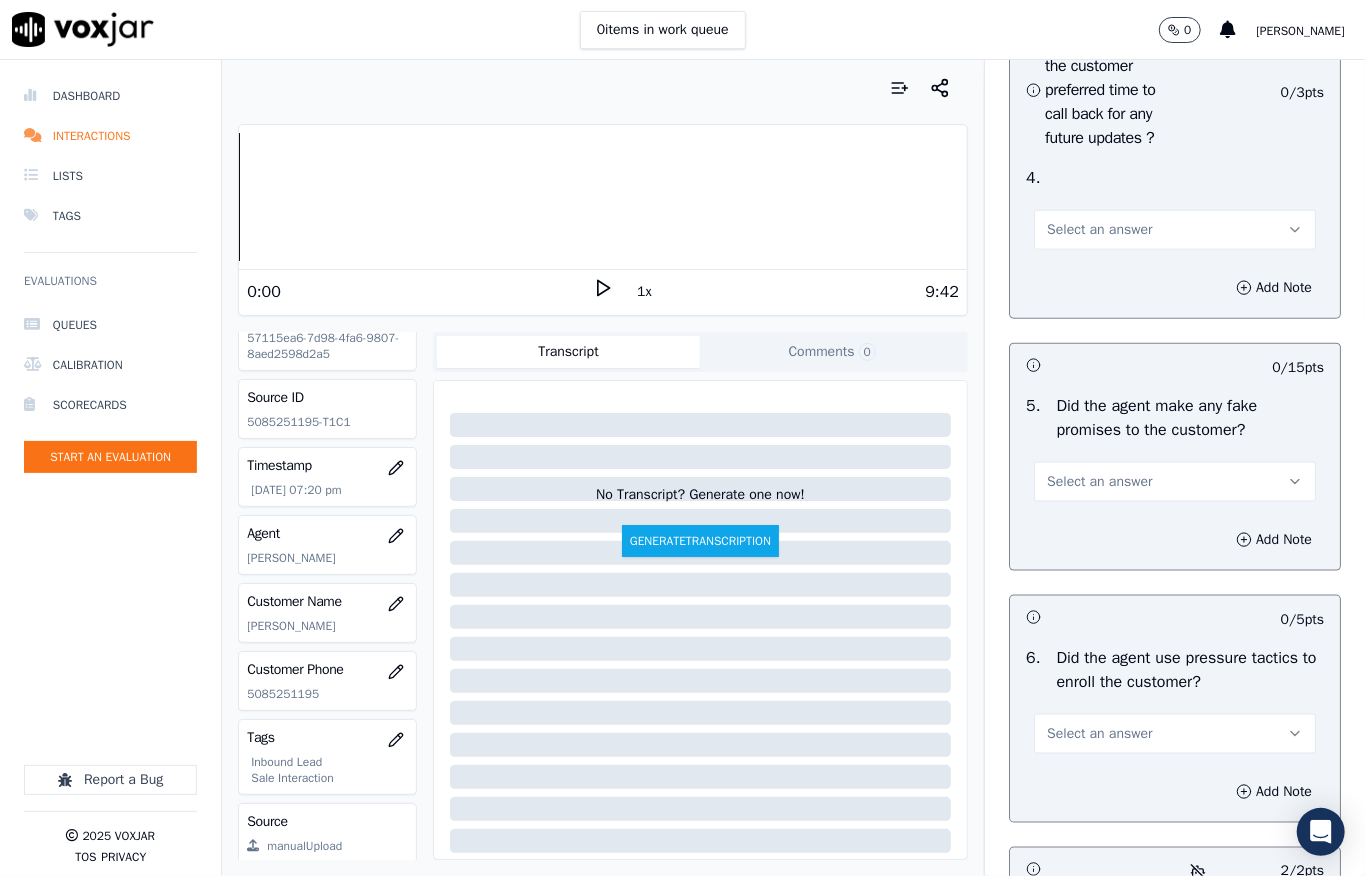click on "Select an answer" at bounding box center [1099, 230] 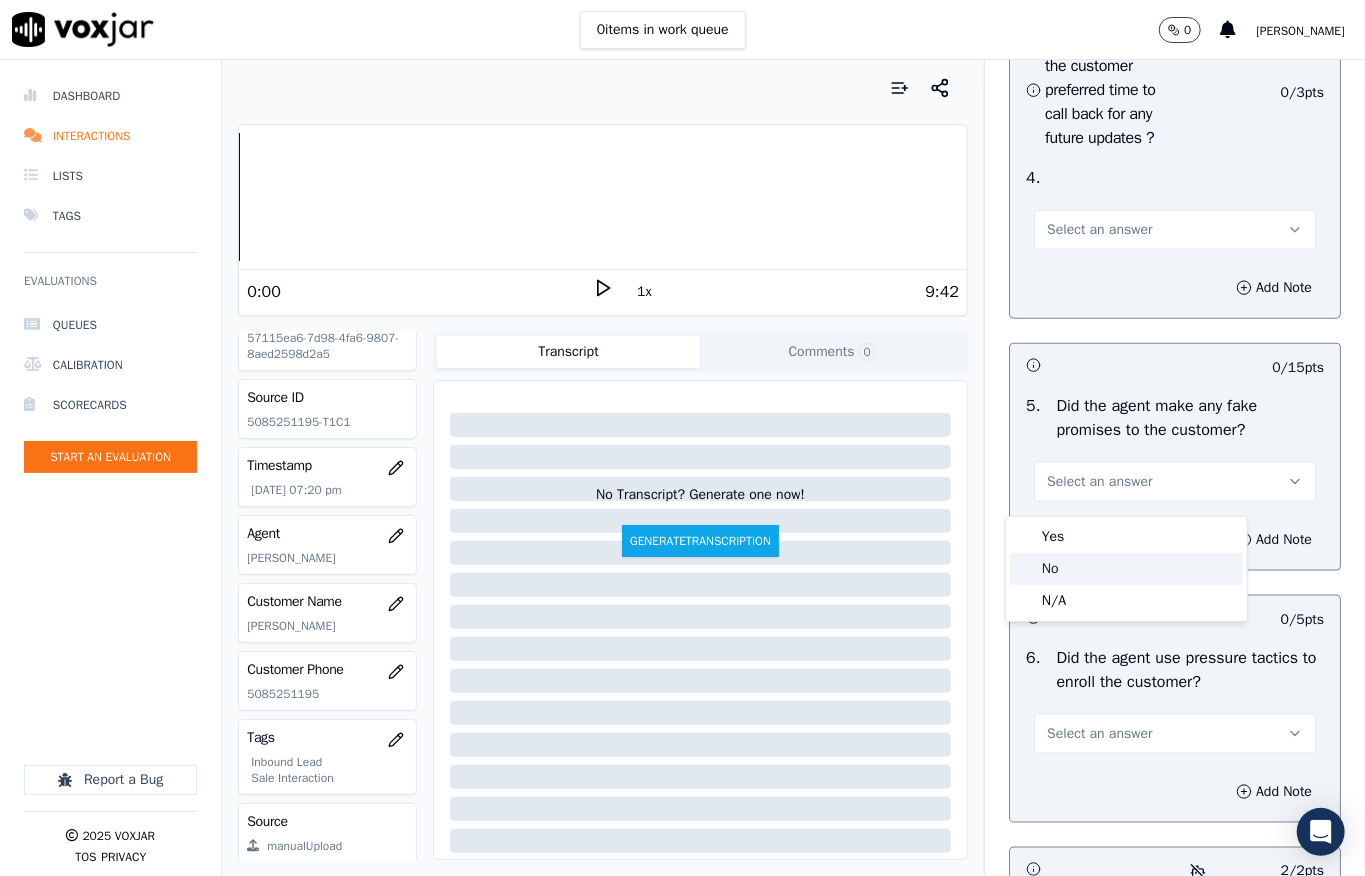 click on "No" 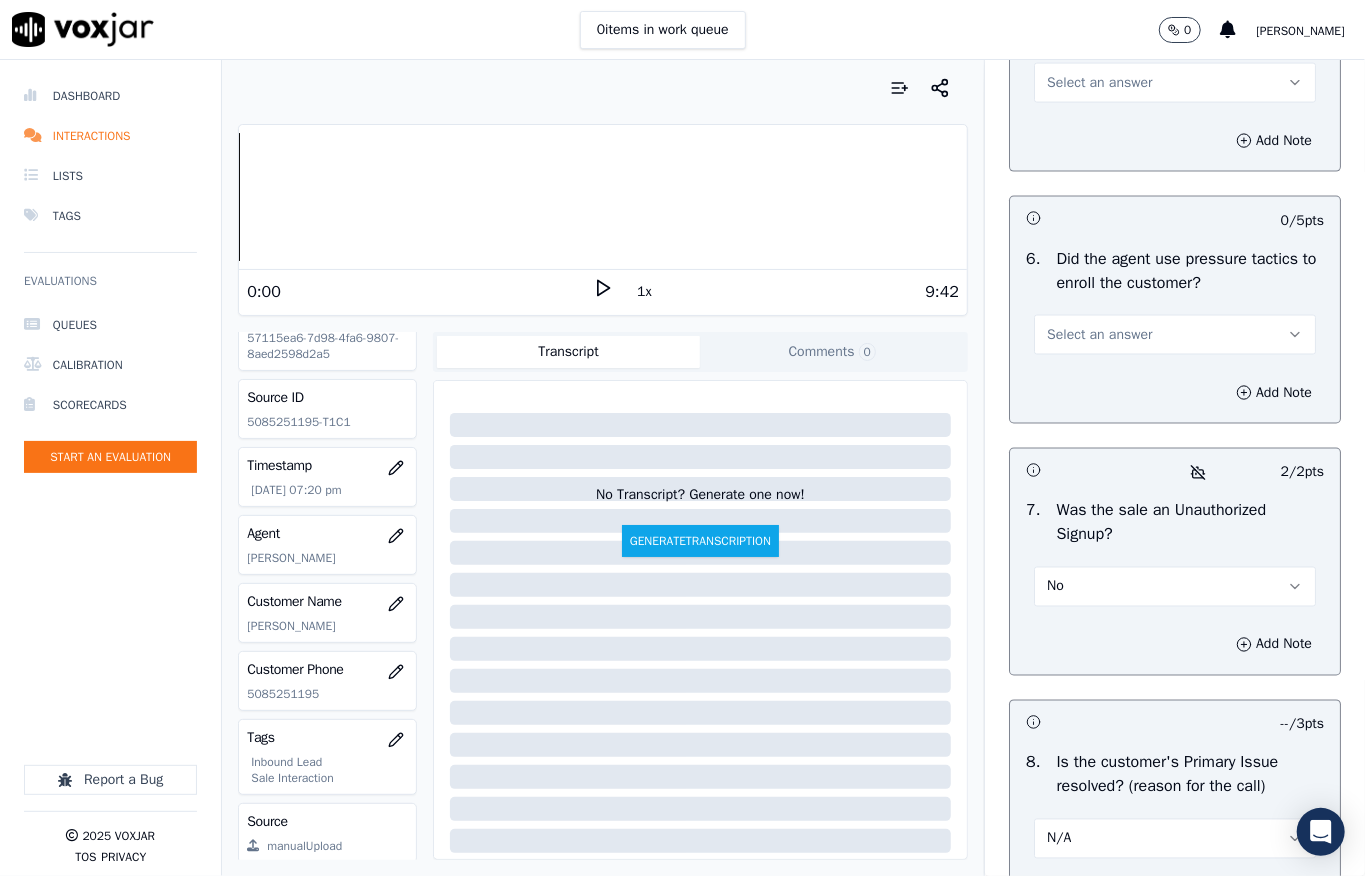 scroll, scrollTop: 5733, scrollLeft: 0, axis: vertical 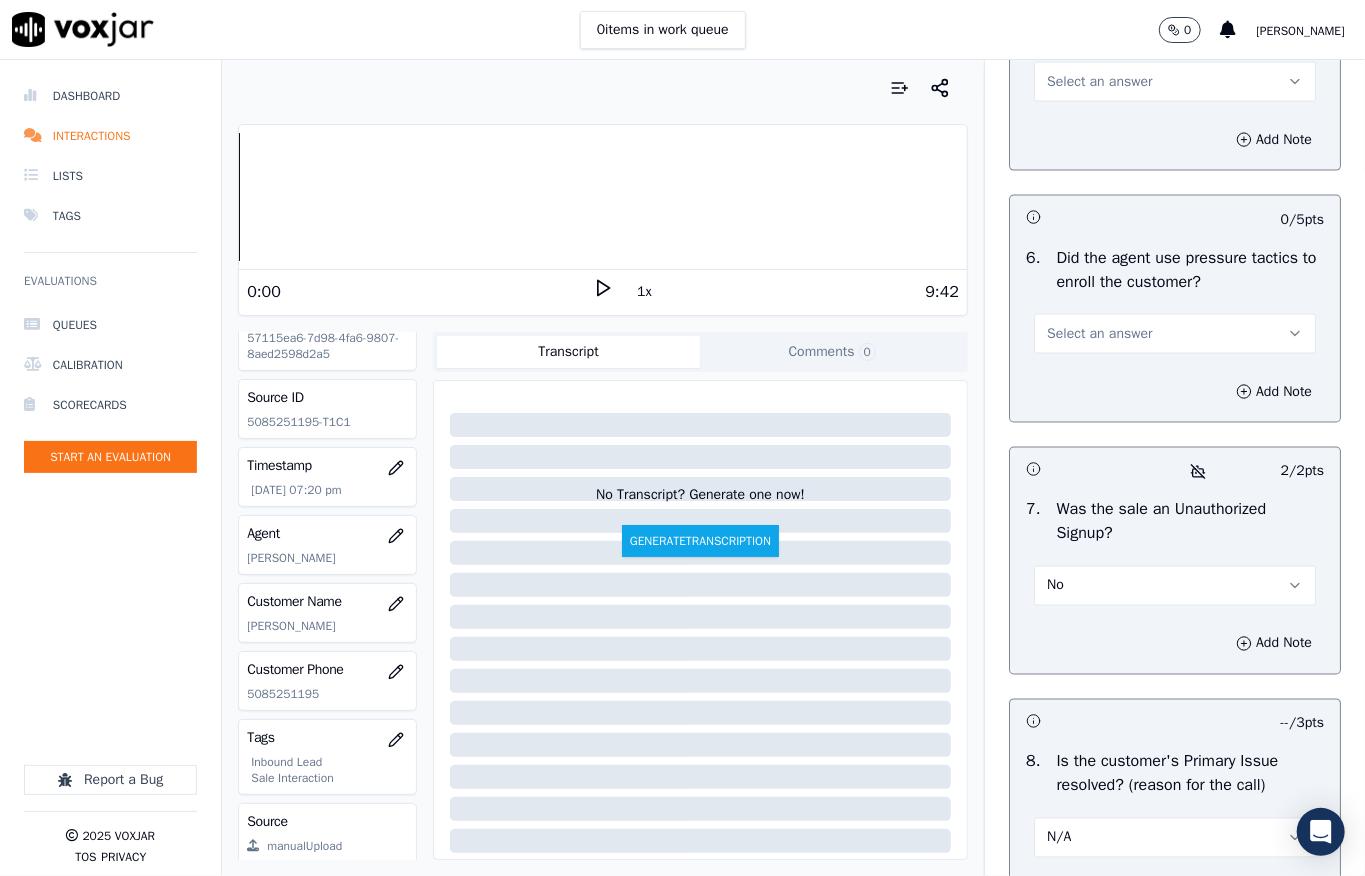 click on "Select an answer" at bounding box center (1099, 82) 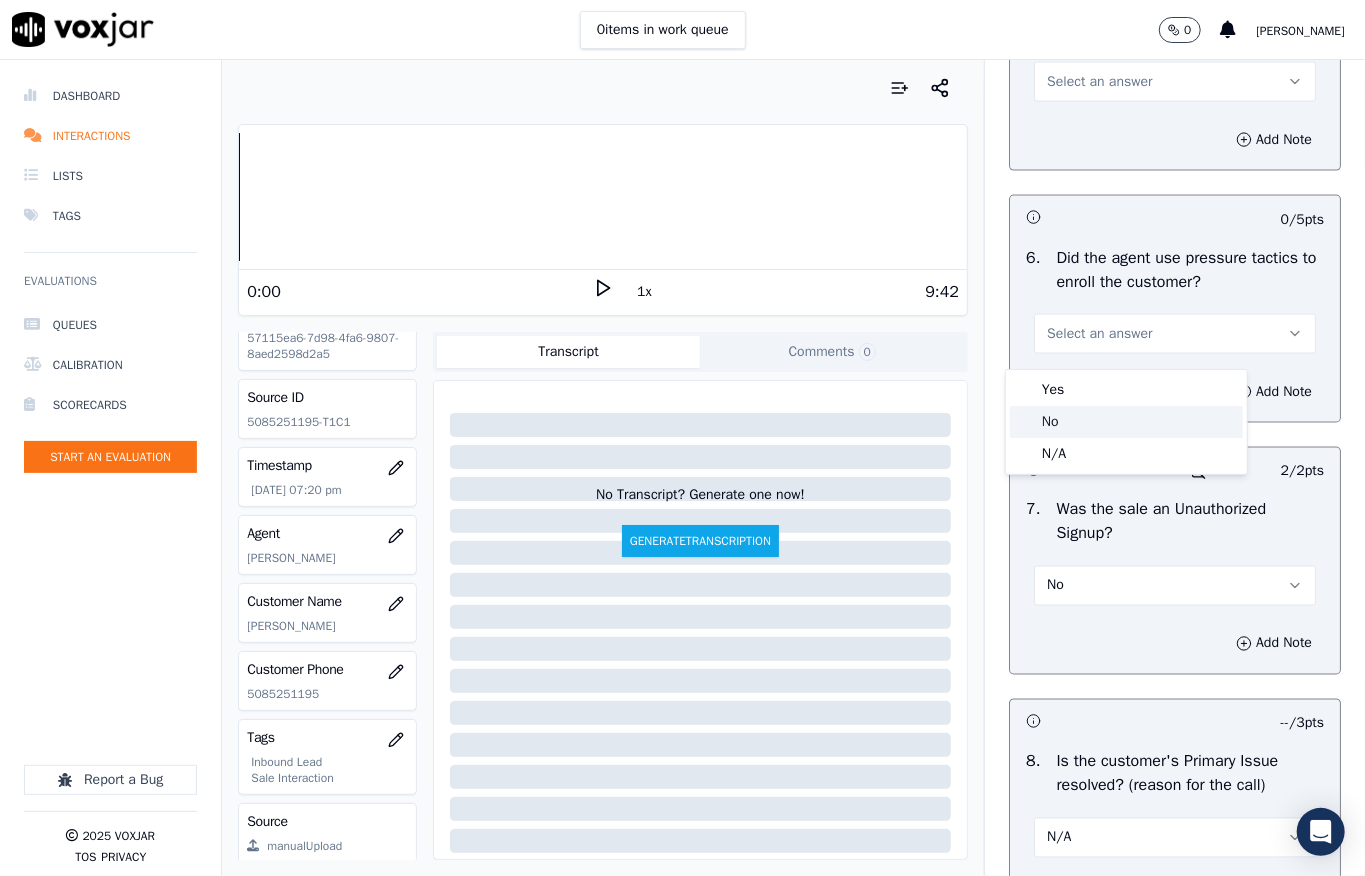 click on "No" 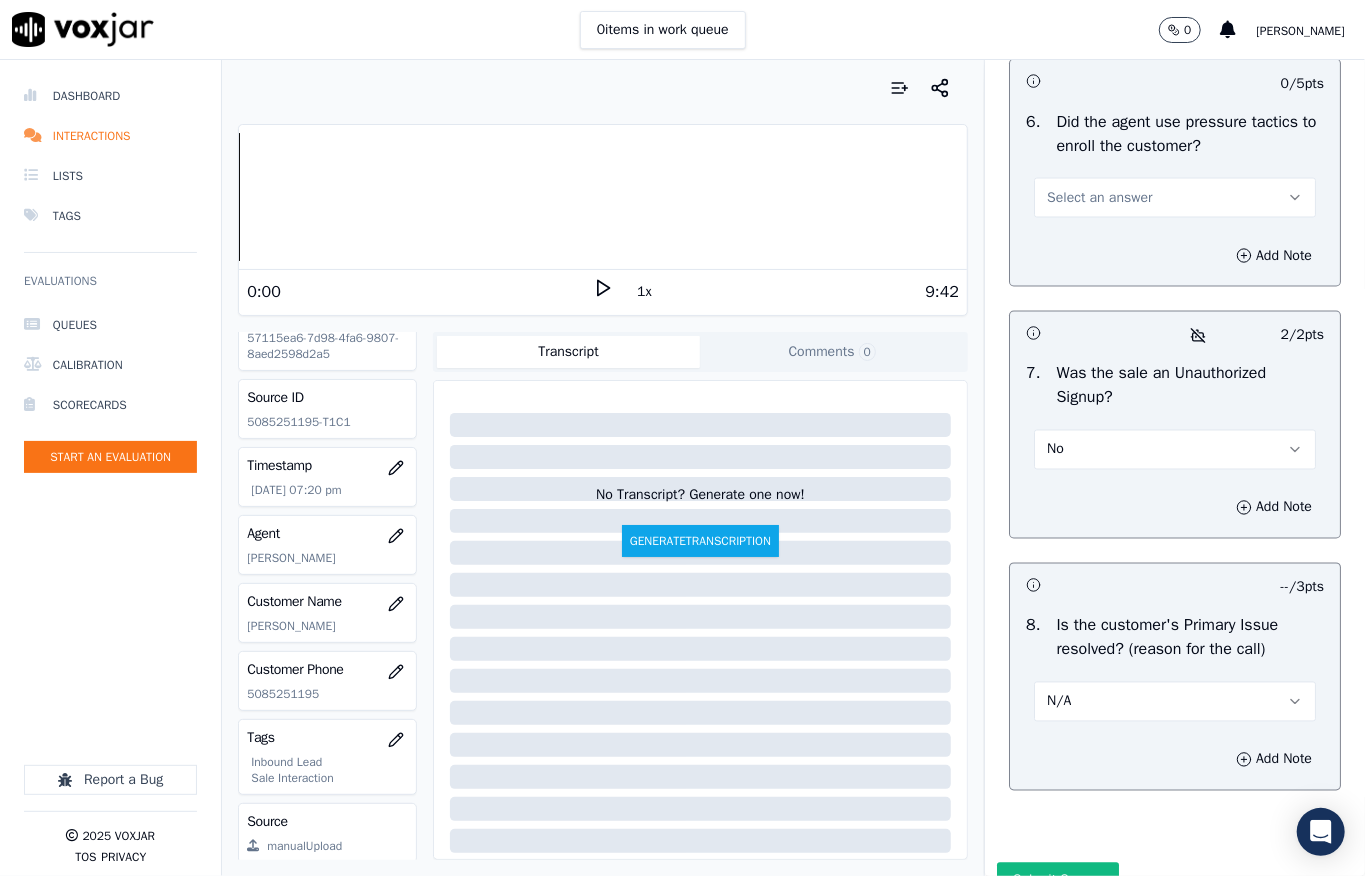 scroll, scrollTop: 6000, scrollLeft: 0, axis: vertical 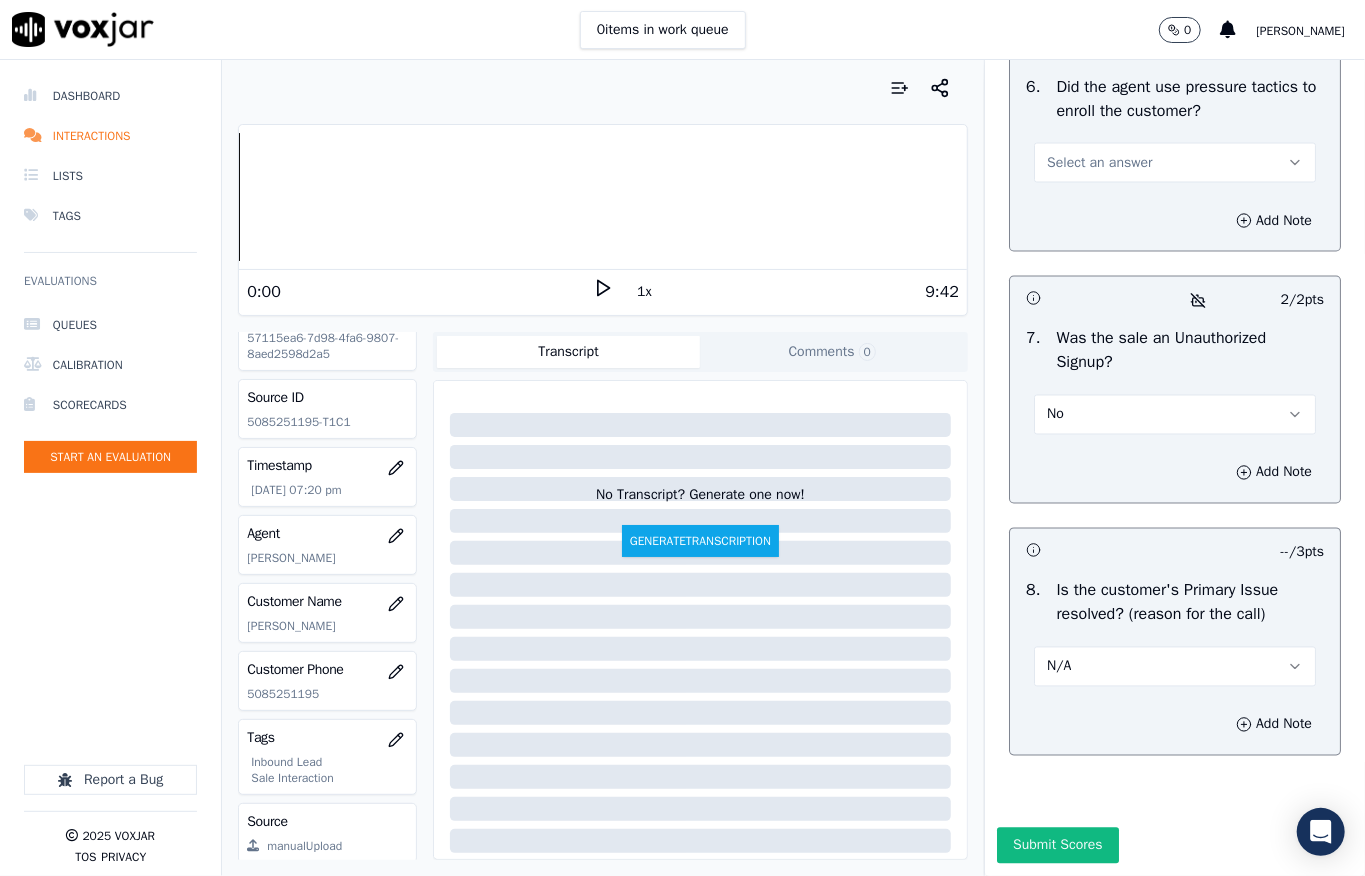 click on "Select an answer" at bounding box center (1099, 163) 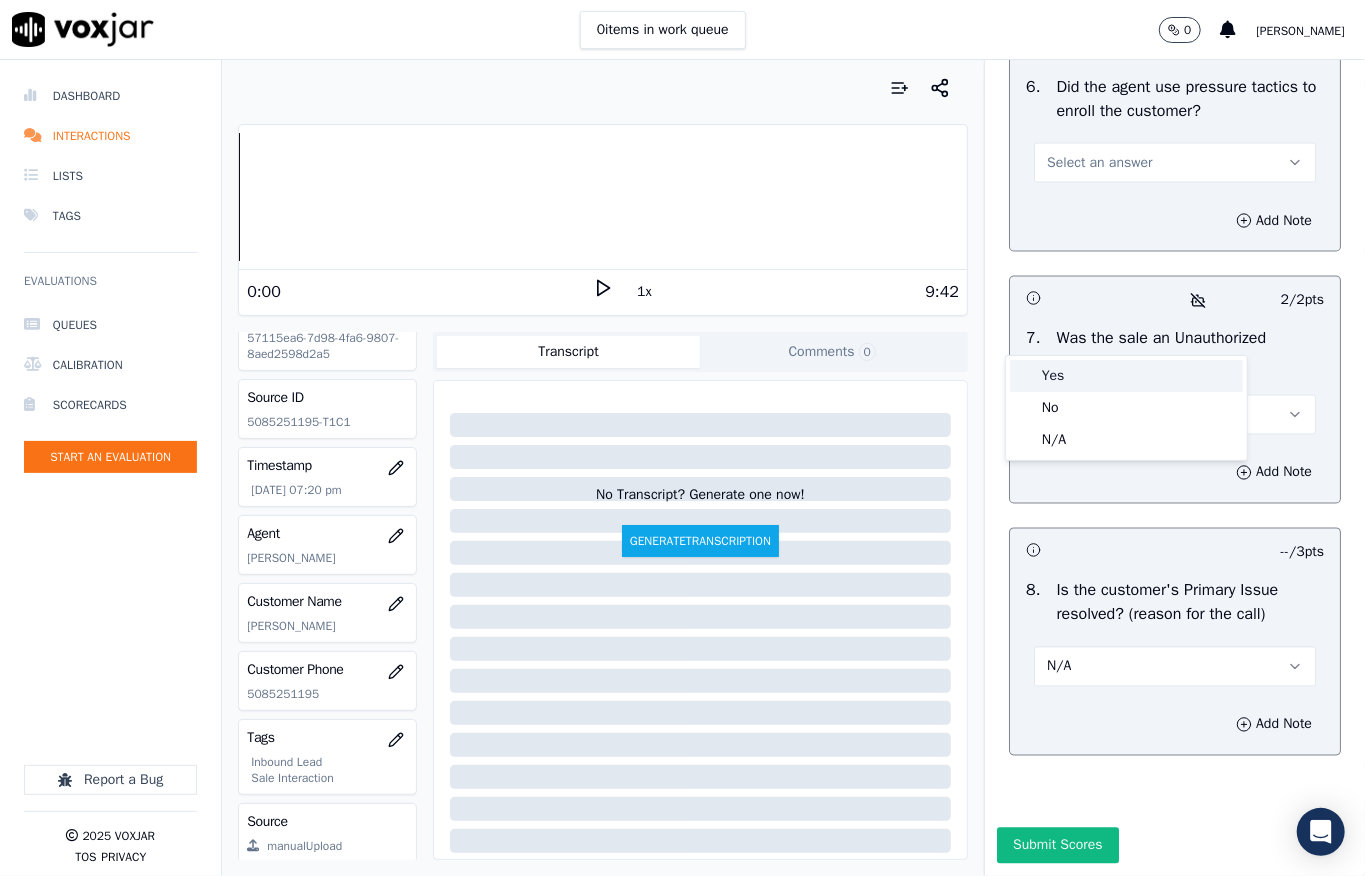 click on "Yes" at bounding box center (1126, 376) 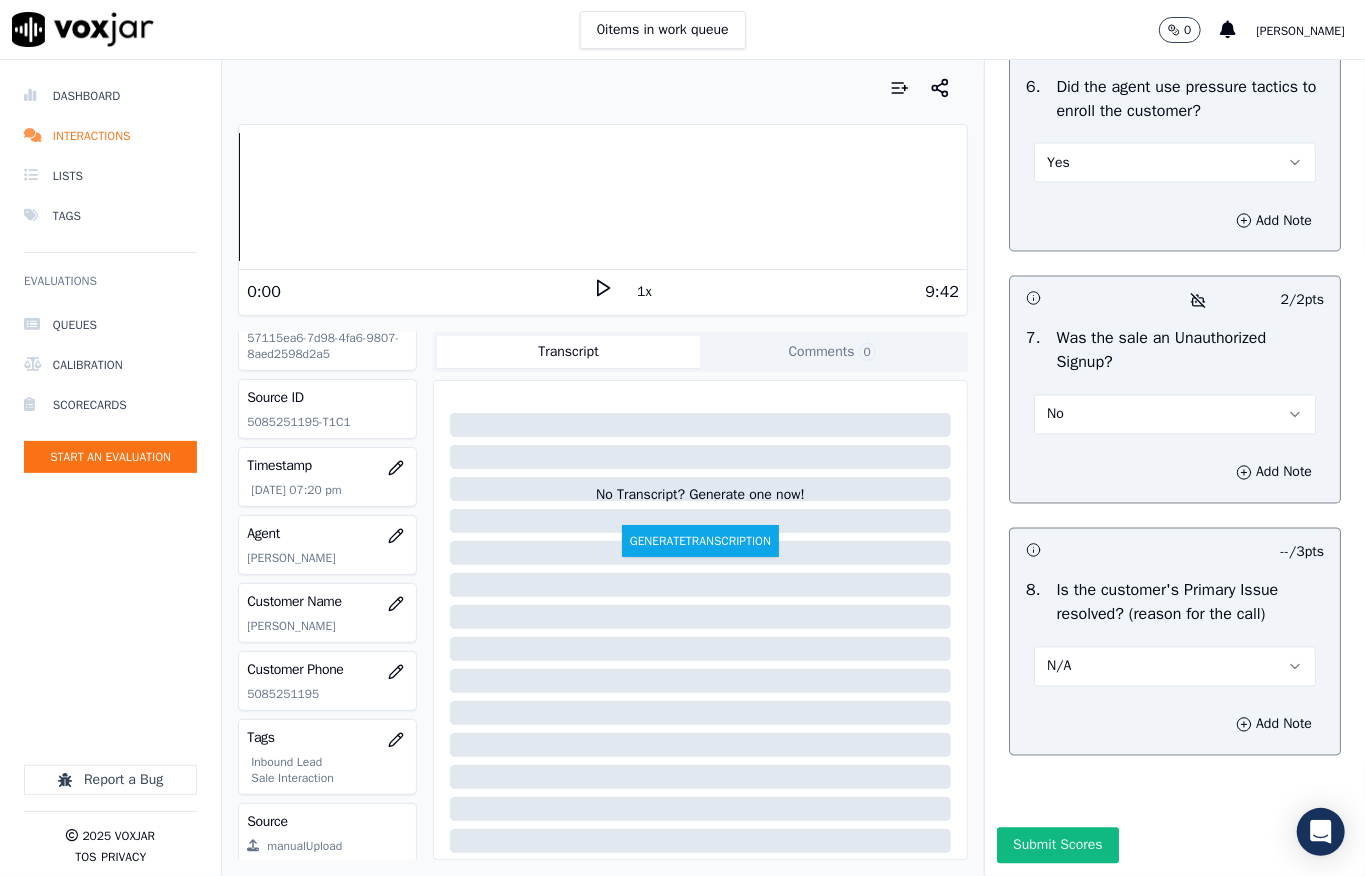 click on "Yes" at bounding box center [1175, 163] 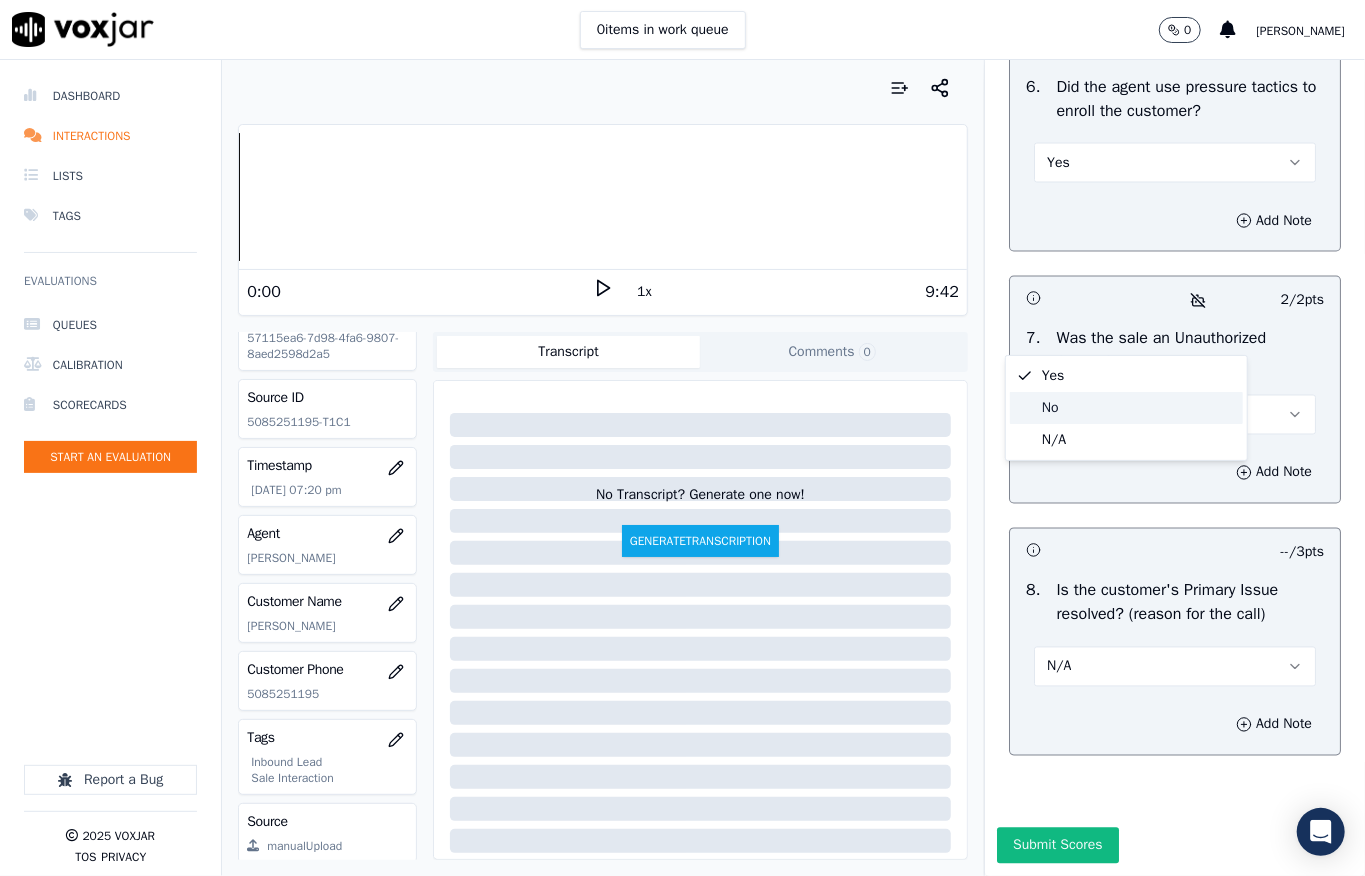 click on "No" 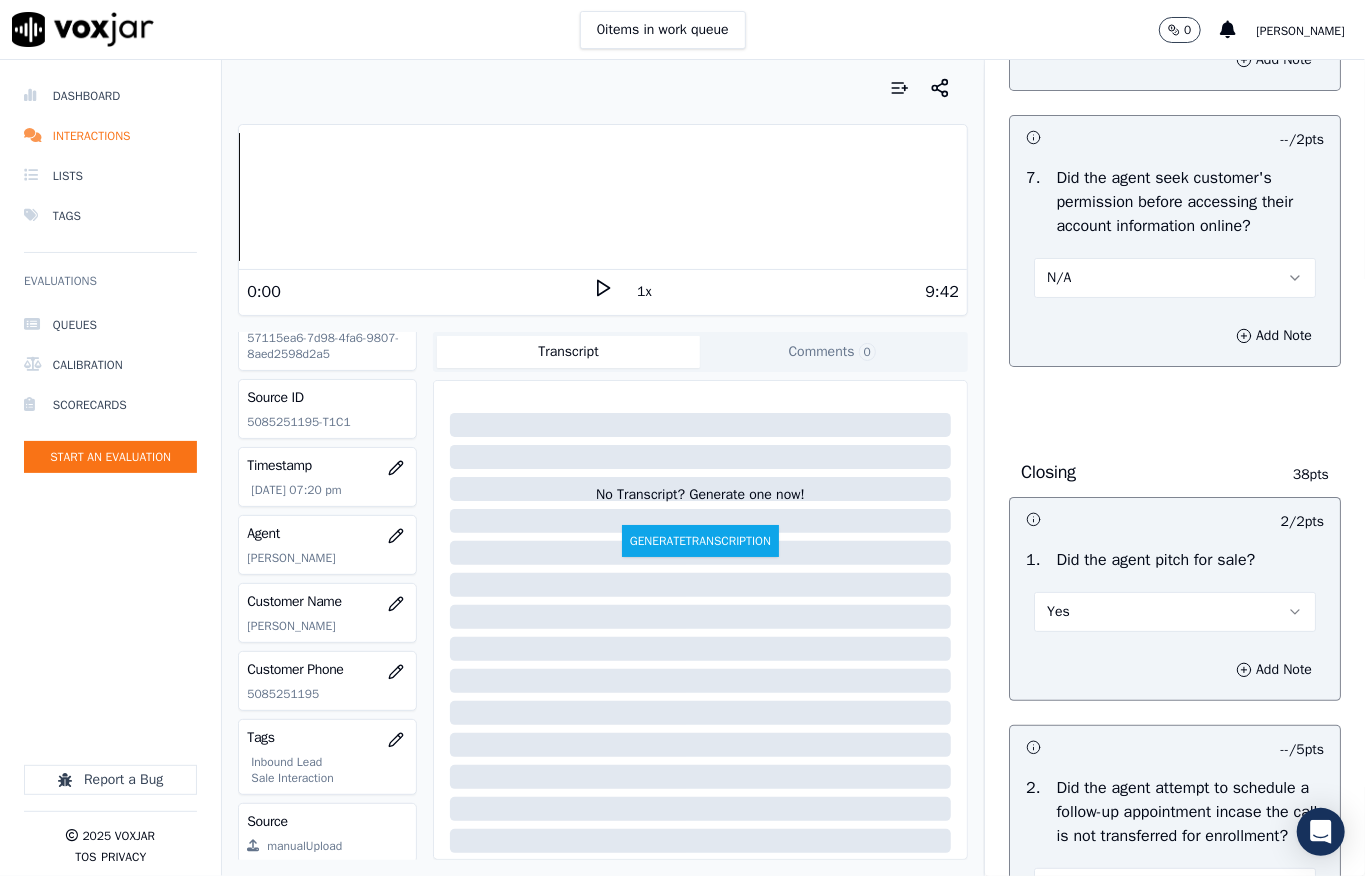 scroll, scrollTop: 4104, scrollLeft: 0, axis: vertical 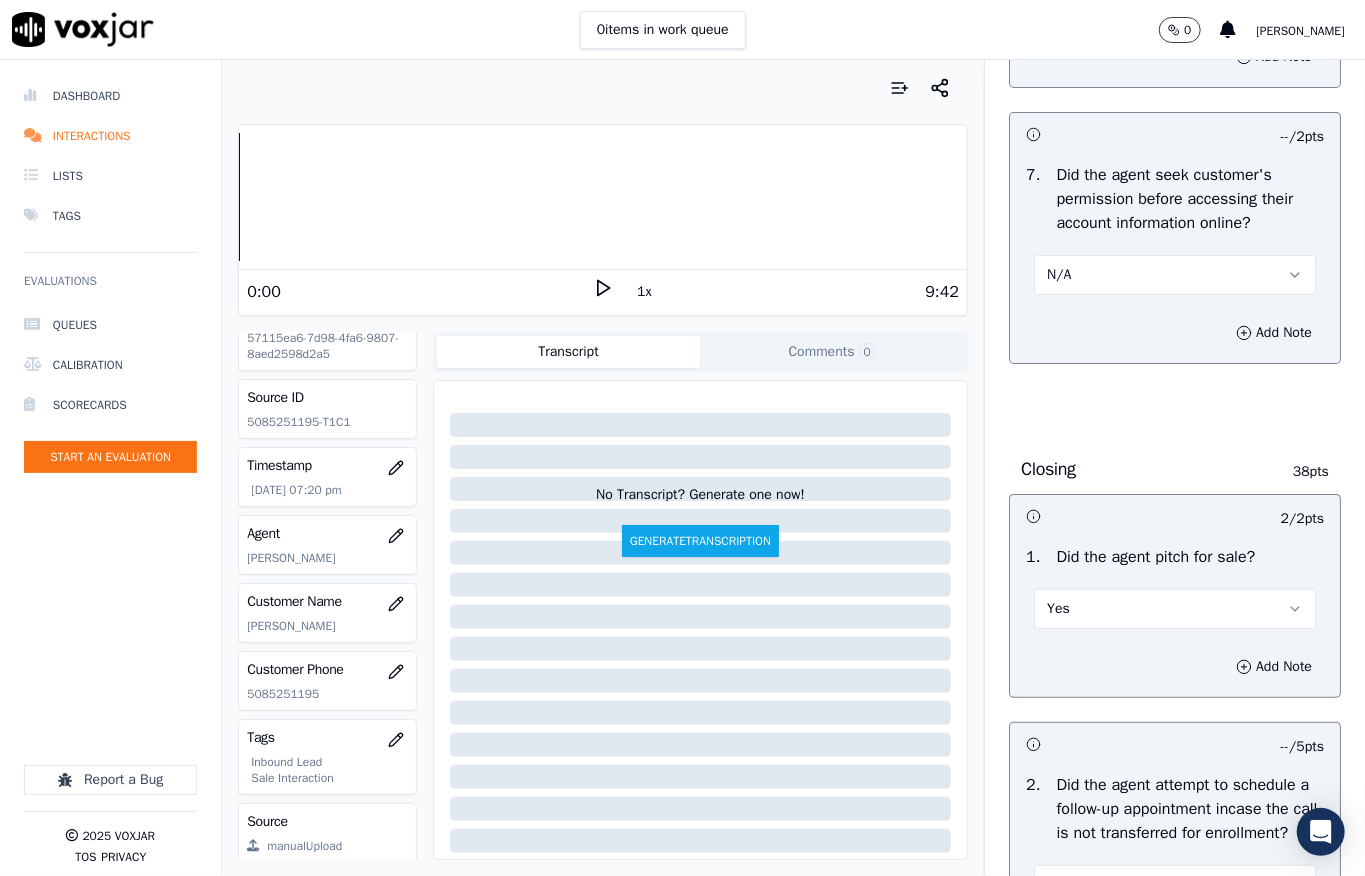 click on "N/A" at bounding box center [1175, 275] 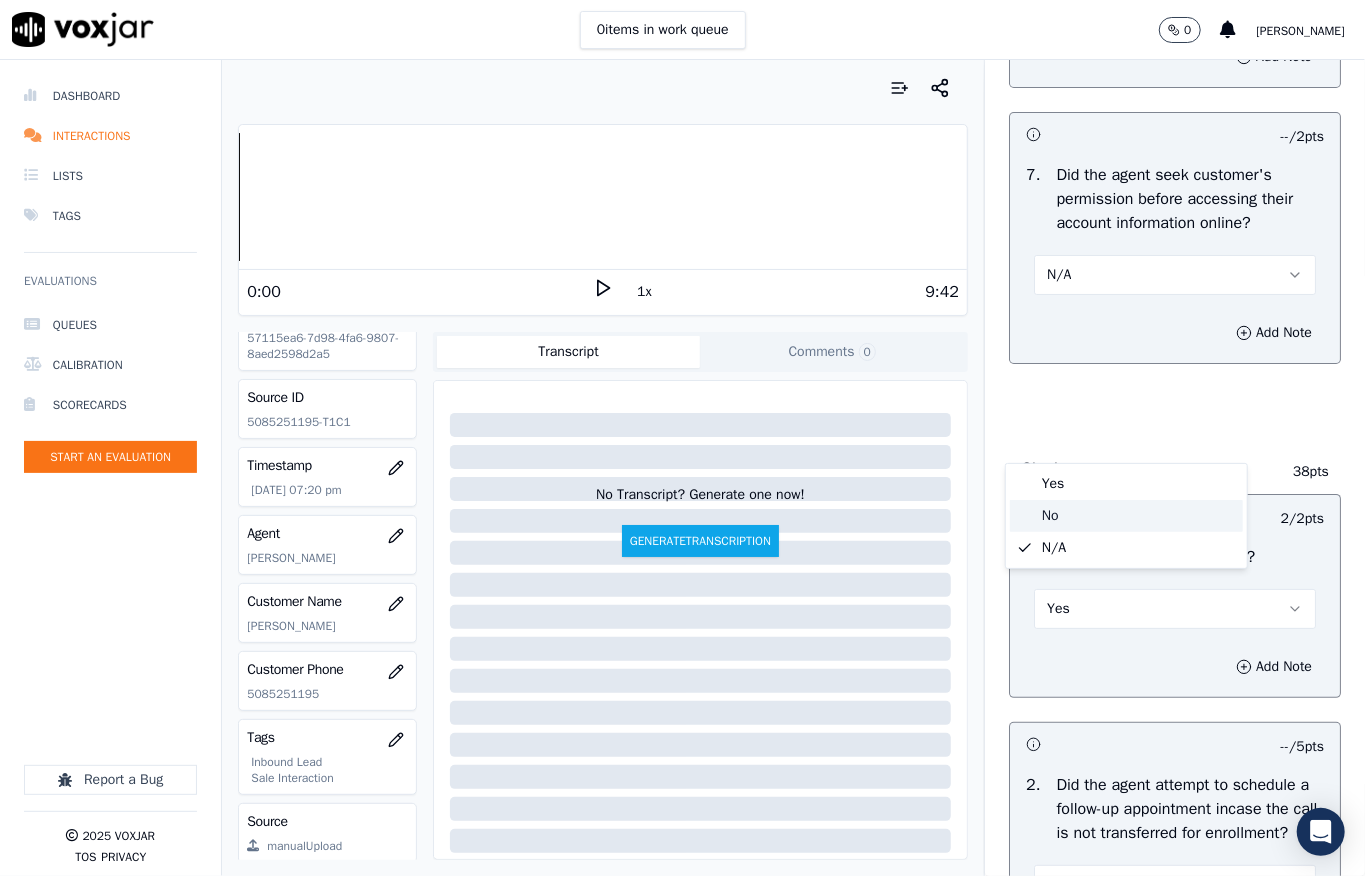 click on "No" 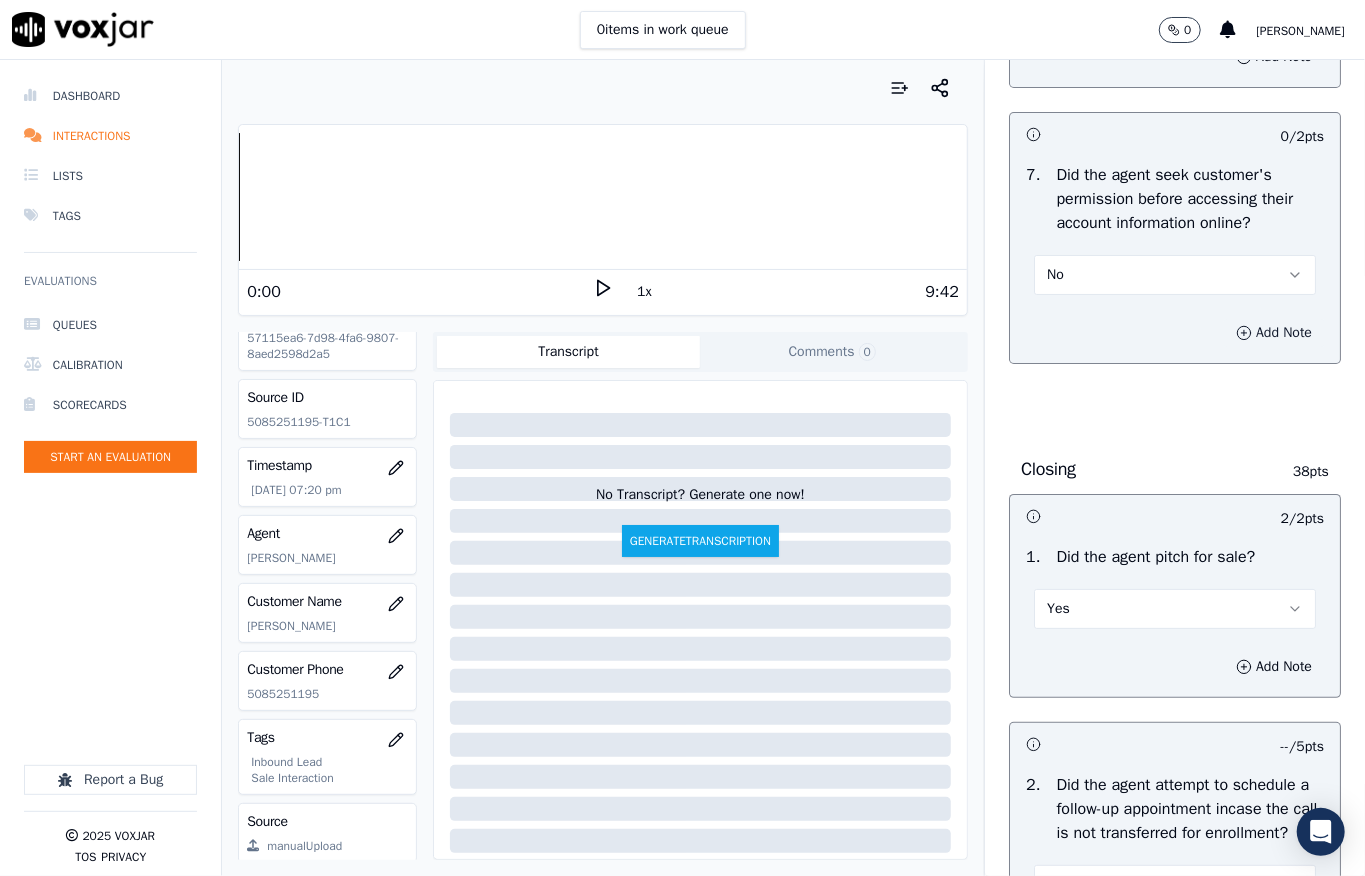 click on "Add Note" at bounding box center [1274, 333] 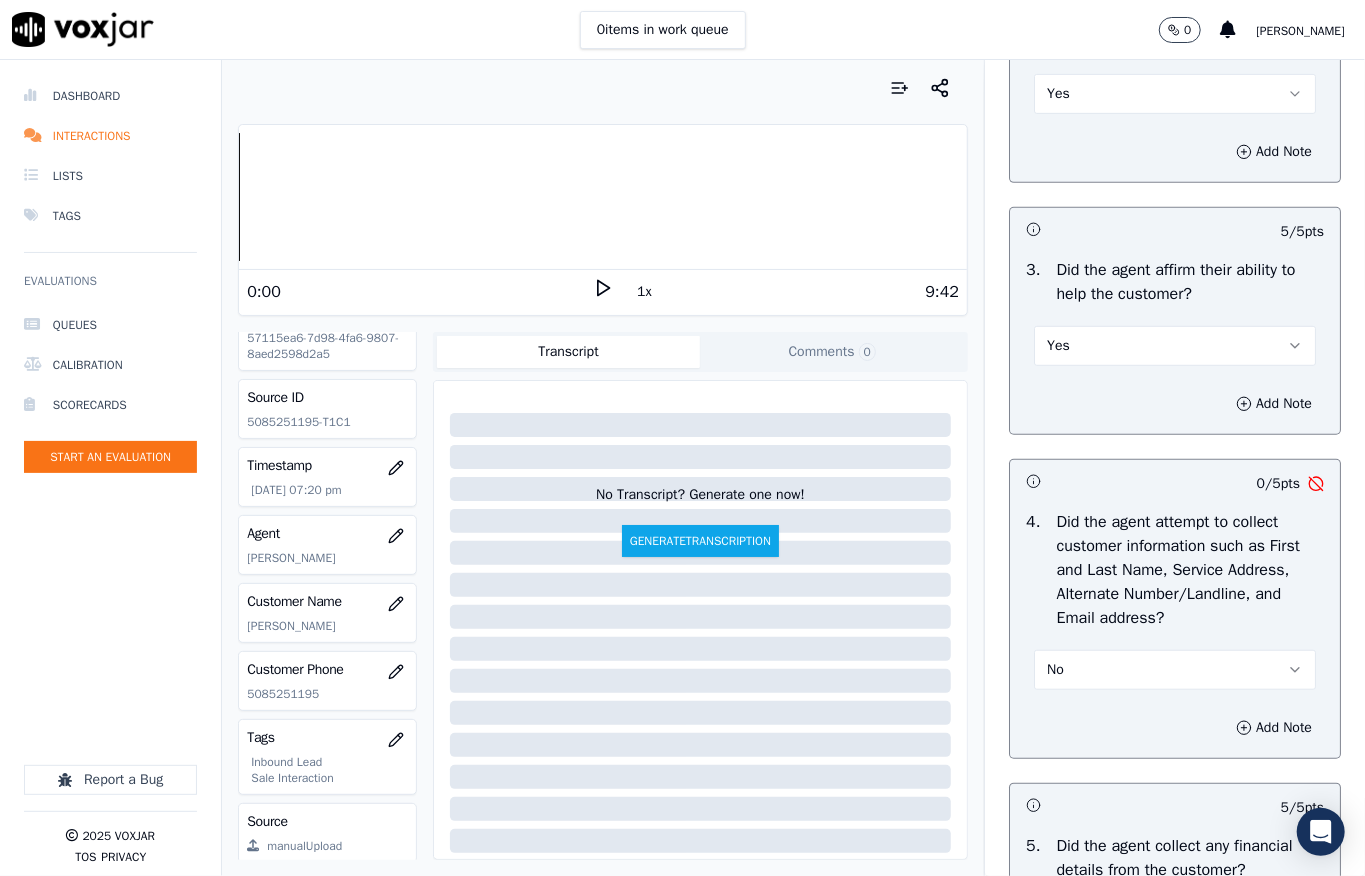 scroll, scrollTop: 666, scrollLeft: 0, axis: vertical 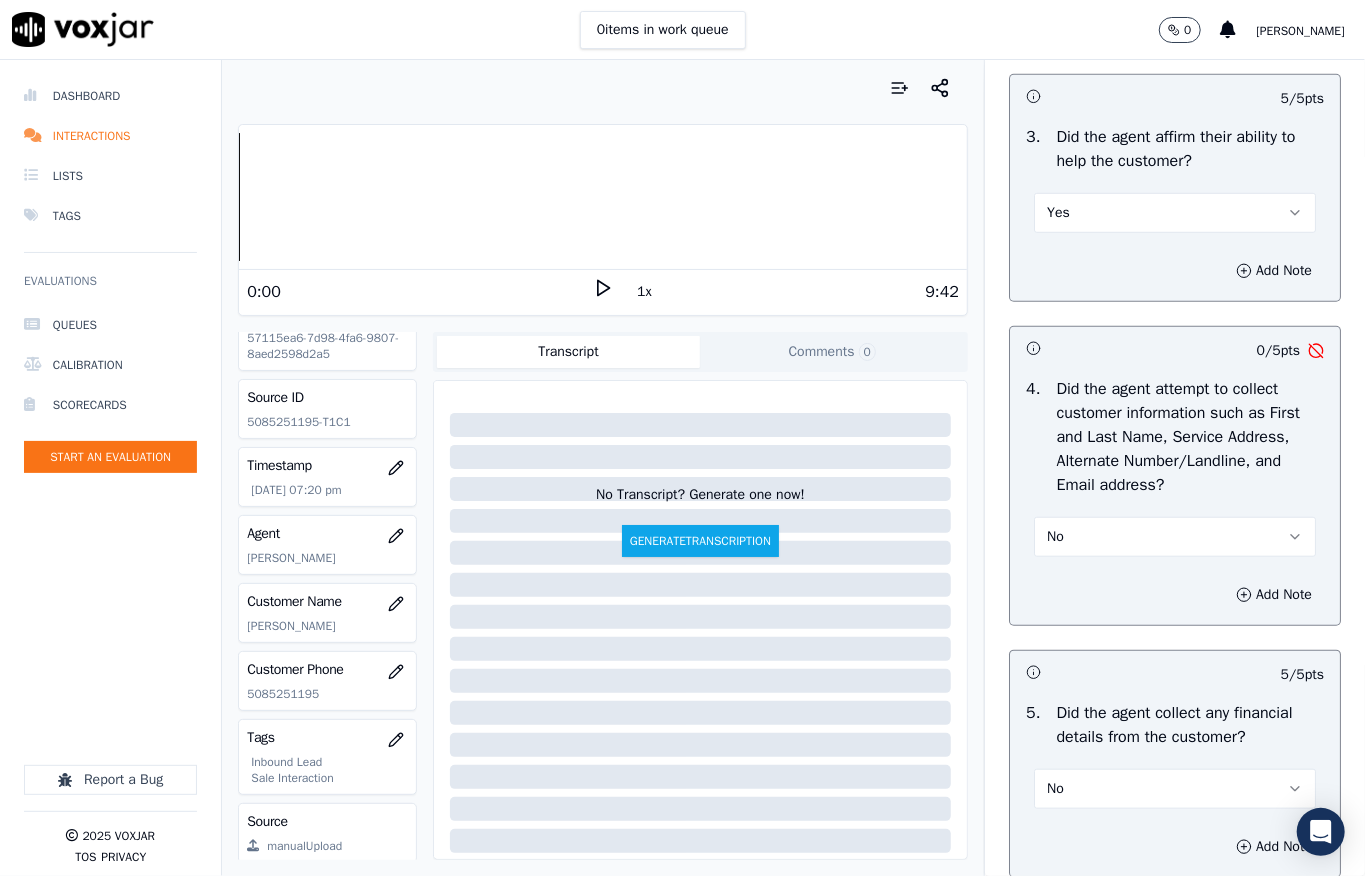 type on "Call id - 20250708-101928_@4:07 - Agent shared the customer’s account information without first obtaining their permission //" 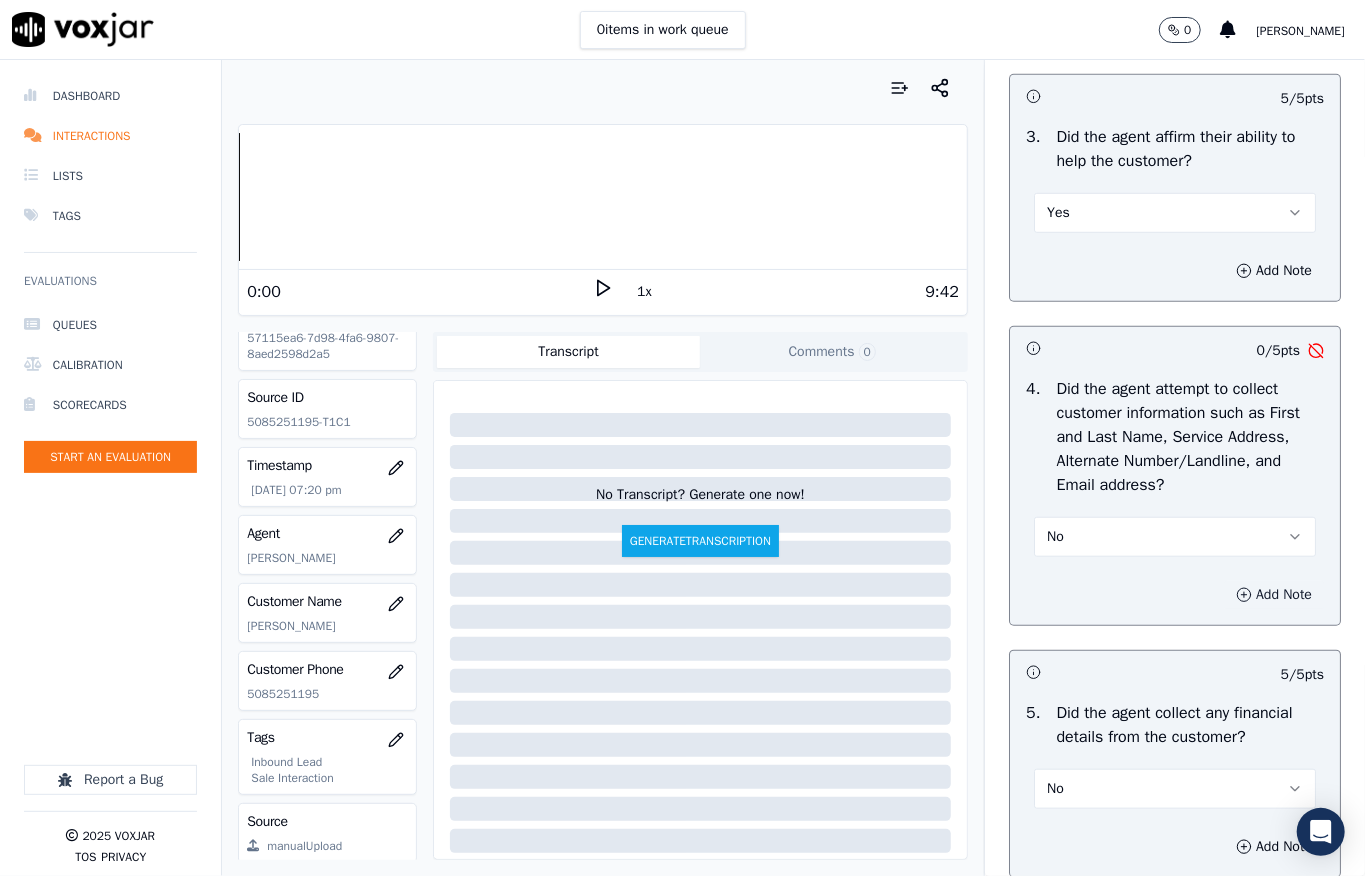 click on "Add Note" at bounding box center [1274, 595] 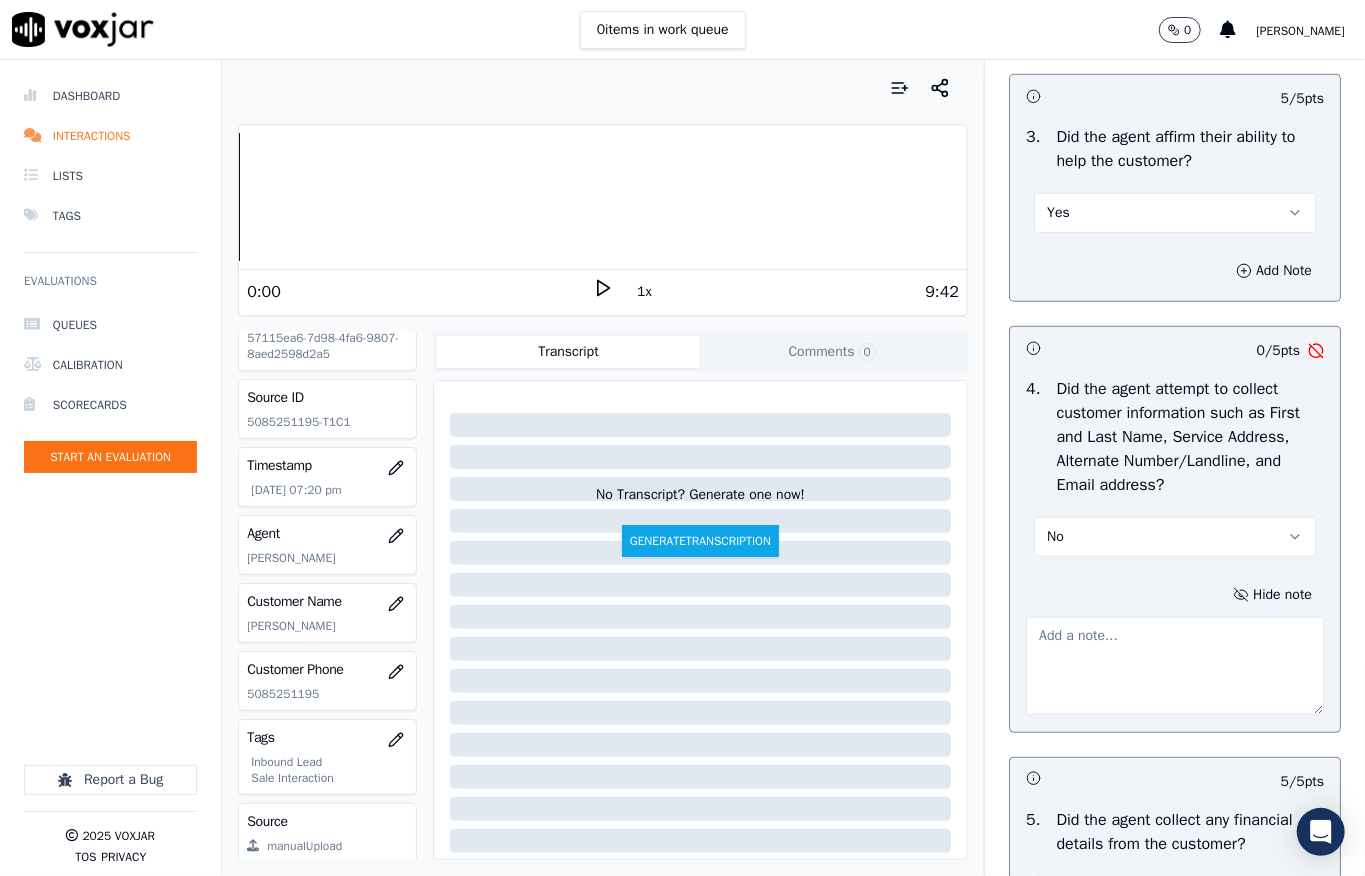 click at bounding box center (1175, 666) 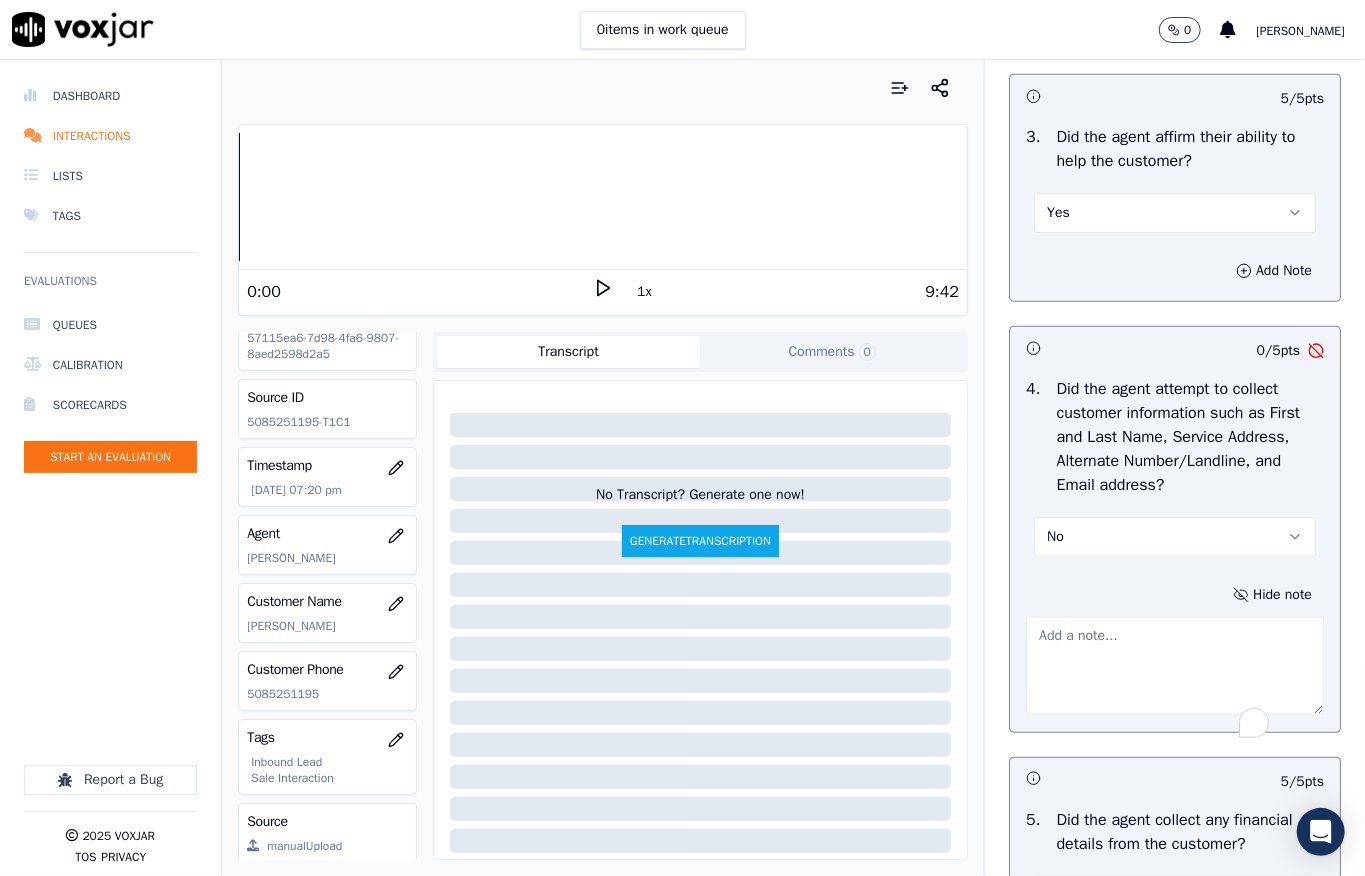 paste on "“The agent did not confirm the customer’s alternative phone number and email address //" 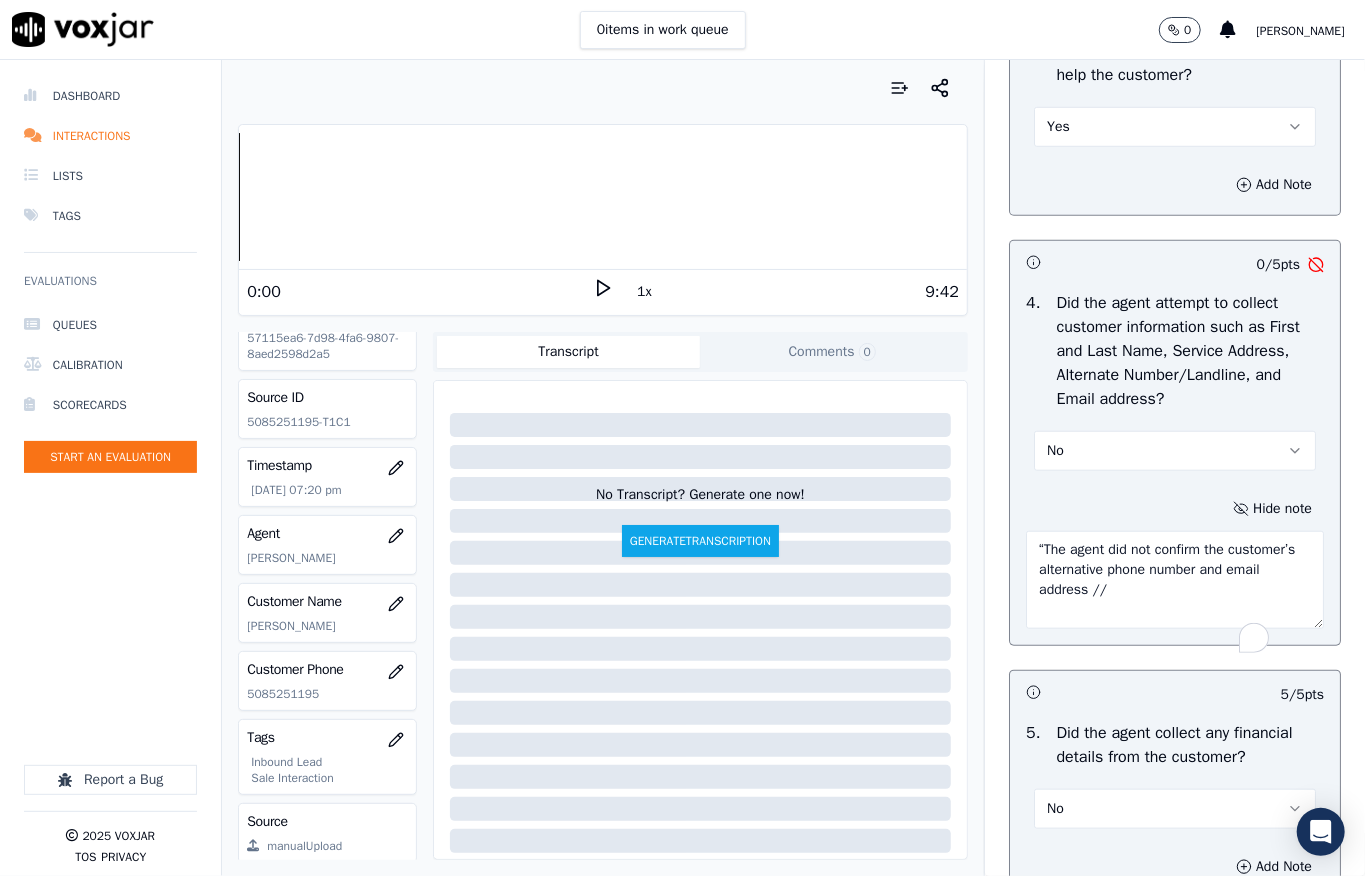 scroll, scrollTop: 800, scrollLeft: 0, axis: vertical 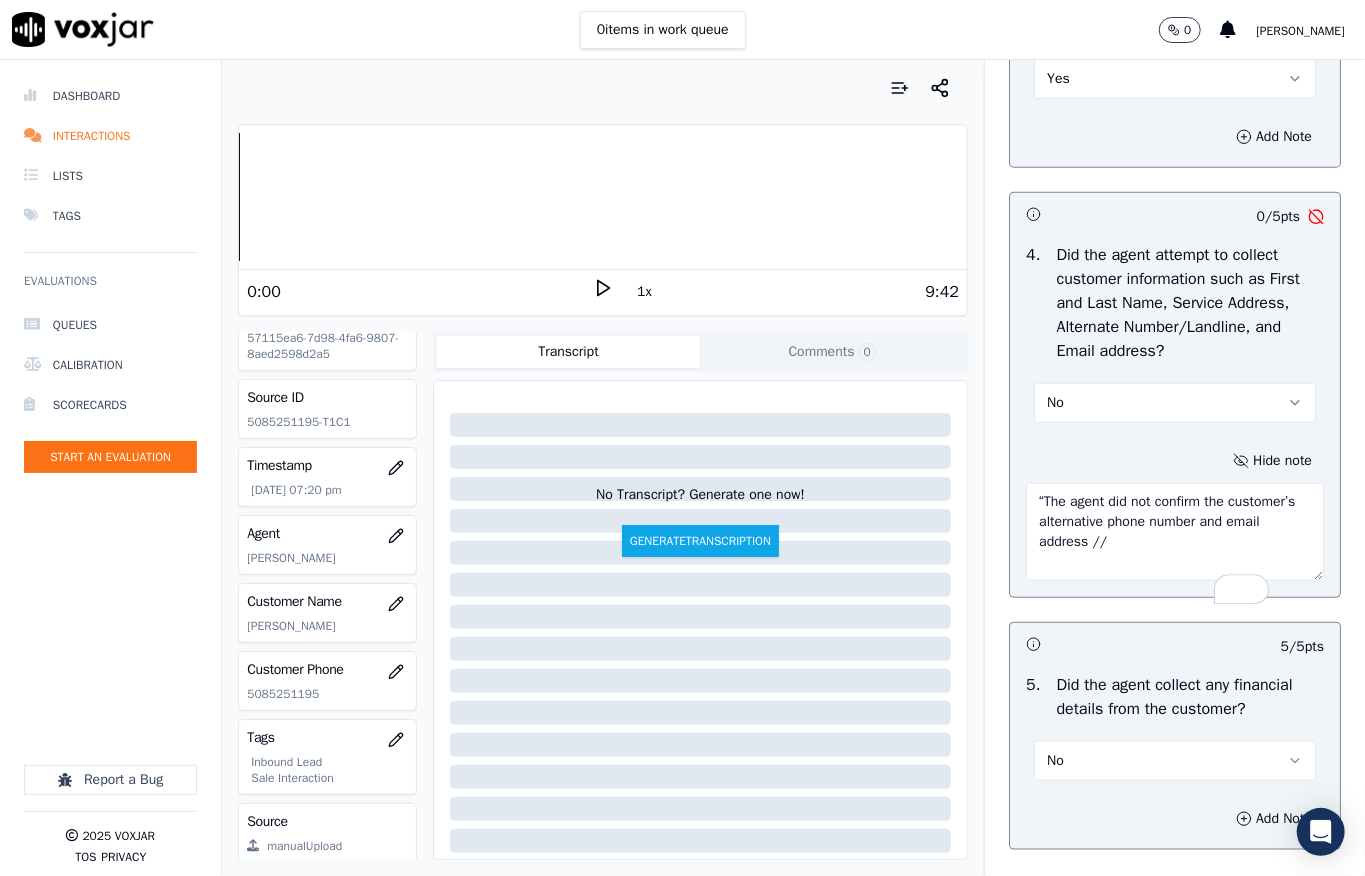 click on "“The agent did not confirm the customer’s alternative phone number and email address //" at bounding box center (1175, 532) 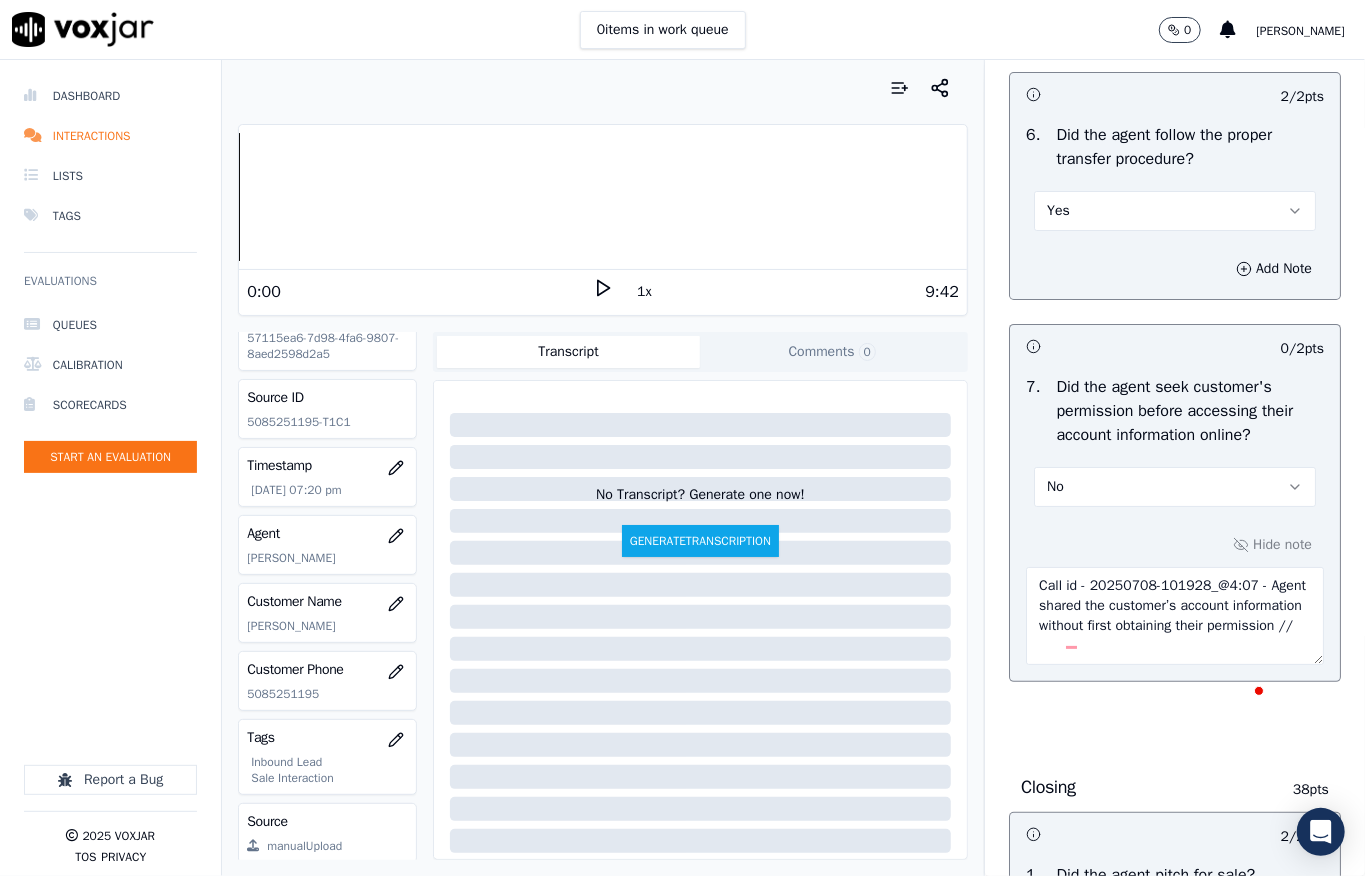 scroll, scrollTop: 6450, scrollLeft: 0, axis: vertical 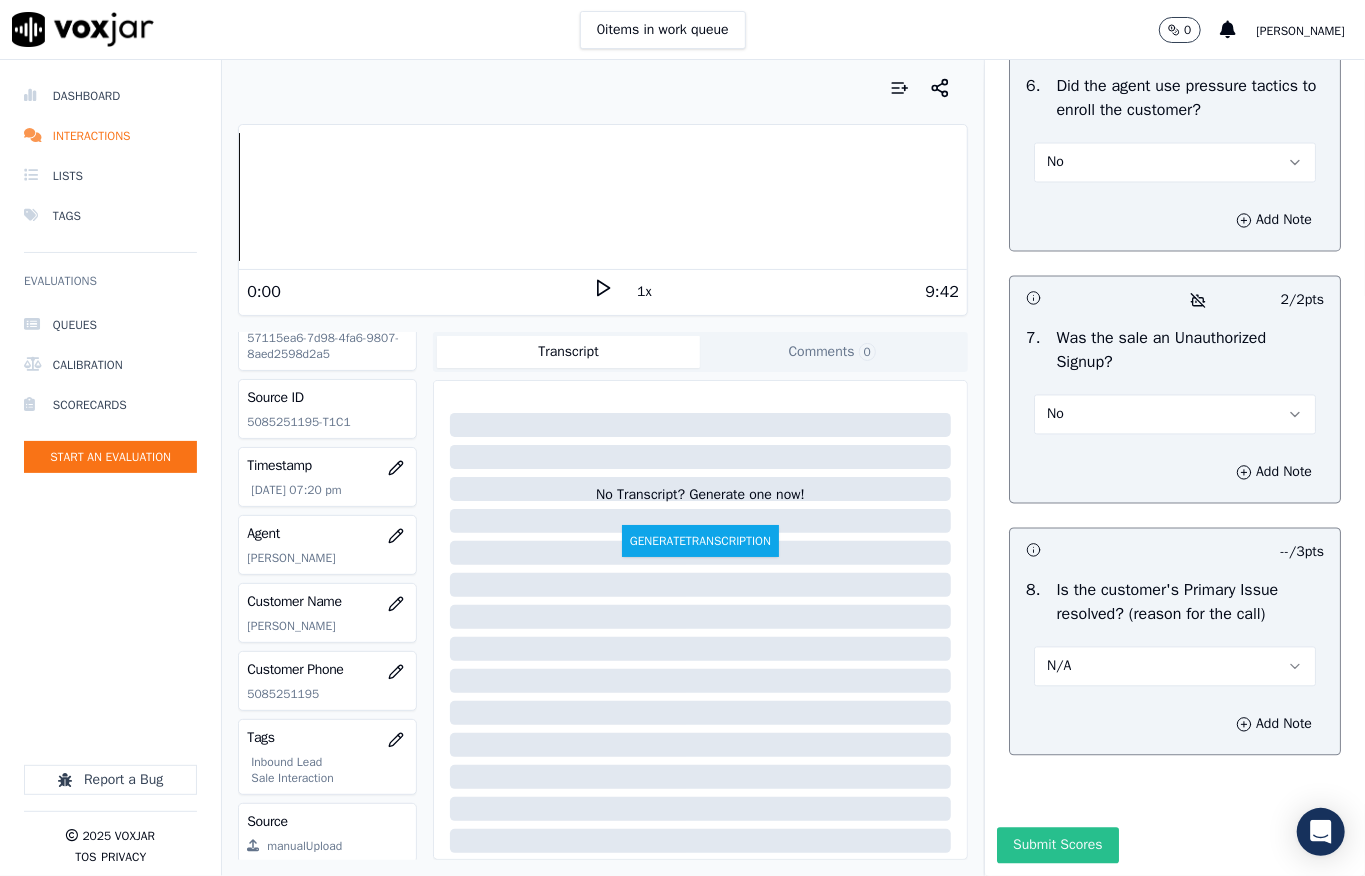 type on "The agent did not confirm the customer’s alternative phone number and email address //" 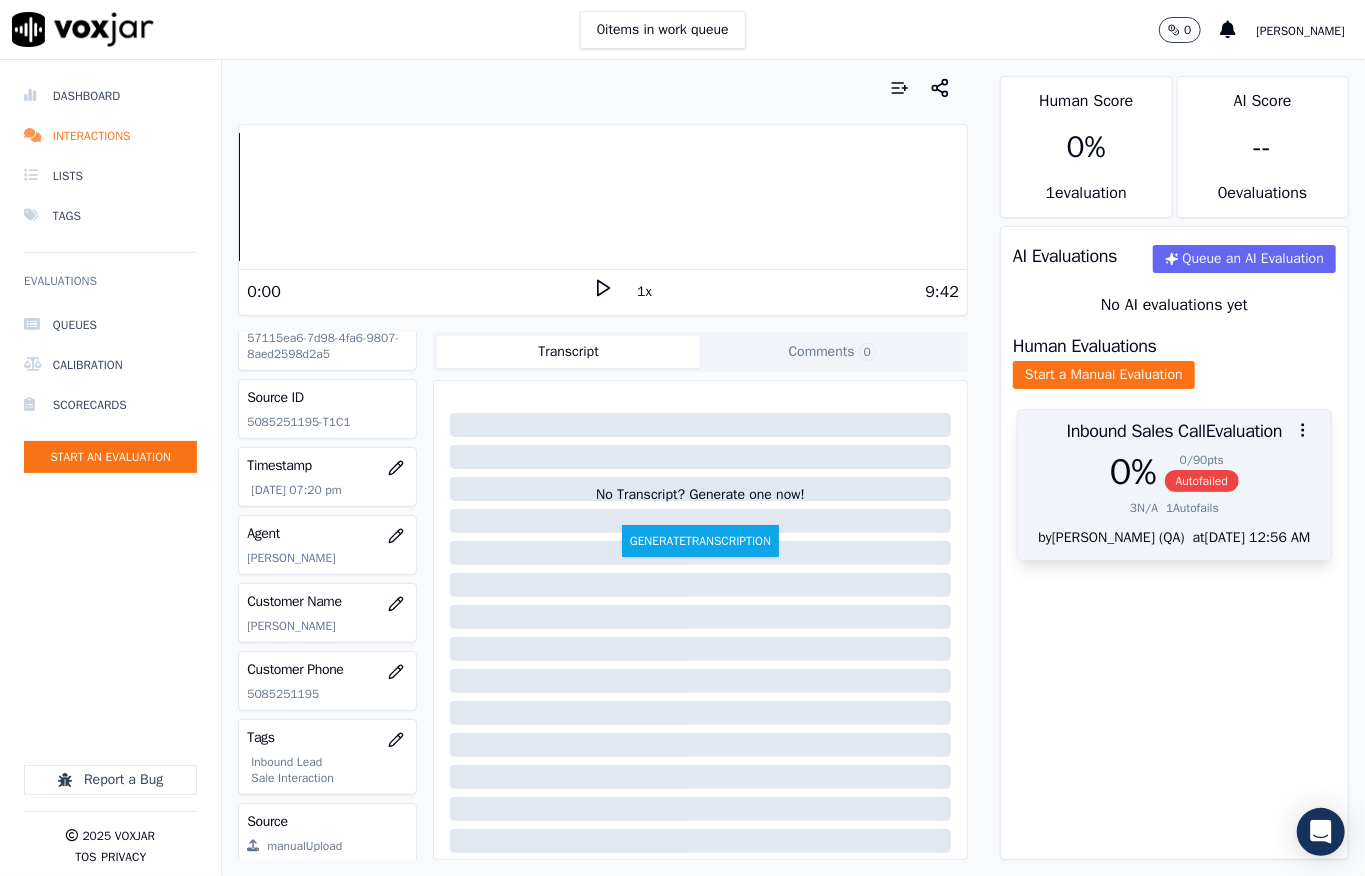 click on "0 %   0 / 90  pts   Autofailed" at bounding box center [1174, 472] 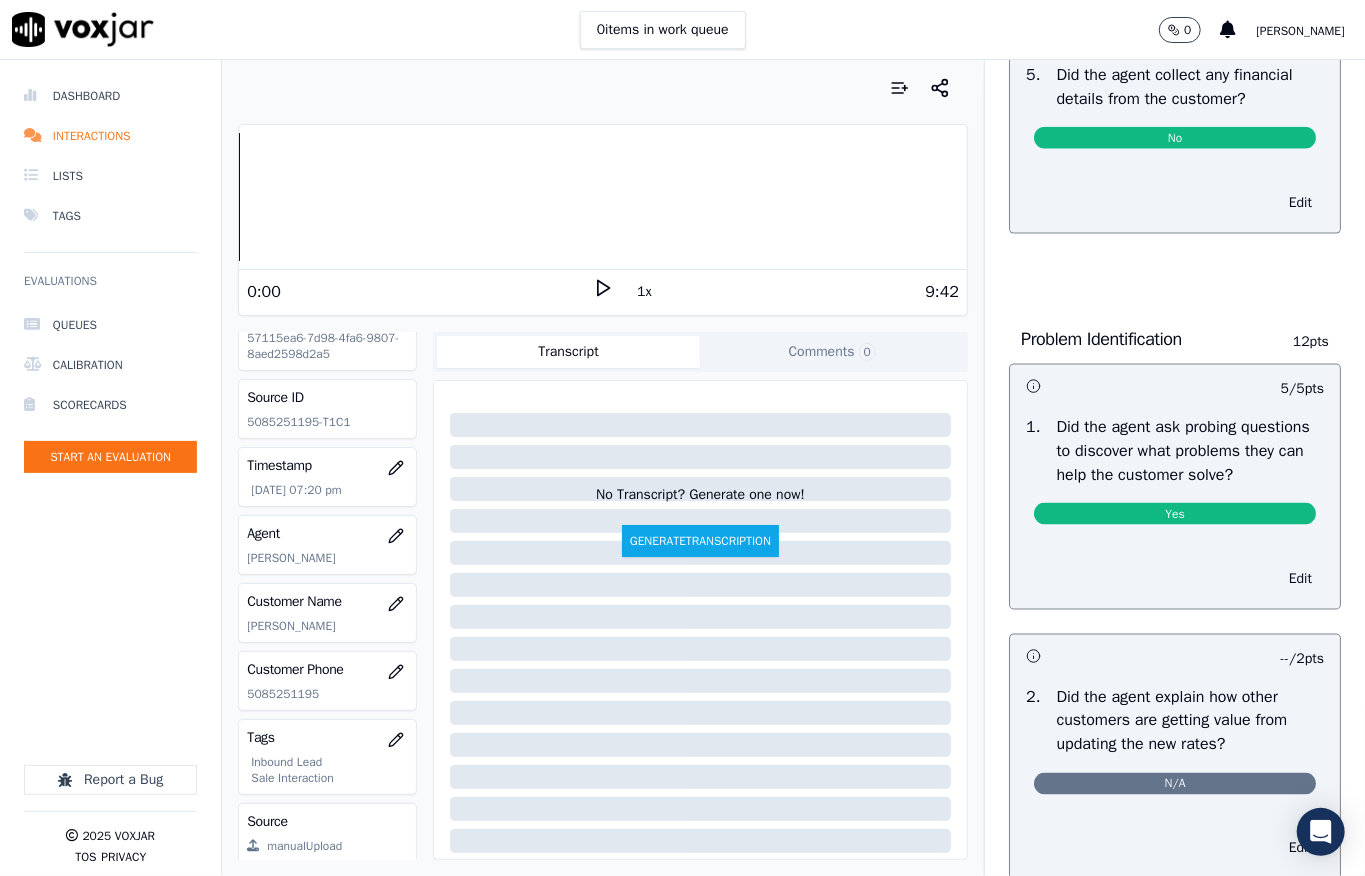 scroll, scrollTop: 0, scrollLeft: 0, axis: both 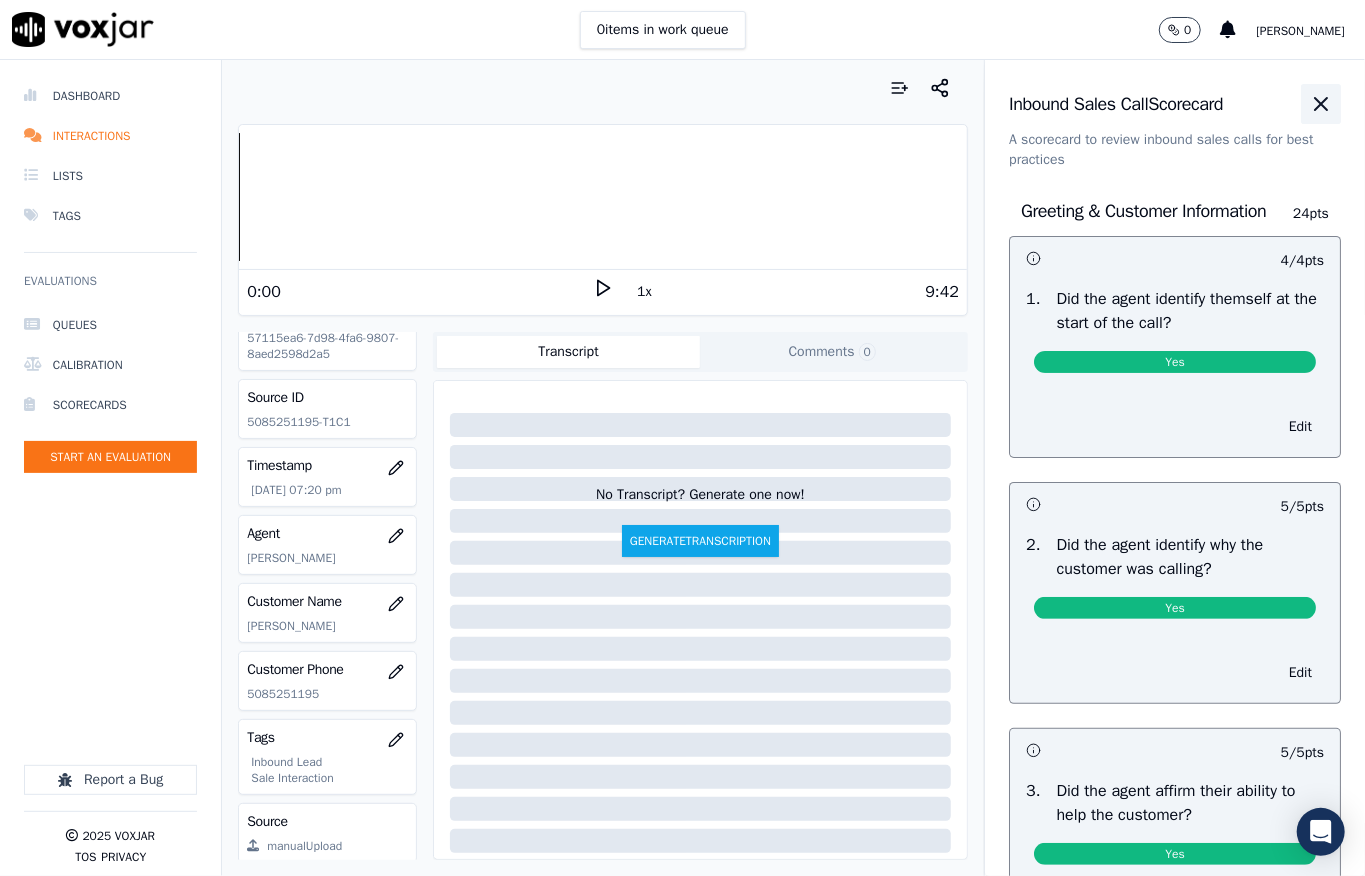 click 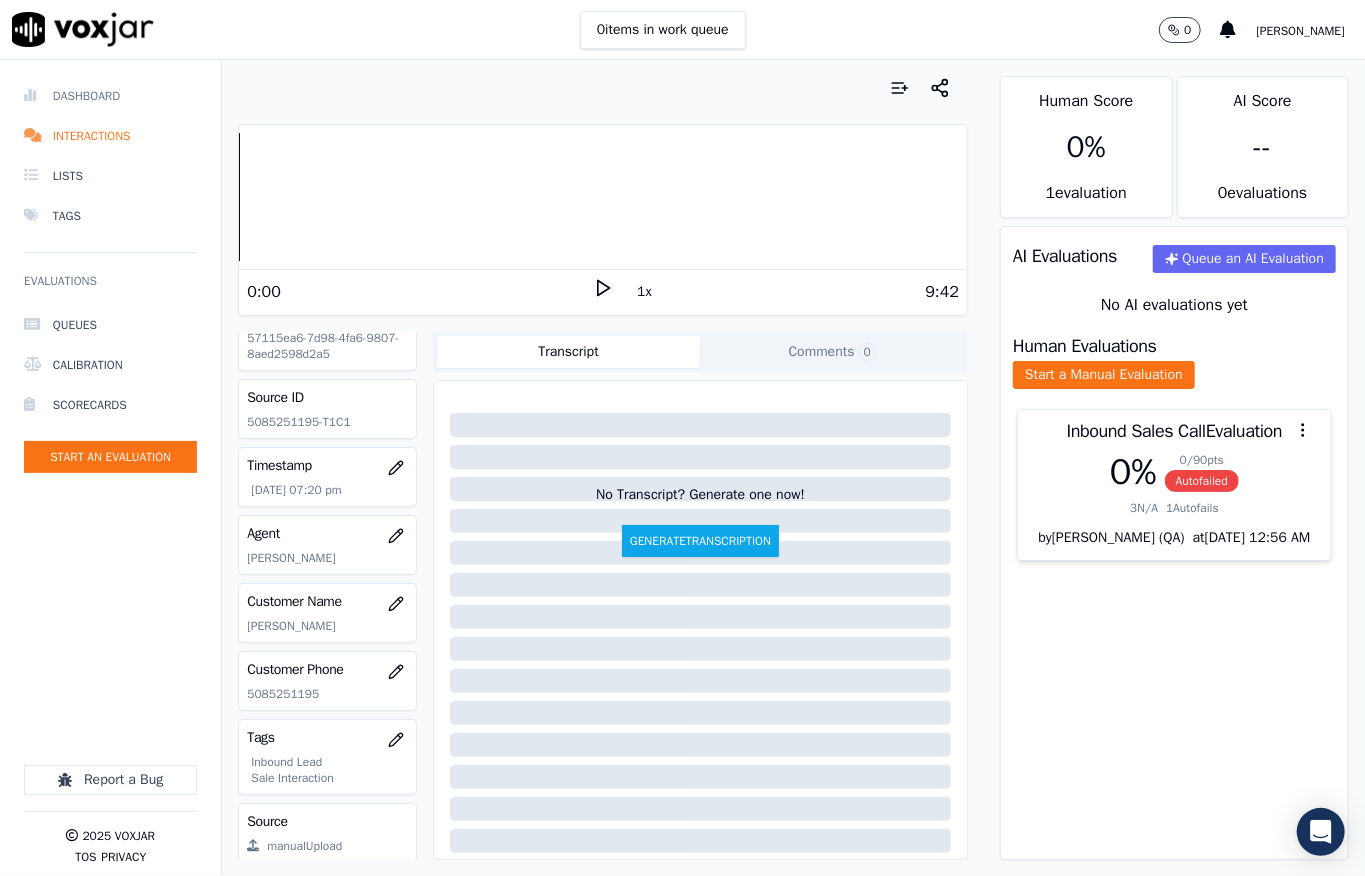 click on "Dashboard" at bounding box center [110, 96] 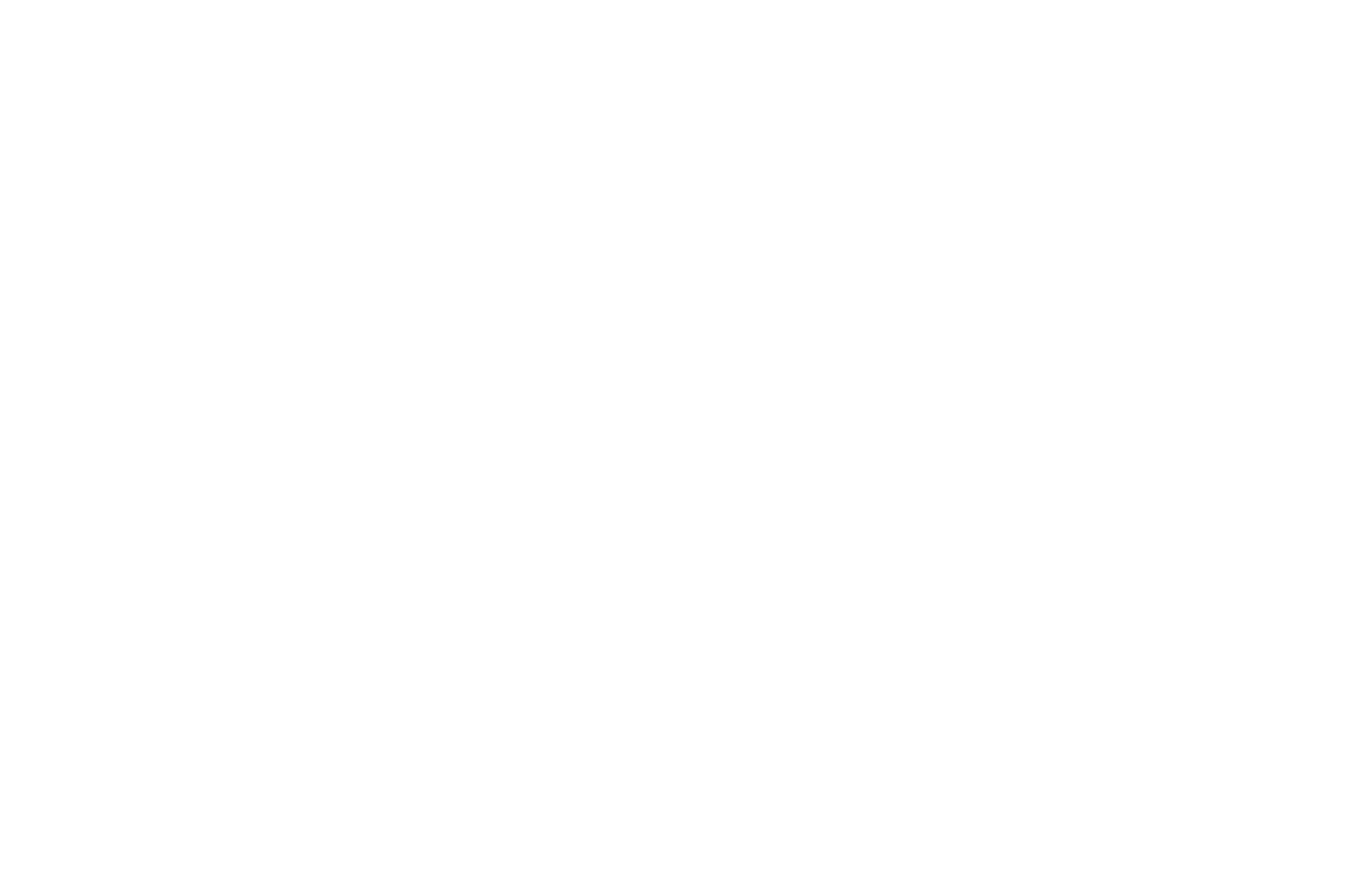 scroll, scrollTop: 0, scrollLeft: 0, axis: both 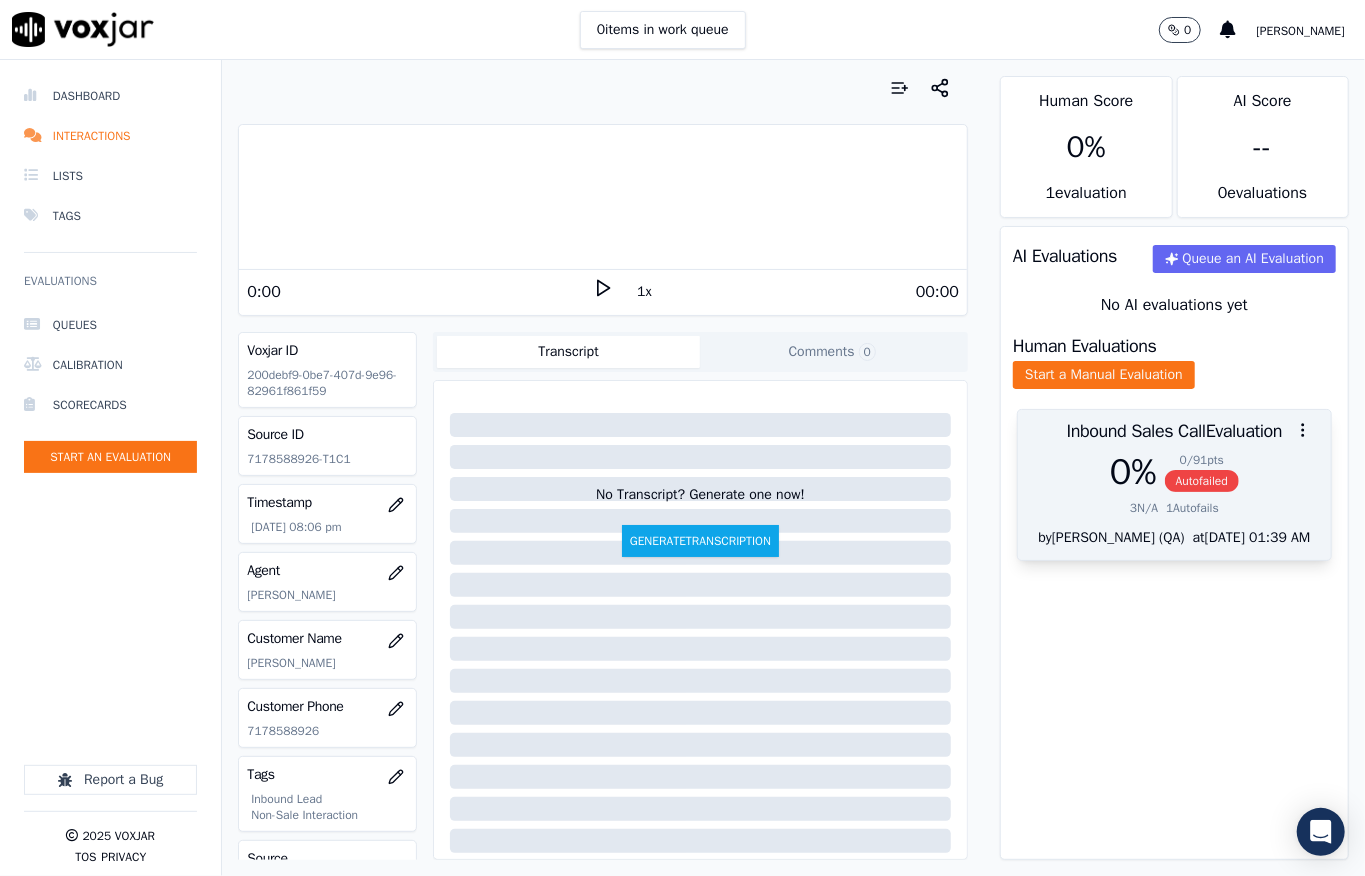 click on "Autofailed" at bounding box center [1202, 481] 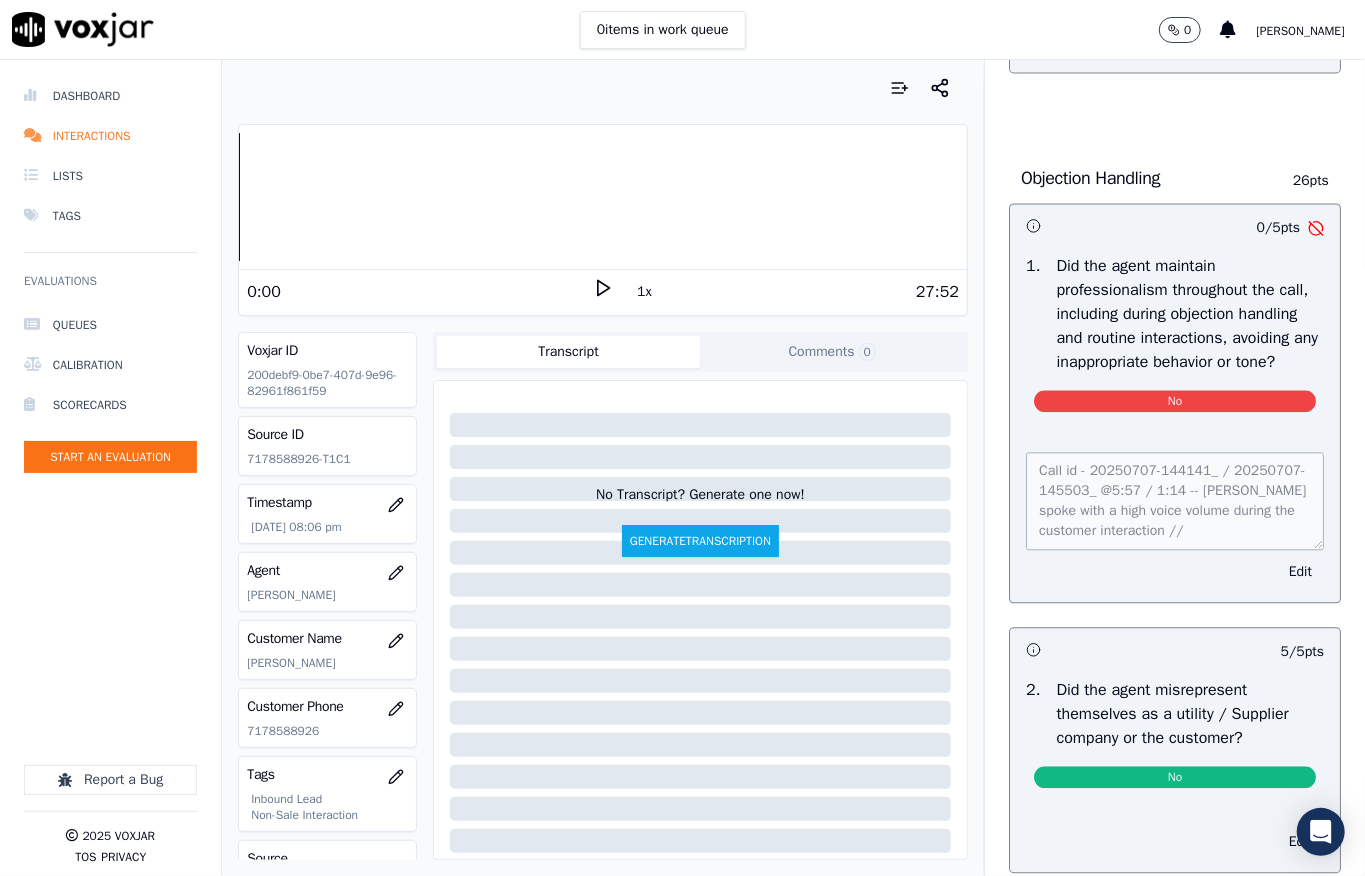 scroll, scrollTop: 2573, scrollLeft: 0, axis: vertical 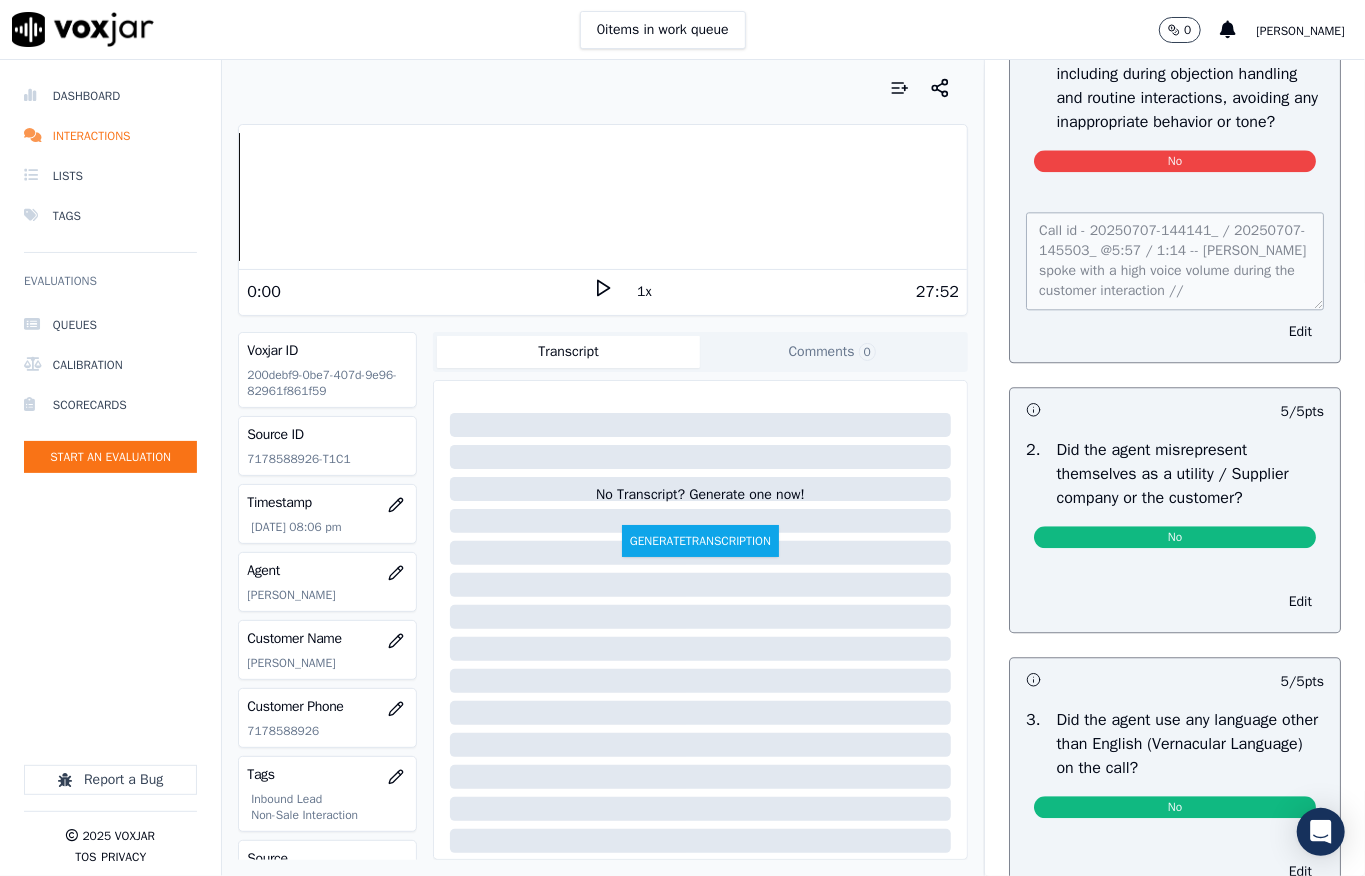 drag, startPoint x: 1013, startPoint y: 380, endPoint x: 1261, endPoint y: 444, distance: 256.12497 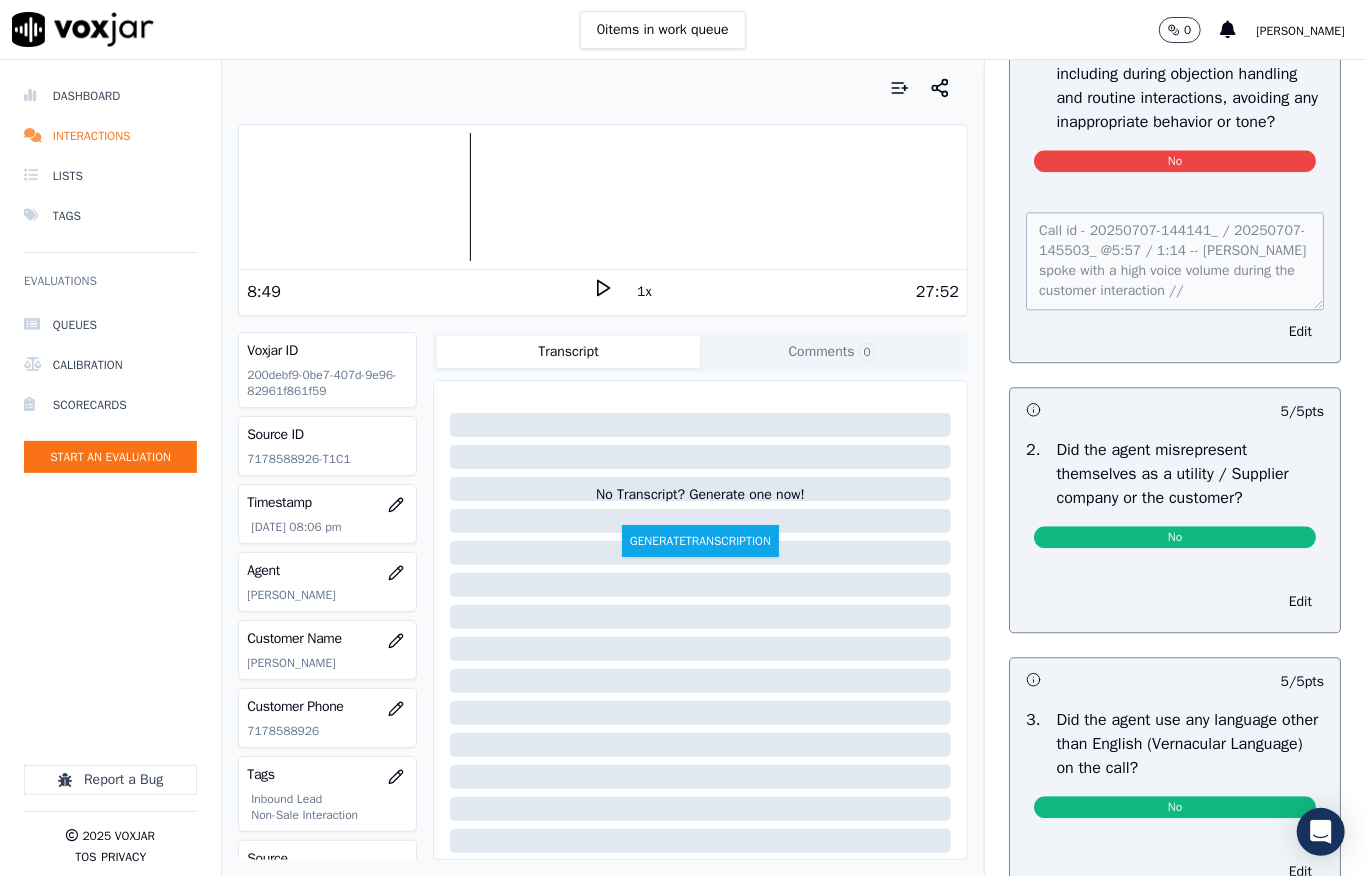 click at bounding box center [603, 197] 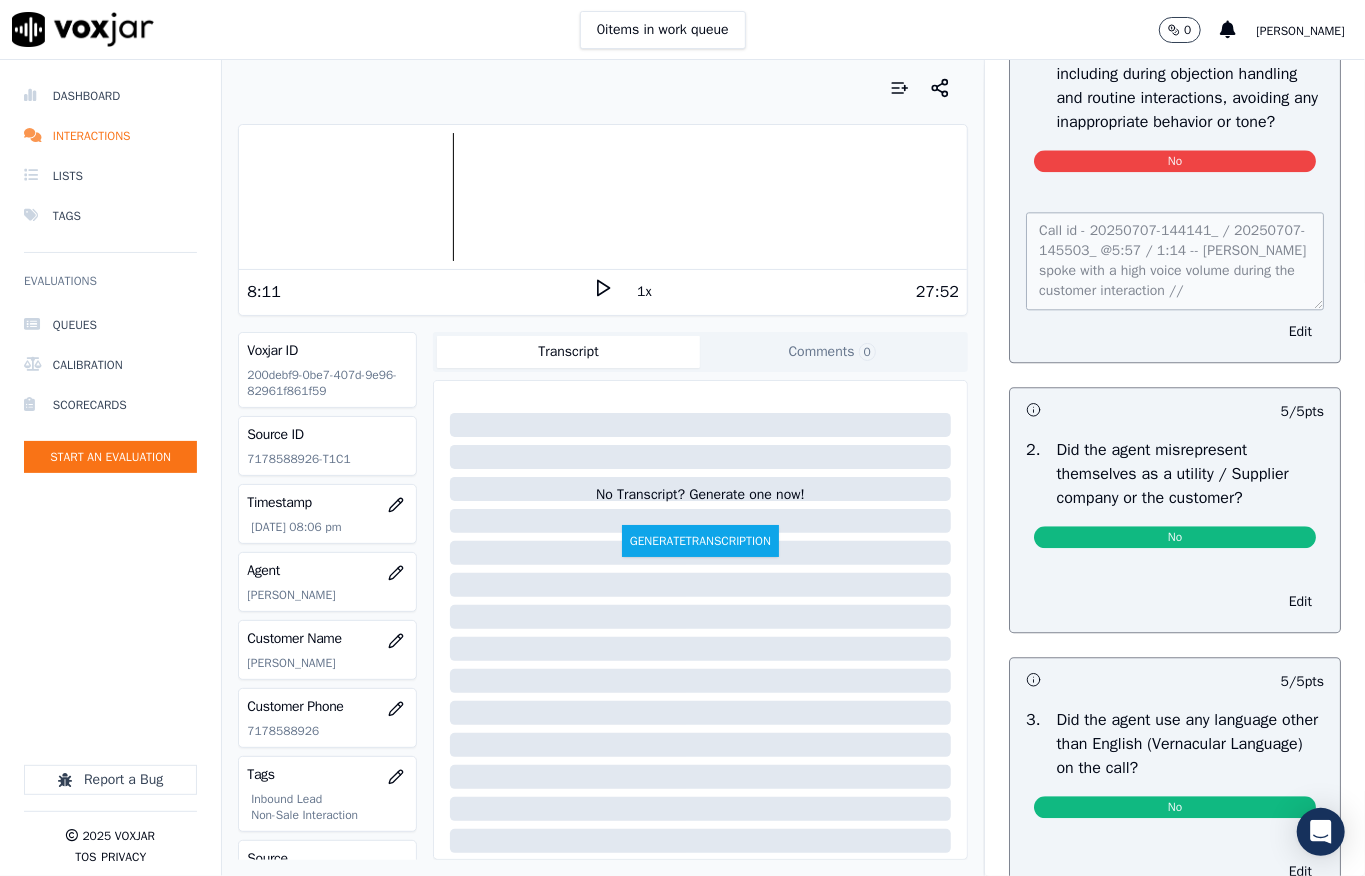 click at bounding box center [603, 197] 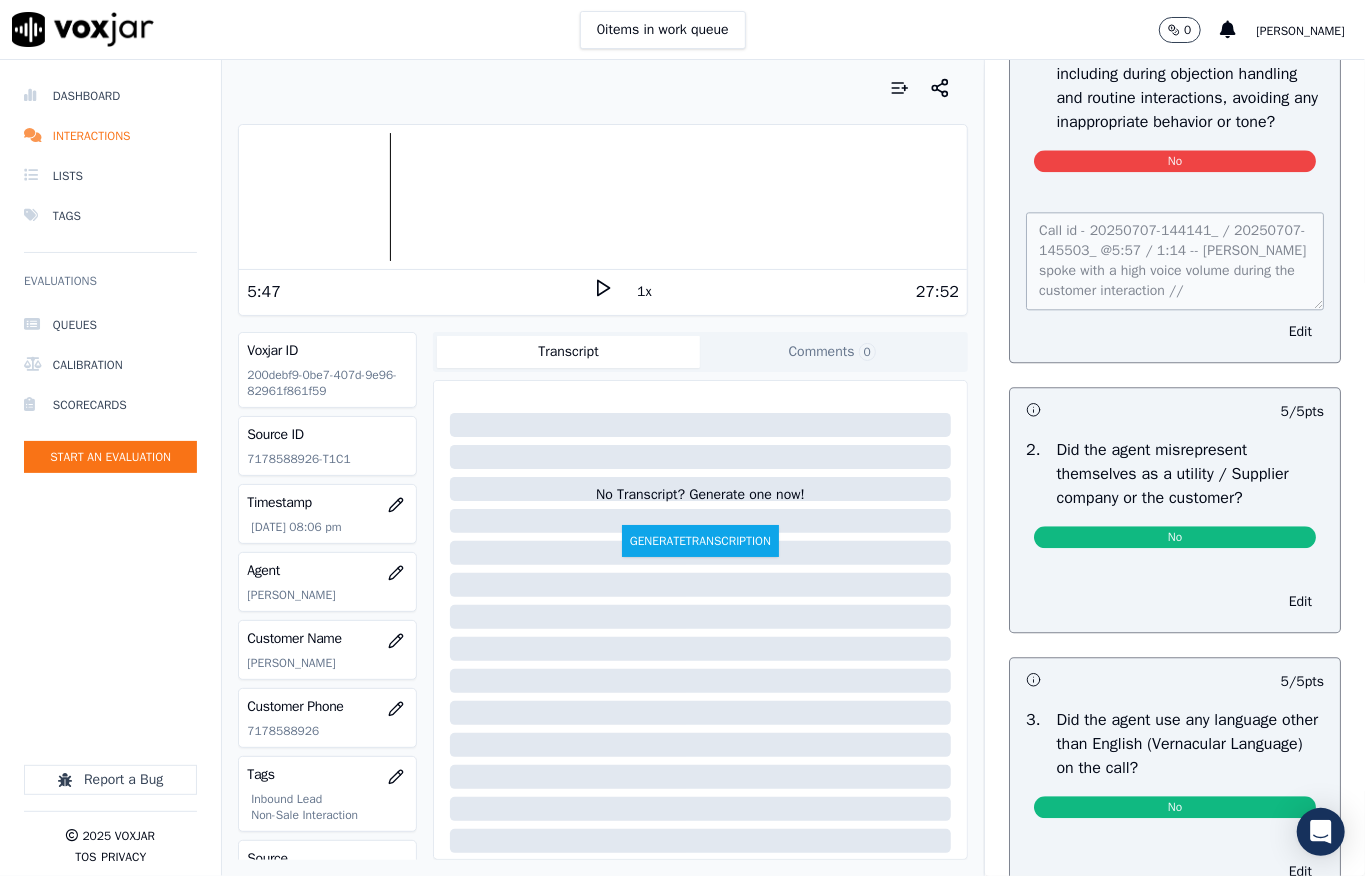 click 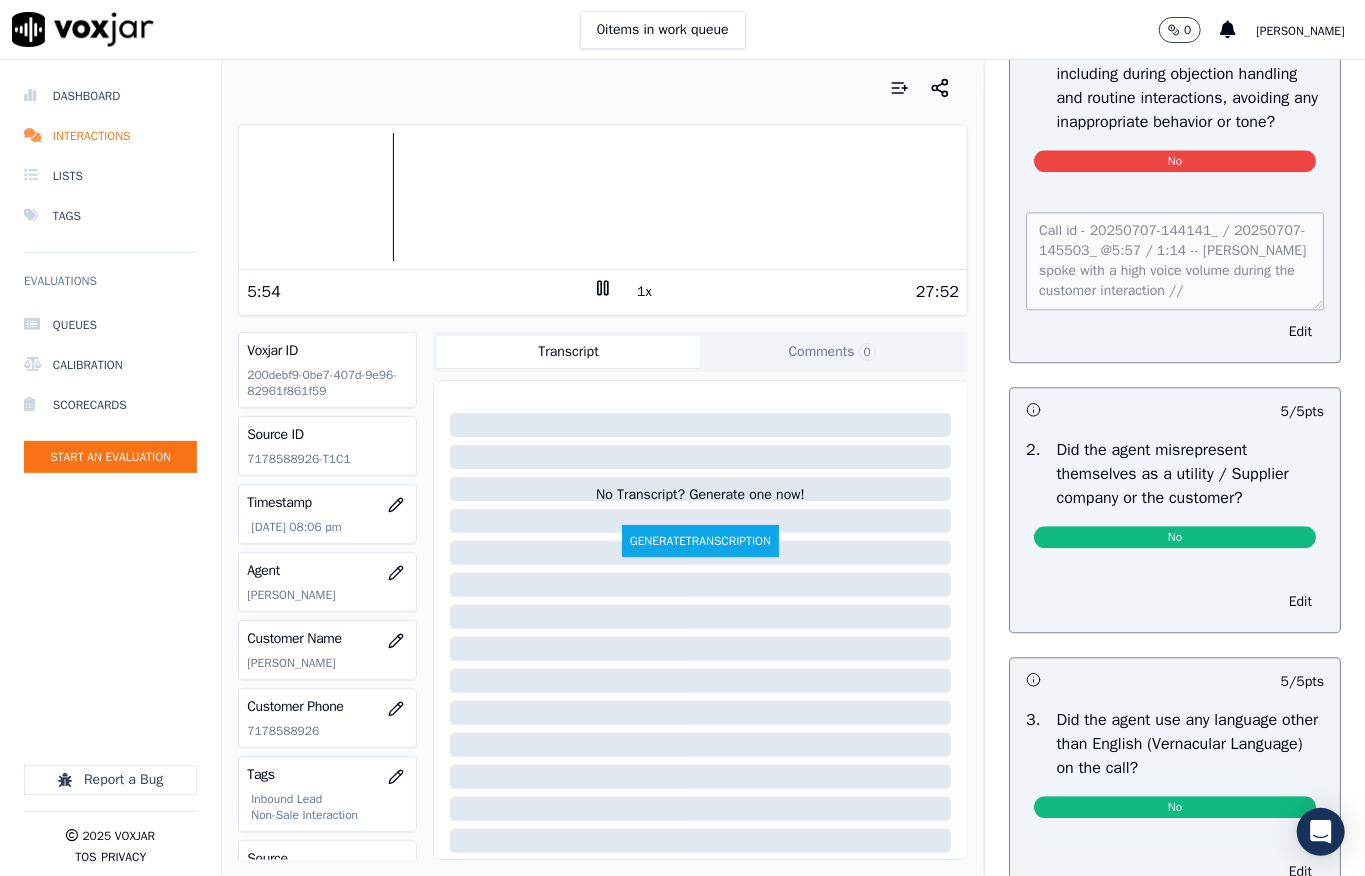 click on "1x" at bounding box center (644, 292) 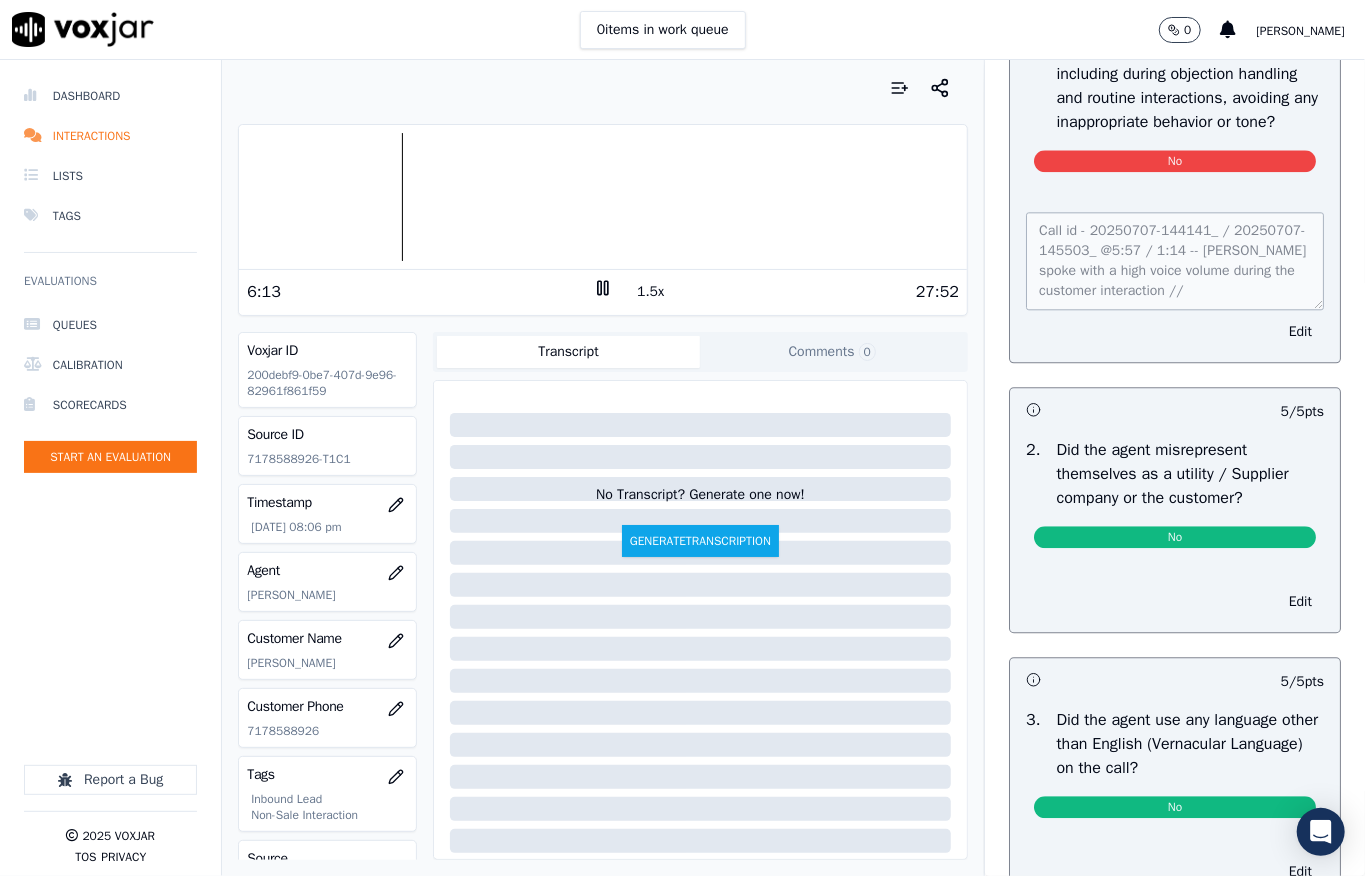 click 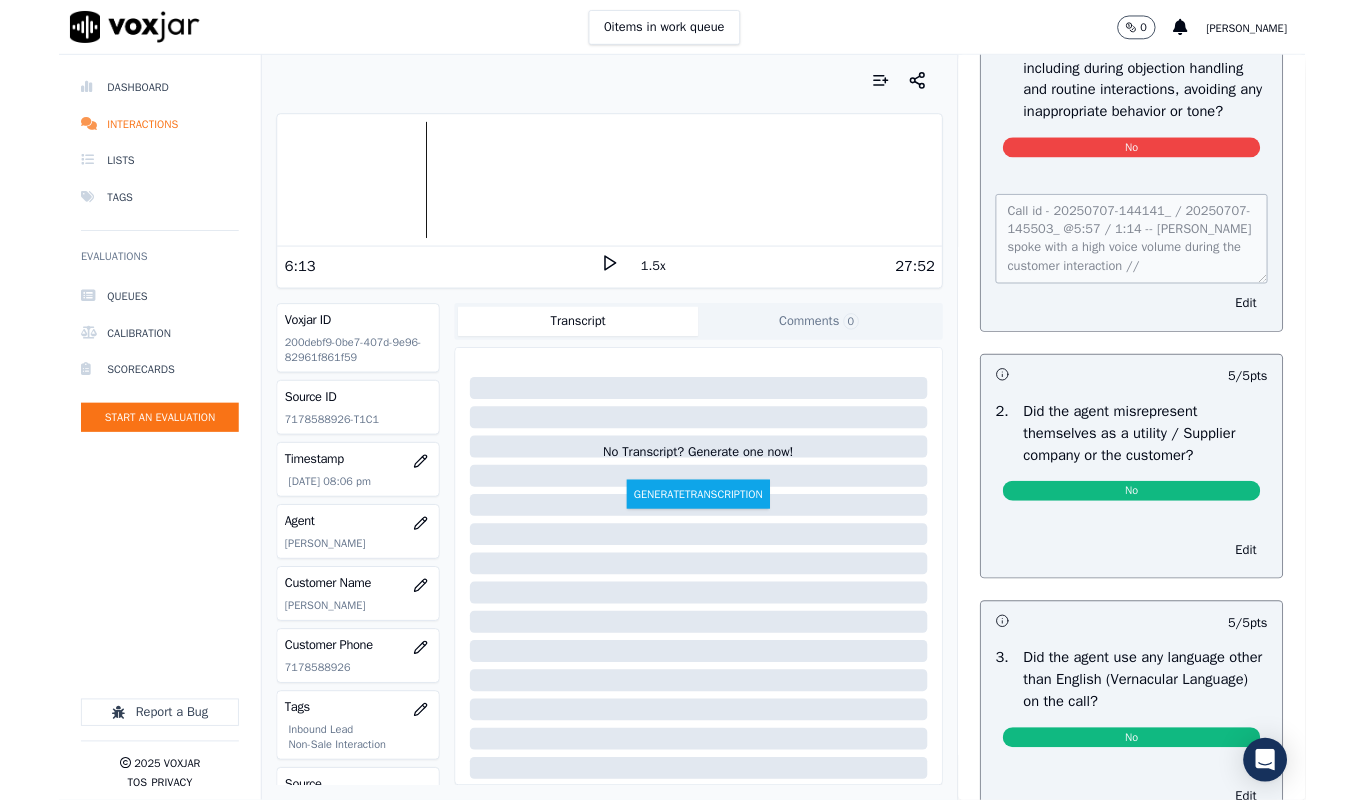 scroll, scrollTop: 2706, scrollLeft: 0, axis: vertical 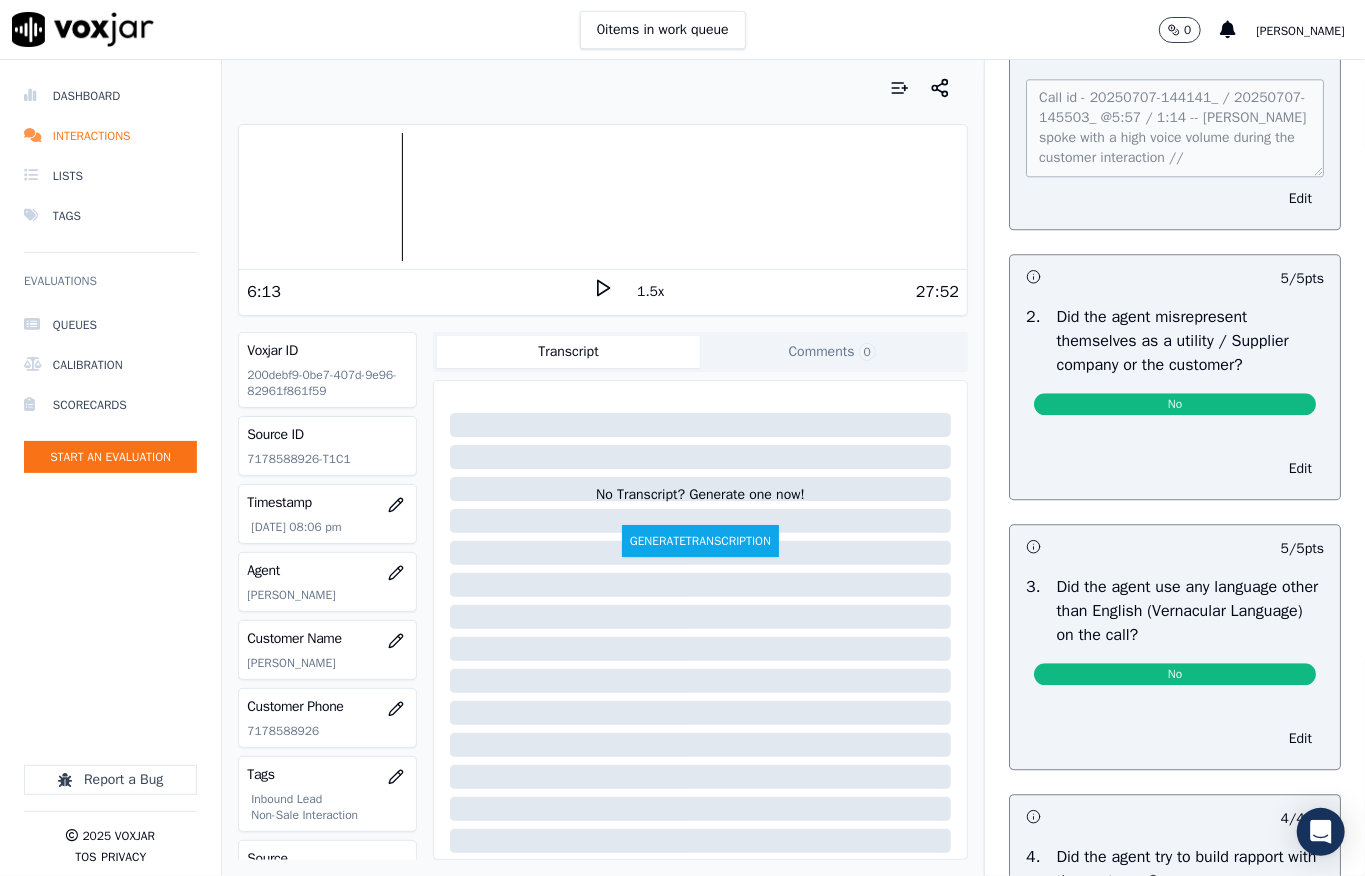 click on "Call id - 20250707-144141_ / 20250707-145503_ @5:57 / 1:14 -- Carol spoke with a high voice volume during the customer interaction //" at bounding box center (1175, 128) 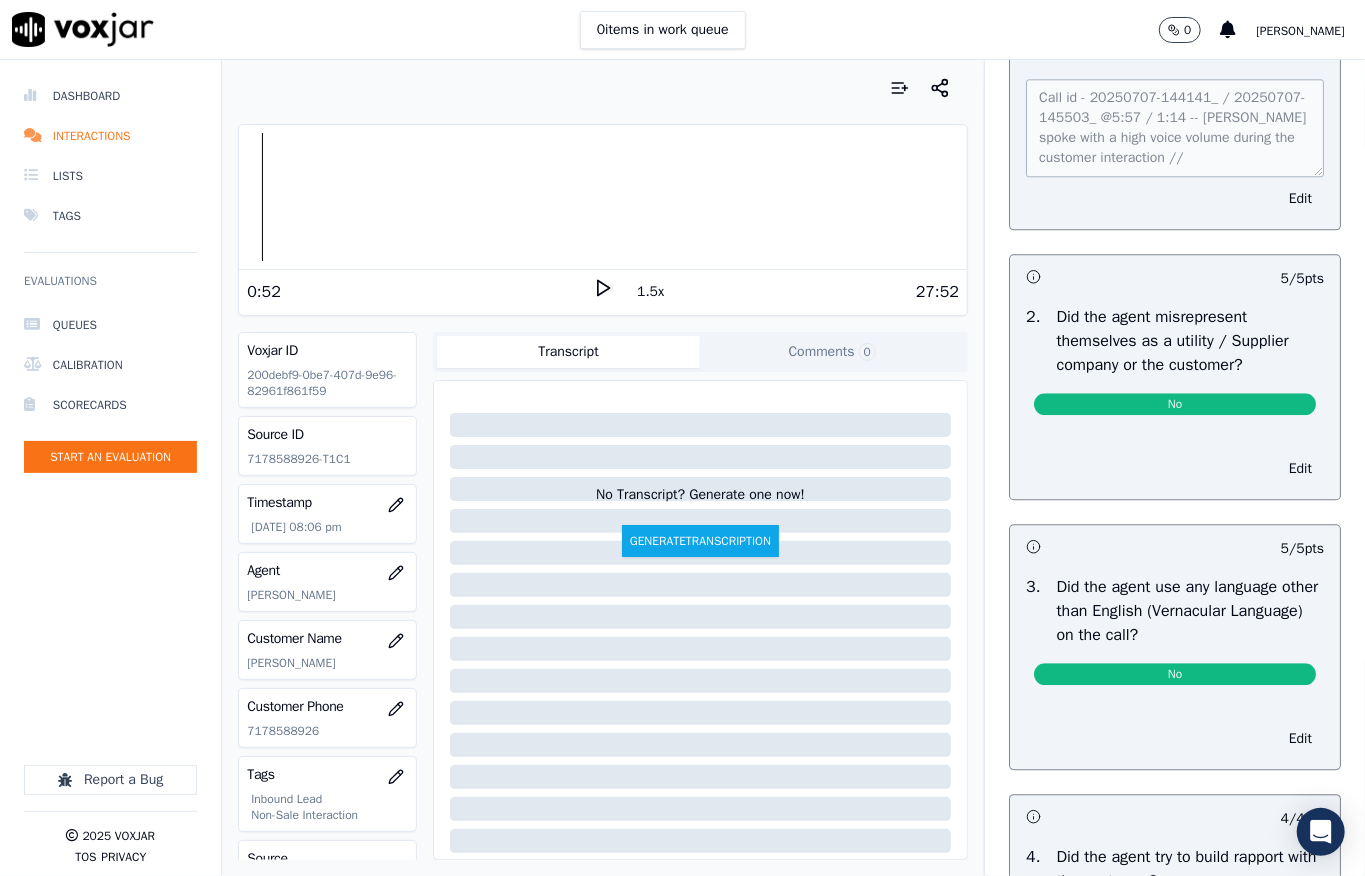 click at bounding box center (603, 197) 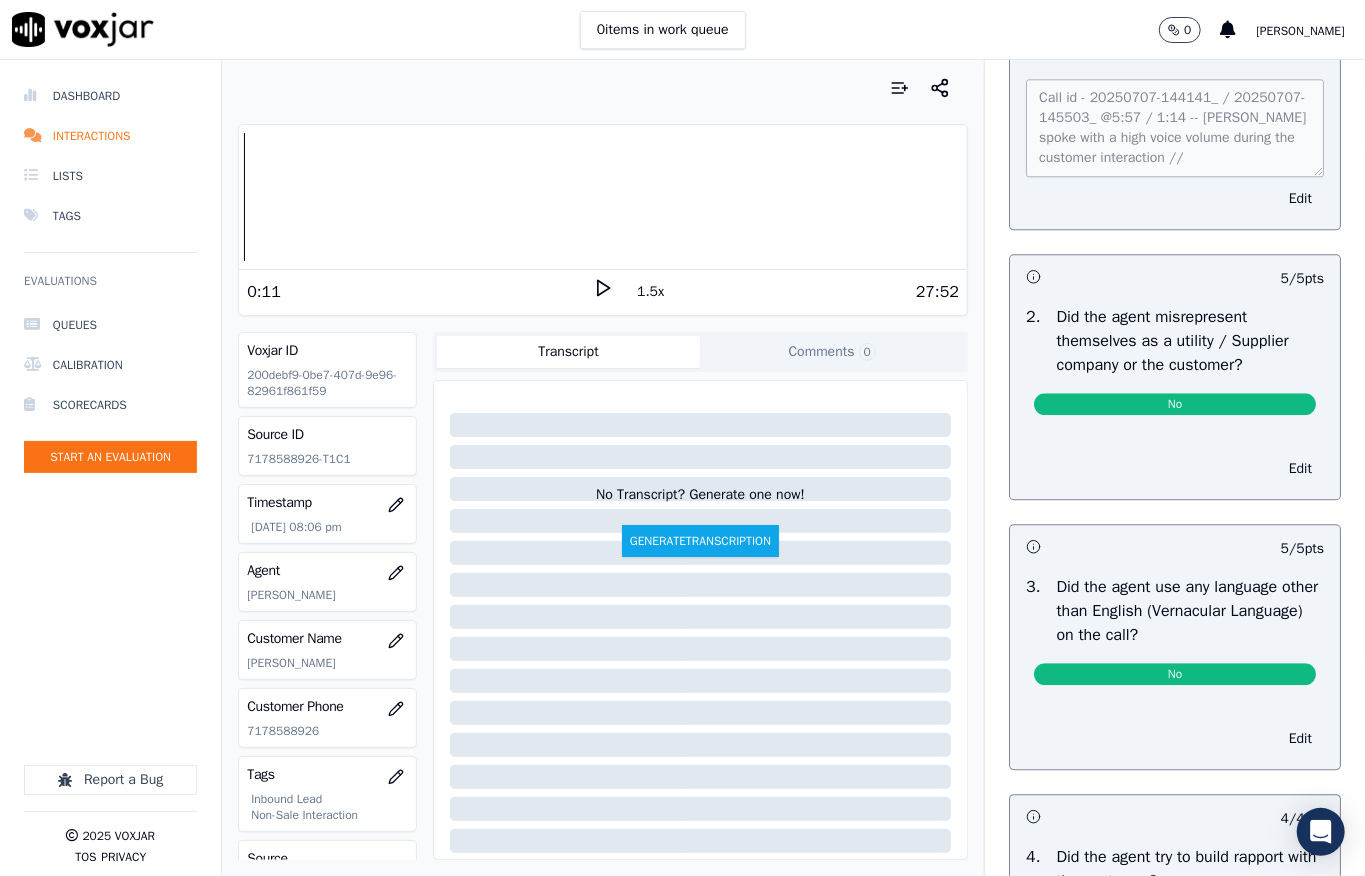 click 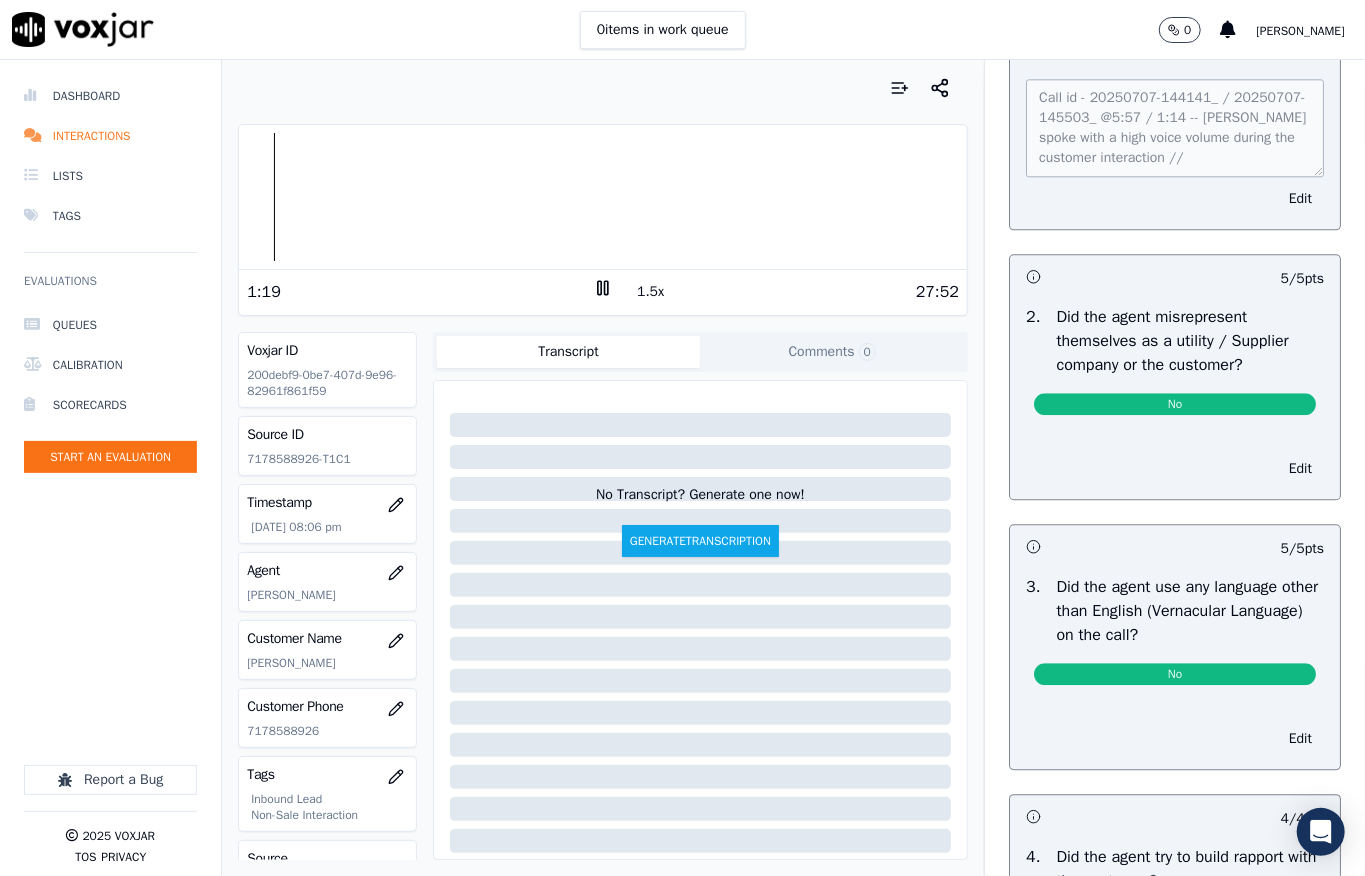 click 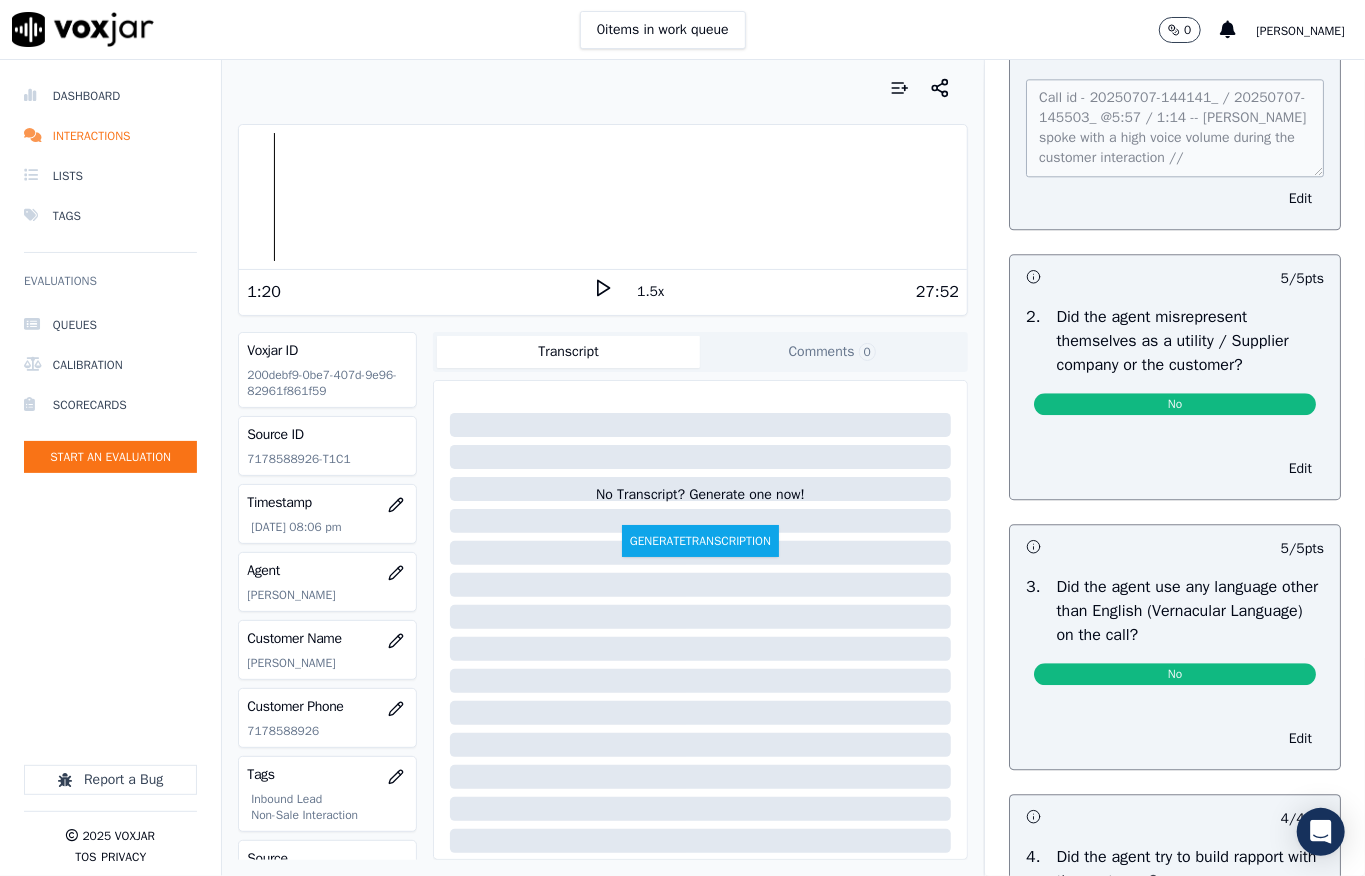 click on "7178588926-T1C1" 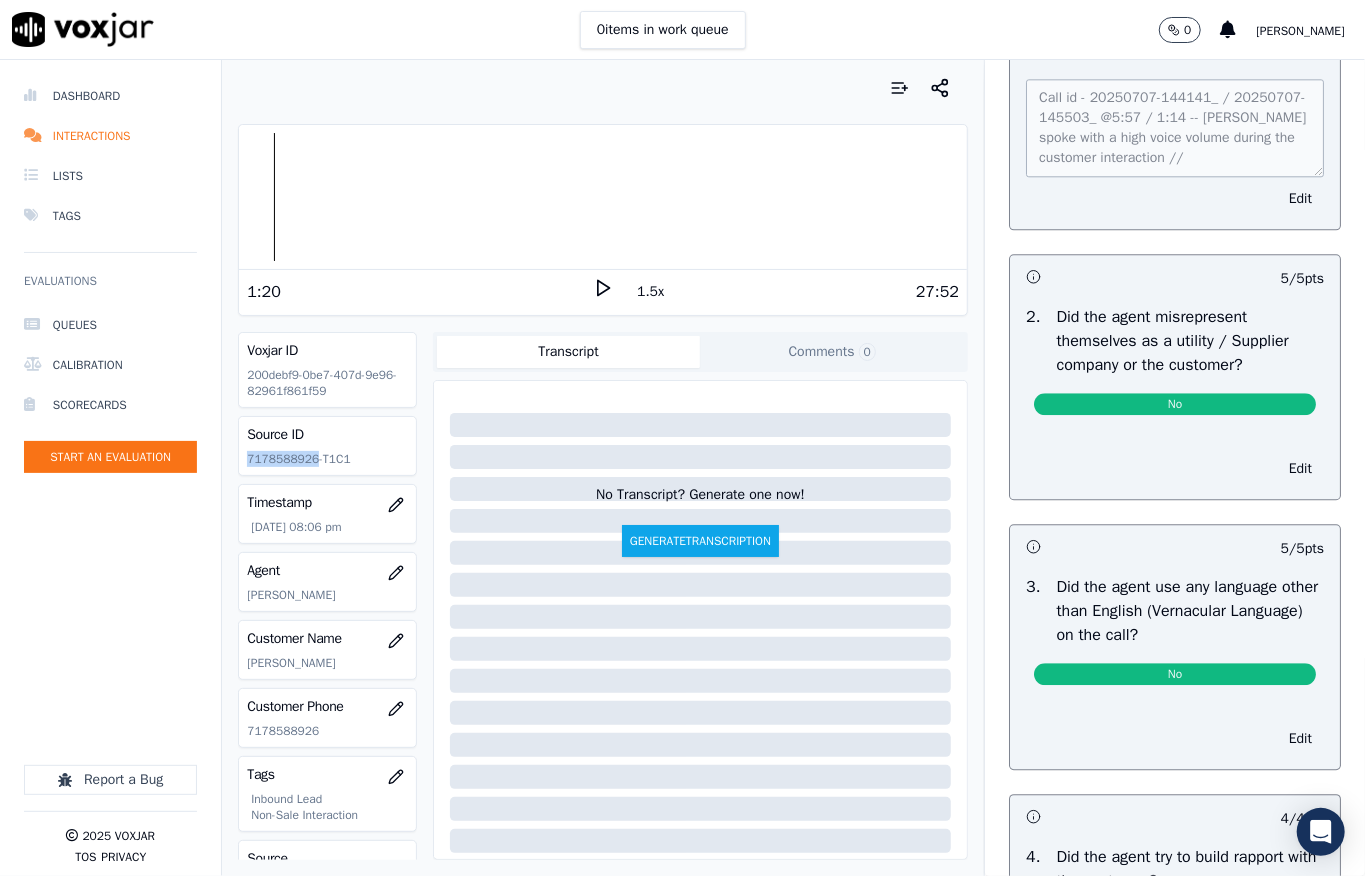 click on "7178588926-T1C1" 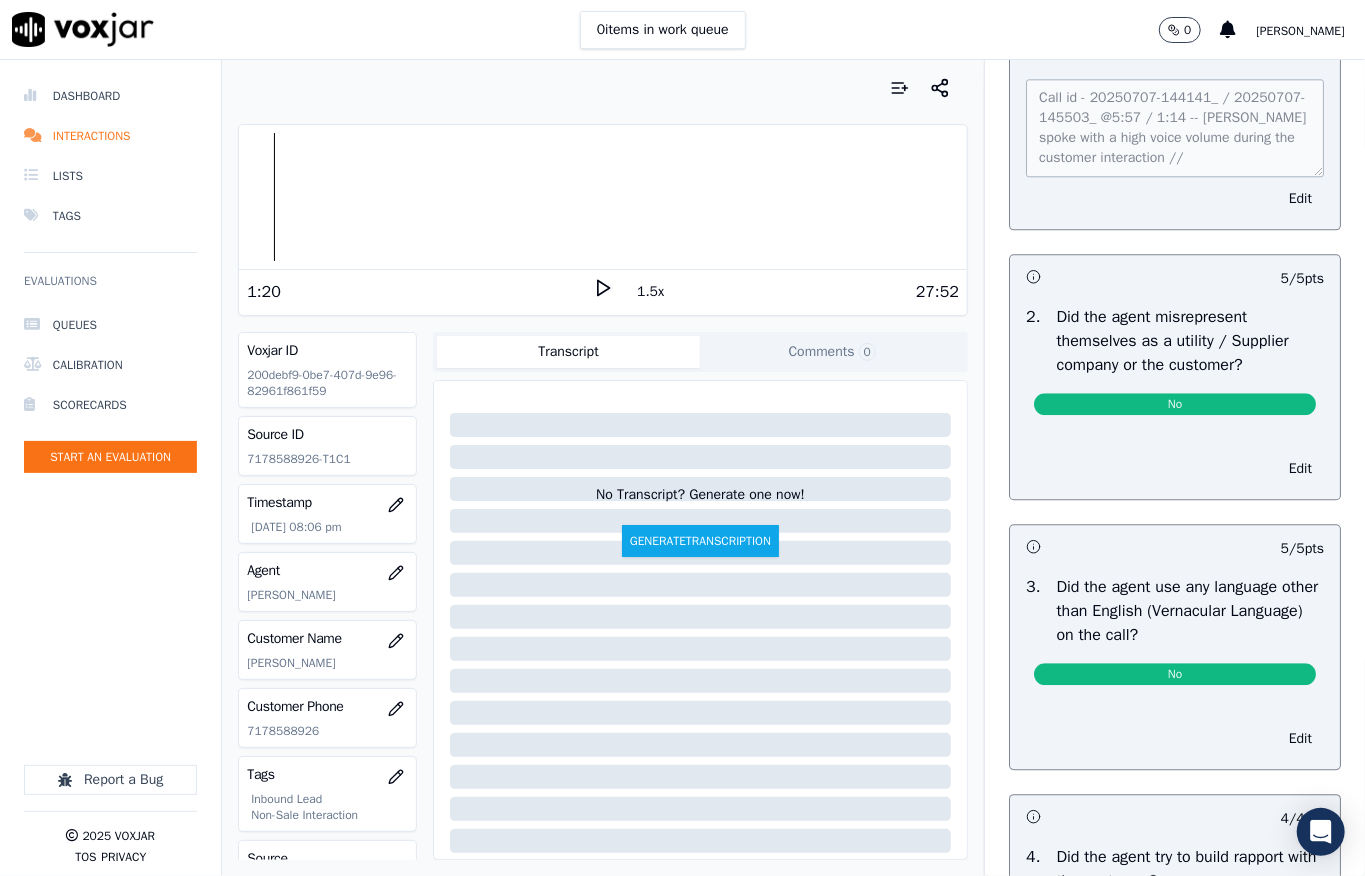 click on "Call id - 20250707-144141_ / 20250707-145503_ @5:57 / 1:14 -- Carol spoke with a high voice volume during the customer interaction //" at bounding box center (1175, 128) 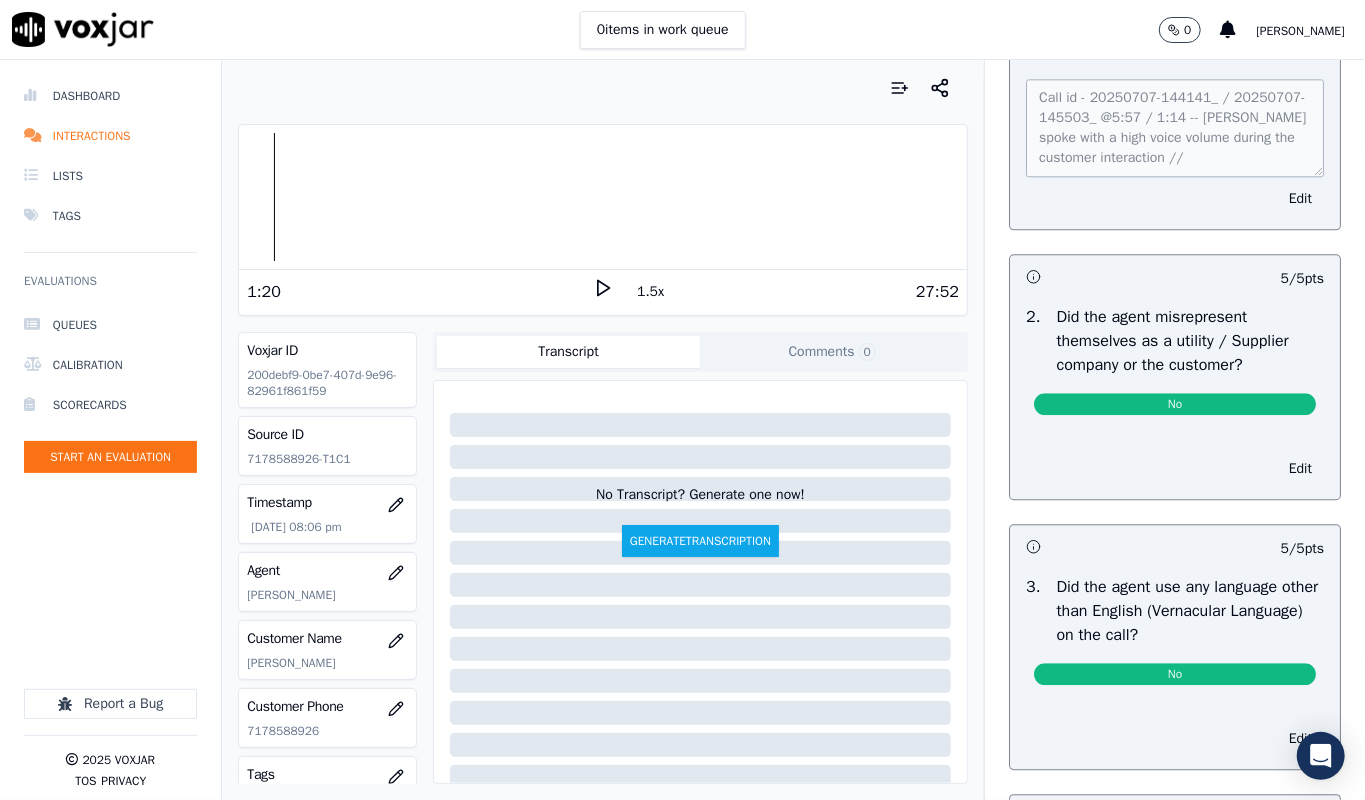 click on "Call id - 20250707-144141_ / 20250707-145503_ @5:57 / 1:14 -- Carol spoke with a high voice volume during the customer interaction //" at bounding box center [1175, 128] 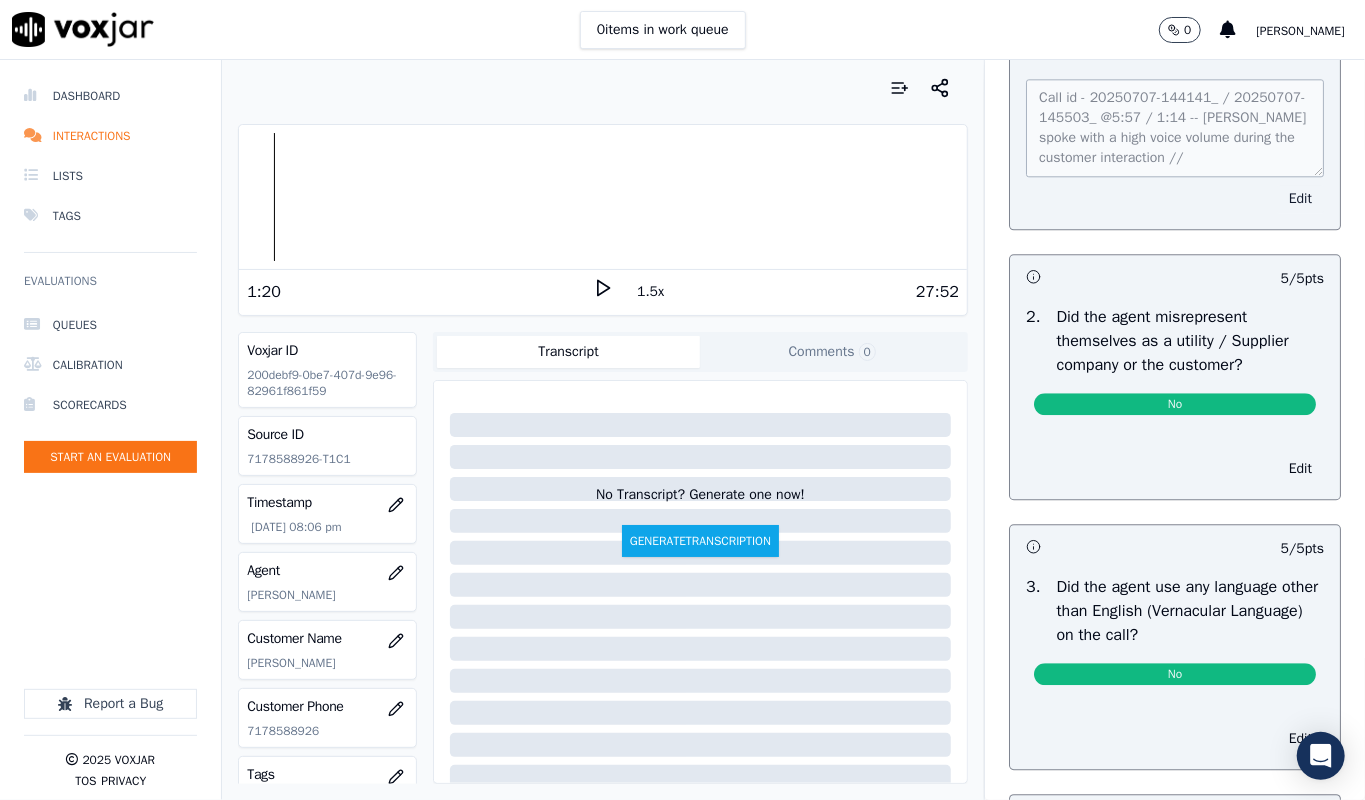 click on "Edit" at bounding box center (1300, 199) 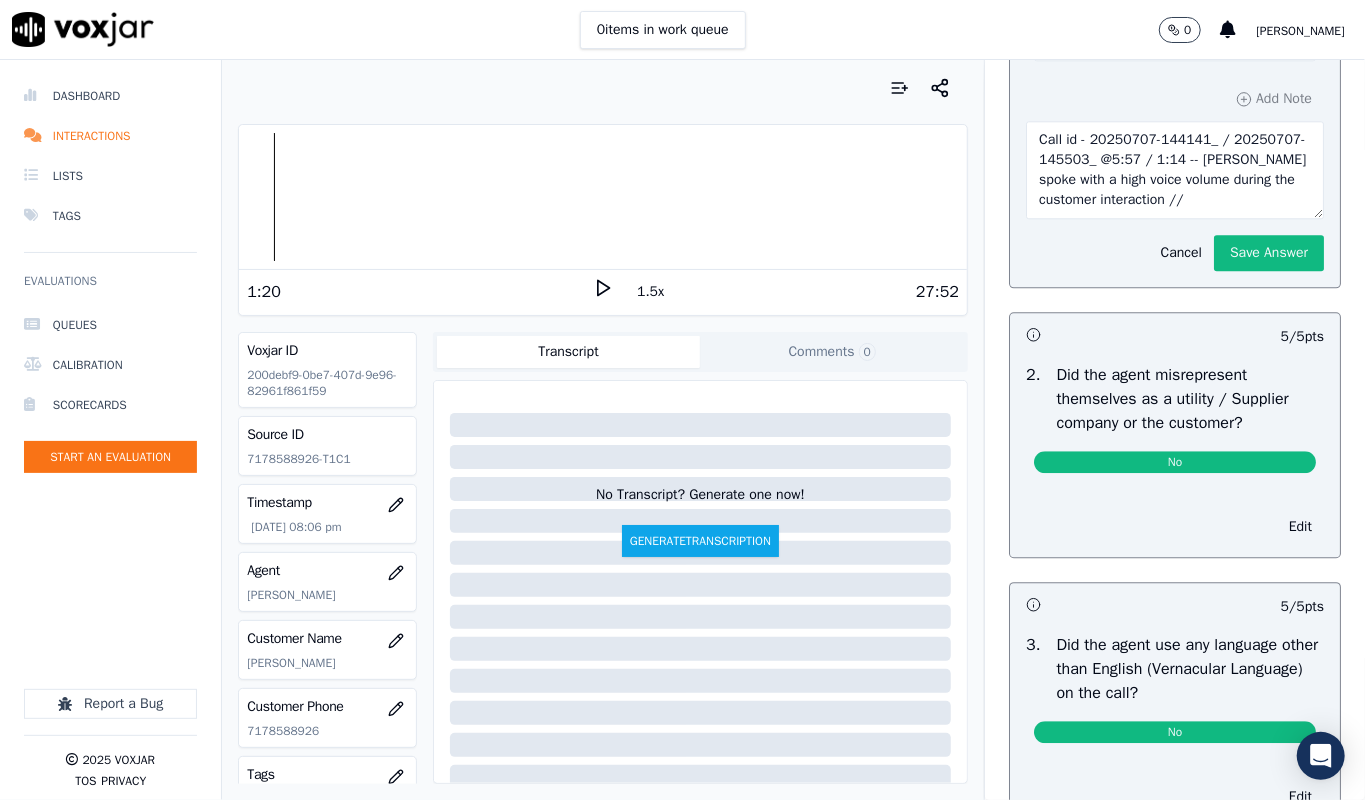 click on "Select an answer" at bounding box center (1099, 41) 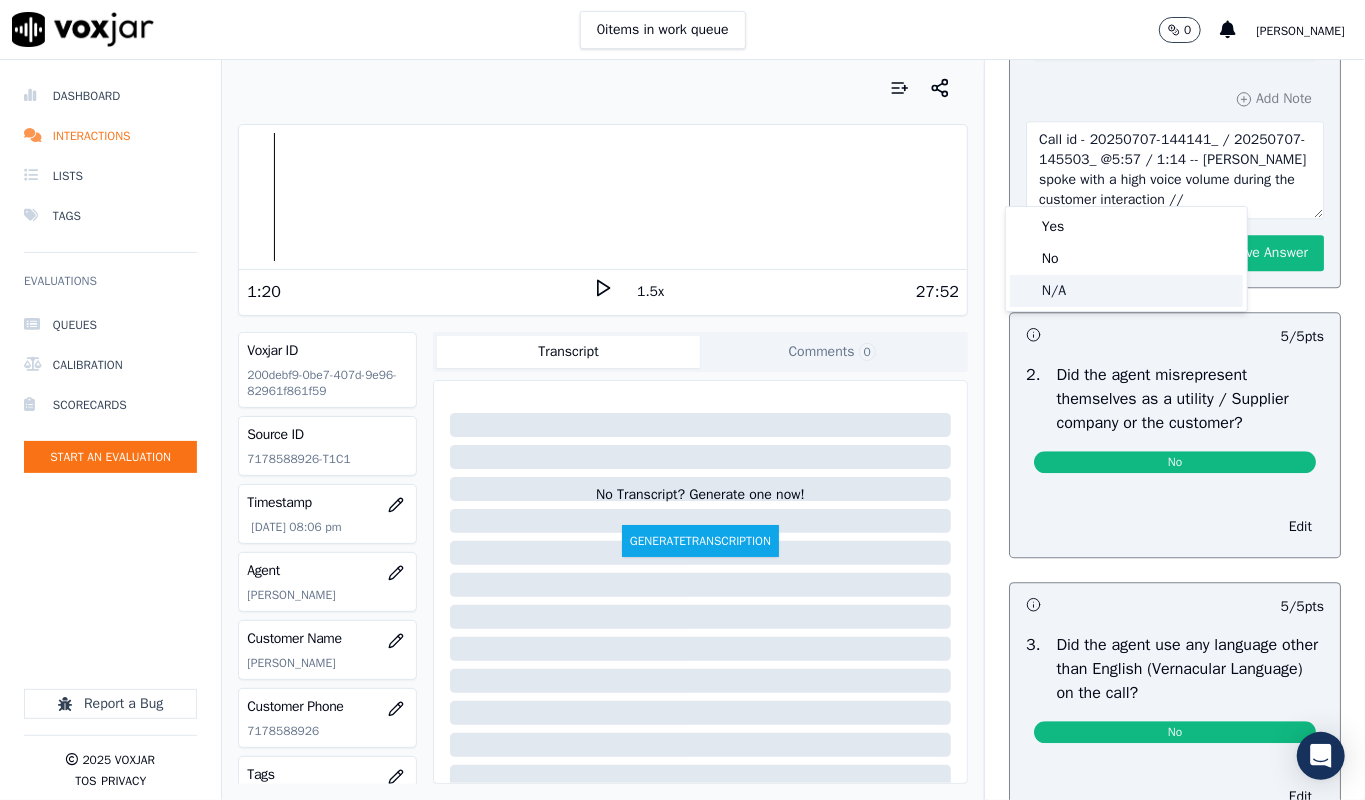 click on "N/A" 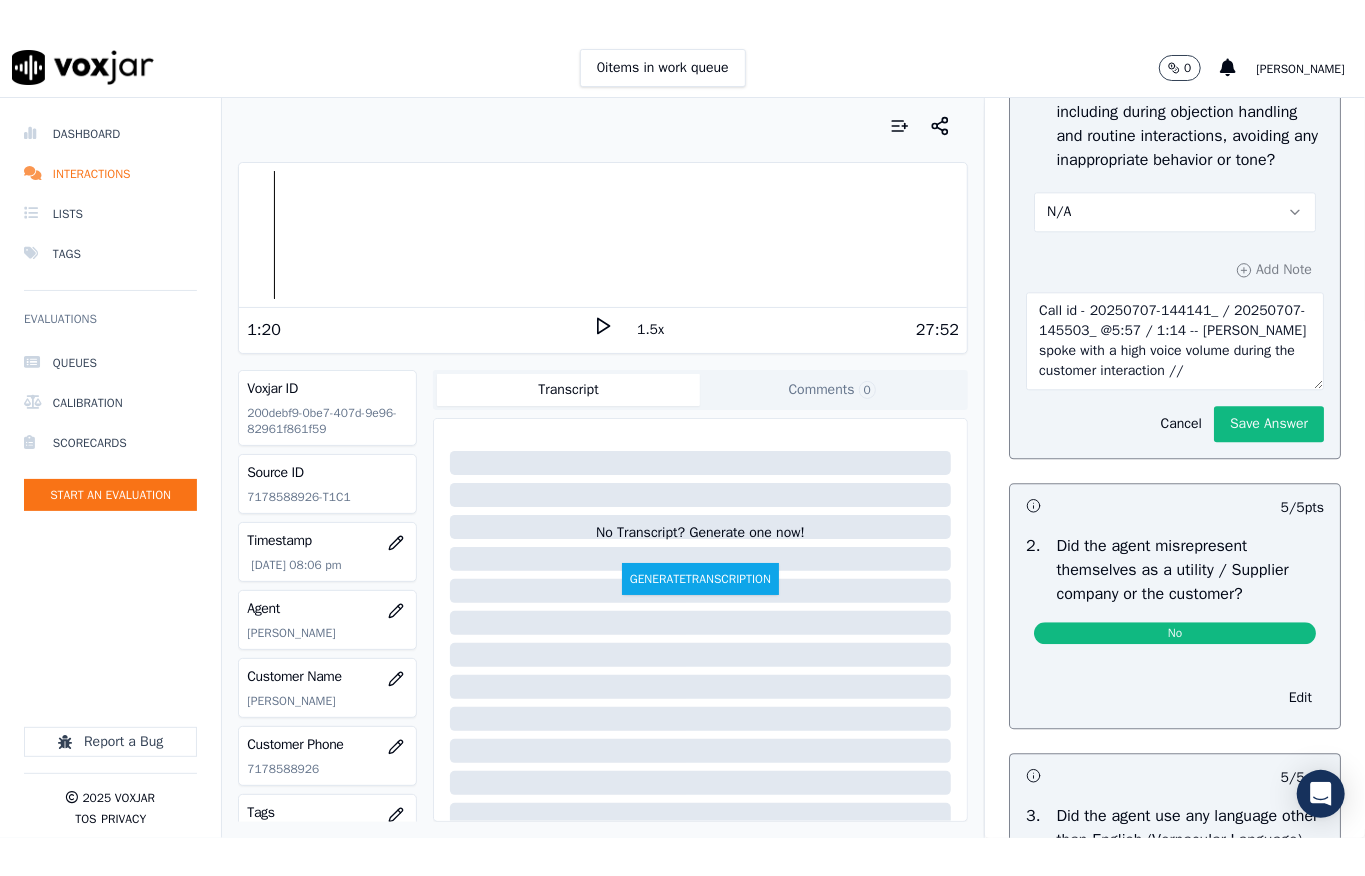 scroll, scrollTop: 2706, scrollLeft: 0, axis: vertical 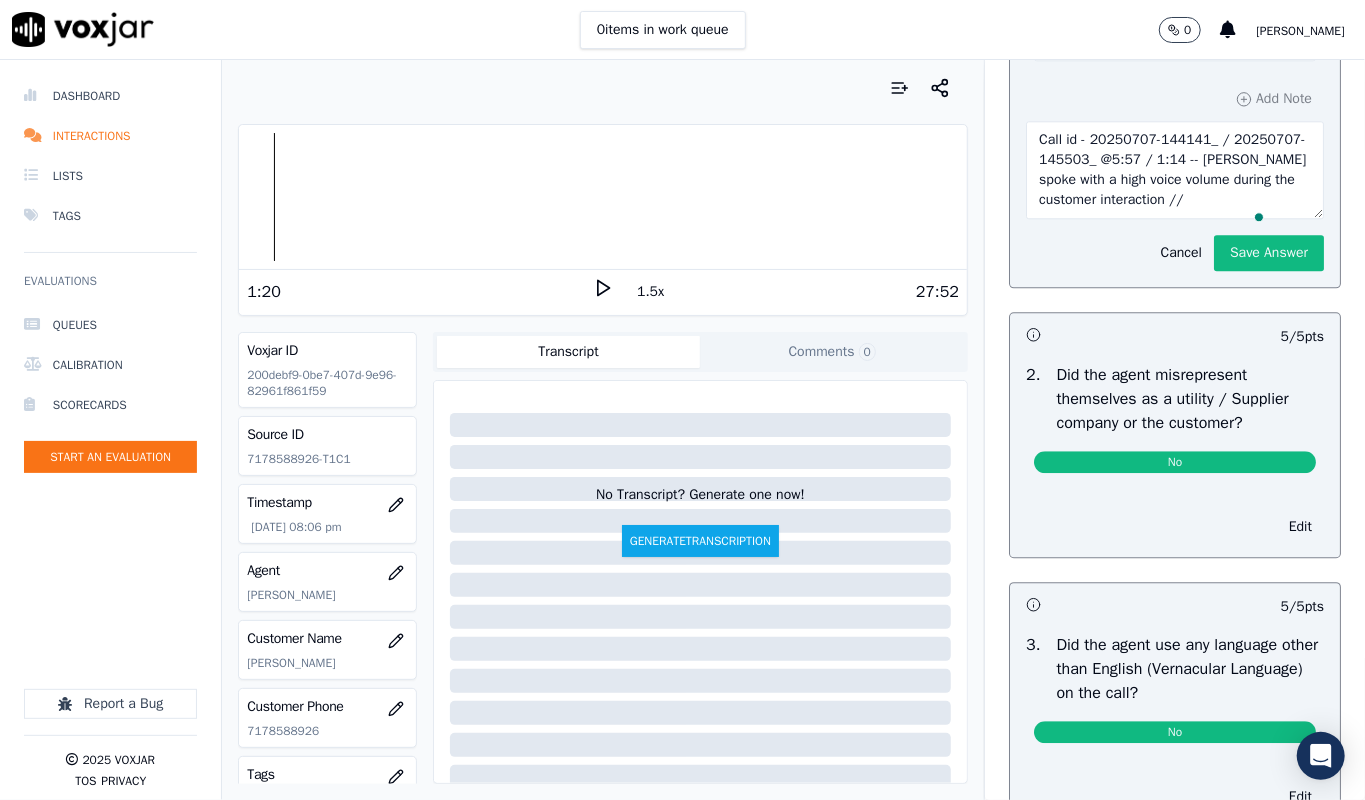 drag, startPoint x: 1173, startPoint y: 298, endPoint x: 1225, endPoint y: 300, distance: 52.03845 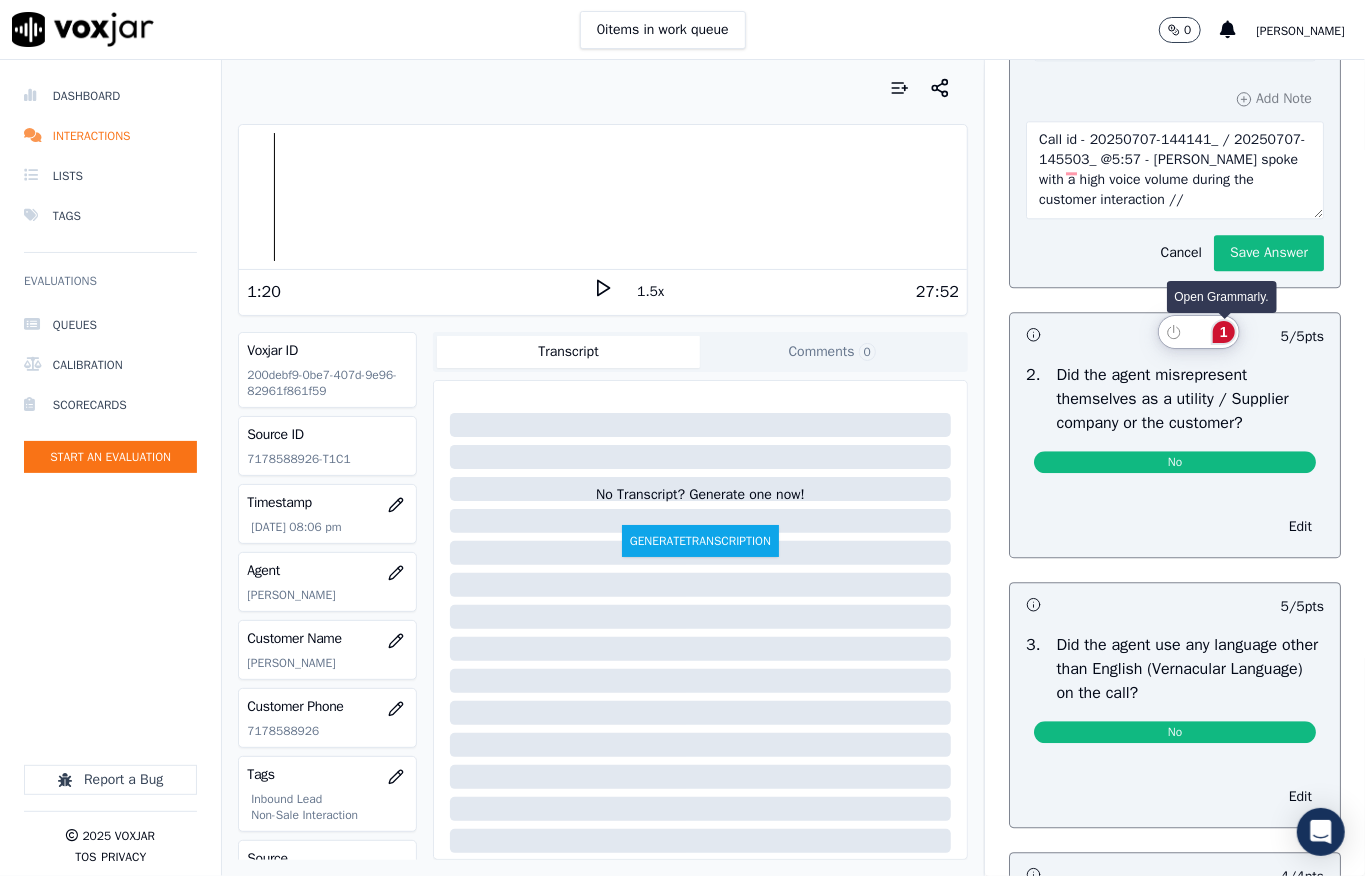 click on "1" 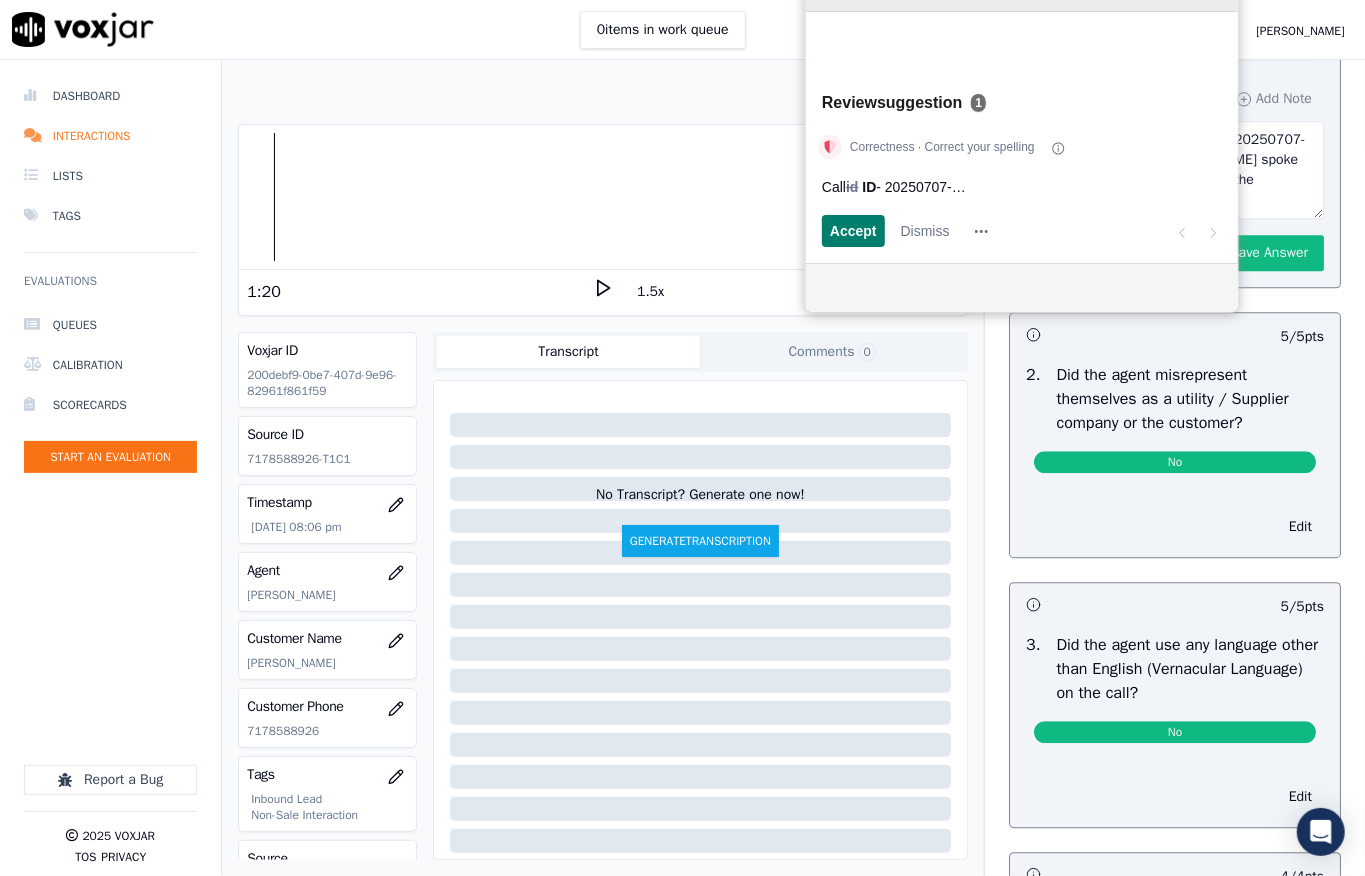 click 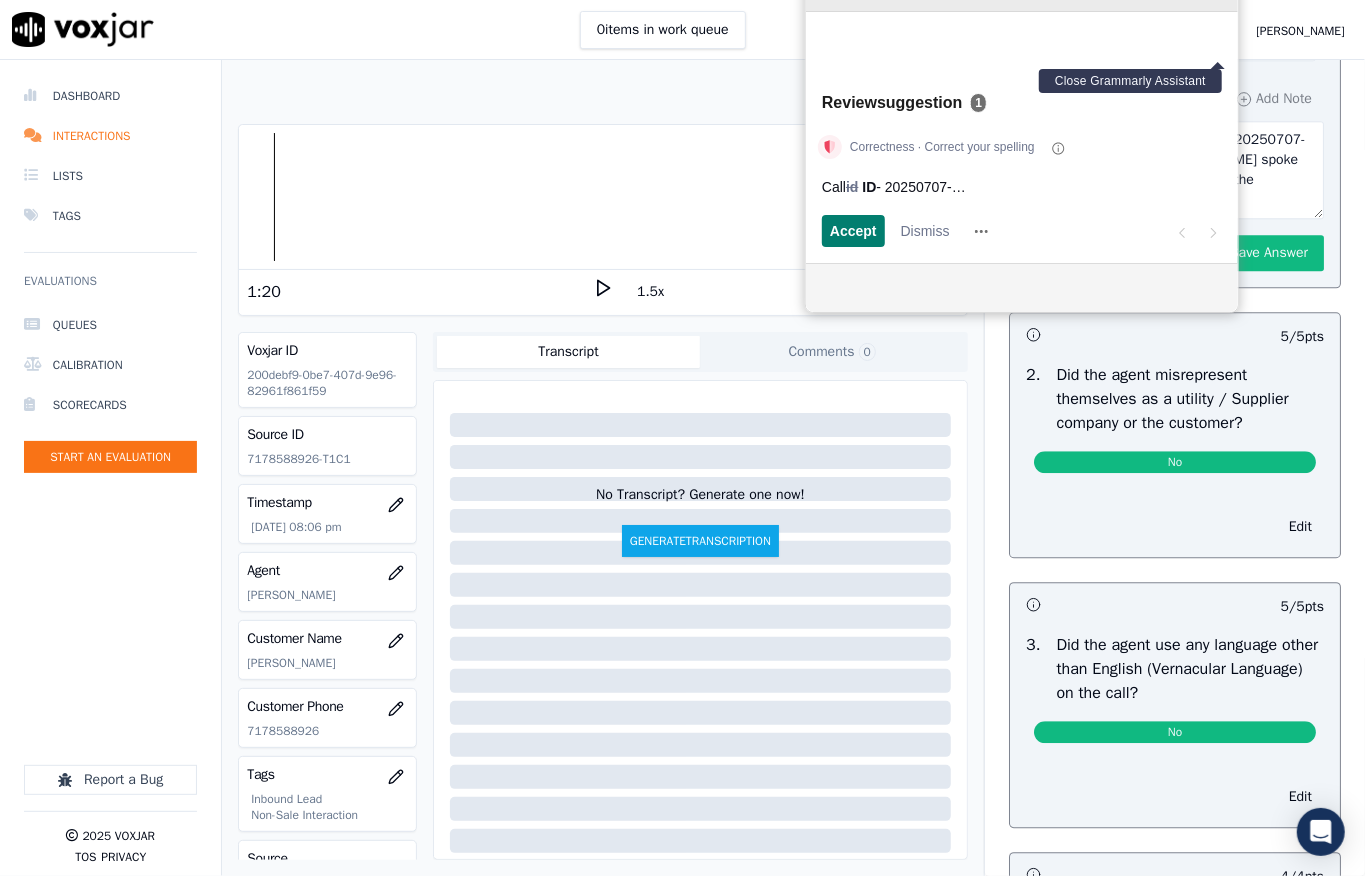 click 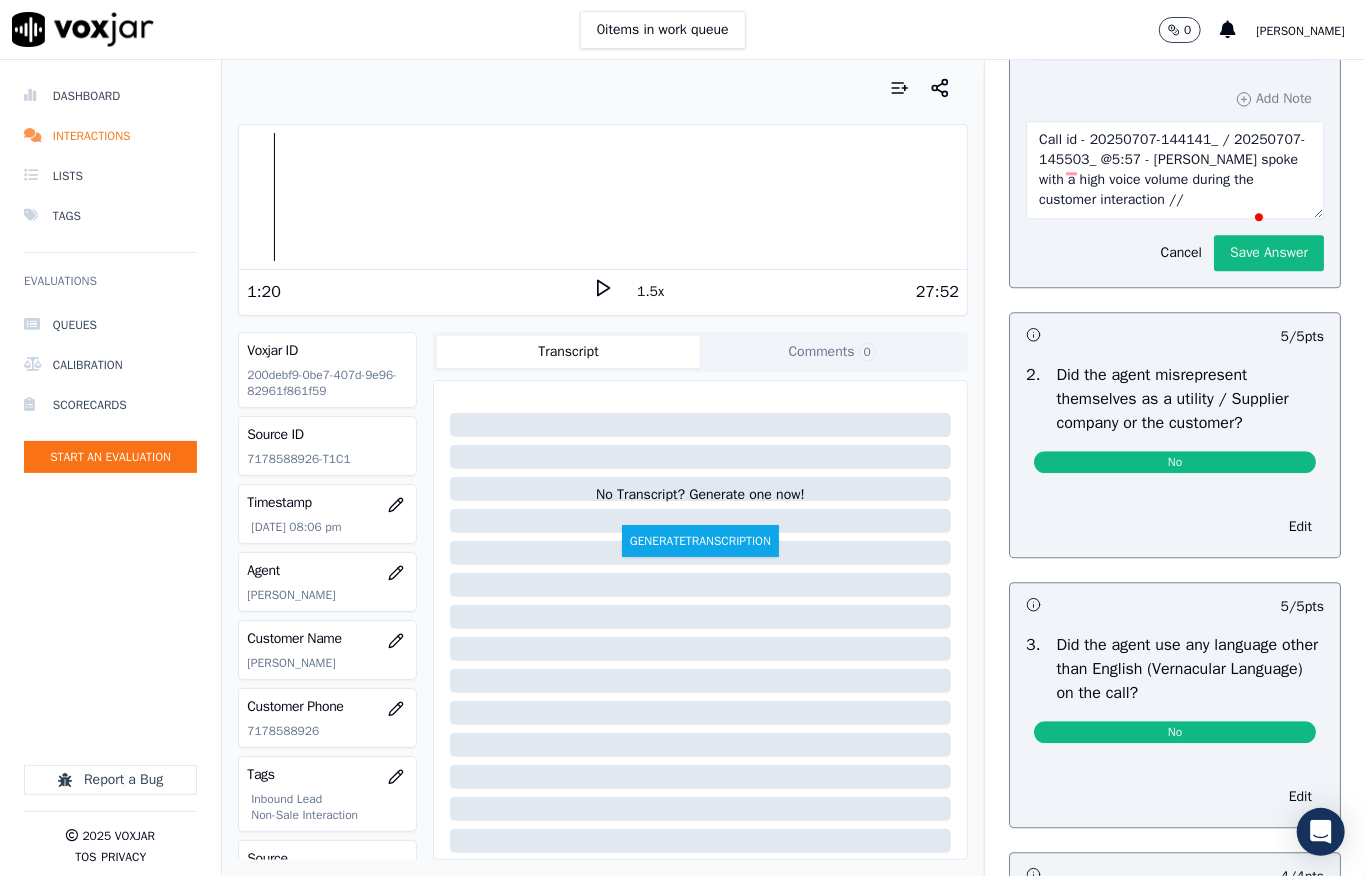 click on "Call id - 20250707-144141_ / 20250707-145503_ @5:57 - Carol spoke with a high voice volume during the customer interaction //" at bounding box center (1175, 170) 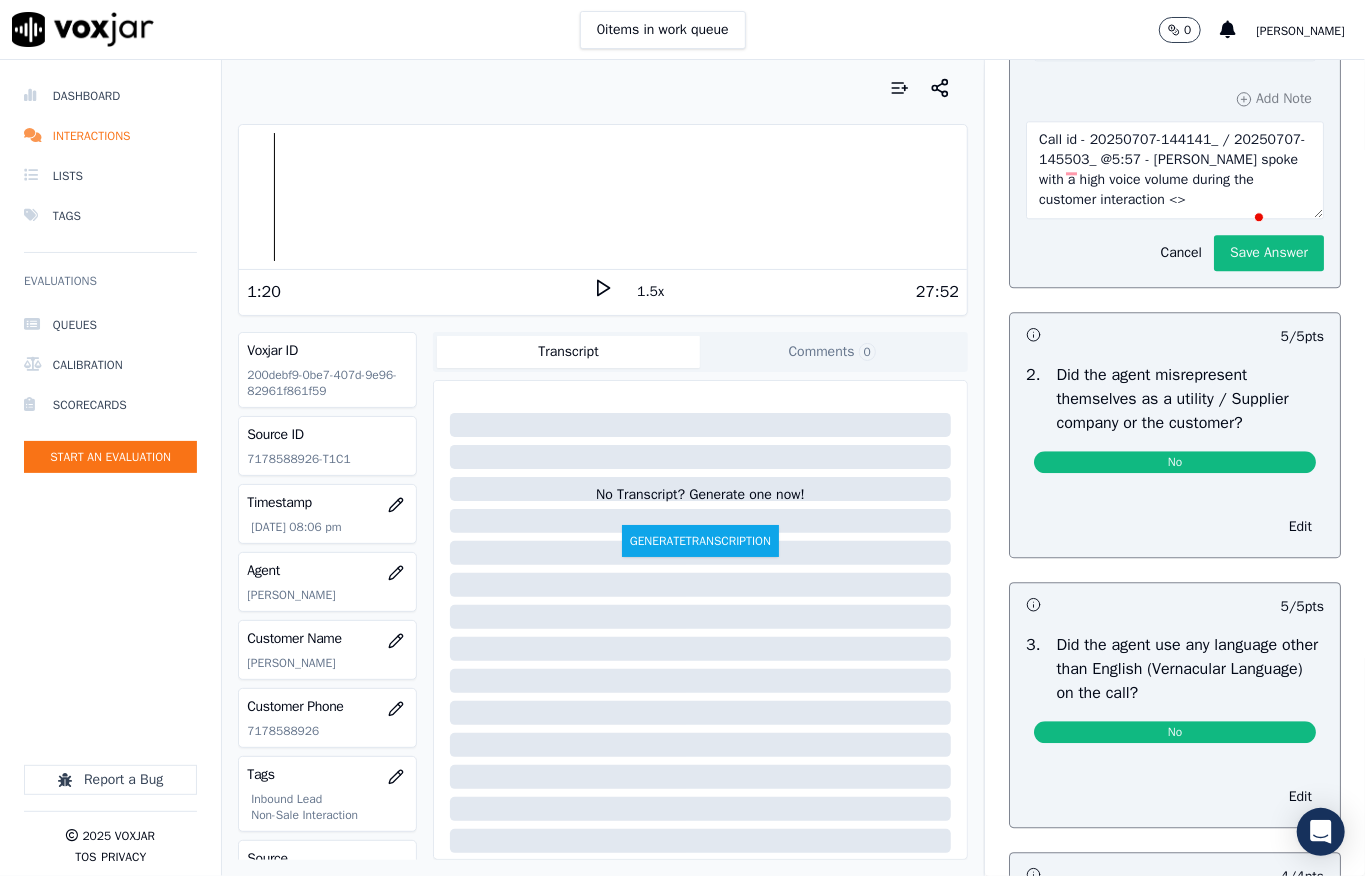 paste on "The agent is required to maintain a consistent and appropriate speaking volume during customer interactions." 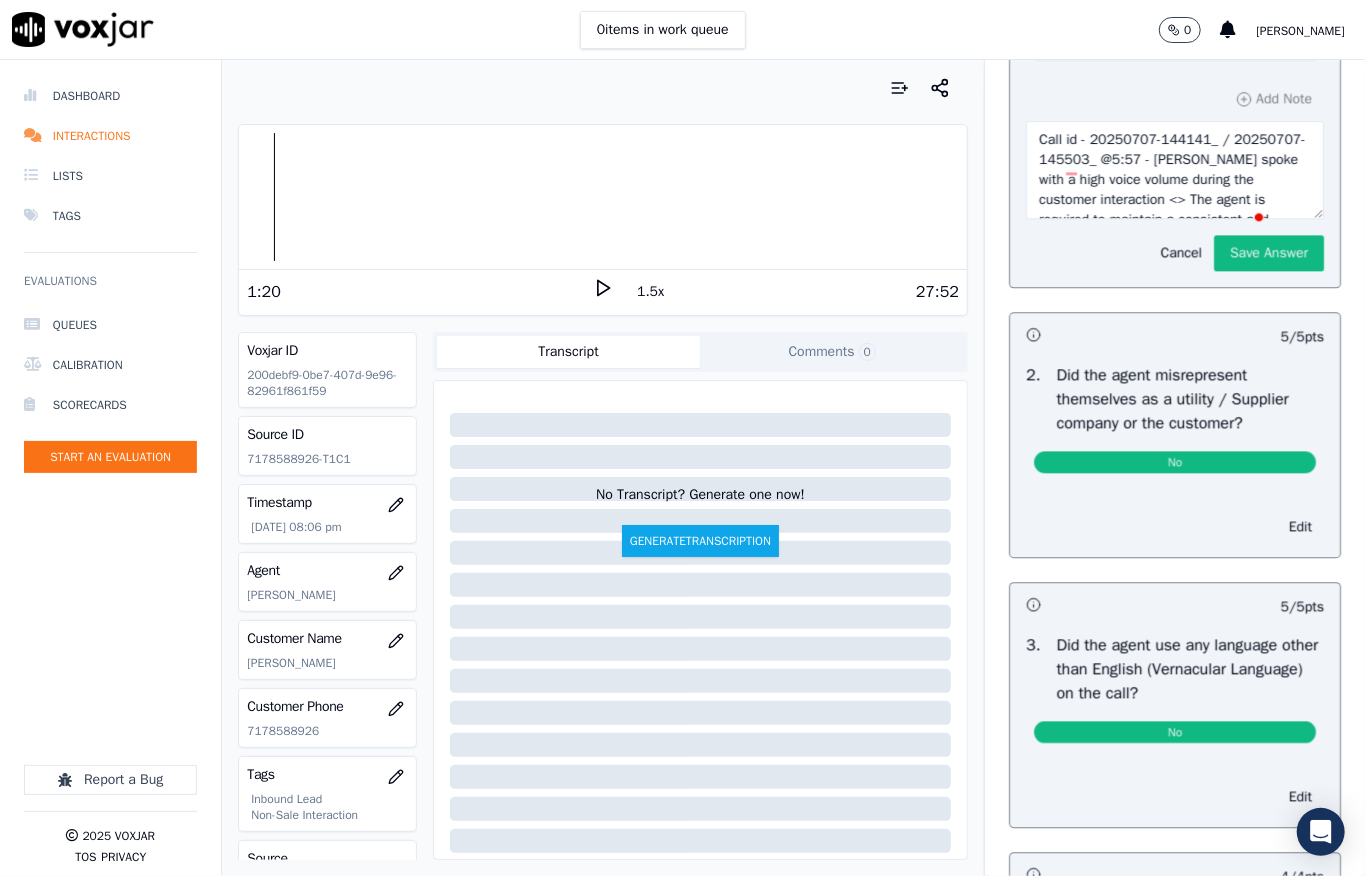 scroll, scrollTop: 72, scrollLeft: 0, axis: vertical 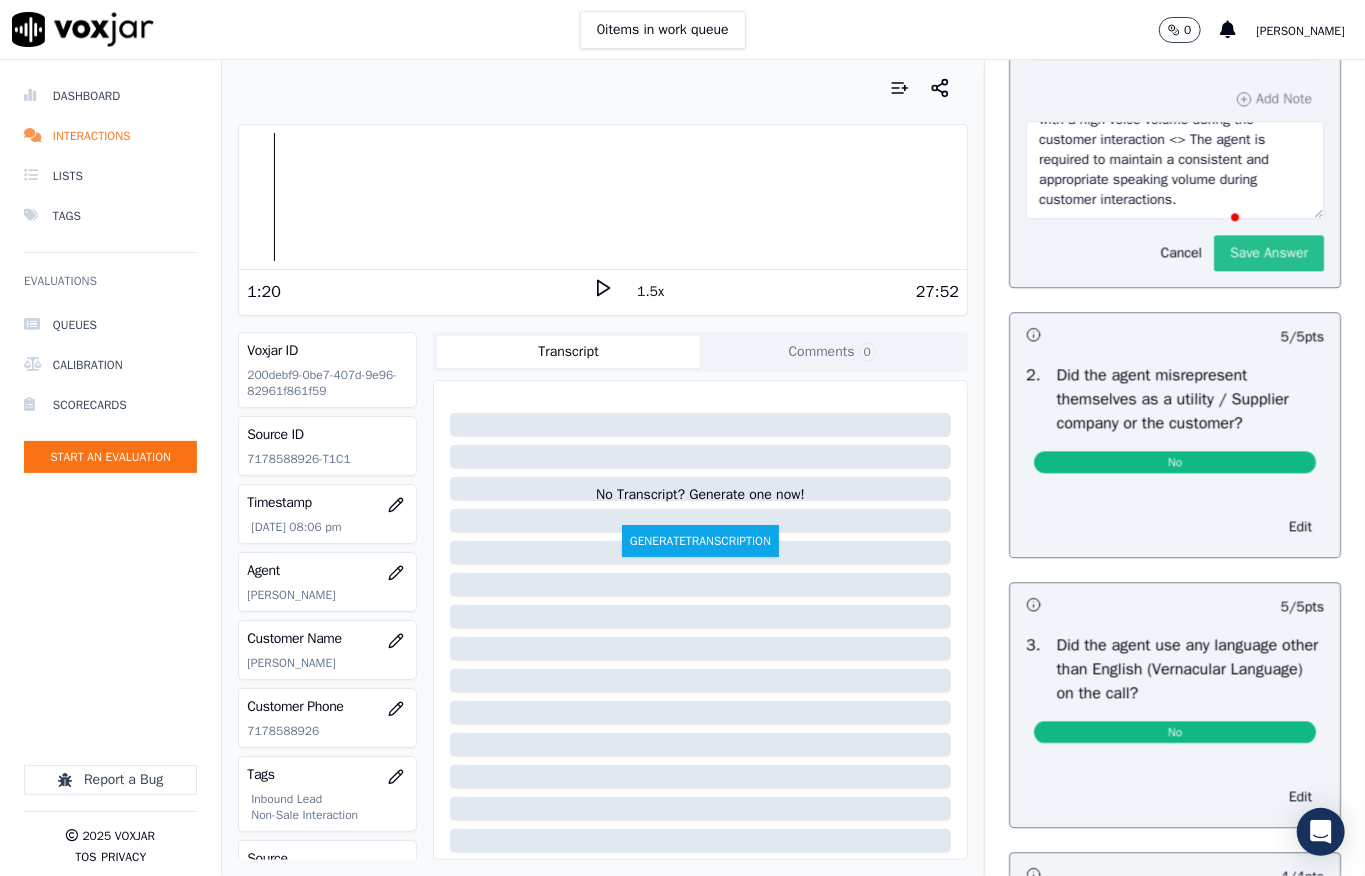 type on "Call id - 20250707-144141_ / 20250707-145503_ @5:57 - Carol spoke with a high voice volume during the customer interaction <> The agent is required to maintain a consistent and appropriate speaking volume during customer interactions." 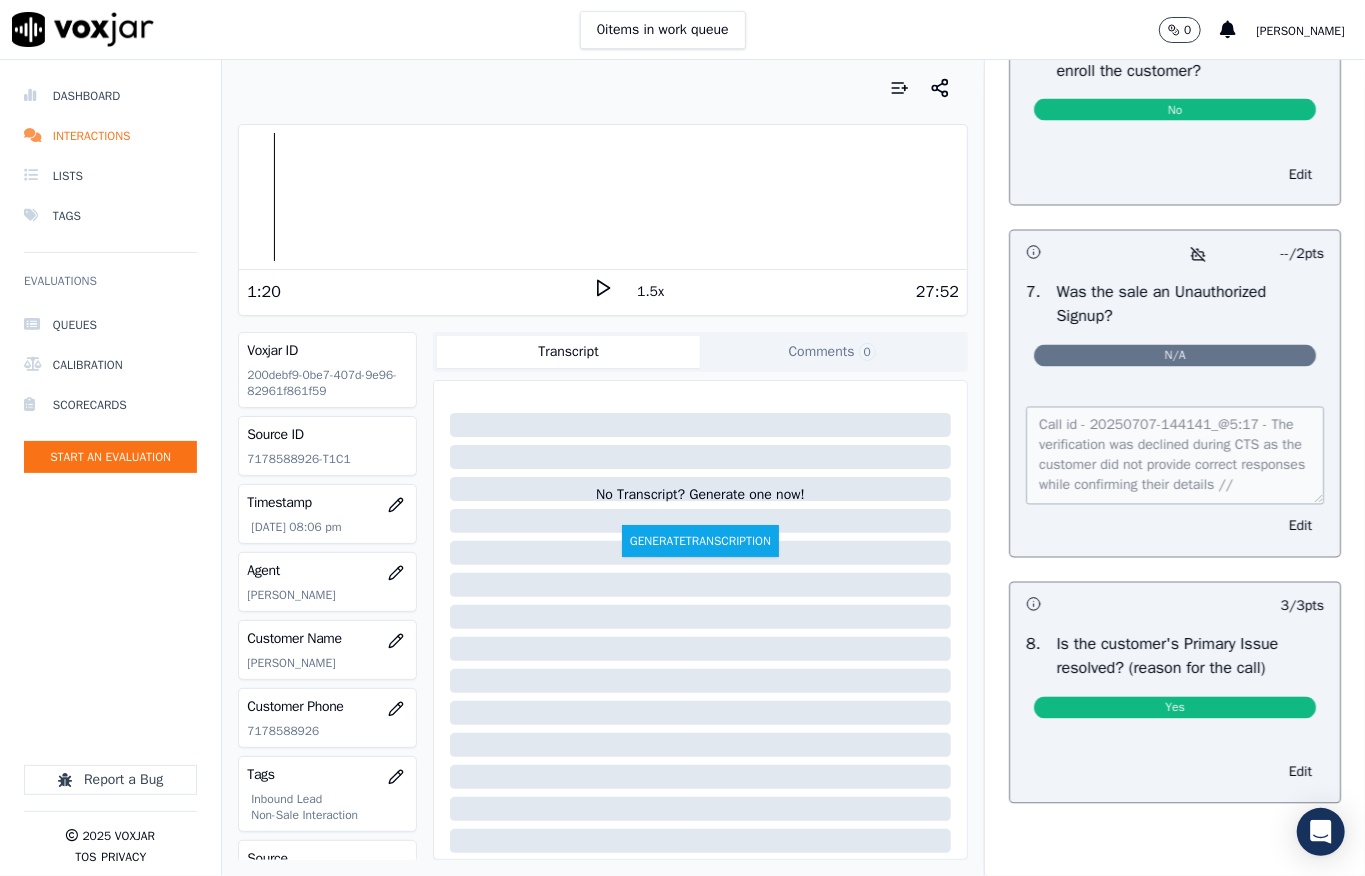 scroll, scrollTop: 0, scrollLeft: 0, axis: both 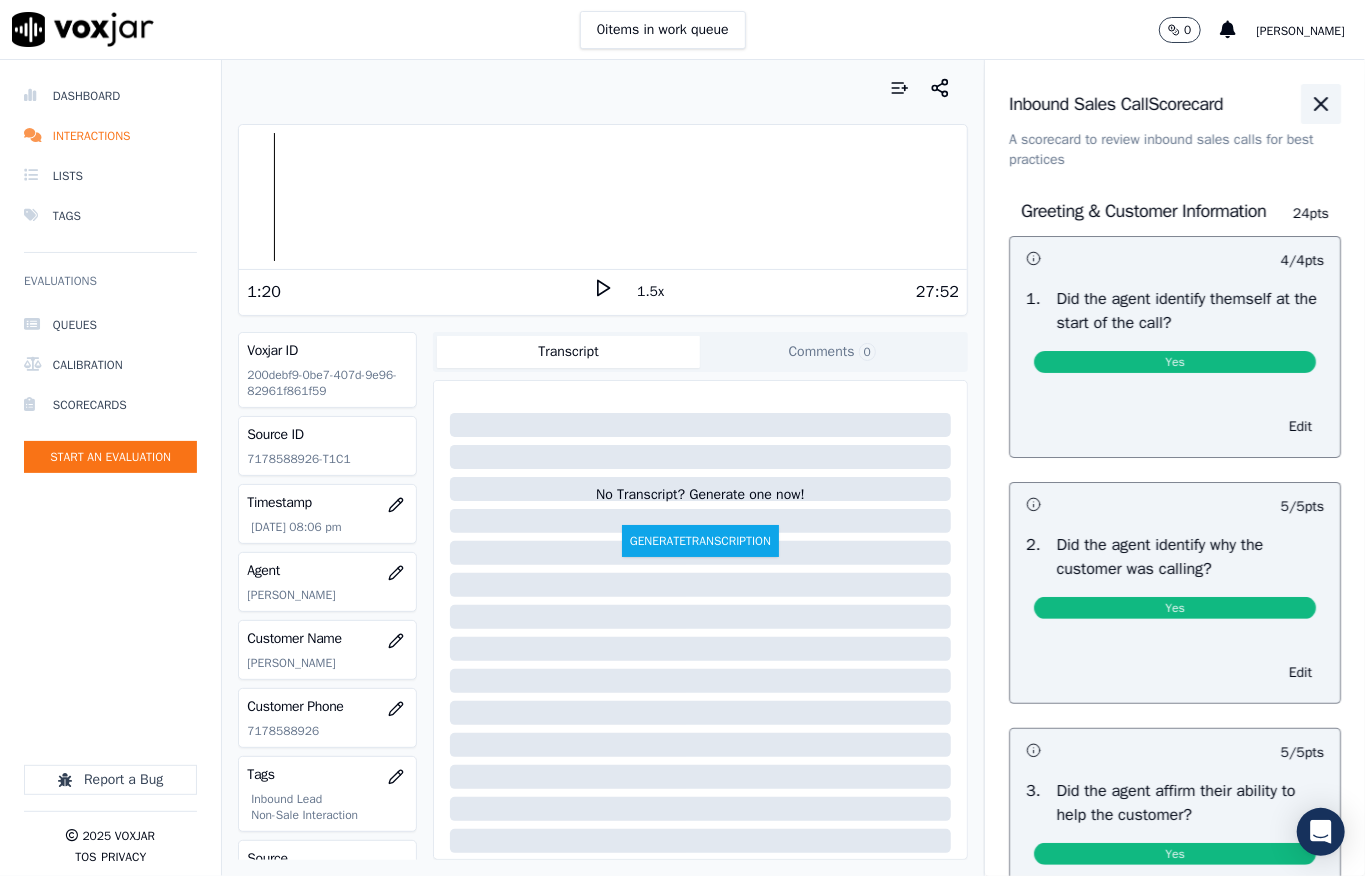 click 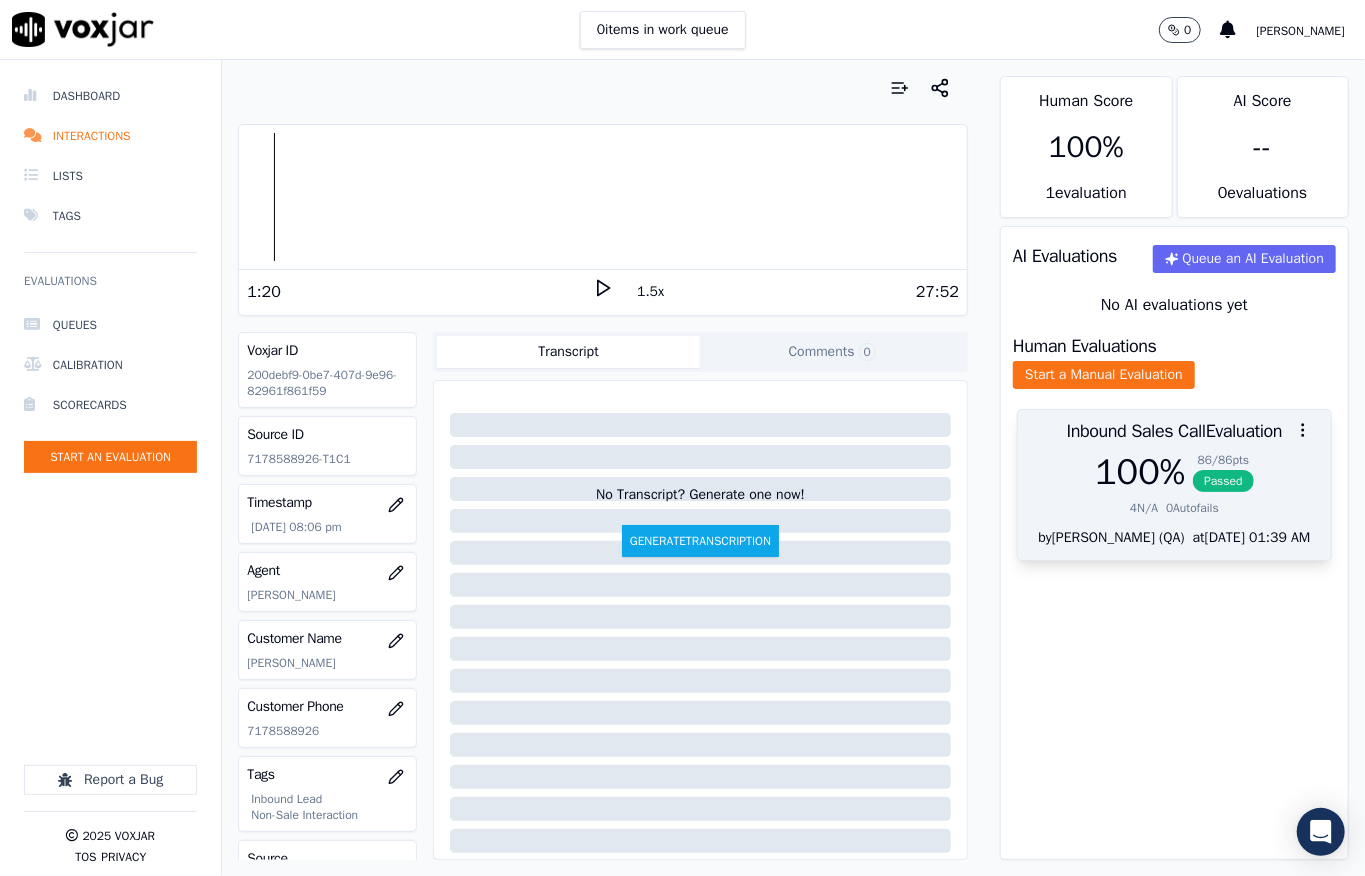 click on "86 / 86  pts   Passed" at bounding box center [1223, 472] 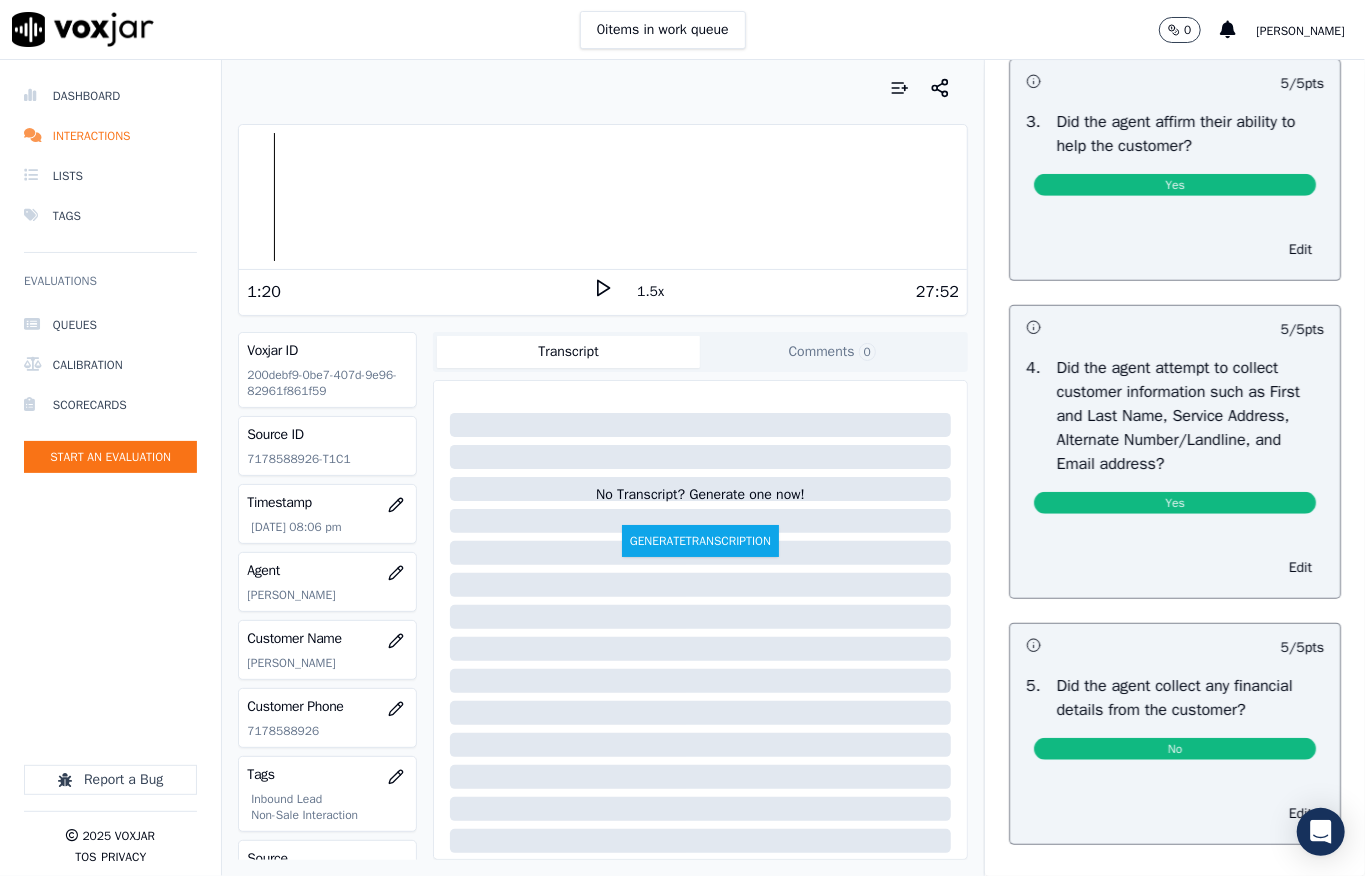 scroll, scrollTop: 628, scrollLeft: 0, axis: vertical 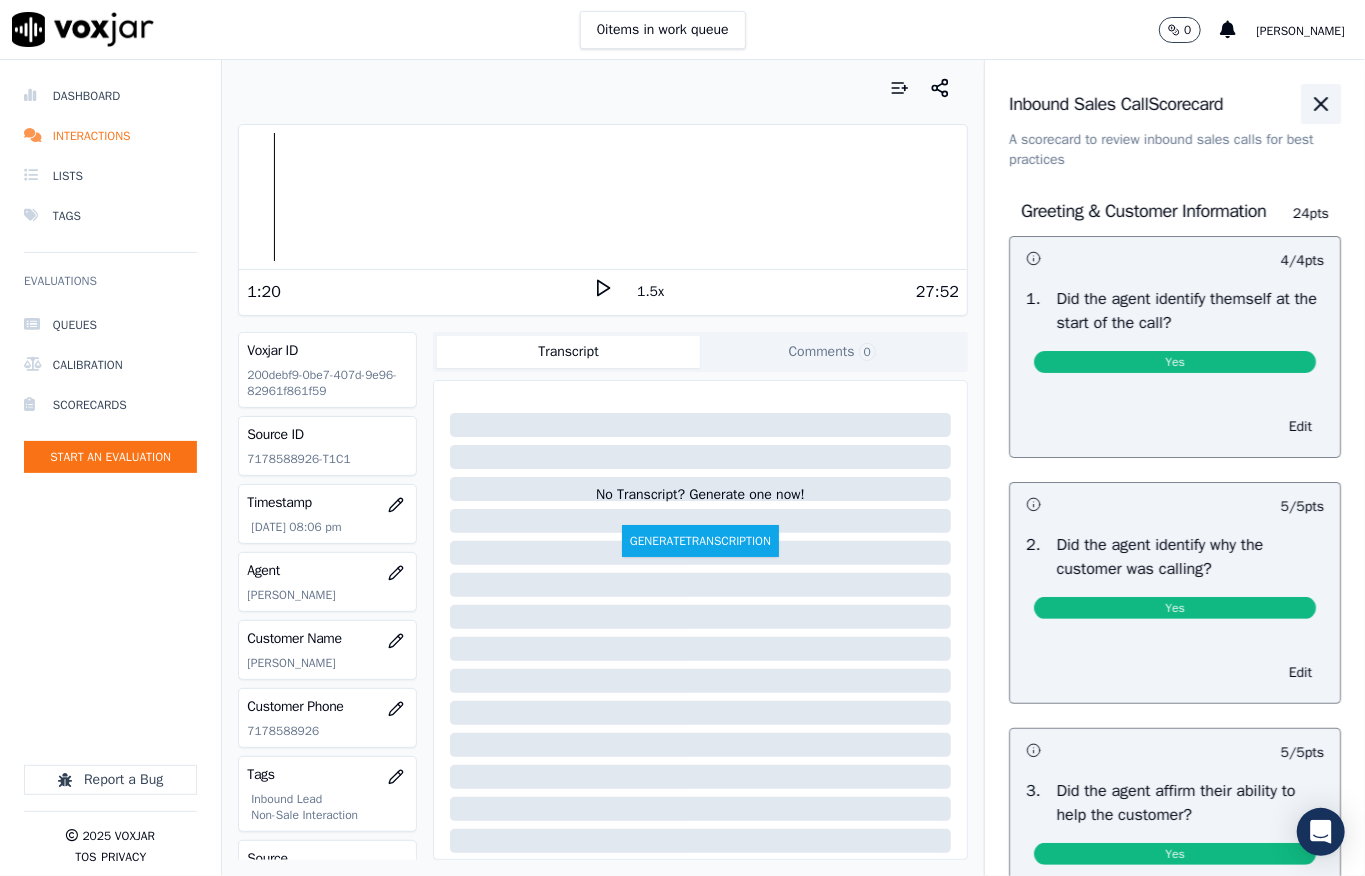 click 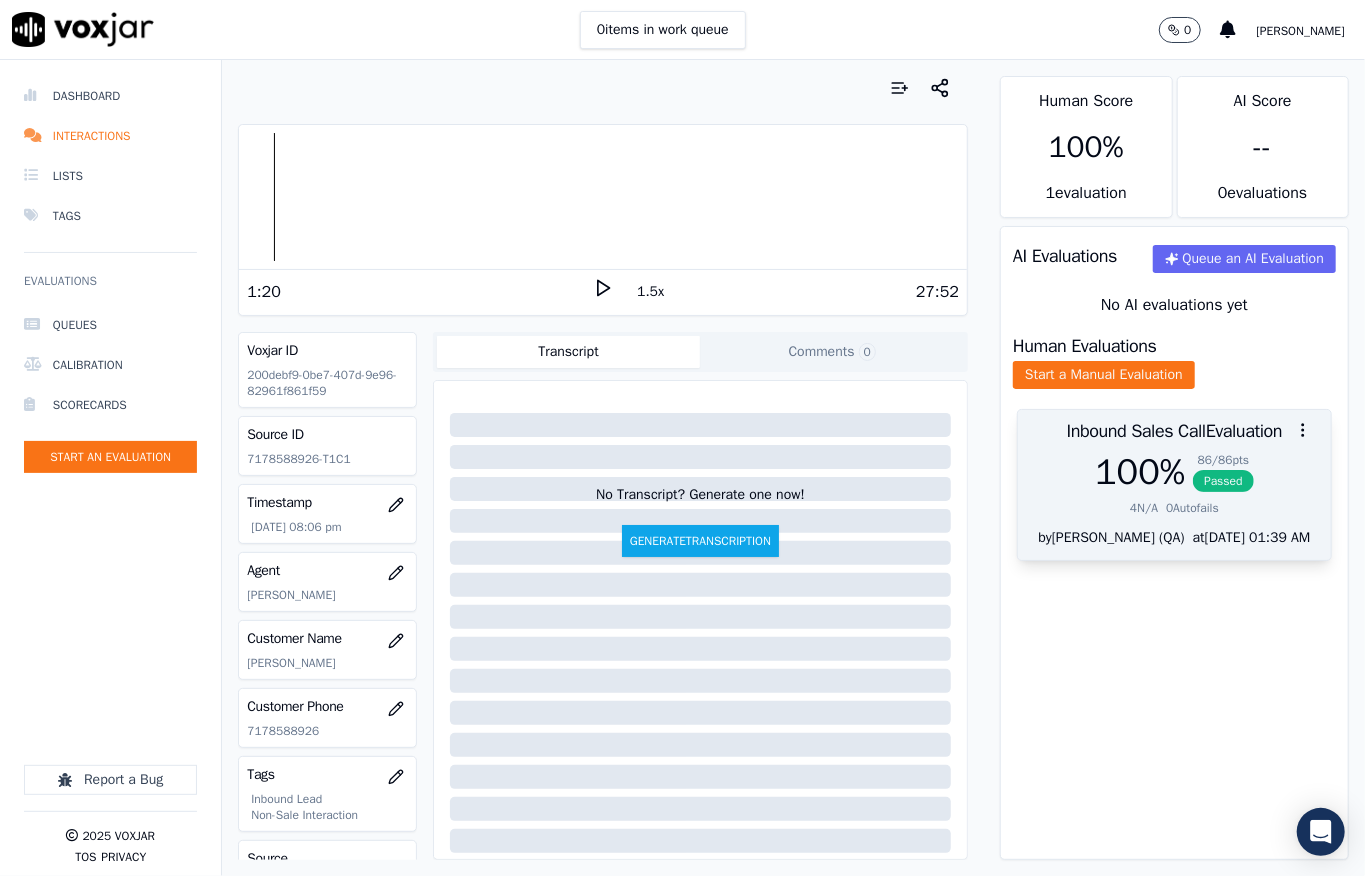 click on "Passed" at bounding box center [1223, 481] 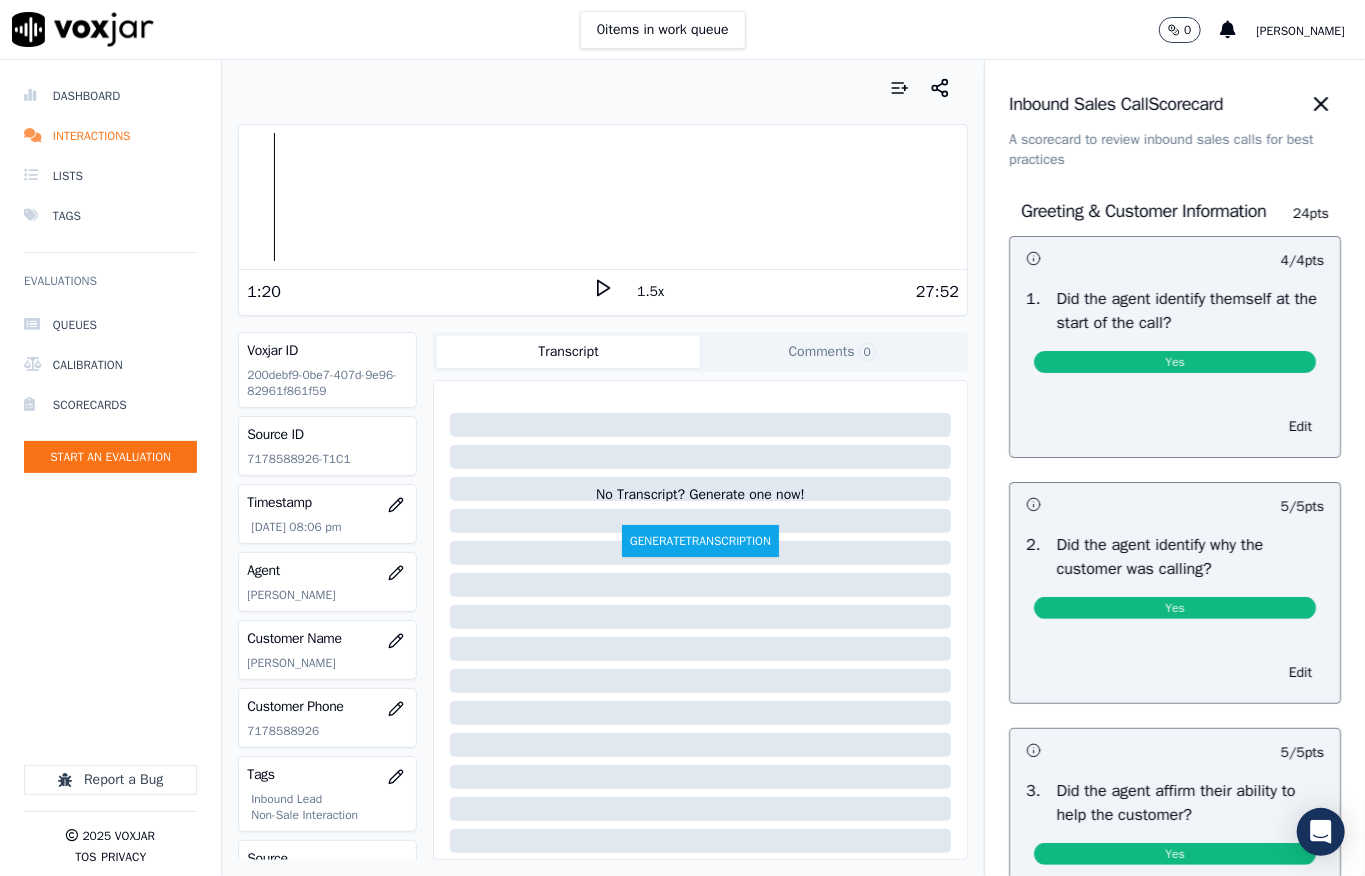 click on "Inbound Sales Call  Scorecard     A scorecard to review inbound sales calls for best practices   Greeting & Customer Information     24  pts                 4 / 4  pts     1 .   Did the agent identify themself at the start of the call?   Yes               Edit                   5 / 5  pts     2 .   Did the agent identify why the customer was calling?   Yes               Edit                   5 / 5  pts     3 .   Did the agent affirm their ability to help the customer?   Yes               Edit                   5 / 5  pts     4 .   Did the agent attempt to collect customer information such as First and Last Name, Service Address, Alternate Number/Landline, and Email address?   Yes               Edit                   5 / 5  pts     5 .   Did the agent collect any financial details from the customer?    No               Edit     Problem Identification     12  pts                 5 / 5  pts     1 .   Did the agent ask probing questions to discover what problems they can help the customer solve?   Yes" at bounding box center [1175, 468] 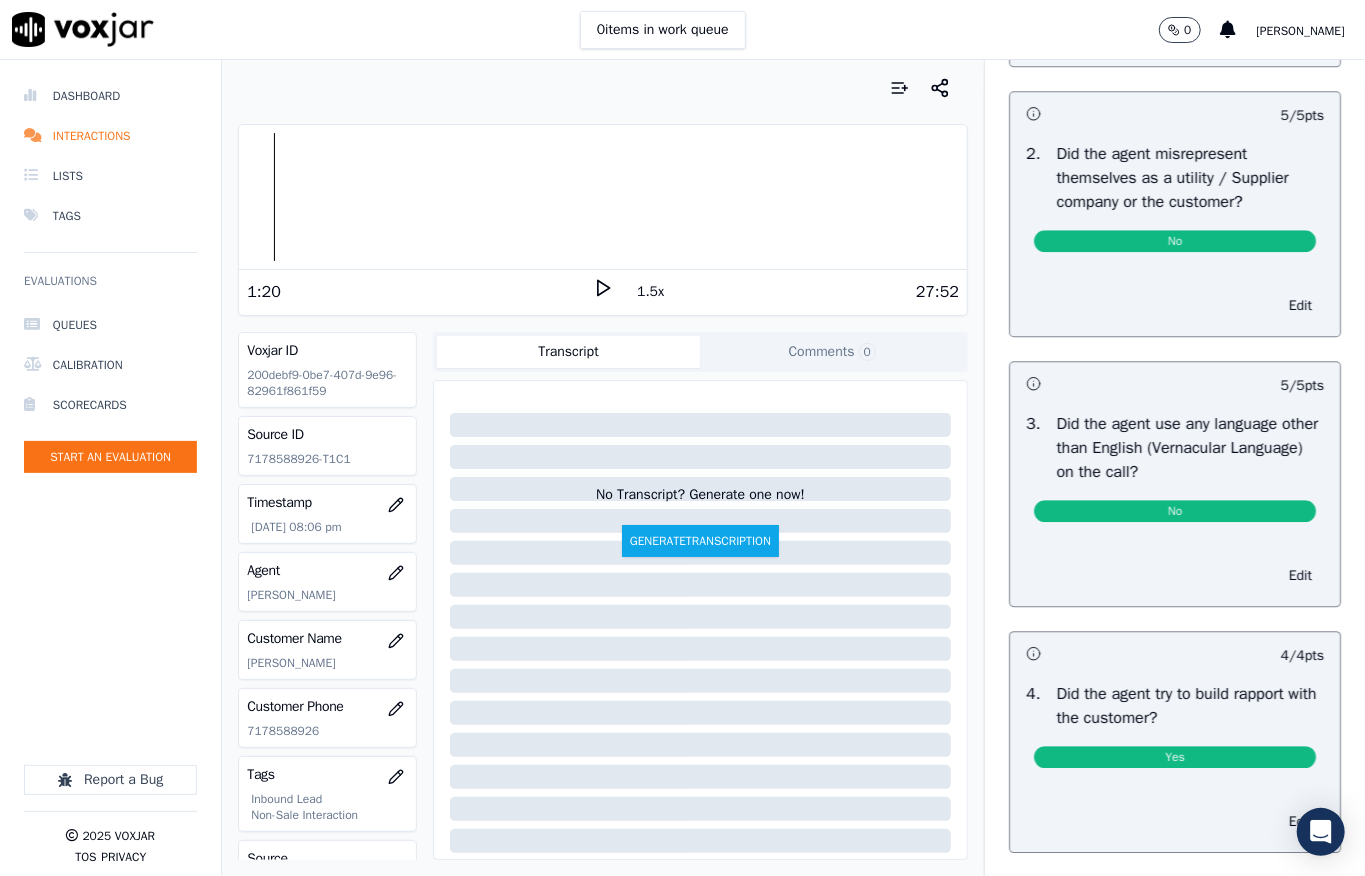 scroll, scrollTop: 2608, scrollLeft: 0, axis: vertical 